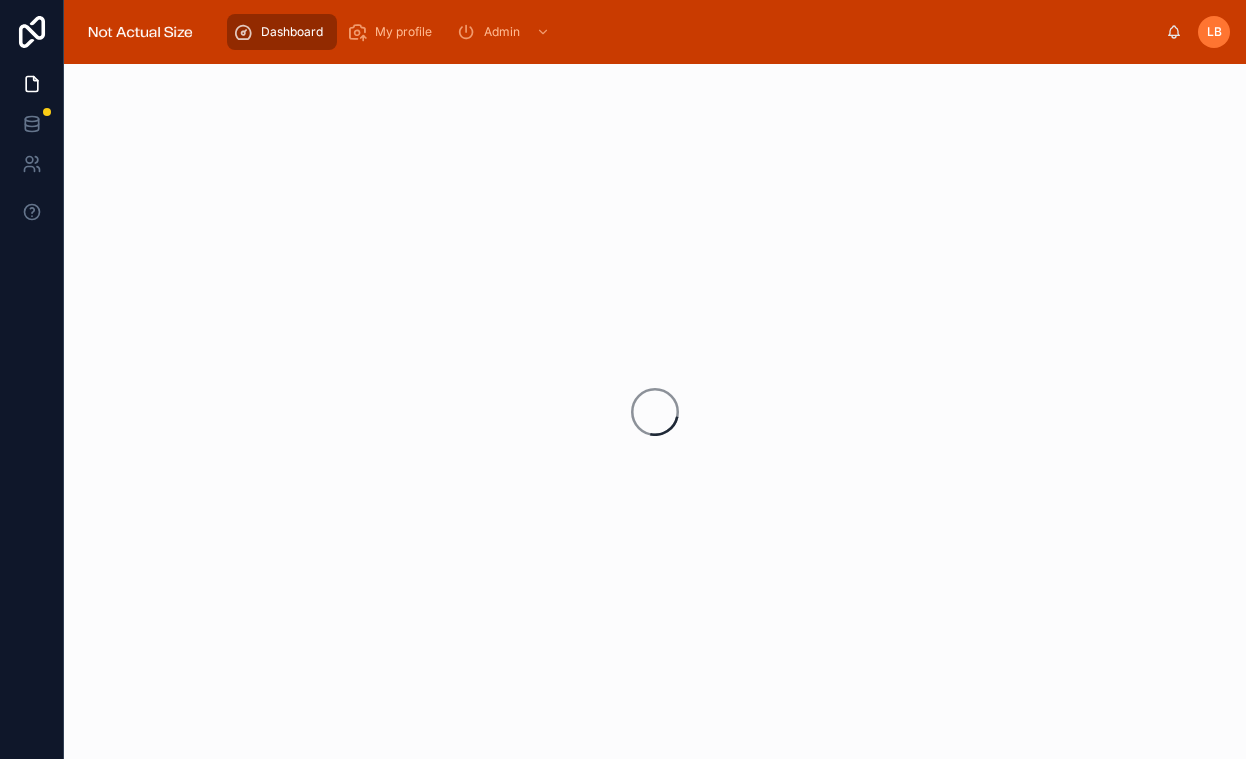 scroll, scrollTop: 0, scrollLeft: 0, axis: both 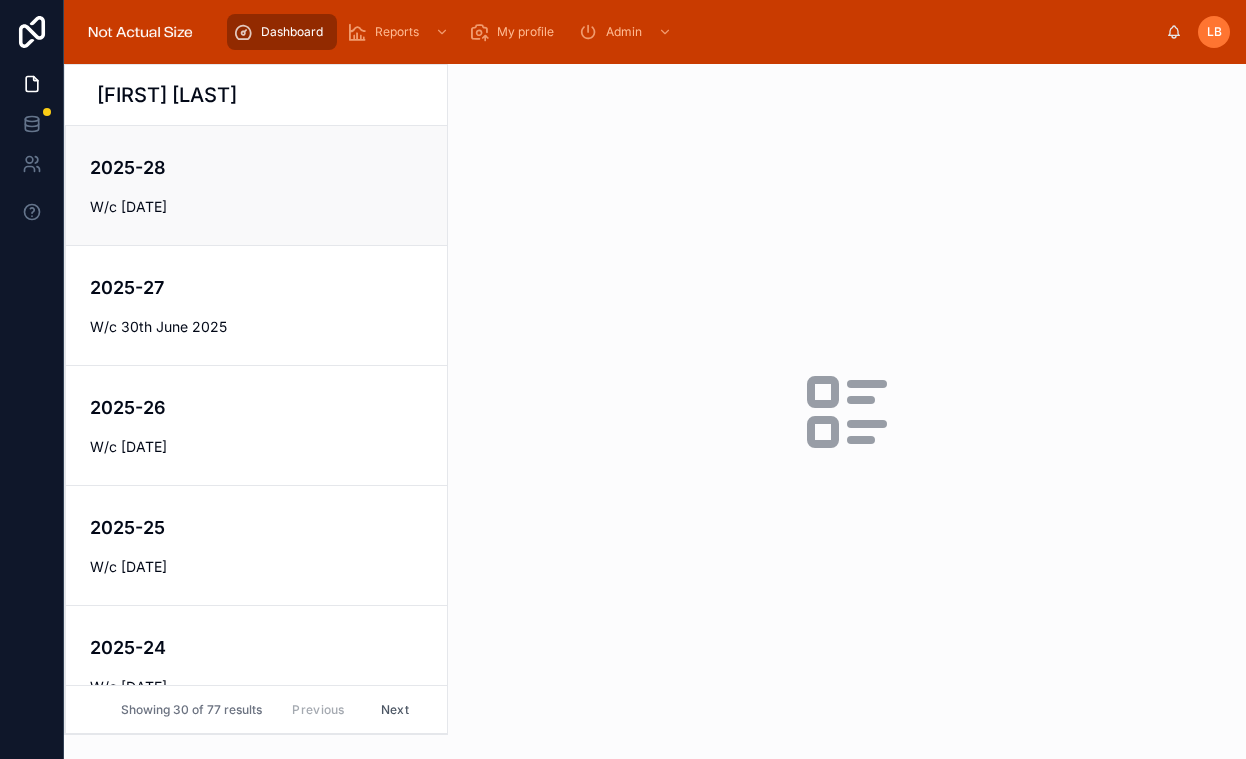 click on "W/c [DATE]" at bounding box center [256, 207] 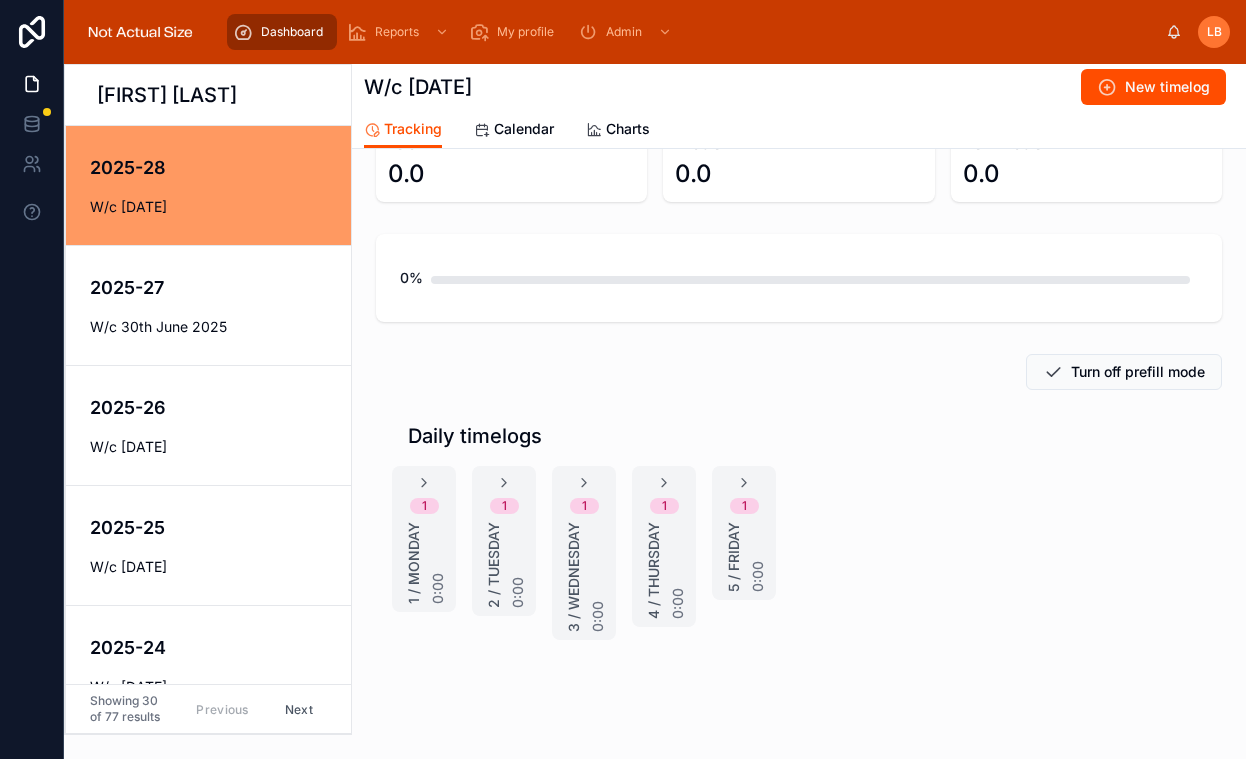 scroll, scrollTop: 71, scrollLeft: 0, axis: vertical 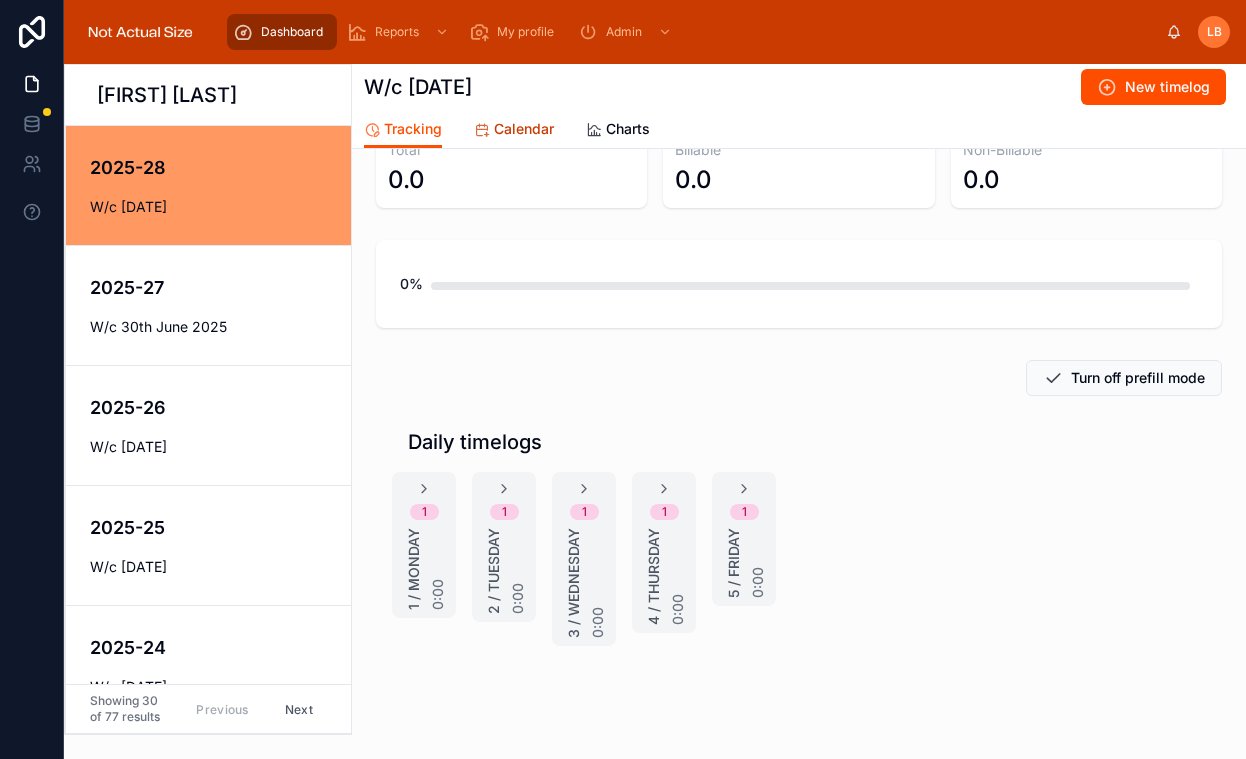 click on "Calendar" at bounding box center [524, 129] 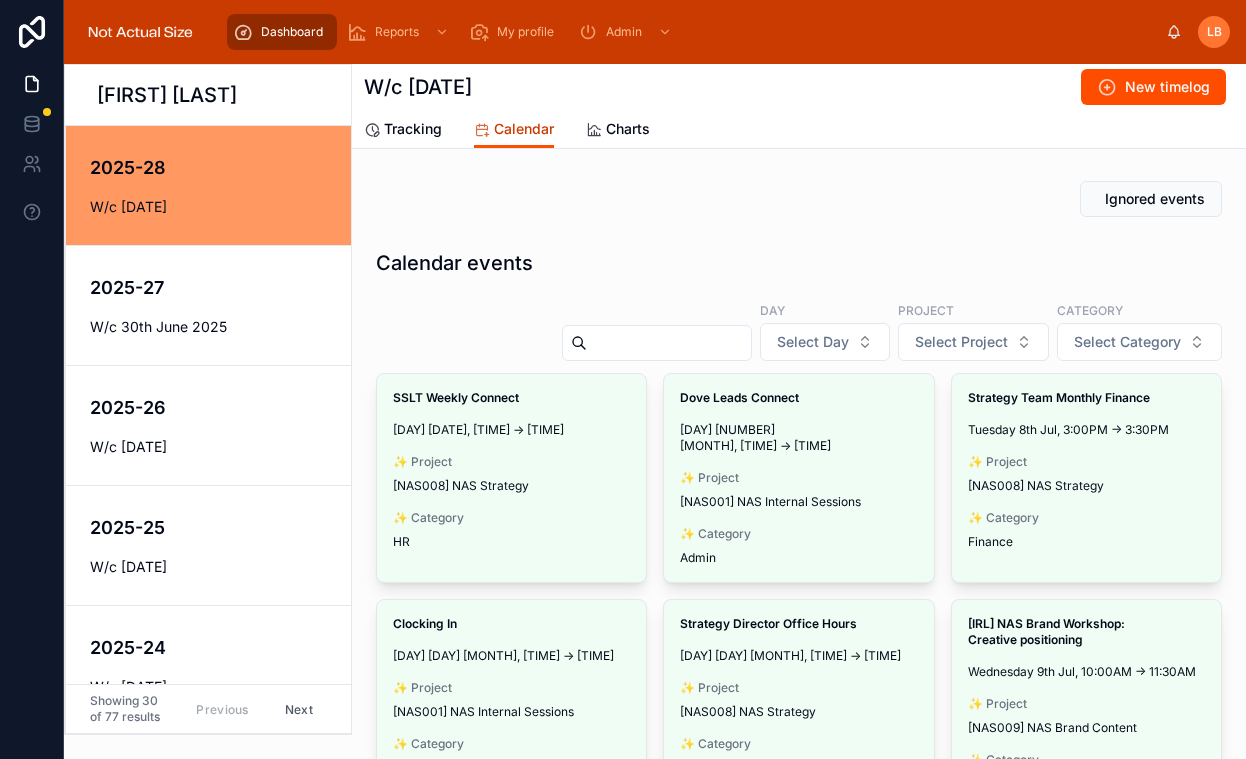 scroll, scrollTop: 22, scrollLeft: 0, axis: vertical 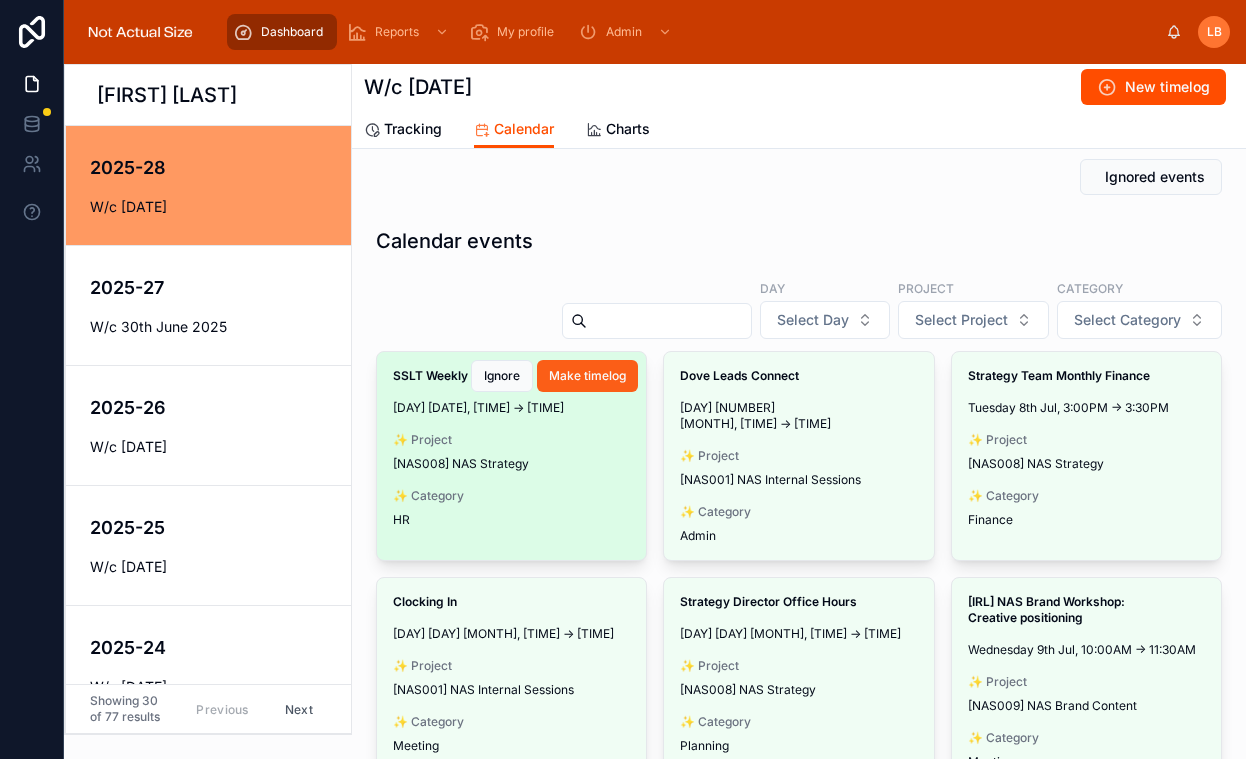 click on "Make timelog" at bounding box center (587, 376) 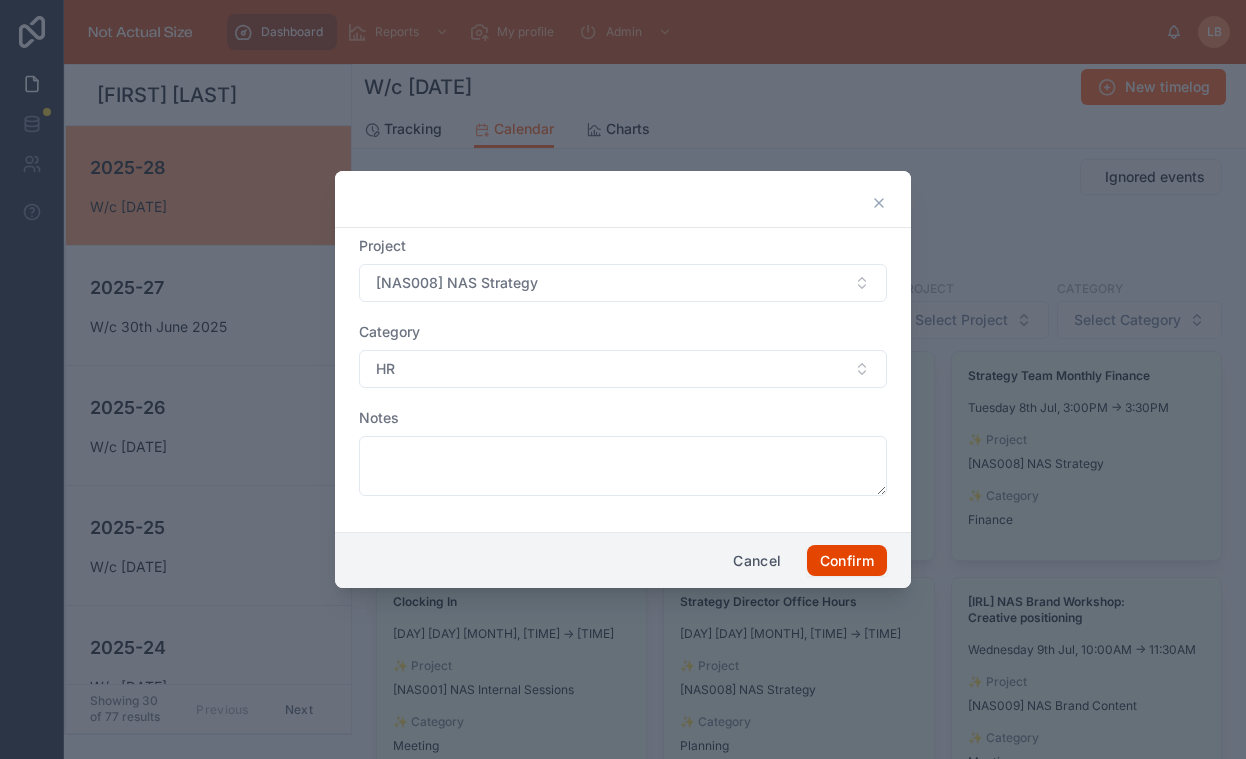 click on "Confirm" at bounding box center (847, 561) 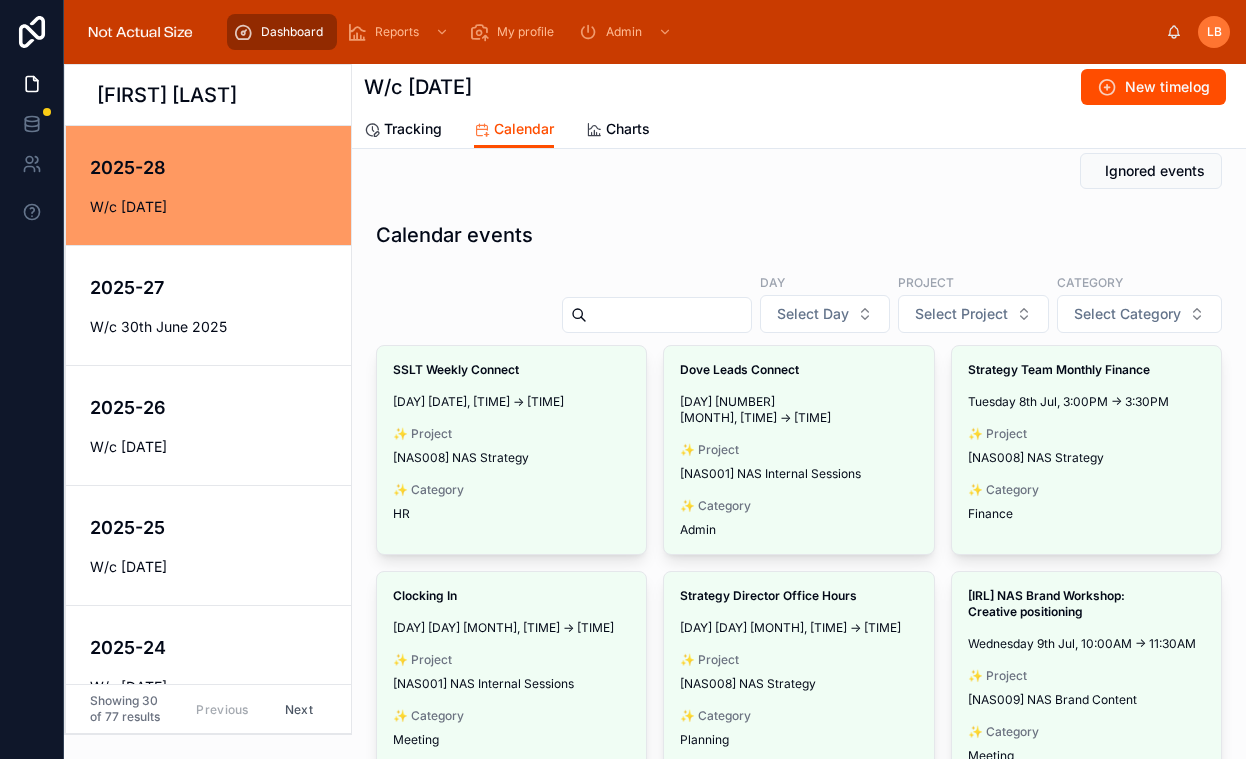 scroll, scrollTop: 34, scrollLeft: 0, axis: vertical 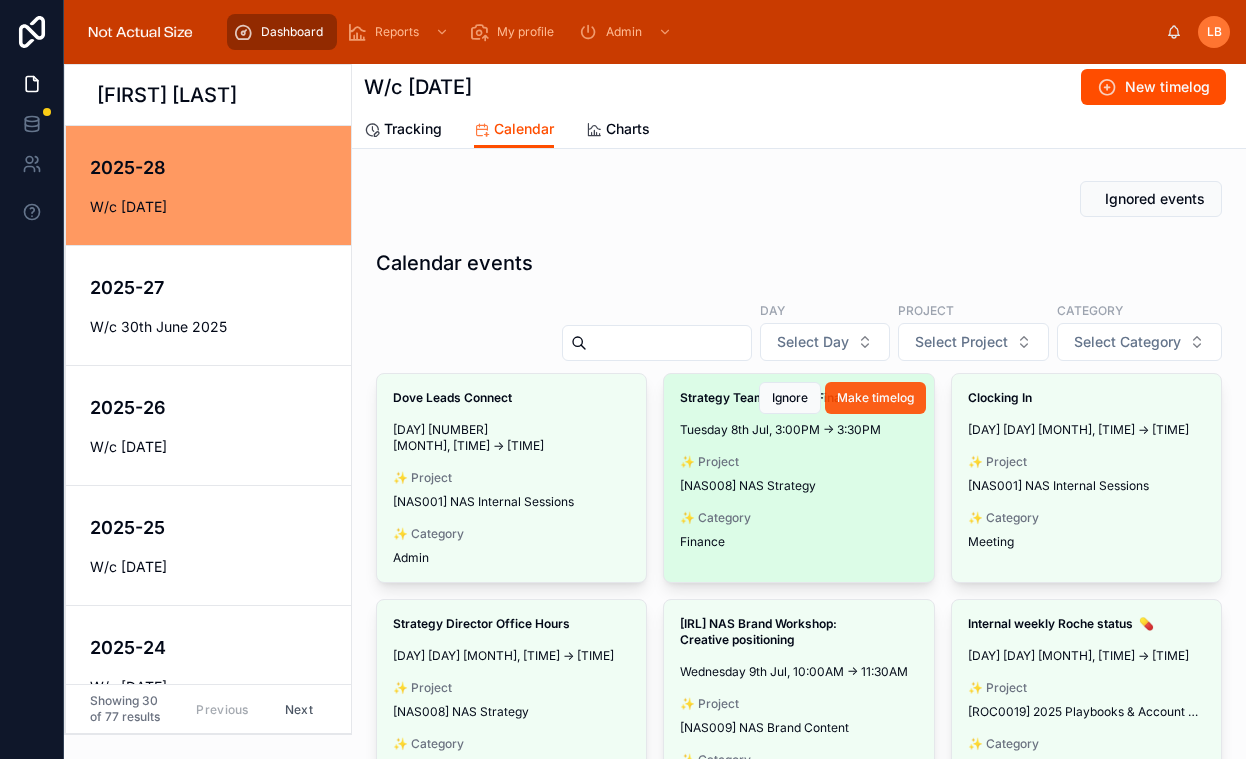 click on "Make timelog" at bounding box center [875, 398] 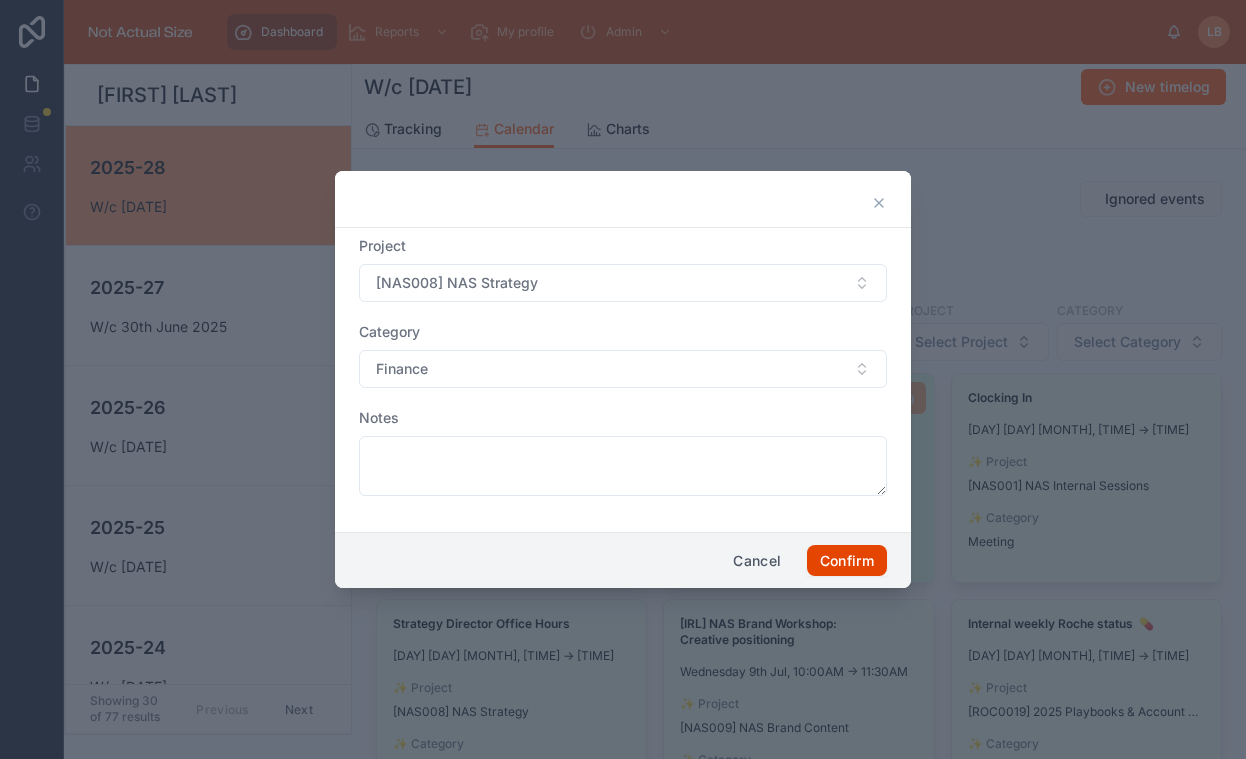 click on "Confirm" at bounding box center (847, 561) 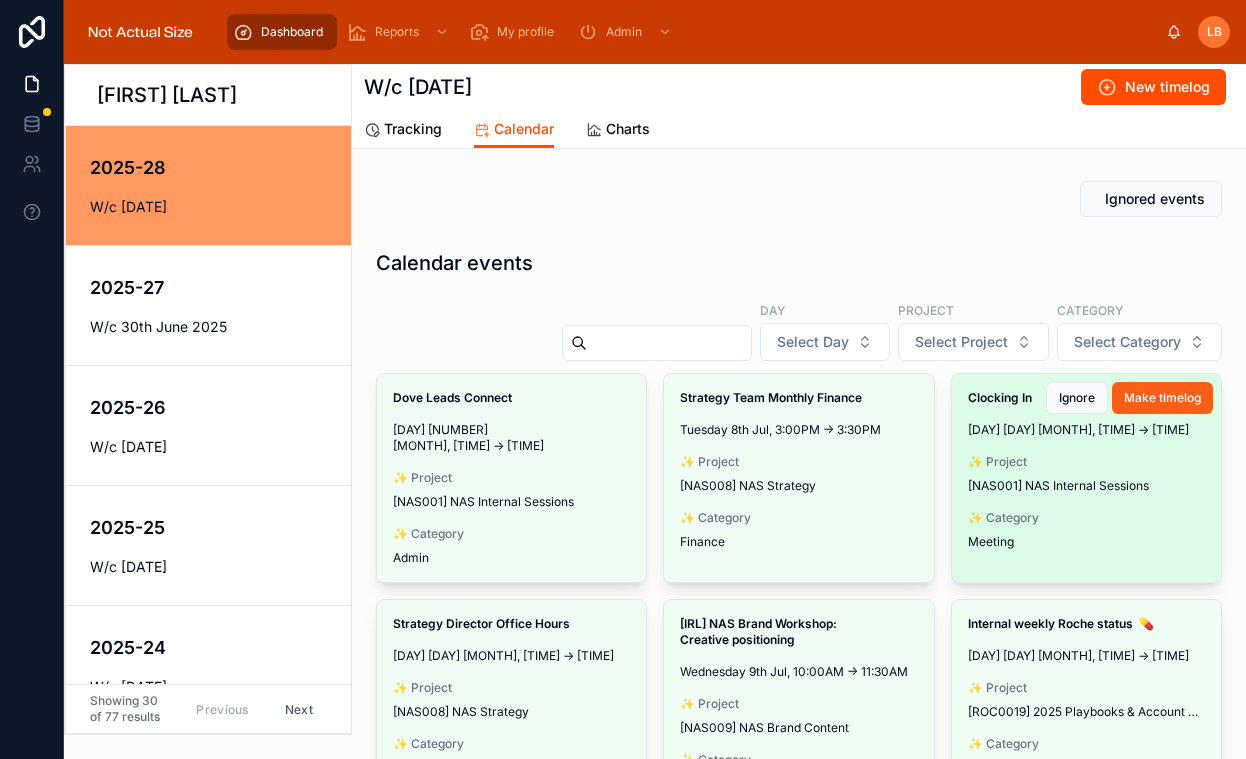 click on "Make timelog" at bounding box center [1162, 398] 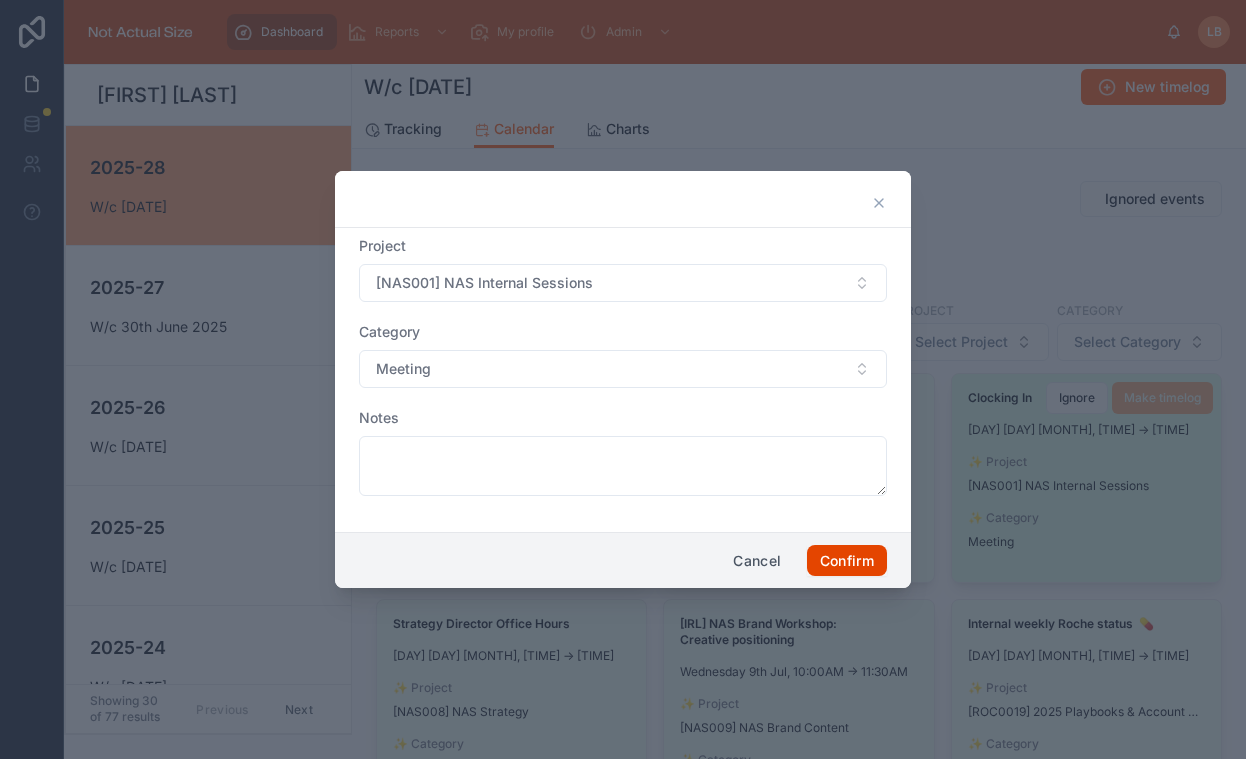 click on "Confirm" at bounding box center (847, 561) 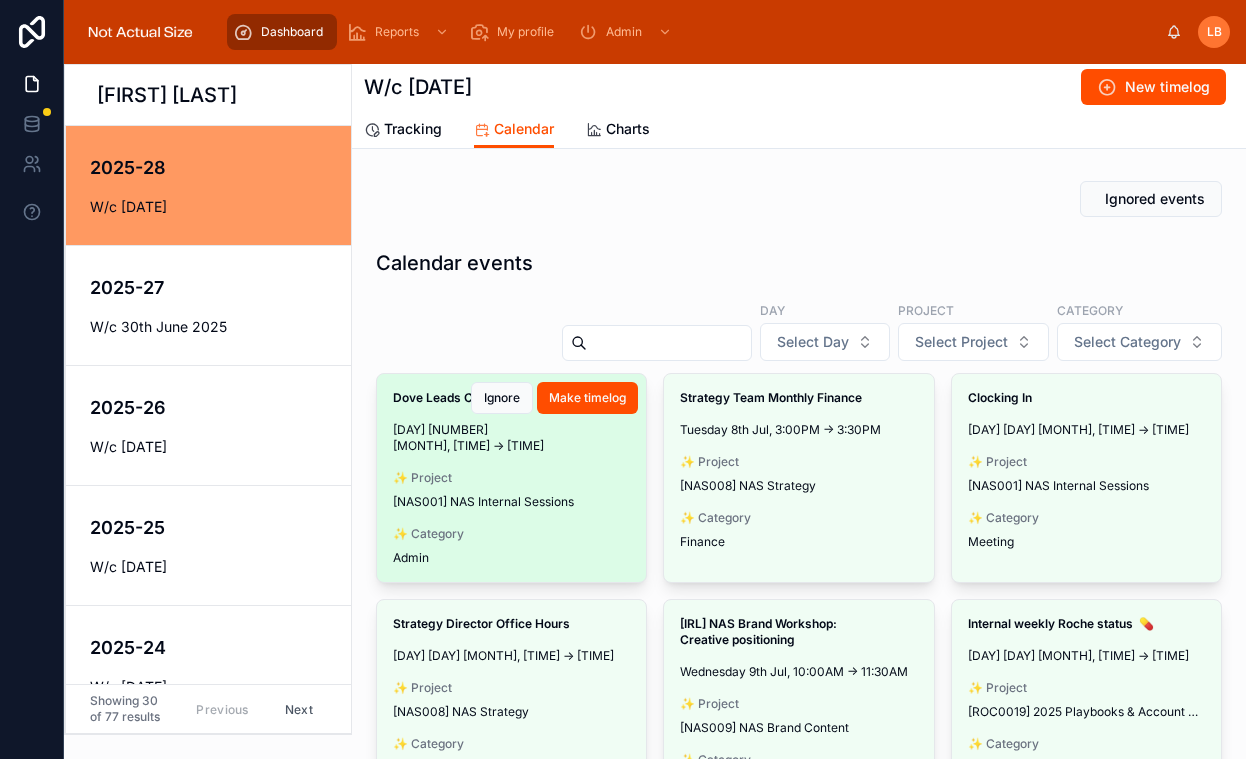 scroll, scrollTop: 81, scrollLeft: 0, axis: vertical 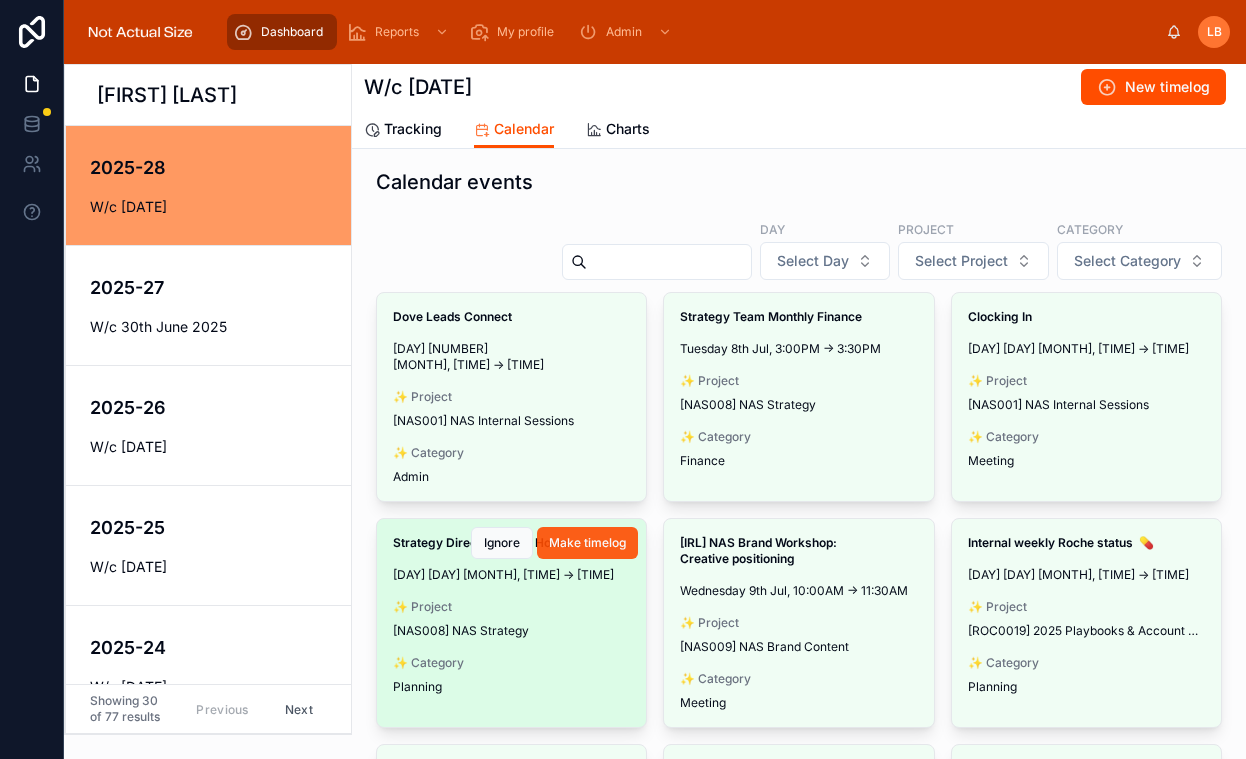 click on "Make timelog" at bounding box center (587, 543) 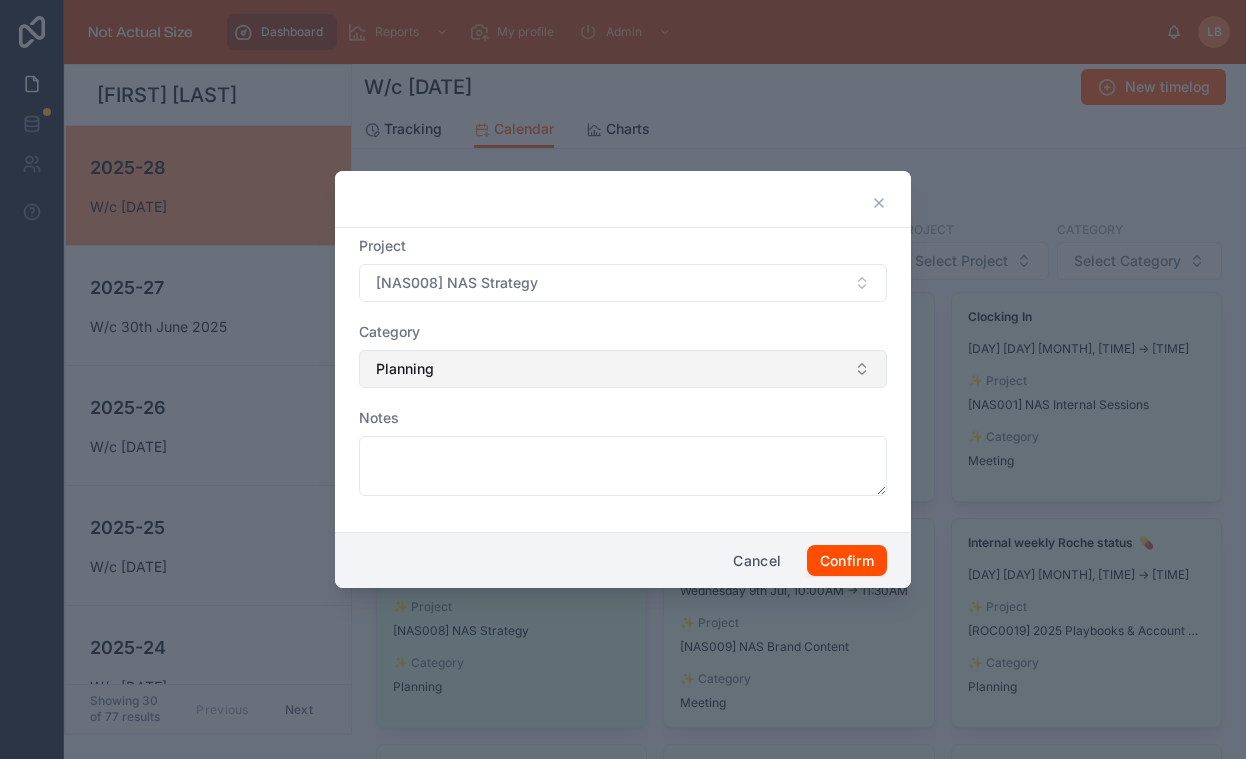 click on "Planning" at bounding box center (623, 369) 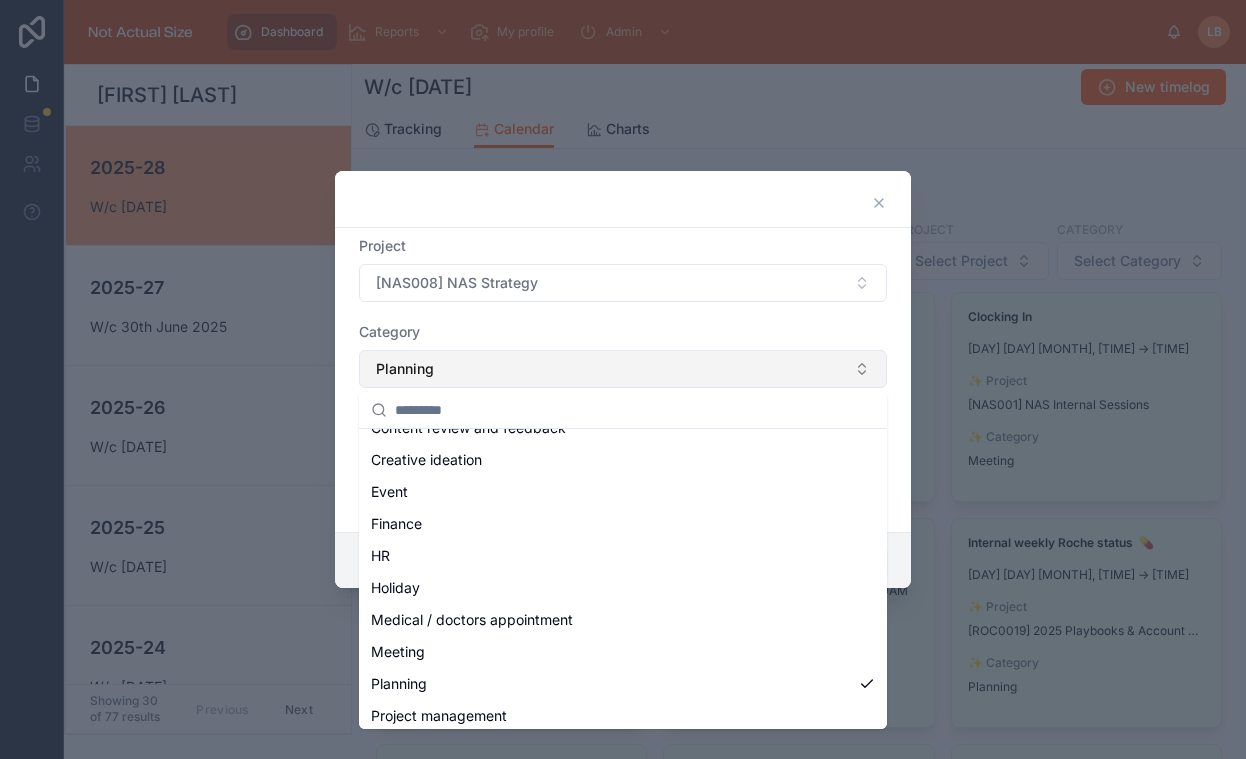 scroll, scrollTop: 412, scrollLeft: 0, axis: vertical 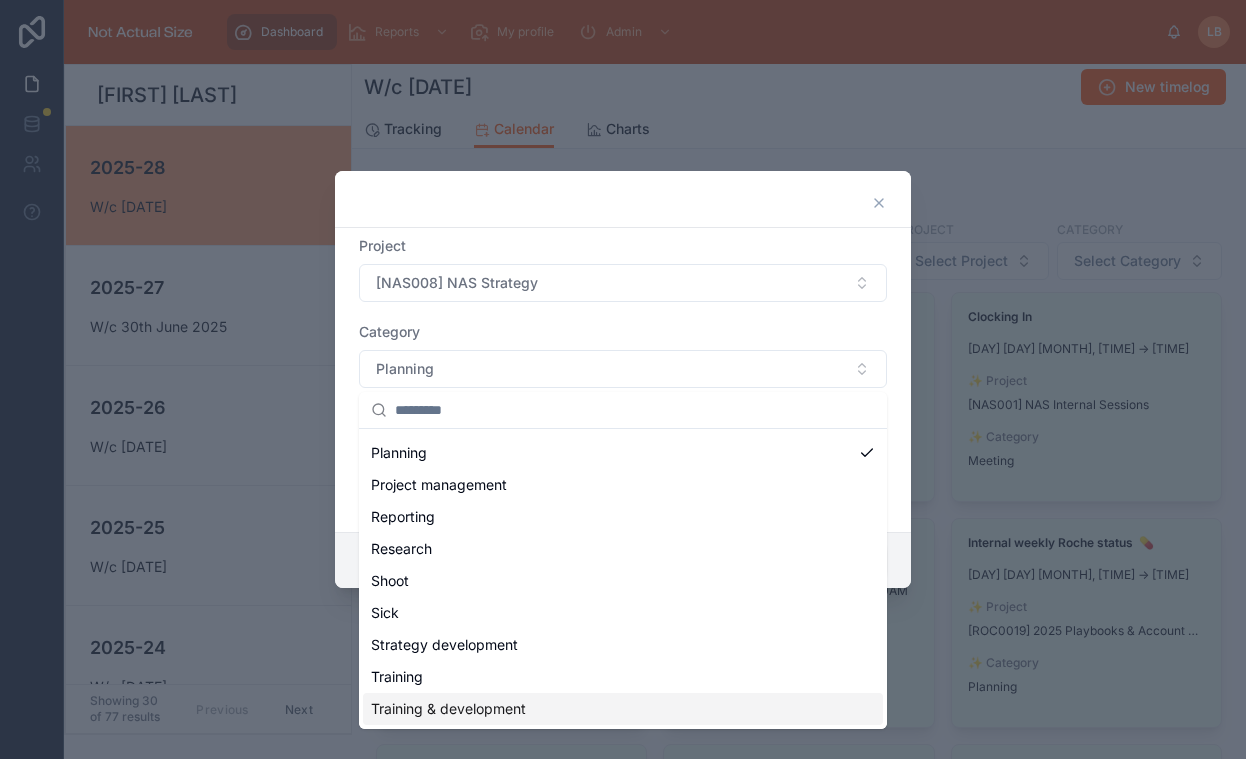 click on "Training & development" at bounding box center (448, 709) 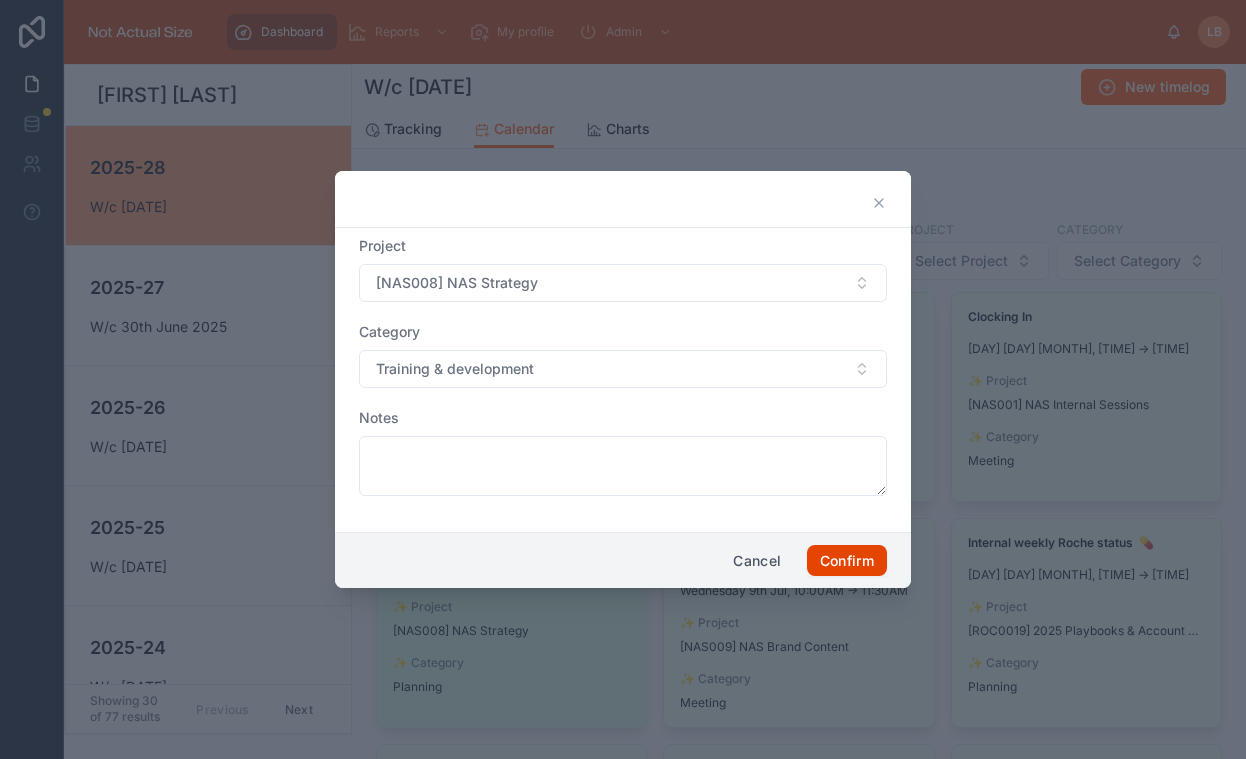 click on "Confirm" at bounding box center (847, 561) 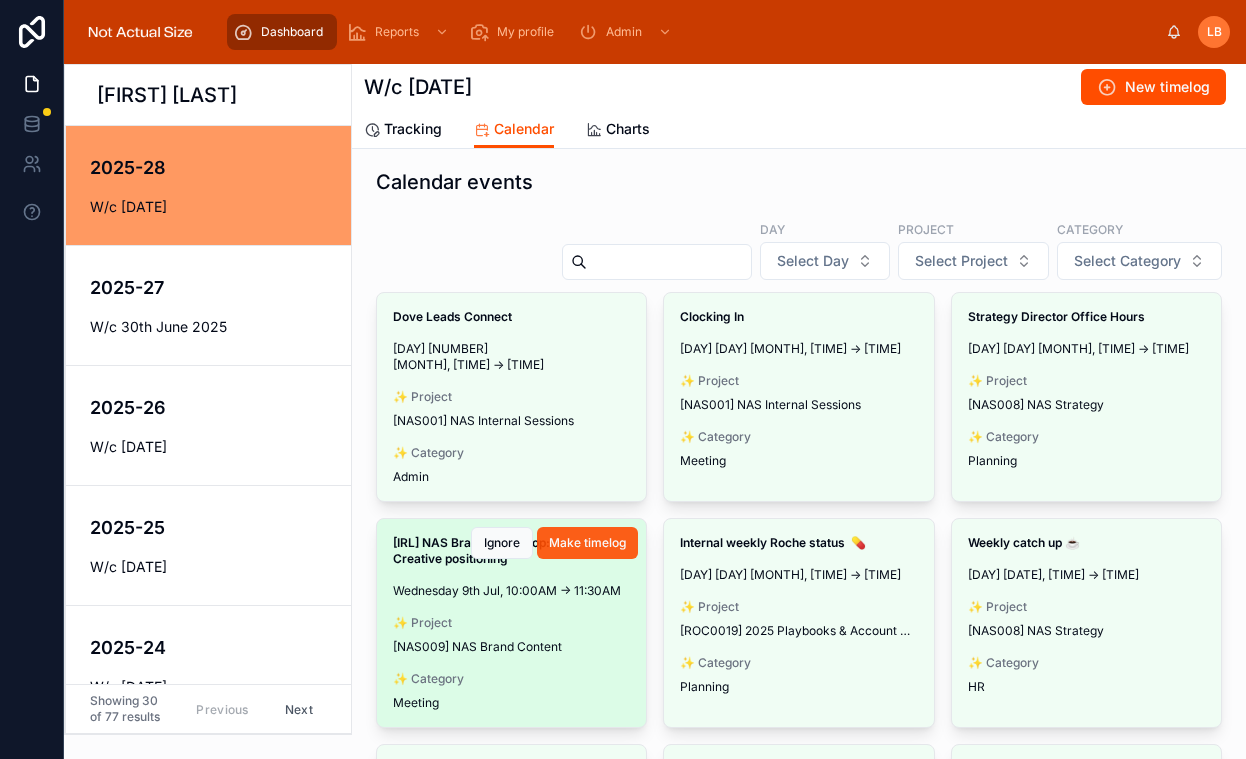 click on "Make timelog" at bounding box center [587, 543] 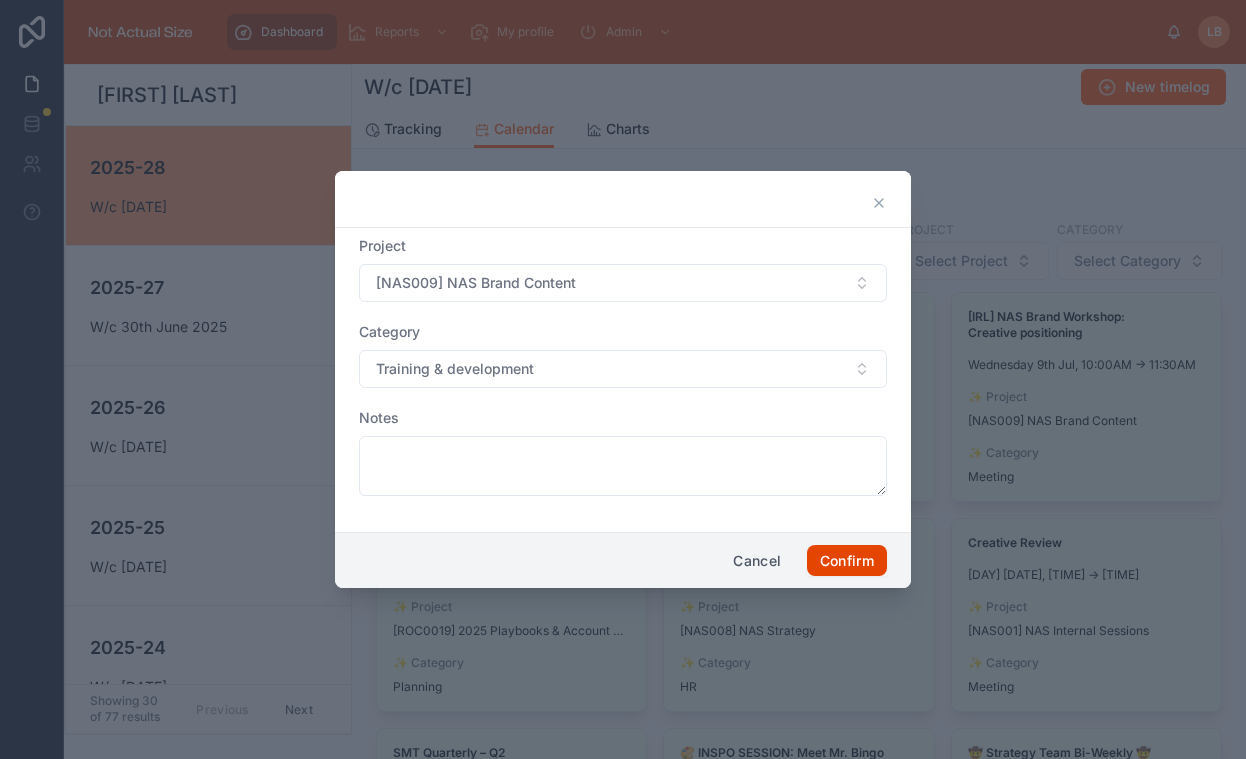 drag, startPoint x: 852, startPoint y: 546, endPoint x: 520, endPoint y: 400, distance: 362.68445 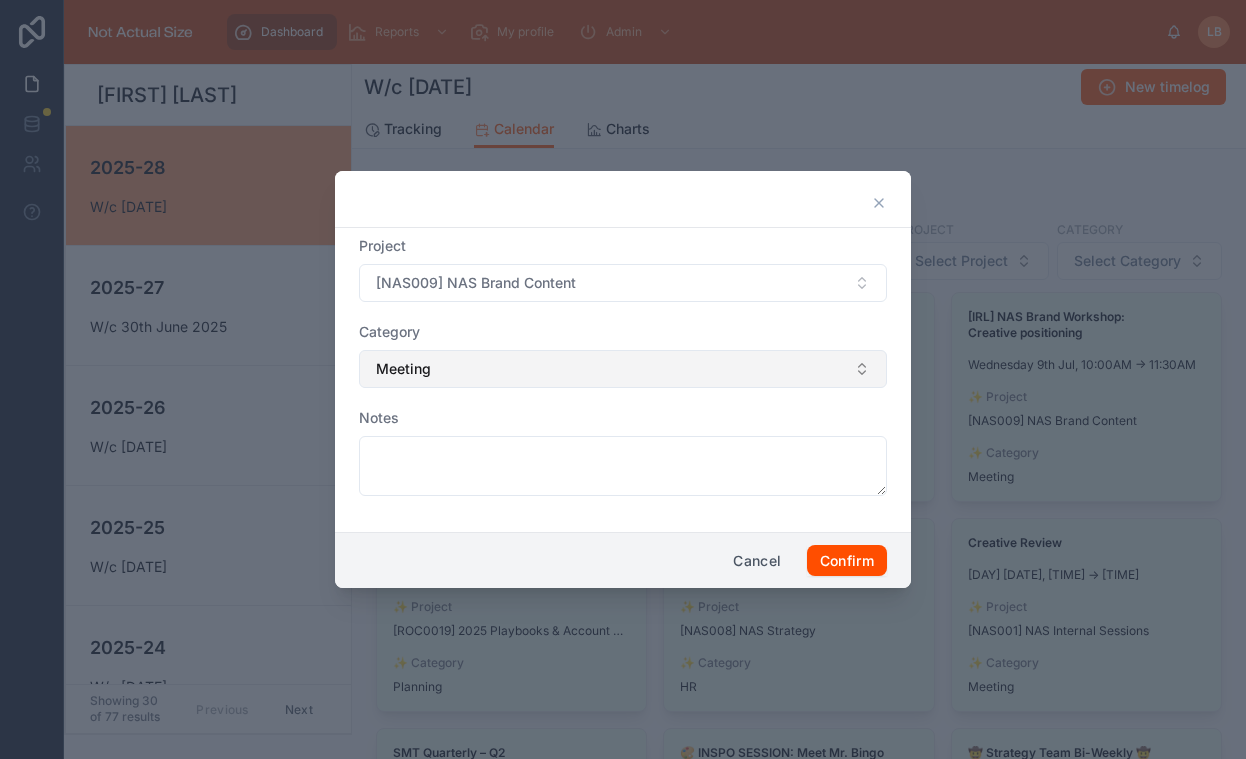 click on "Meeting" at bounding box center (623, 369) 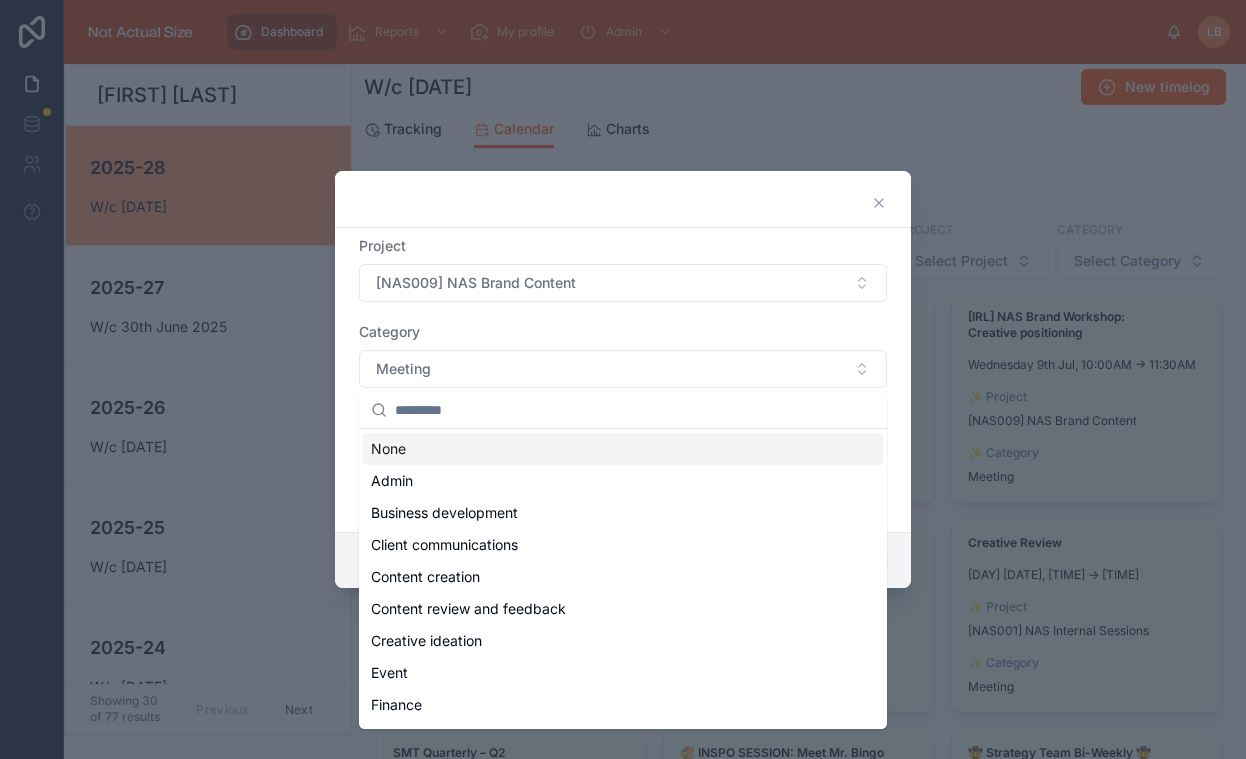 click on "Project [NAS009] NAS Brand Content Category Meeting Notes" at bounding box center [623, 376] 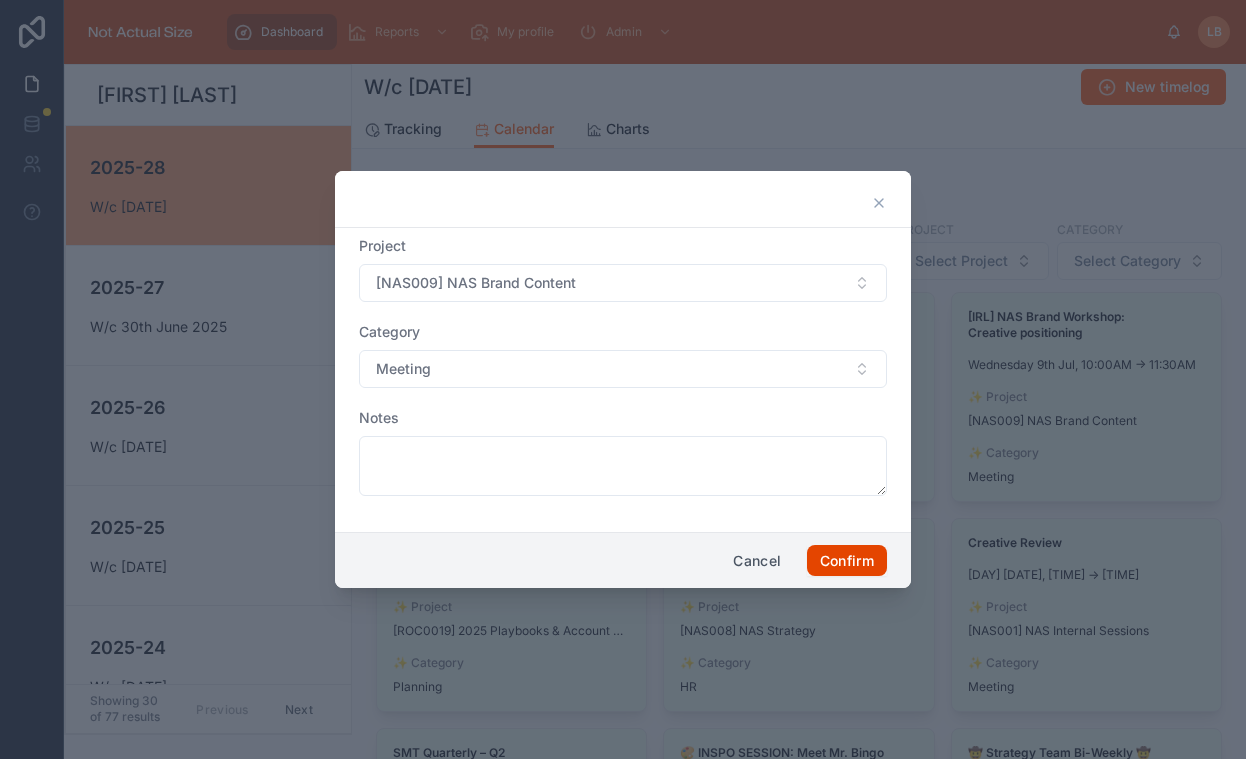 click on "Confirm" at bounding box center [847, 561] 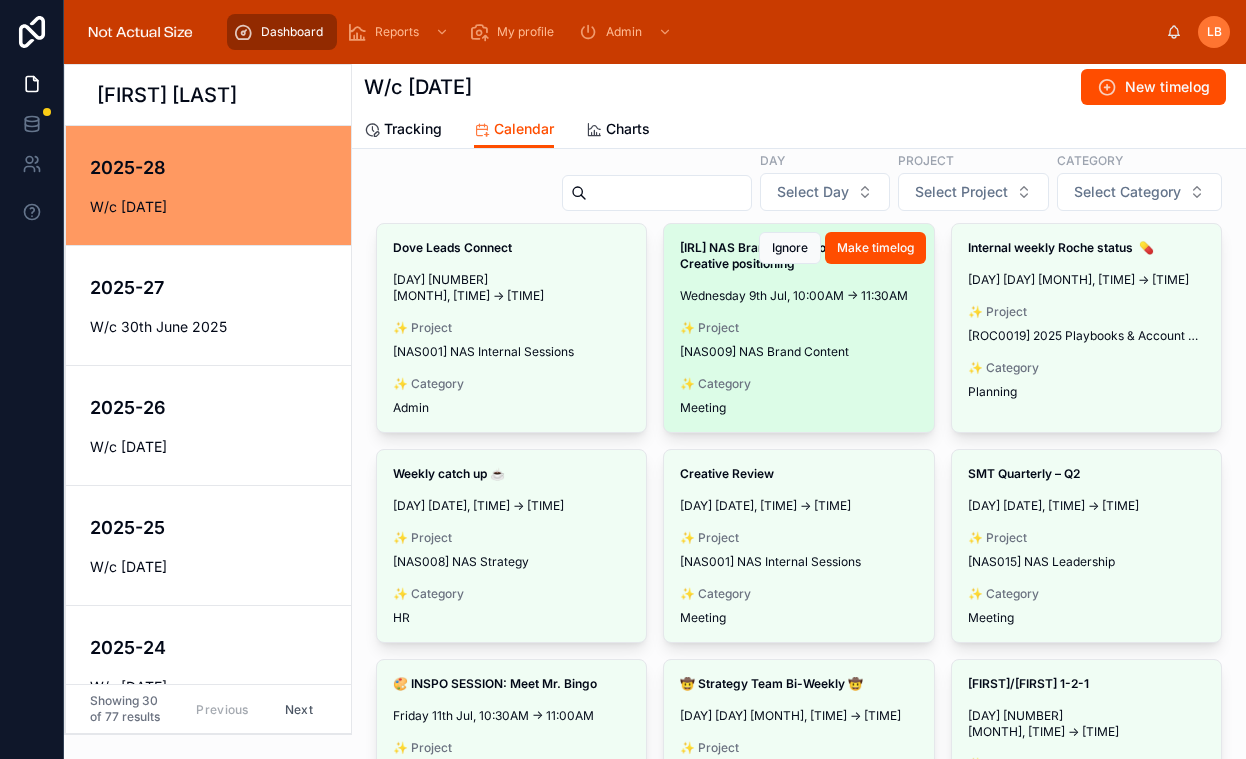 scroll, scrollTop: 173, scrollLeft: 0, axis: vertical 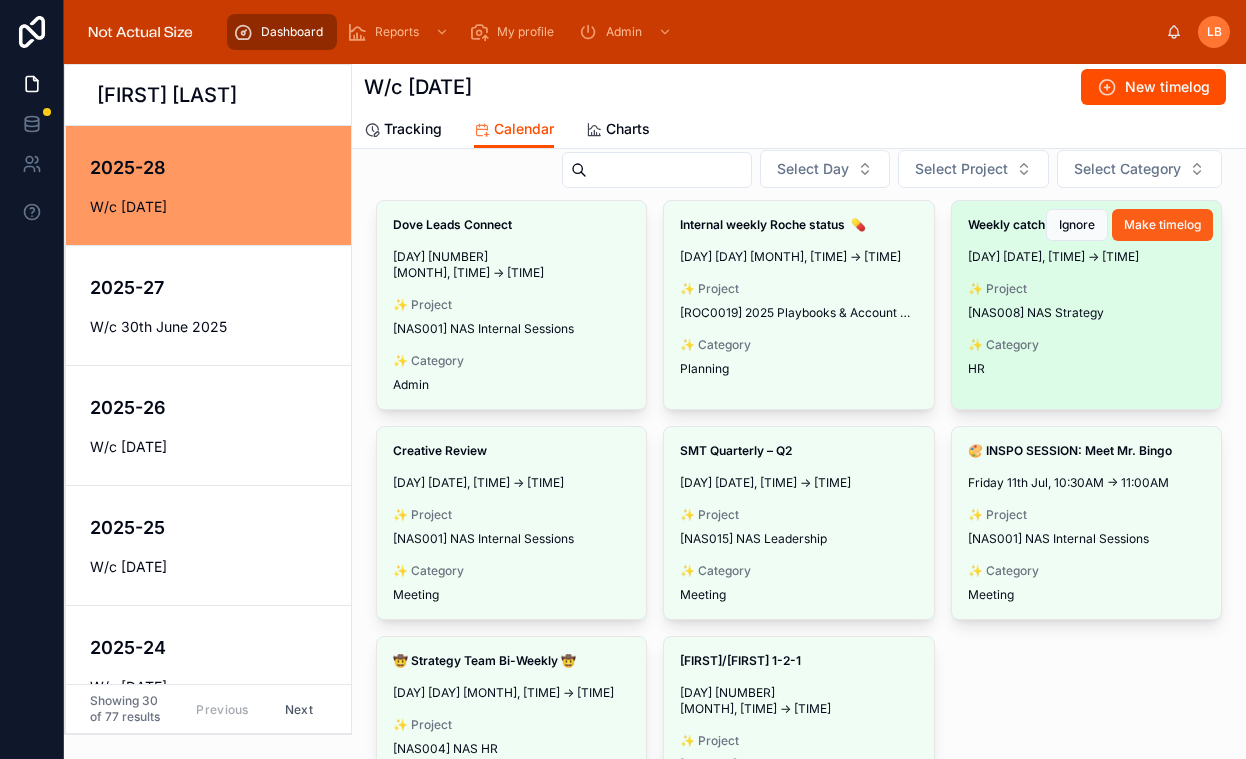 click on "Make timelog" at bounding box center (1162, 225) 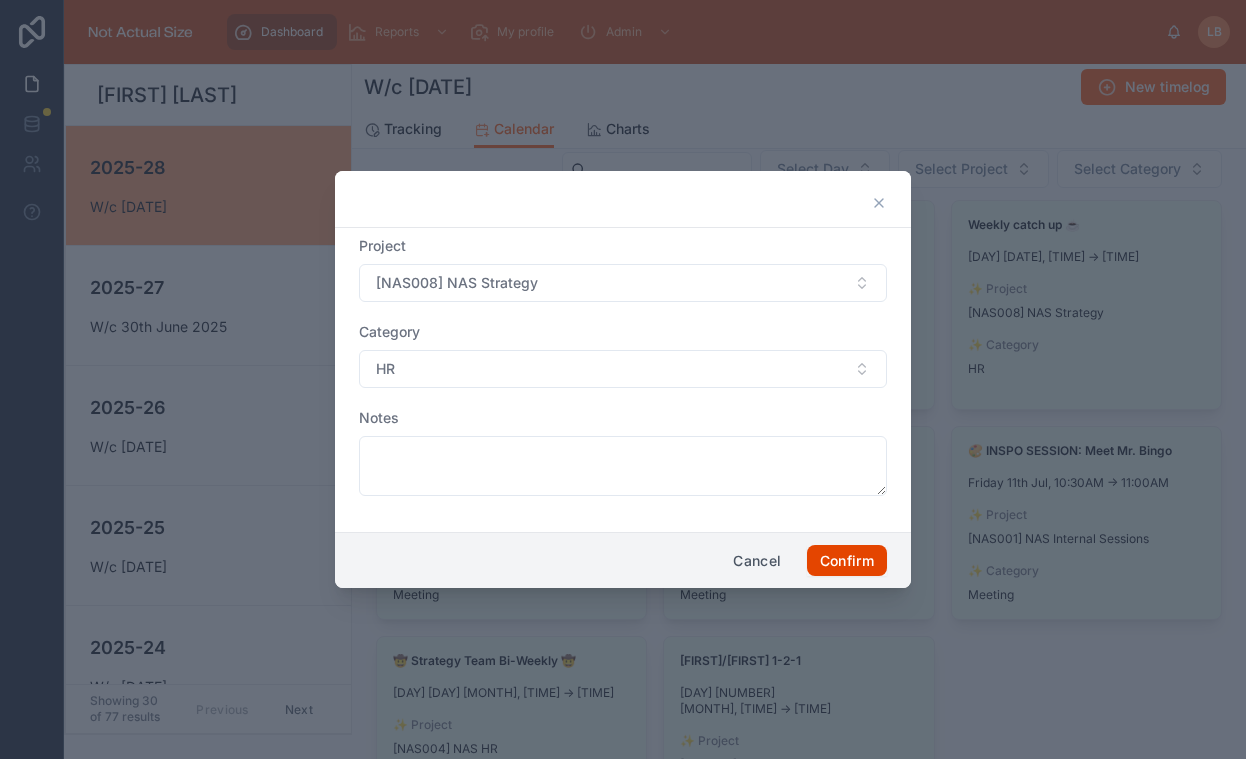 click on "Confirm" at bounding box center (847, 561) 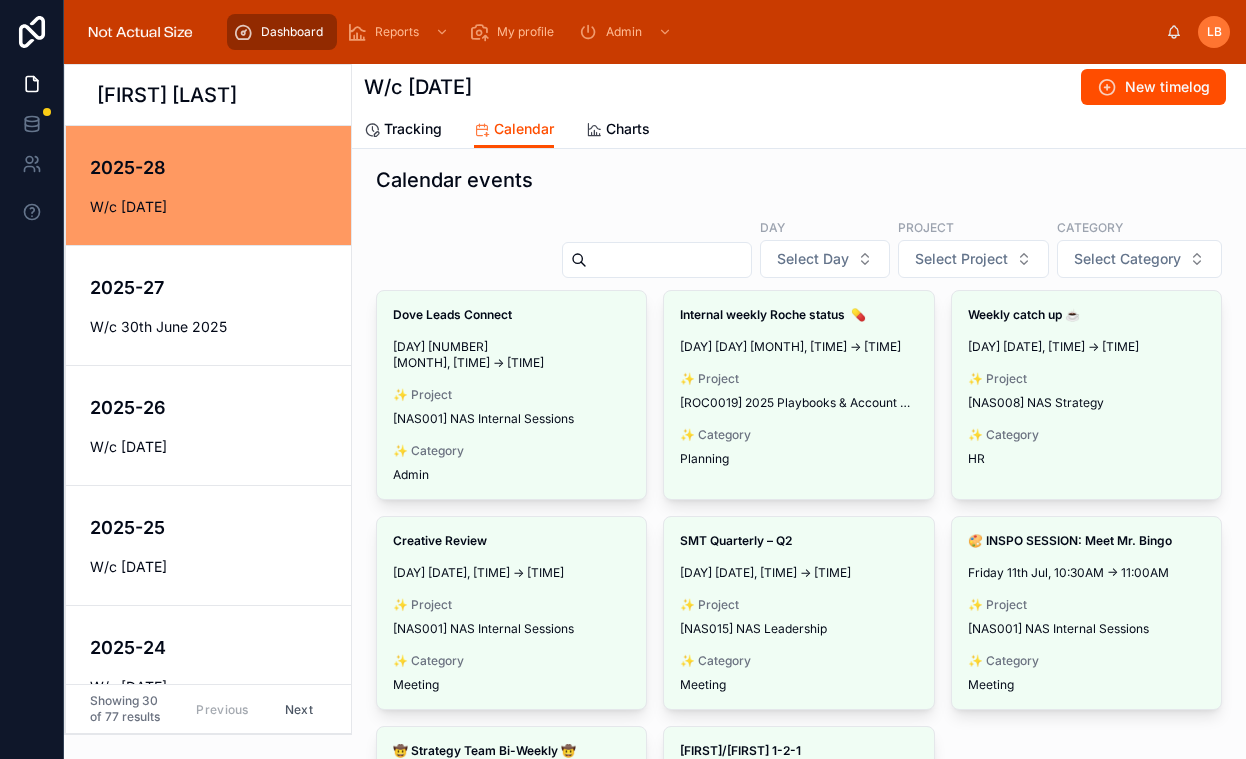 scroll, scrollTop: 100, scrollLeft: 0, axis: vertical 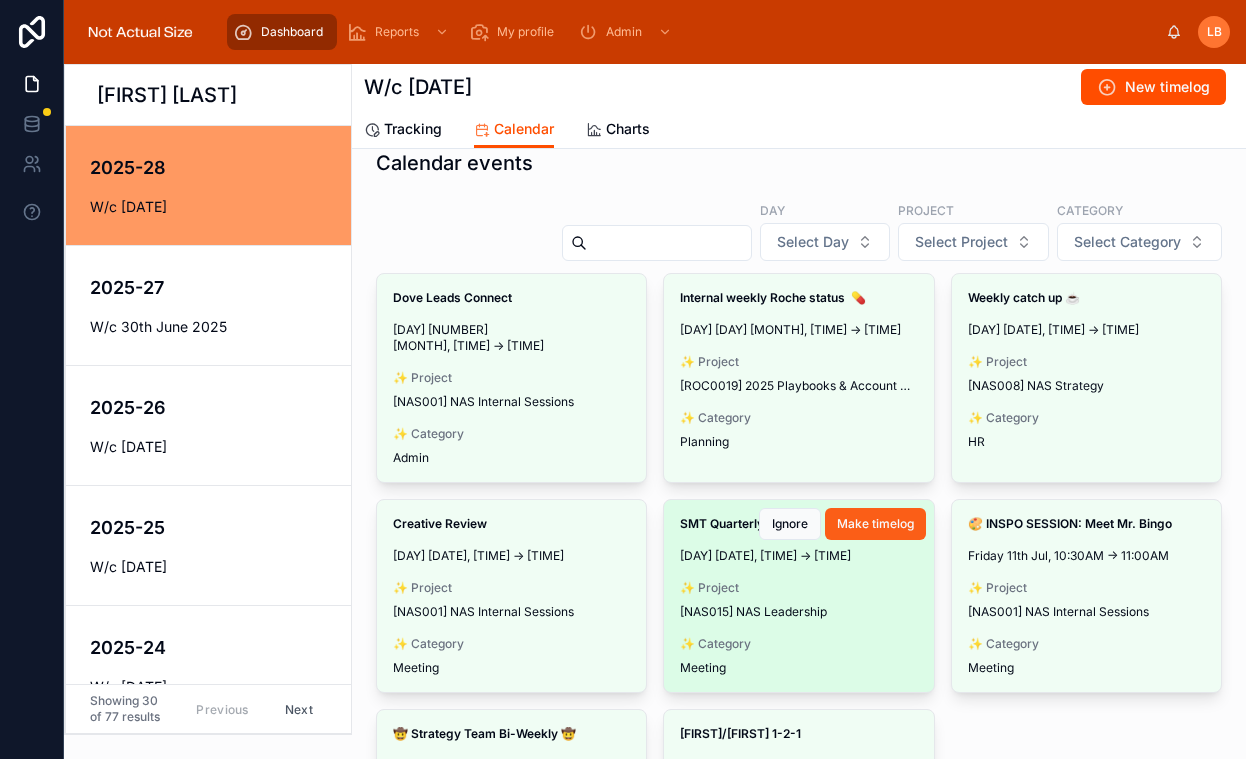 click on "Make timelog" at bounding box center [875, 524] 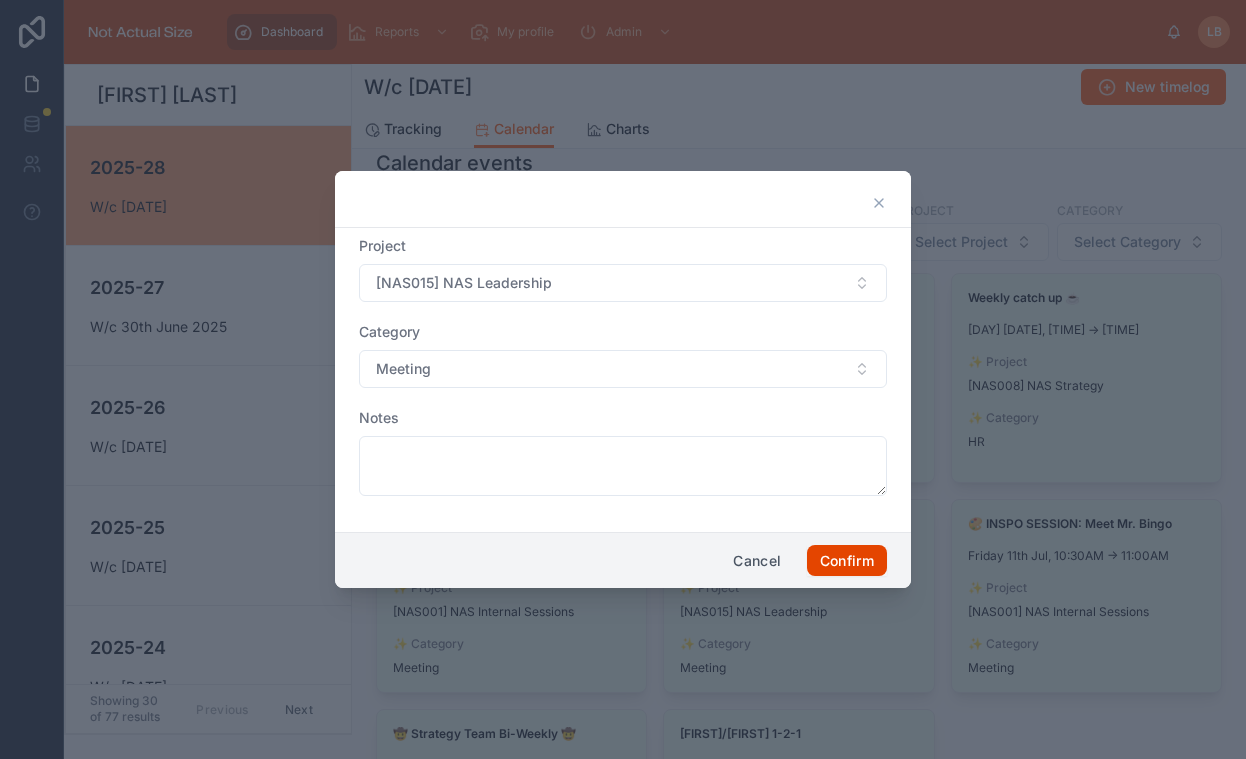 click on "Confirm" at bounding box center [847, 561] 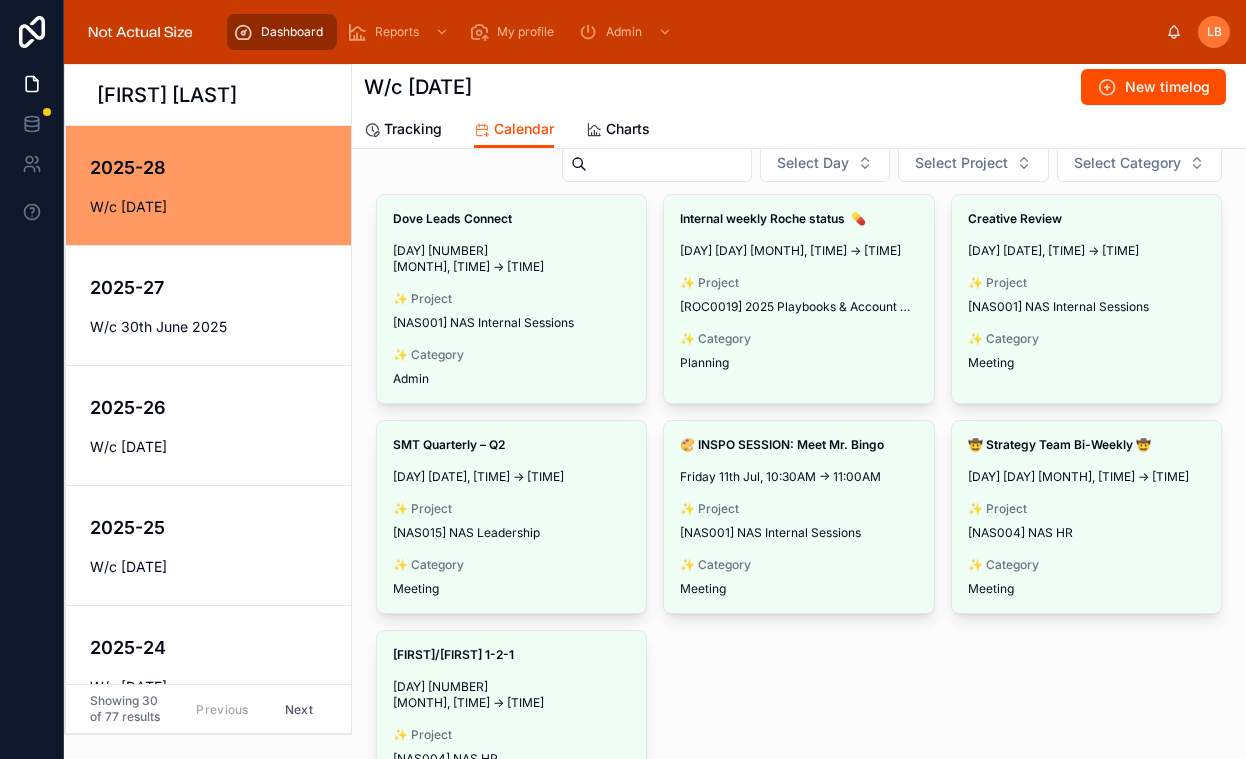 scroll, scrollTop: 254, scrollLeft: 0, axis: vertical 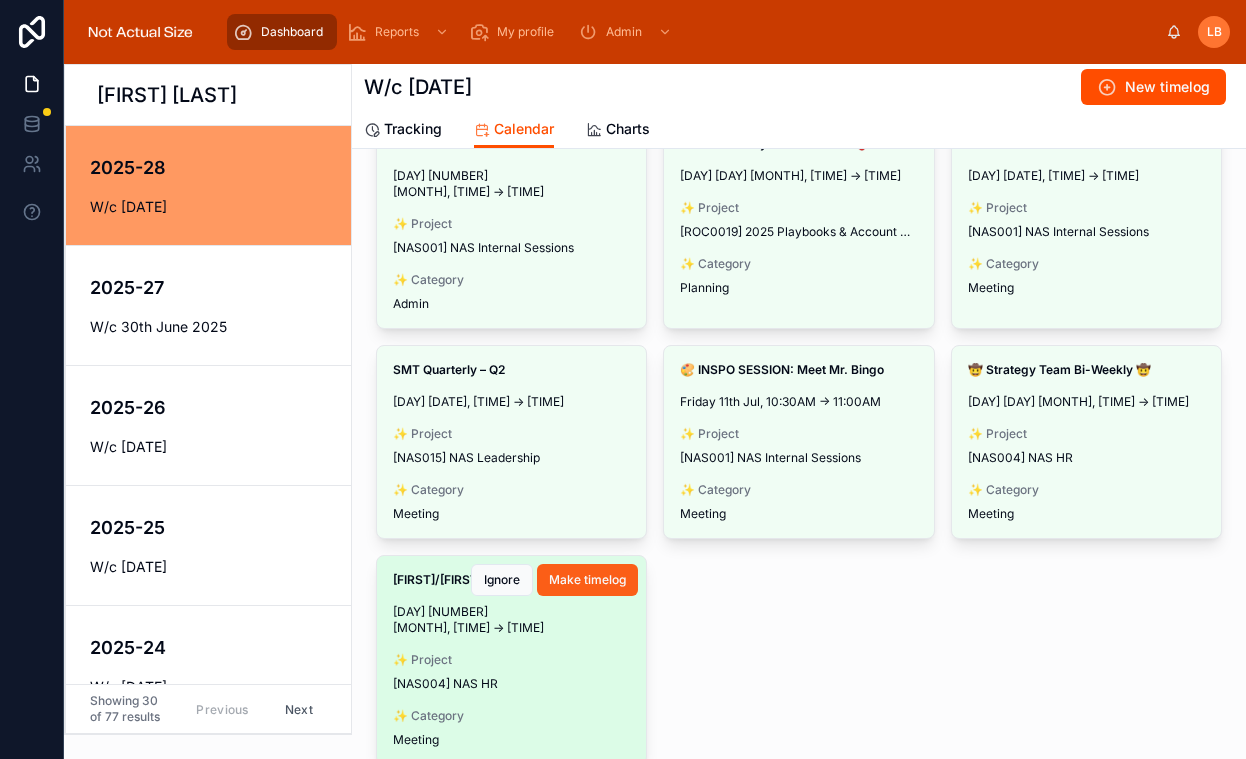 click on "Make timelog" at bounding box center (587, 580) 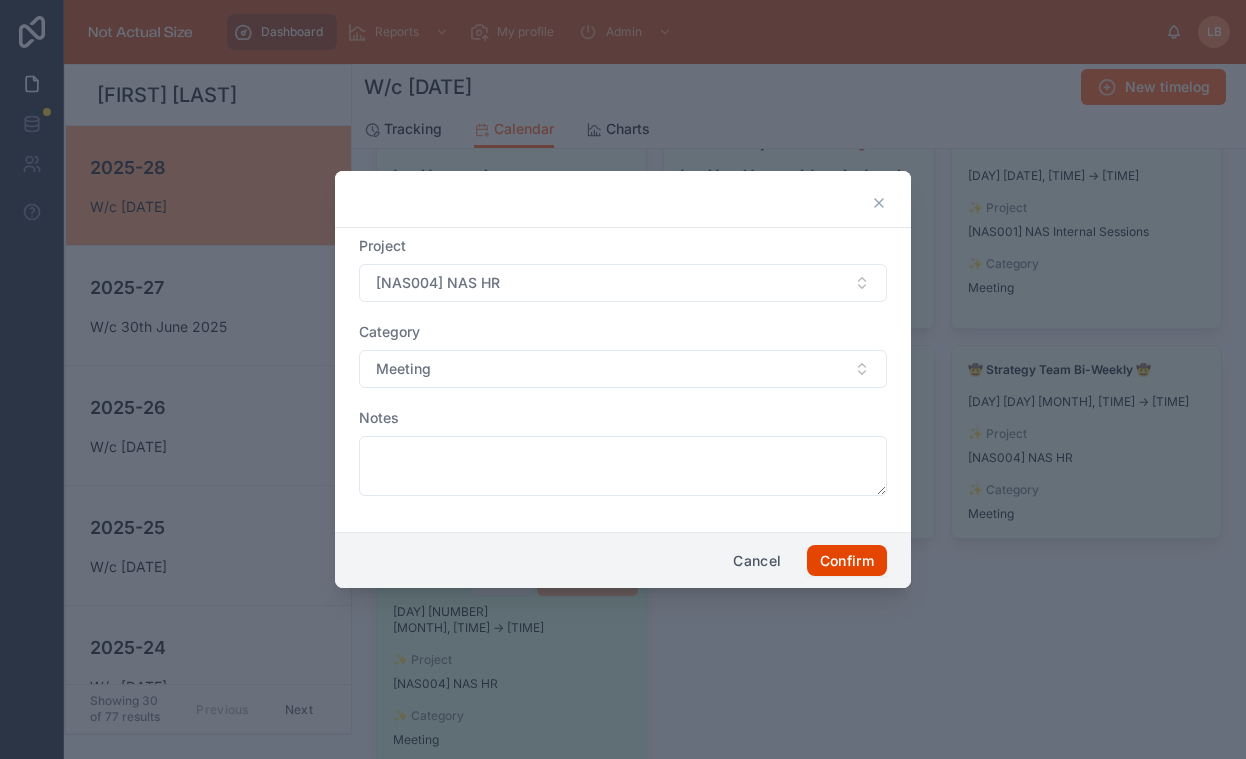 click on "Confirm" at bounding box center (847, 561) 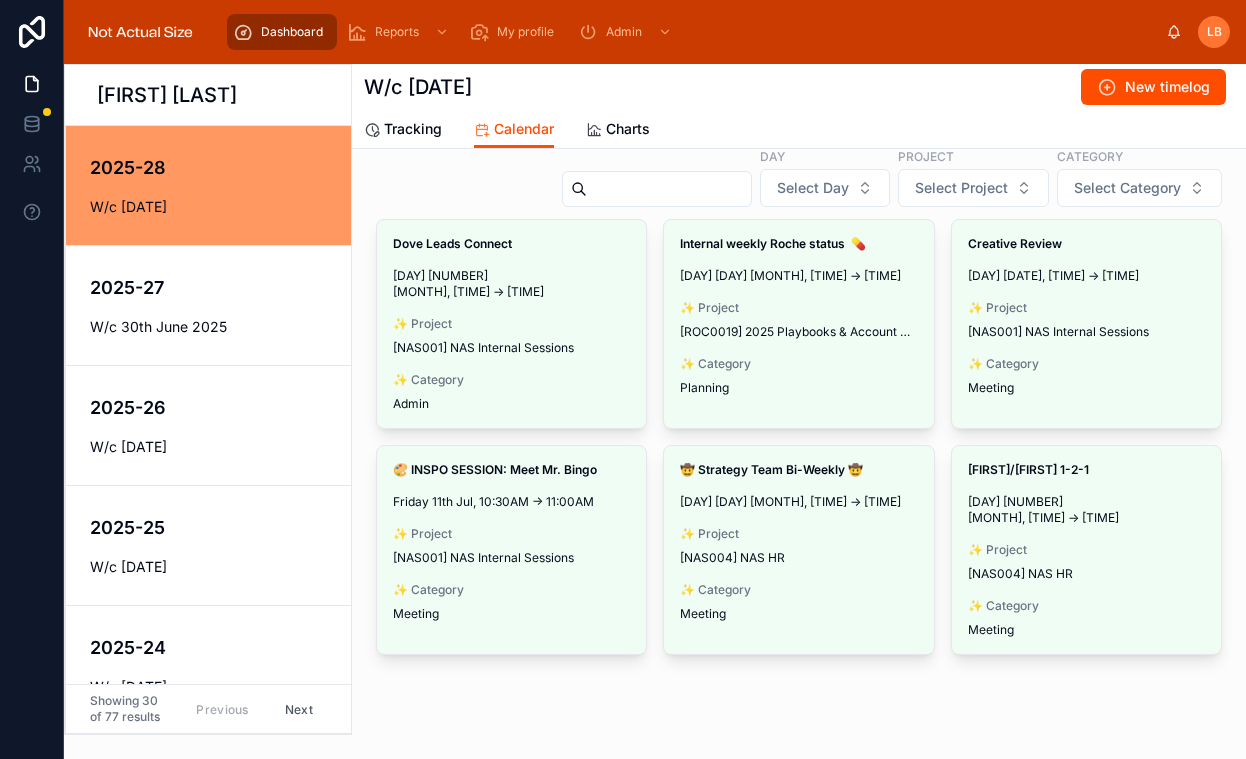 scroll, scrollTop: 0, scrollLeft: 0, axis: both 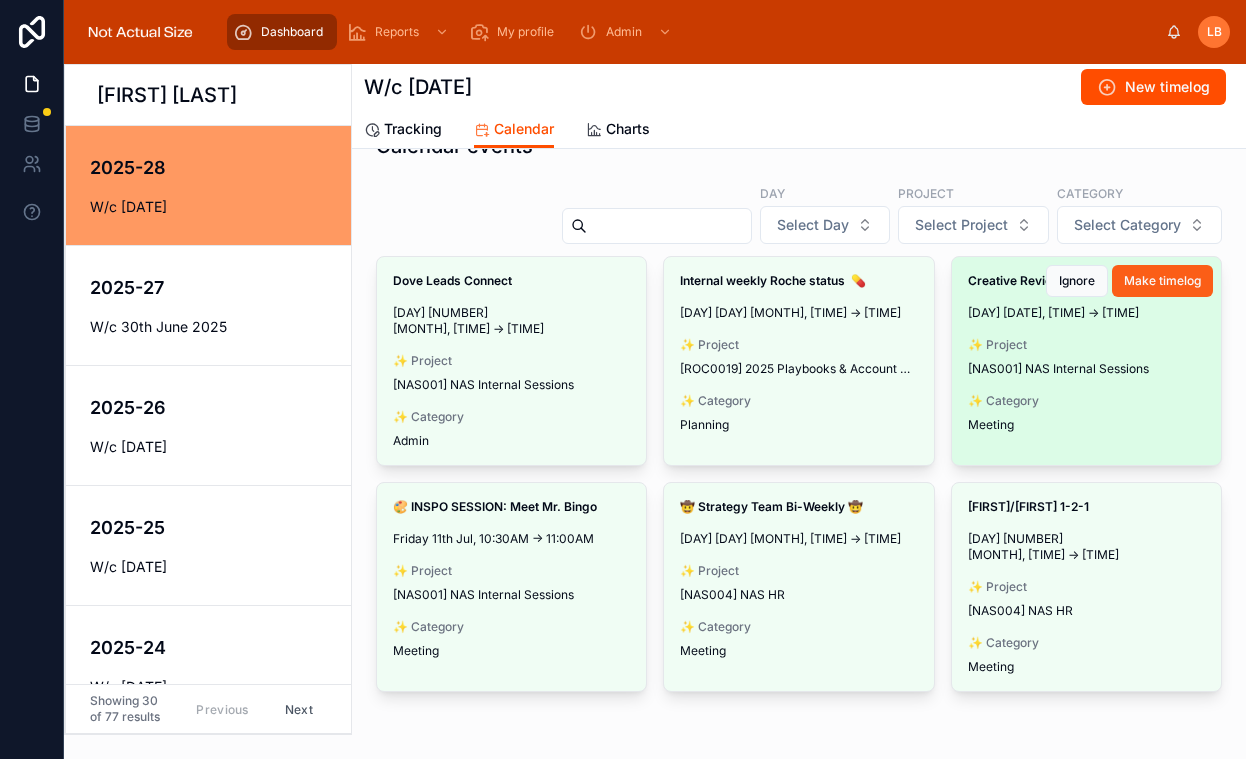 click on "Make timelog" at bounding box center (1162, 281) 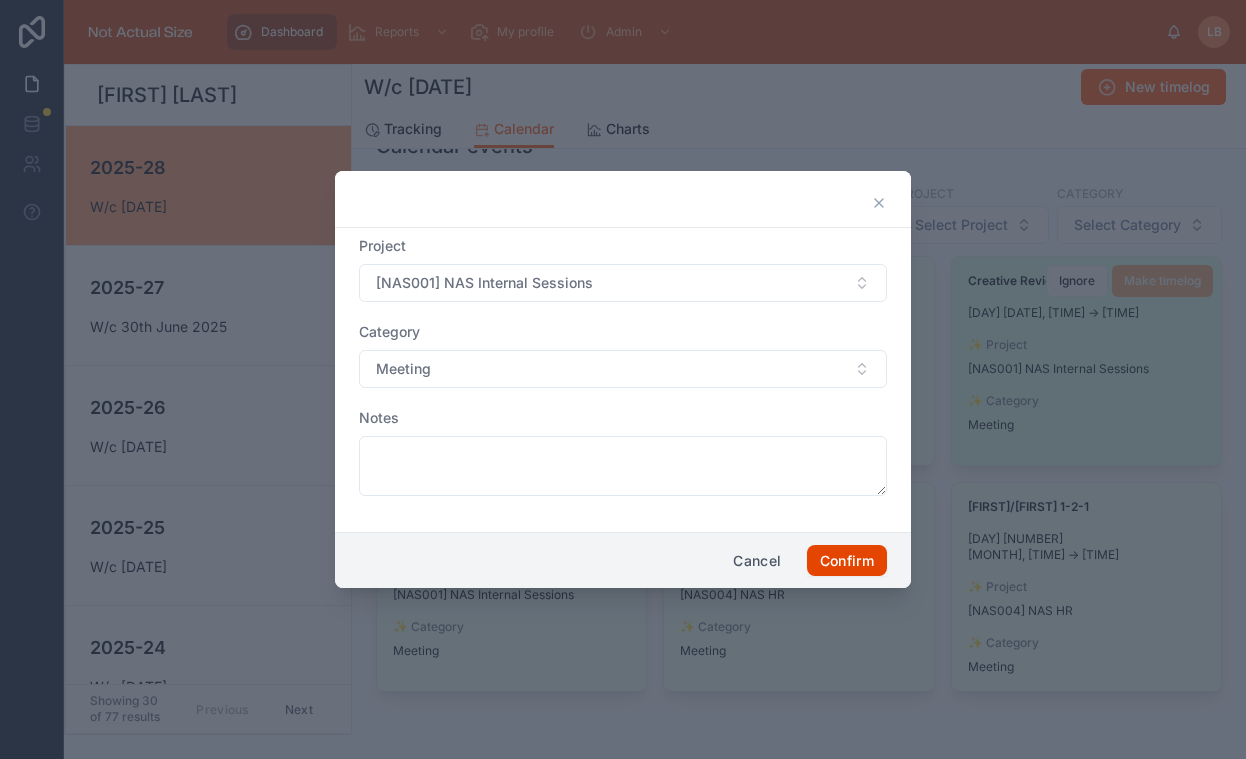 click on "Confirm" at bounding box center [847, 561] 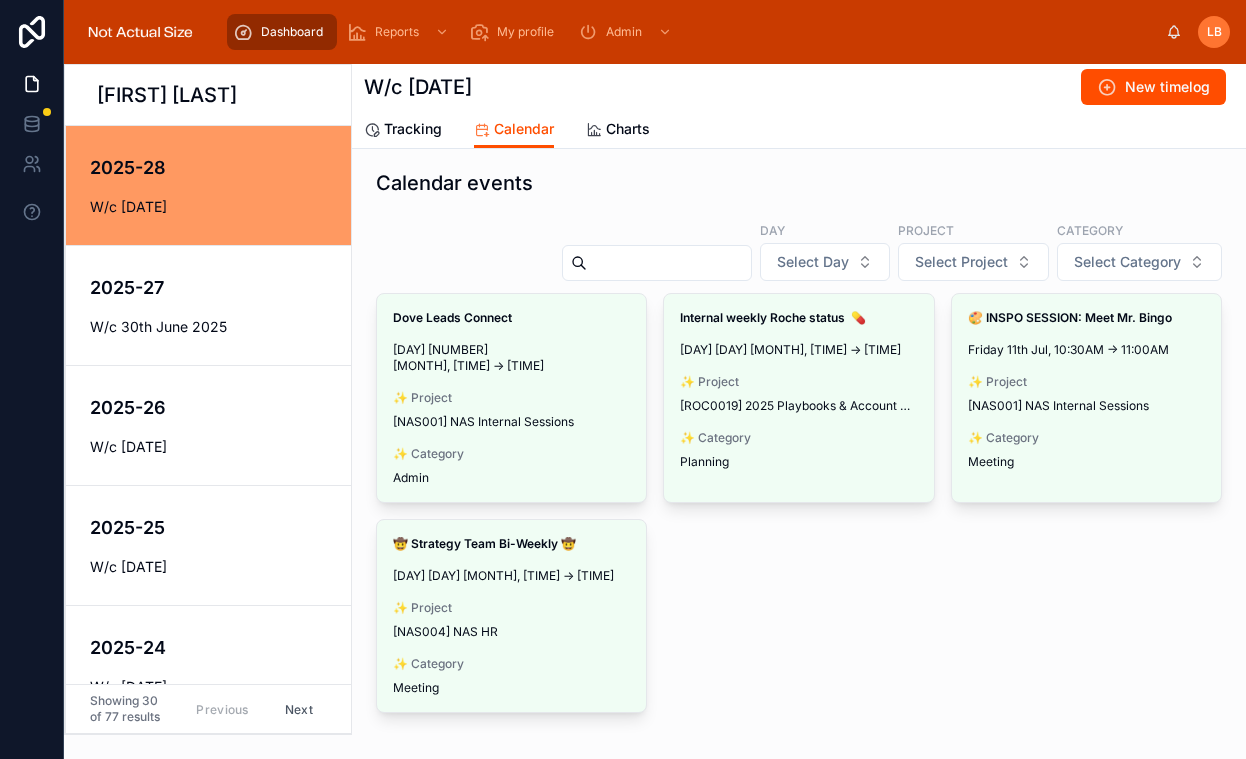 scroll, scrollTop: 87, scrollLeft: 0, axis: vertical 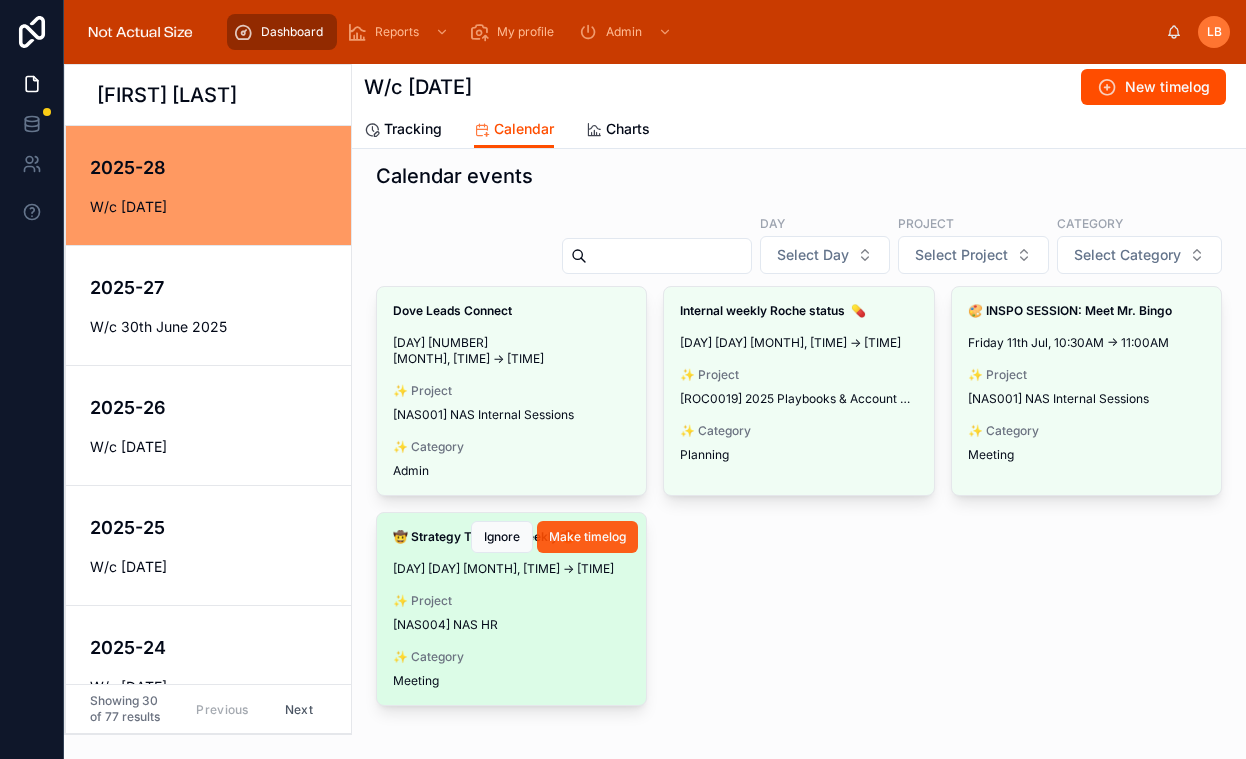 click on "Make timelog" at bounding box center [587, 537] 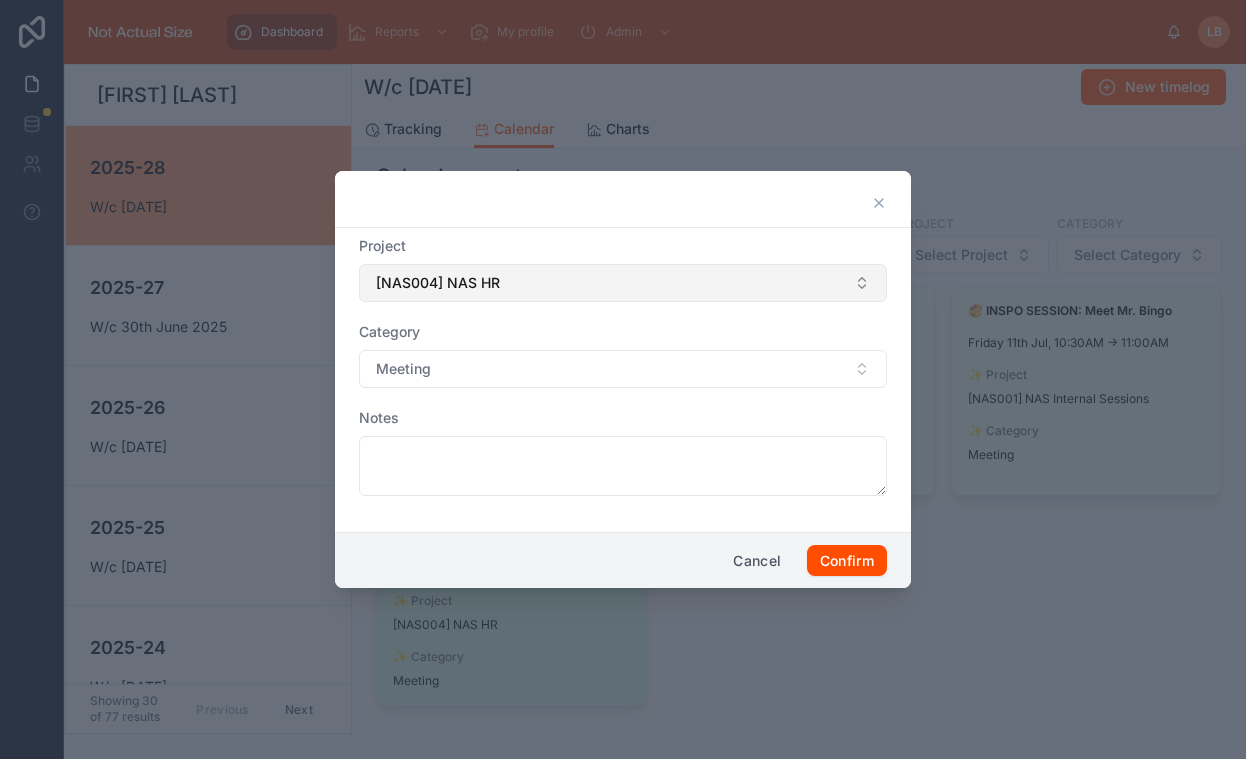 click on "[NAS004] NAS HR" at bounding box center [623, 283] 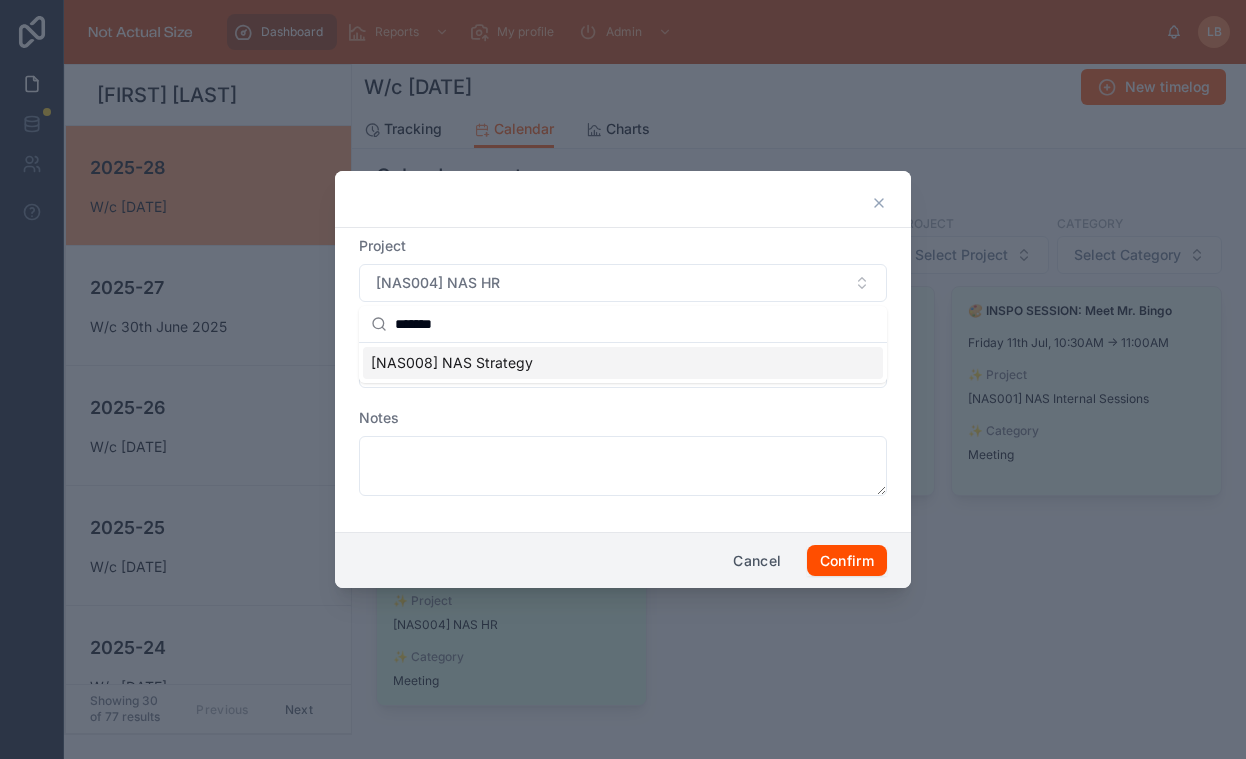 type on "*******" 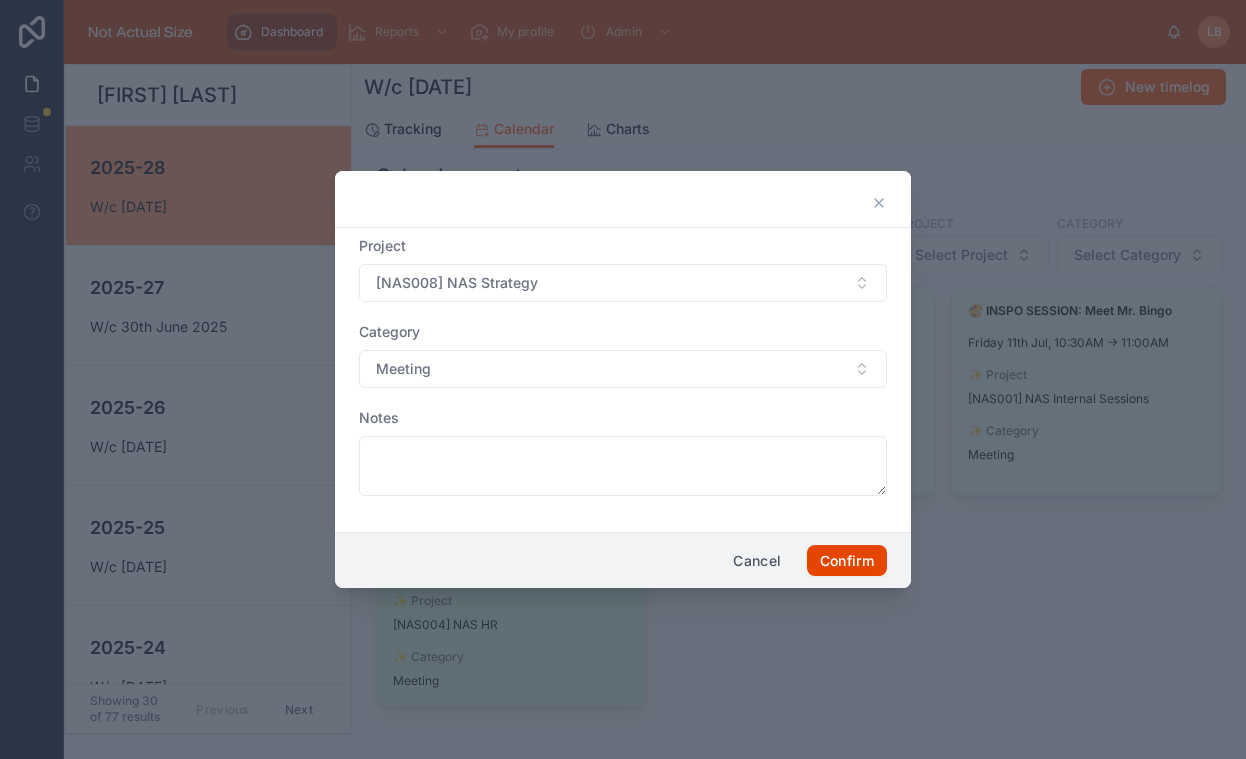 click on "Confirm" at bounding box center (847, 561) 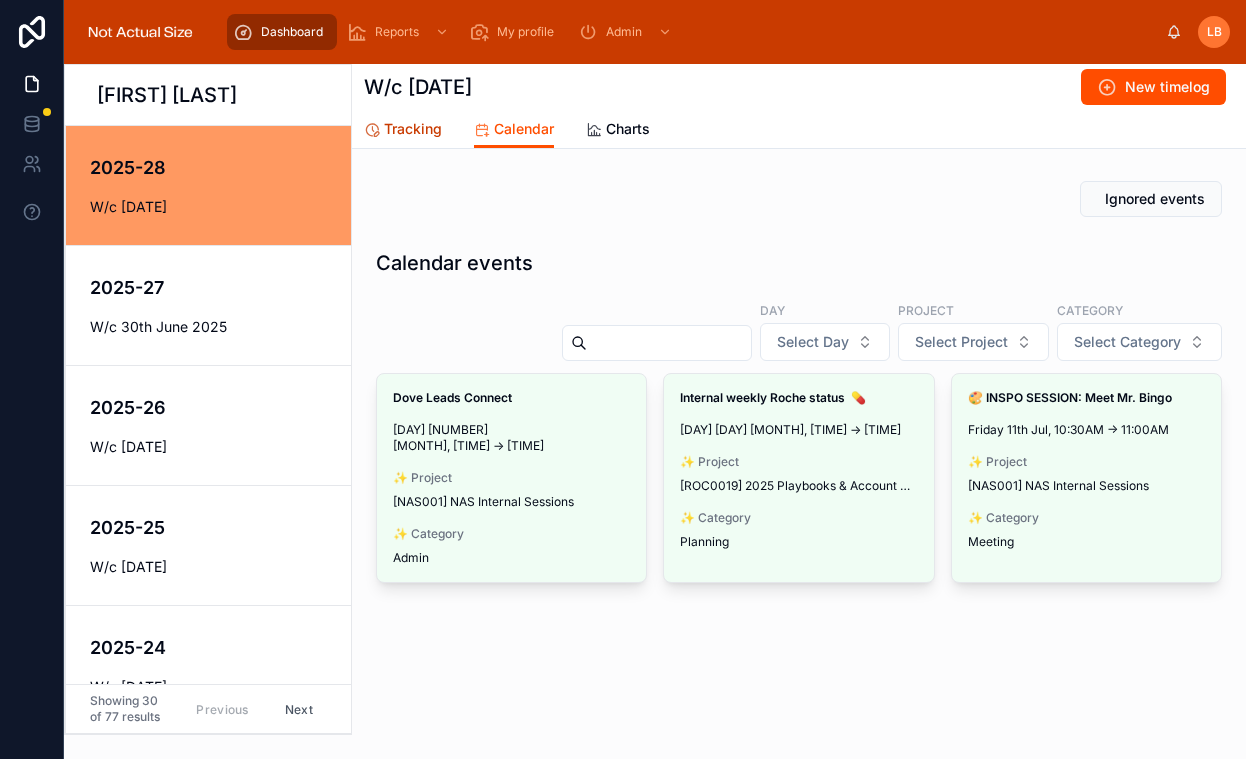 click on "Tracking" at bounding box center [403, 131] 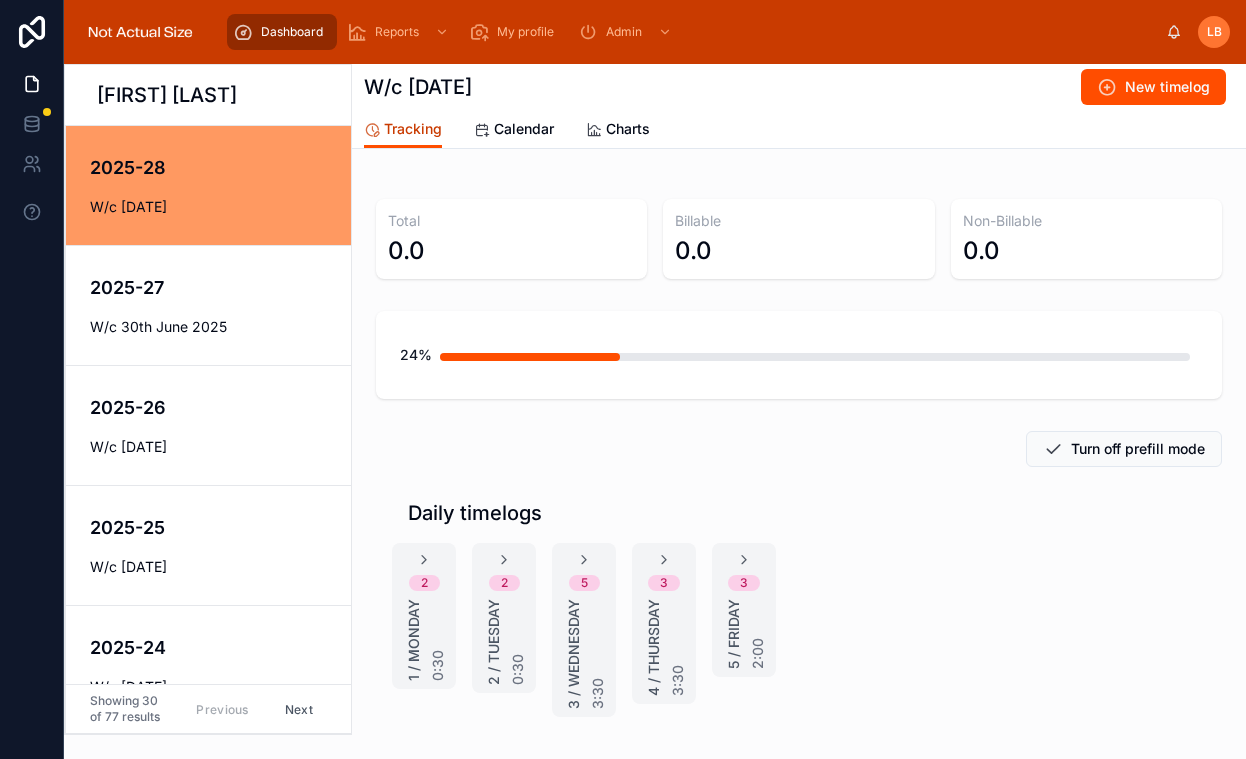 scroll, scrollTop: 94, scrollLeft: 0, axis: vertical 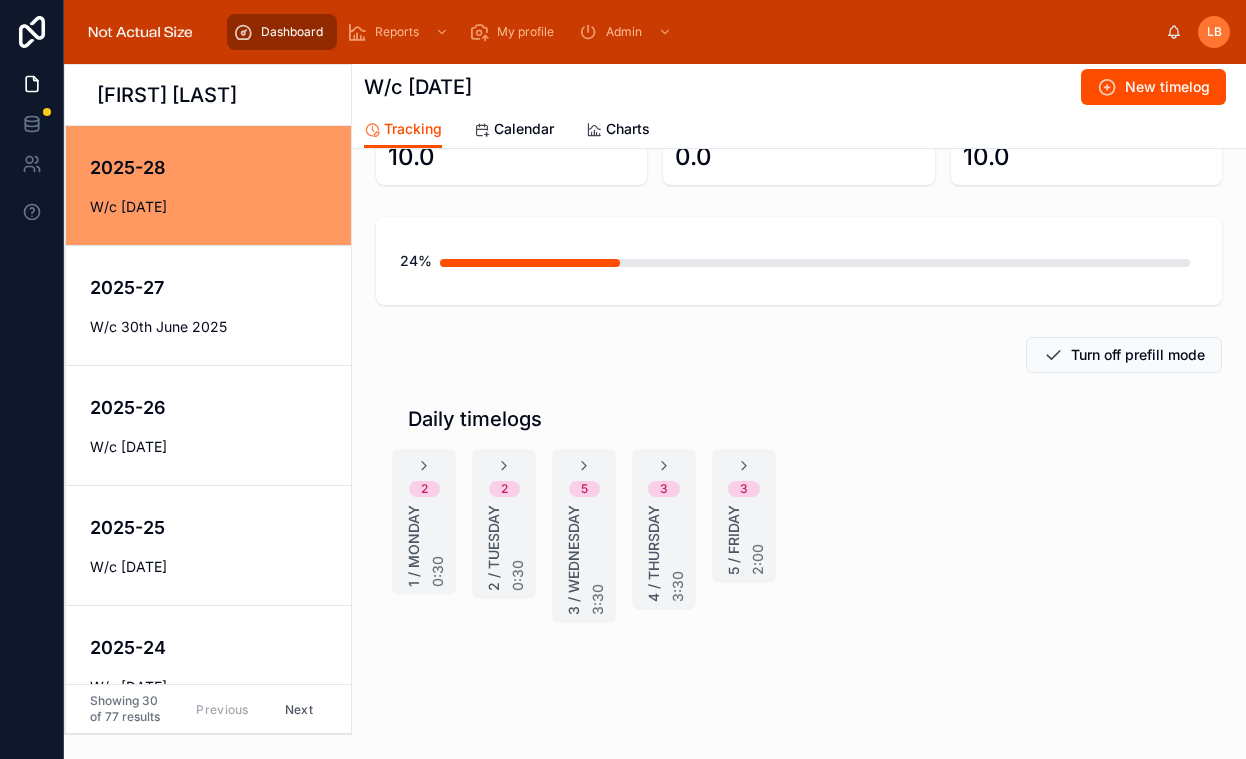 click on "[DAY] [DAY] / [DAY] [TIME]" at bounding box center [744, 516] 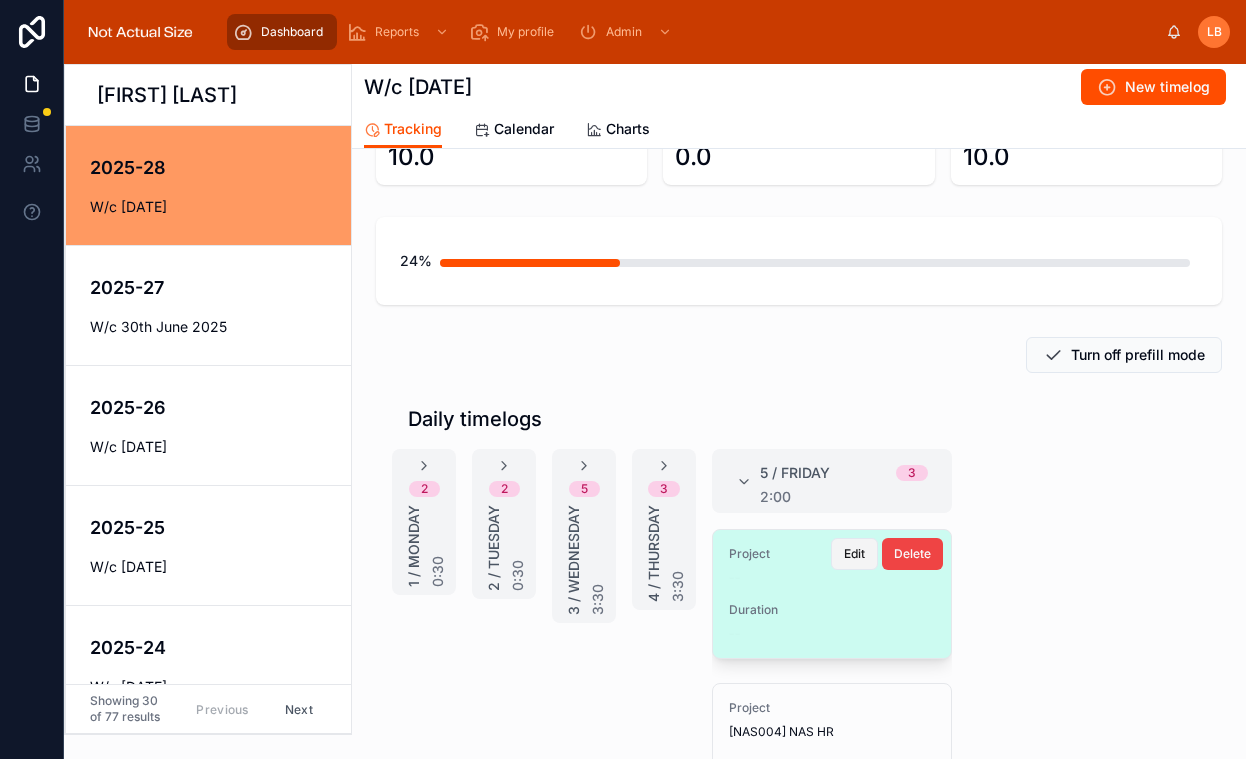 click on "Edit" at bounding box center [854, 554] 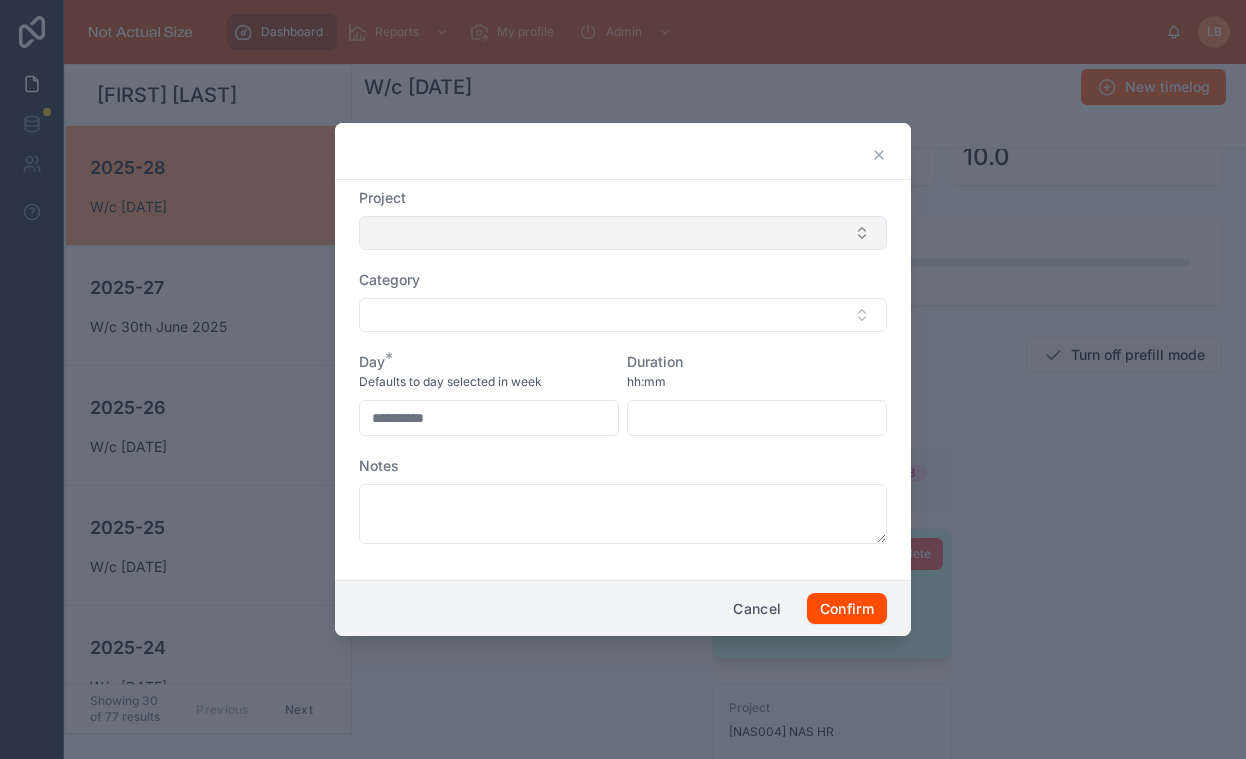 click at bounding box center (623, 233) 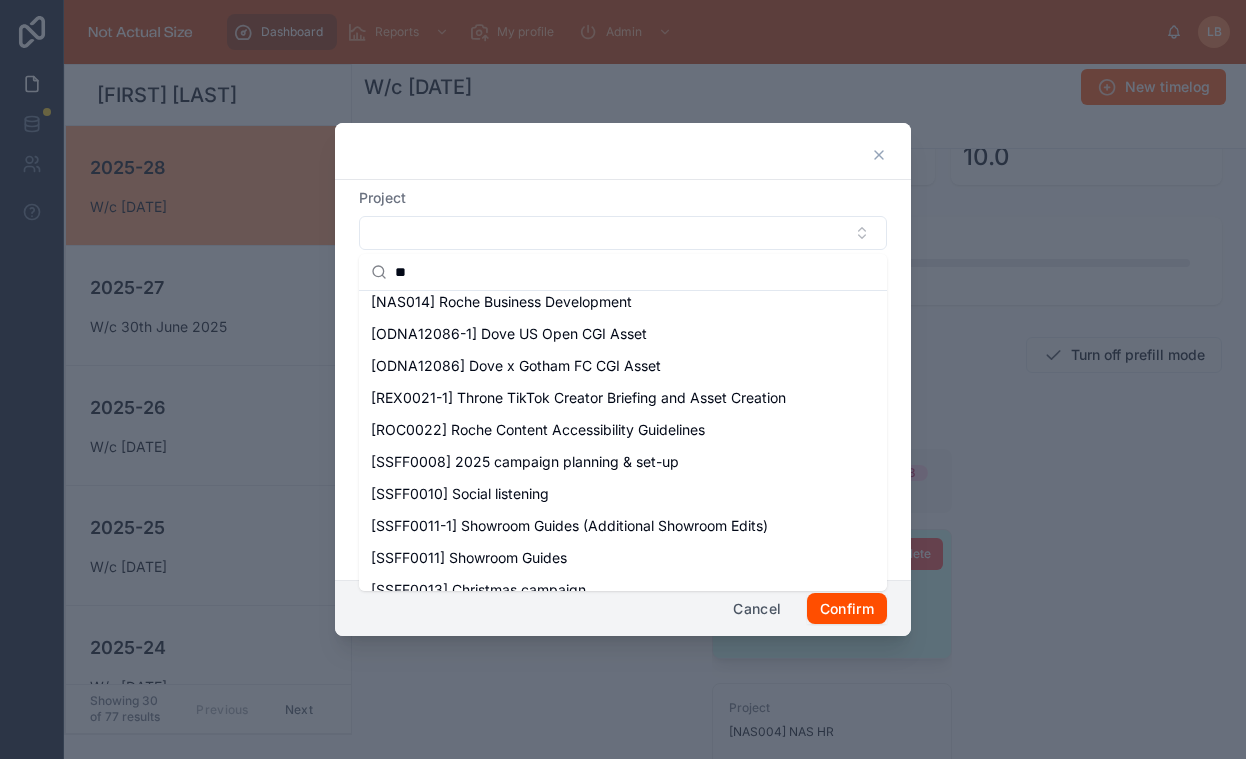 scroll, scrollTop: 188, scrollLeft: 0, axis: vertical 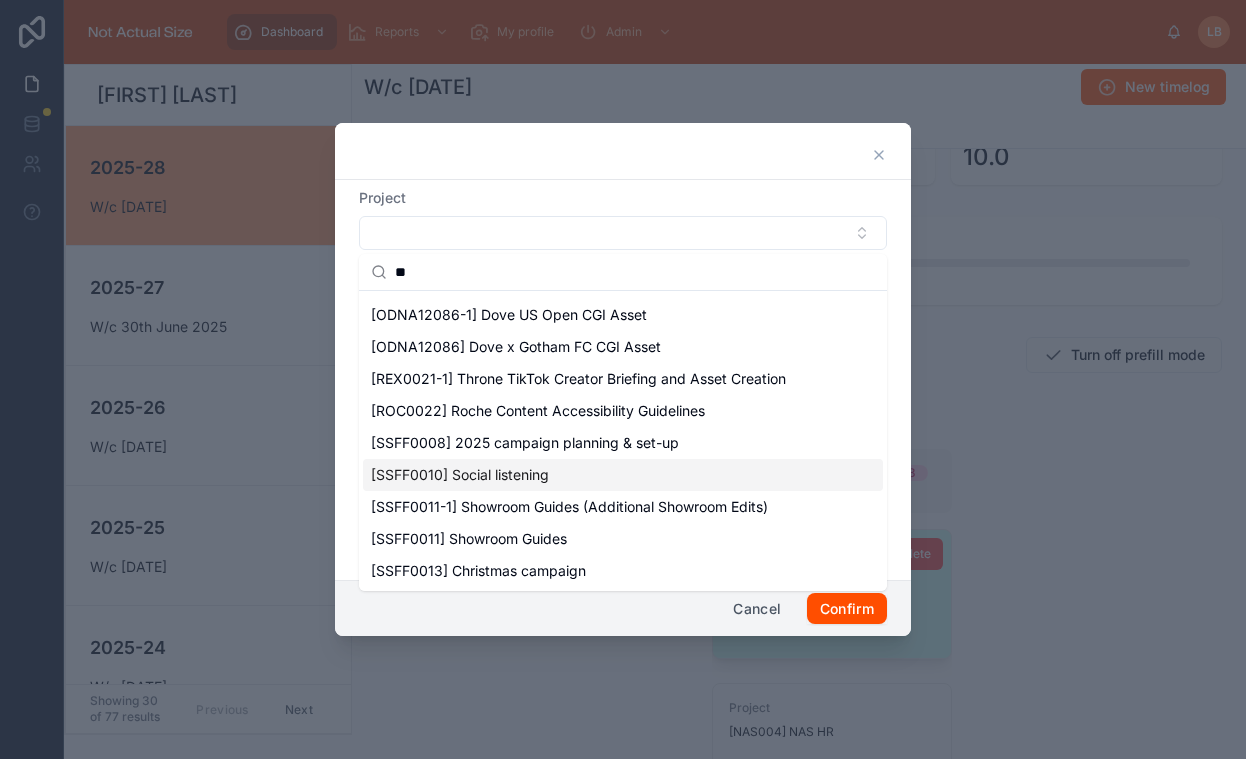 type on "**" 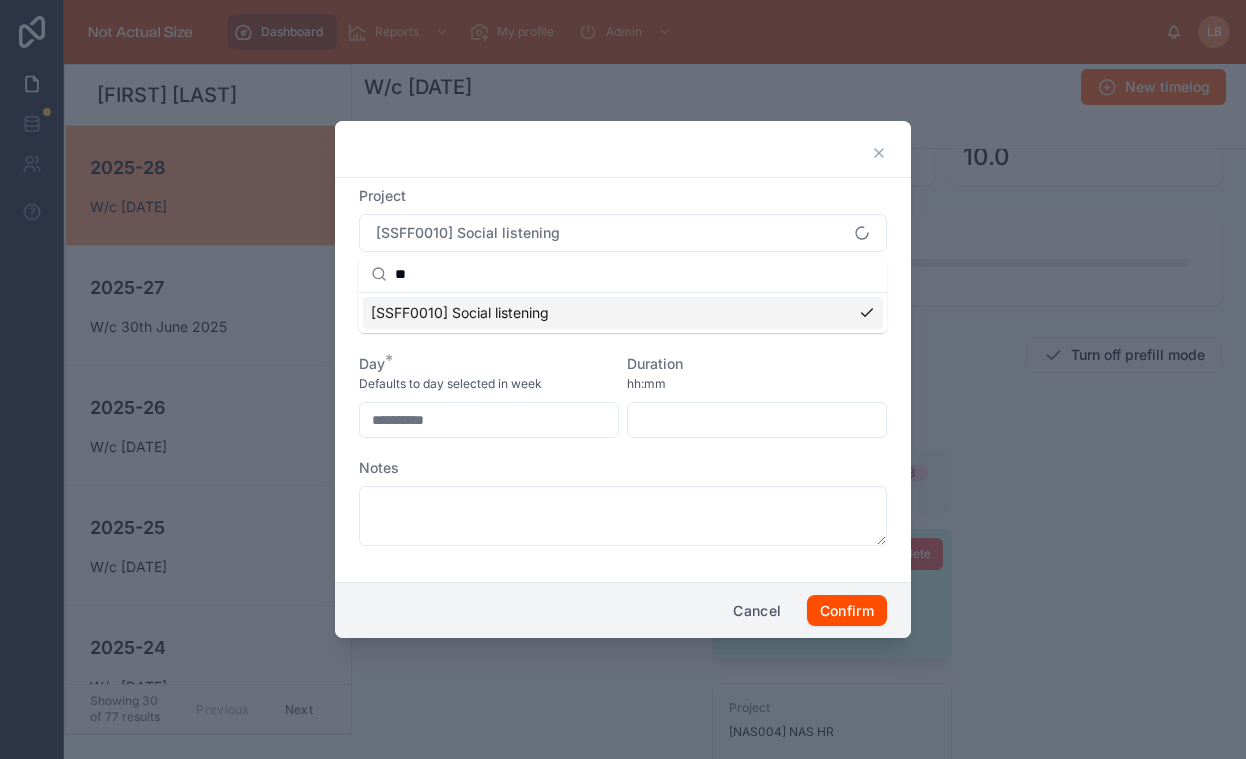 scroll, scrollTop: 0, scrollLeft: 0, axis: both 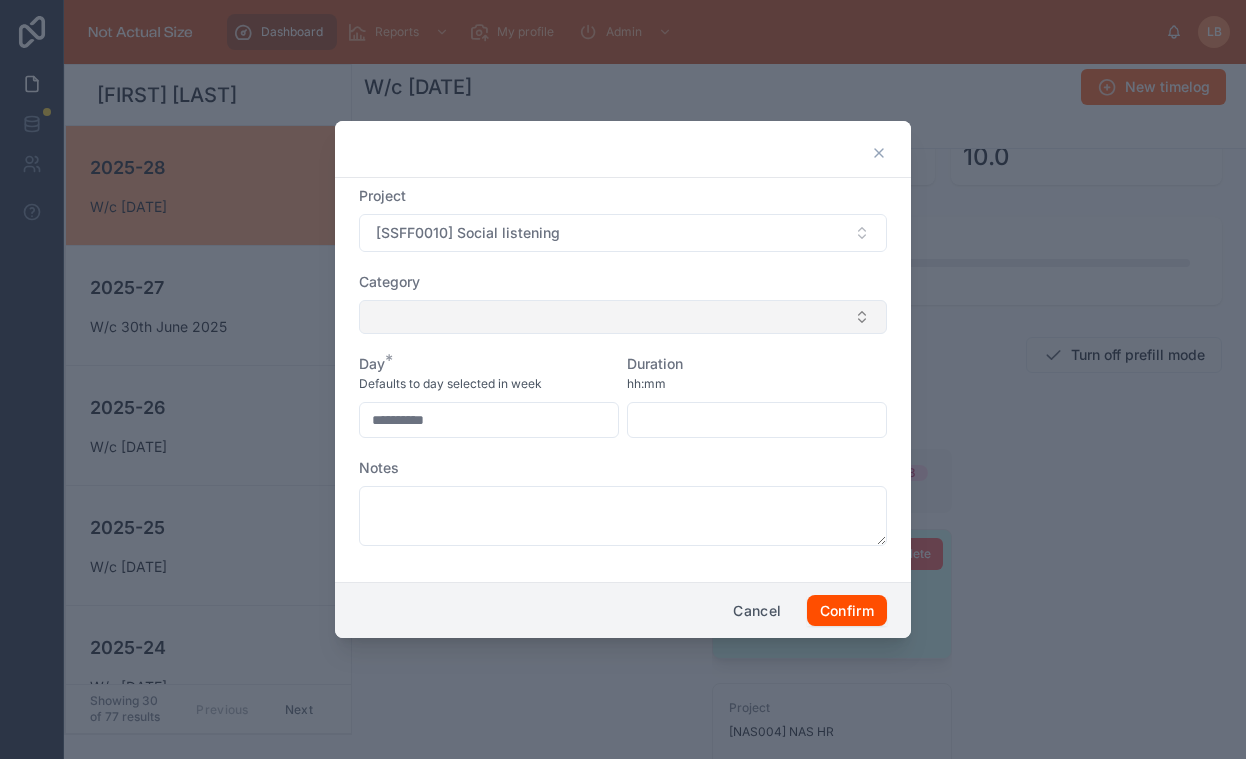 click at bounding box center (623, 317) 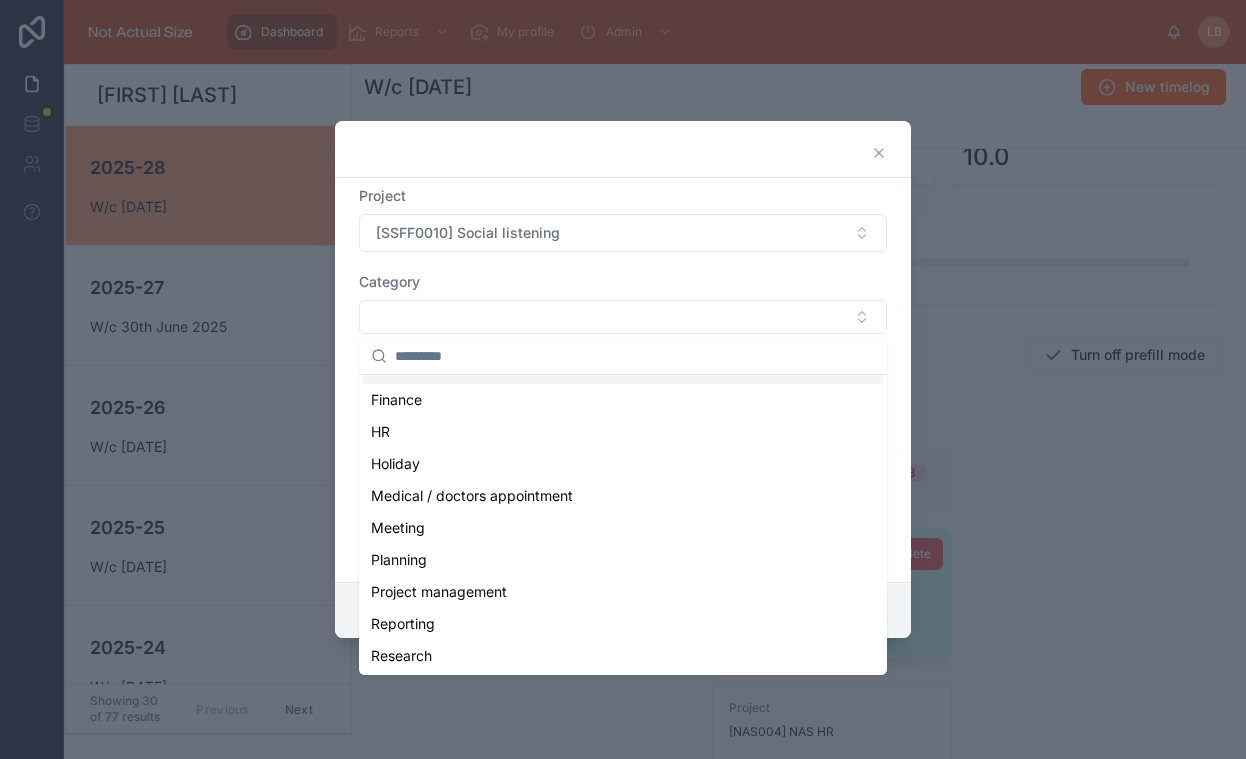 scroll, scrollTop: 220, scrollLeft: 0, axis: vertical 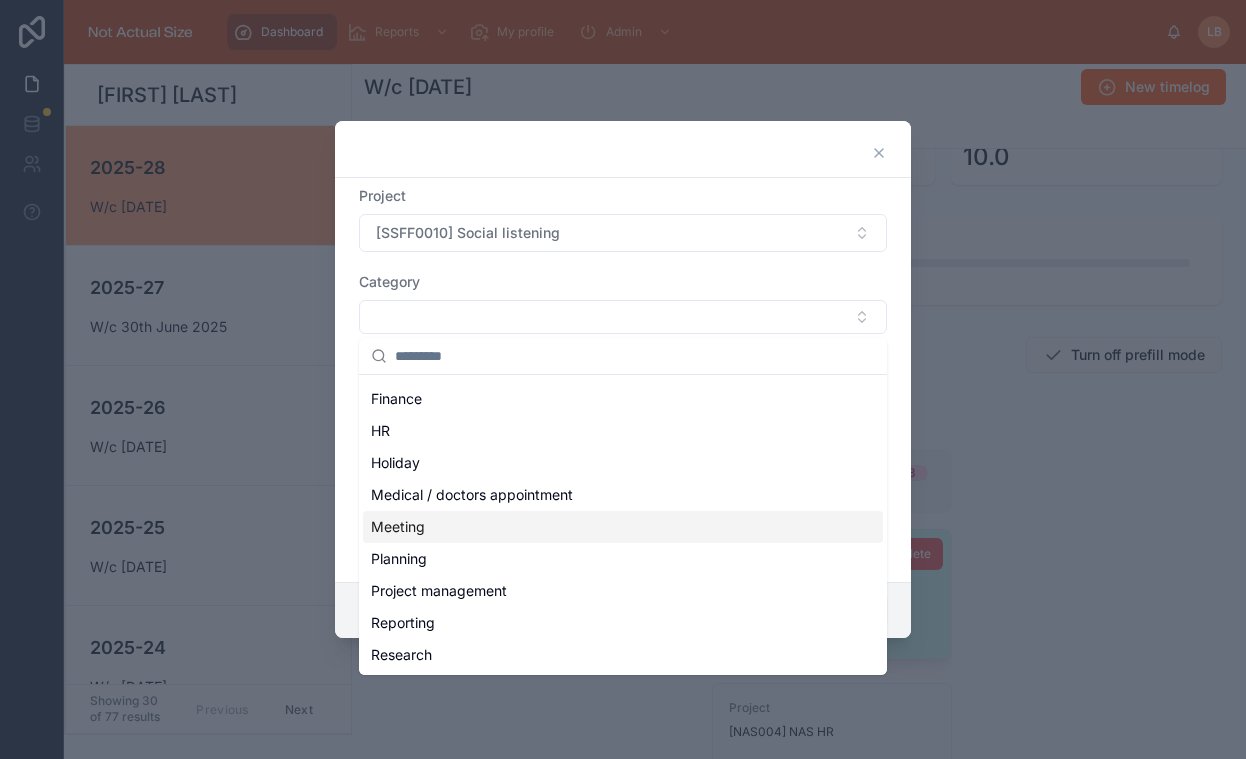 click on "Meeting" at bounding box center (623, 527) 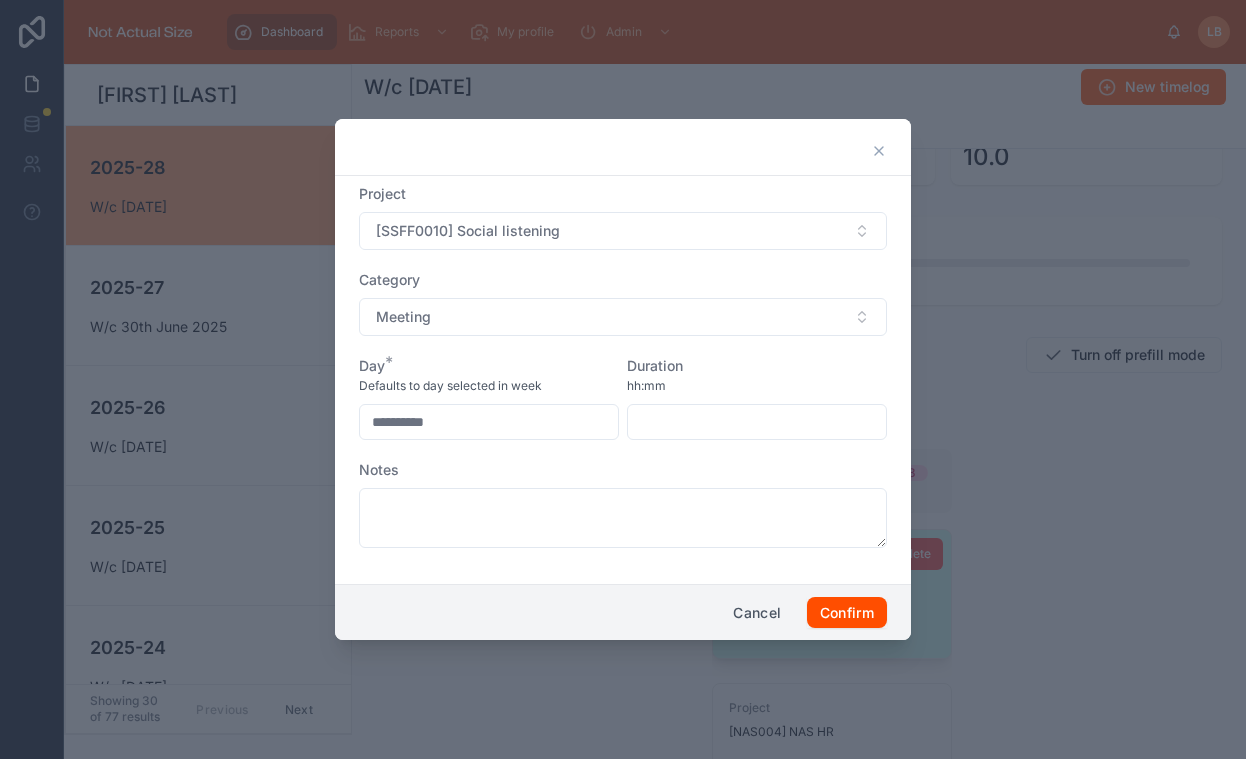 click at bounding box center [757, 422] 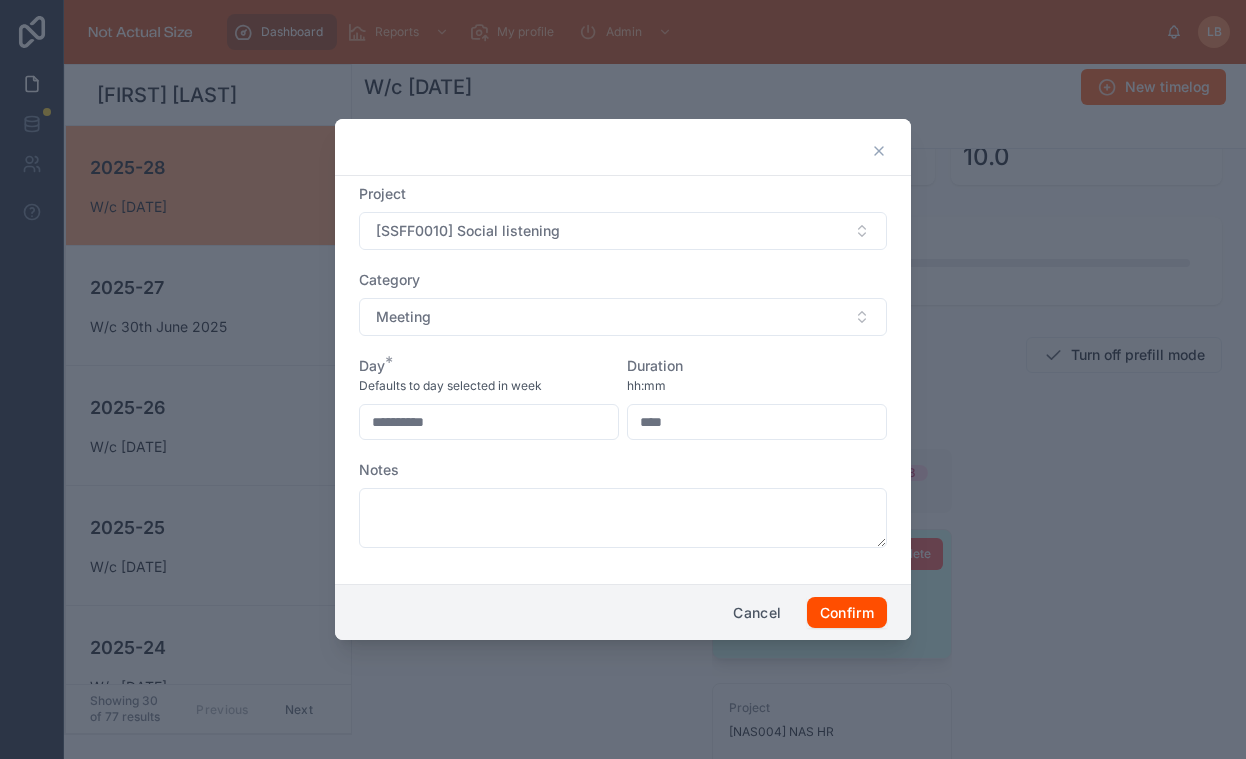 click on "Duration" at bounding box center [757, 366] 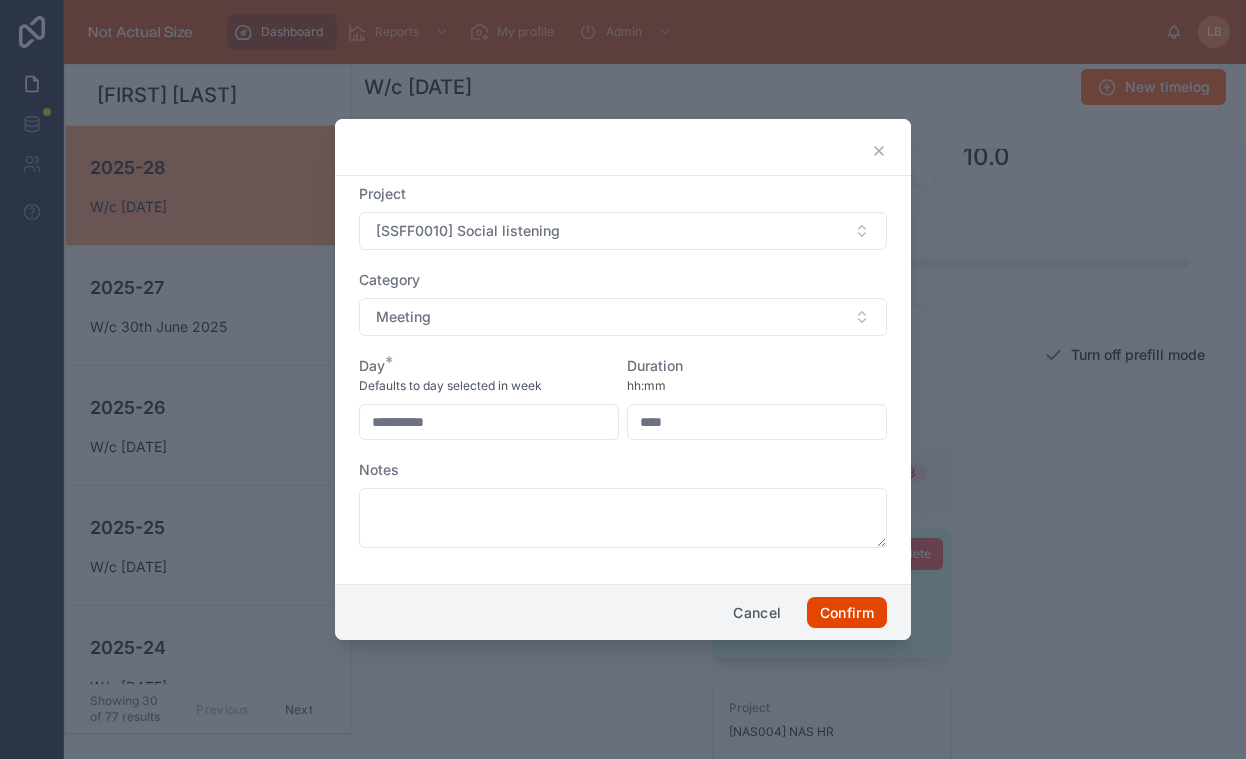 click on "Confirm" at bounding box center (847, 613) 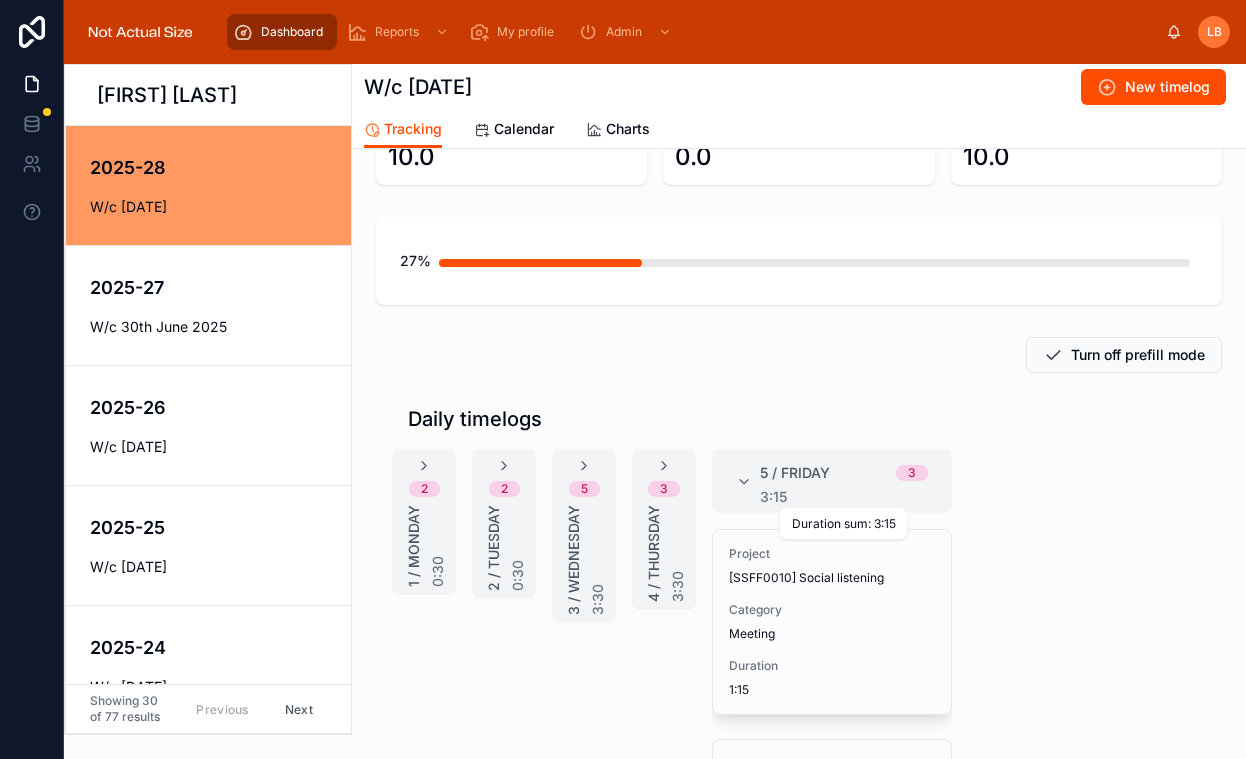 scroll, scrollTop: 215, scrollLeft: 0, axis: vertical 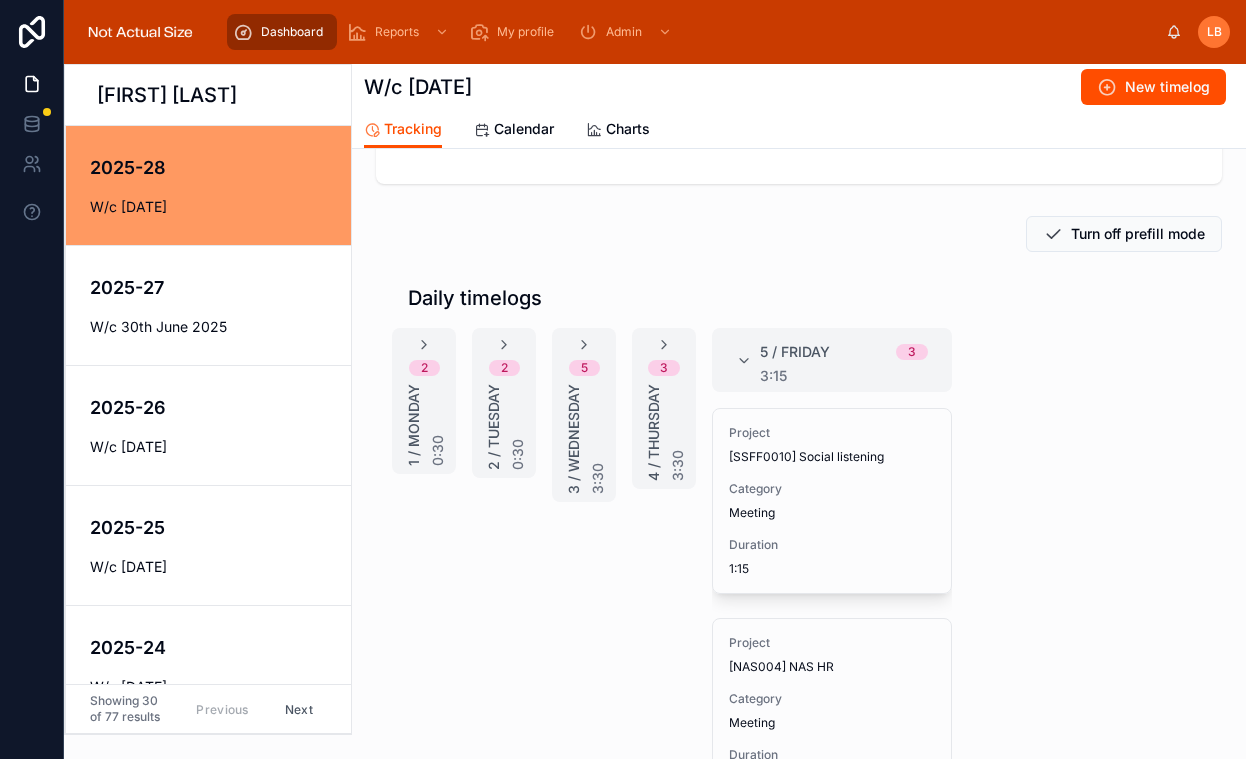 click on "[DAY] [DAY] / [DAY] [TIME]" at bounding box center (664, 408) 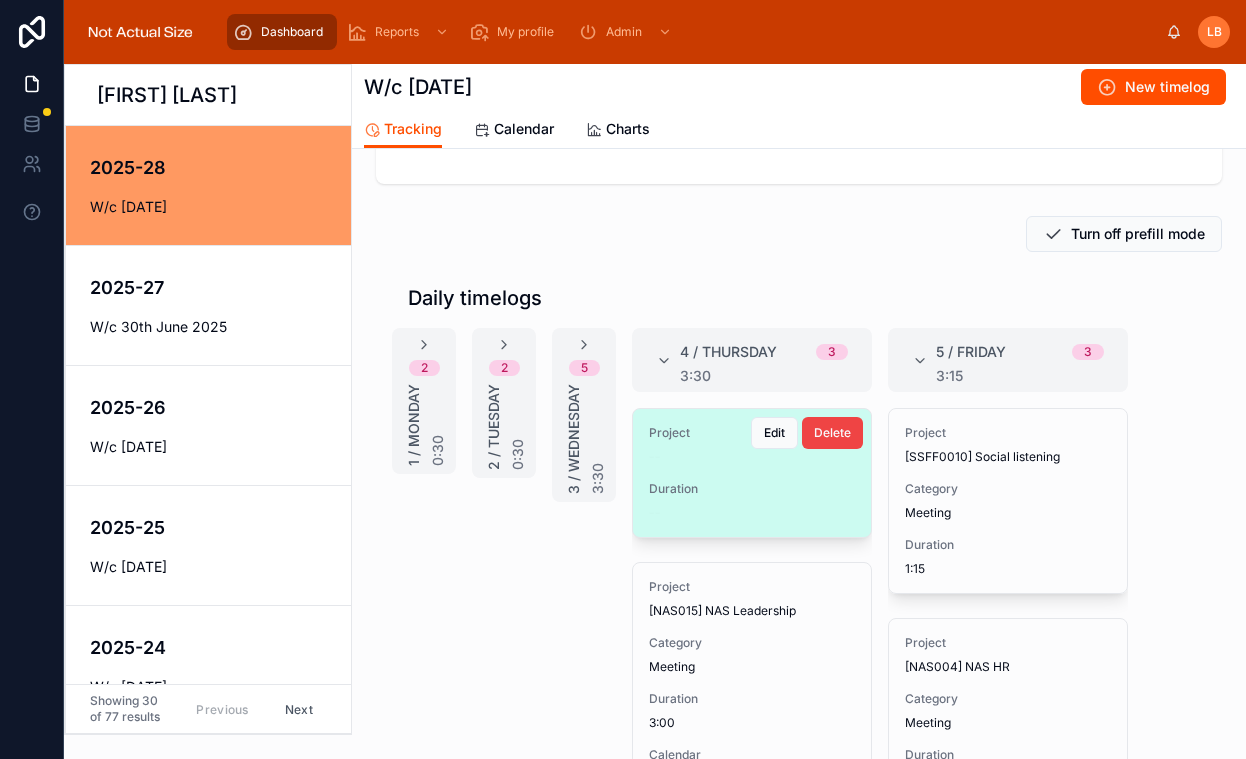 click on "Delete Edit" at bounding box center [807, 429] 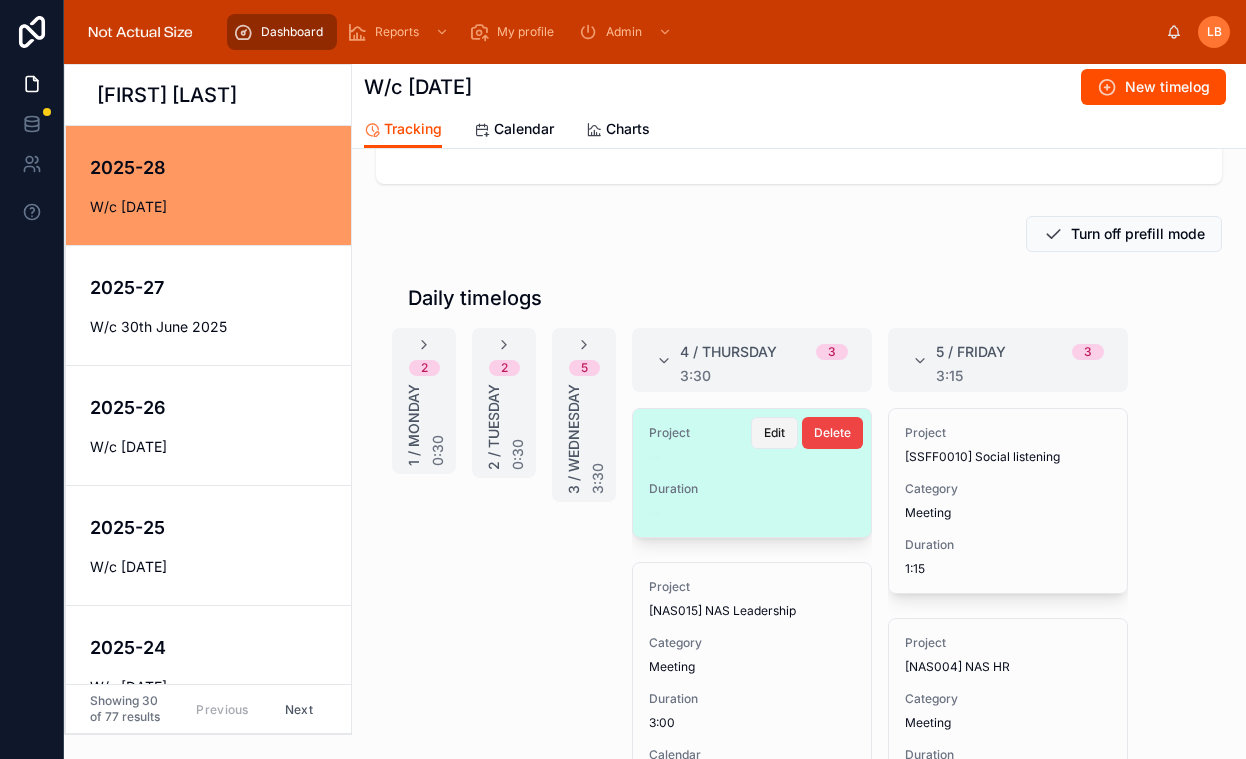 click on "Edit" at bounding box center (774, 433) 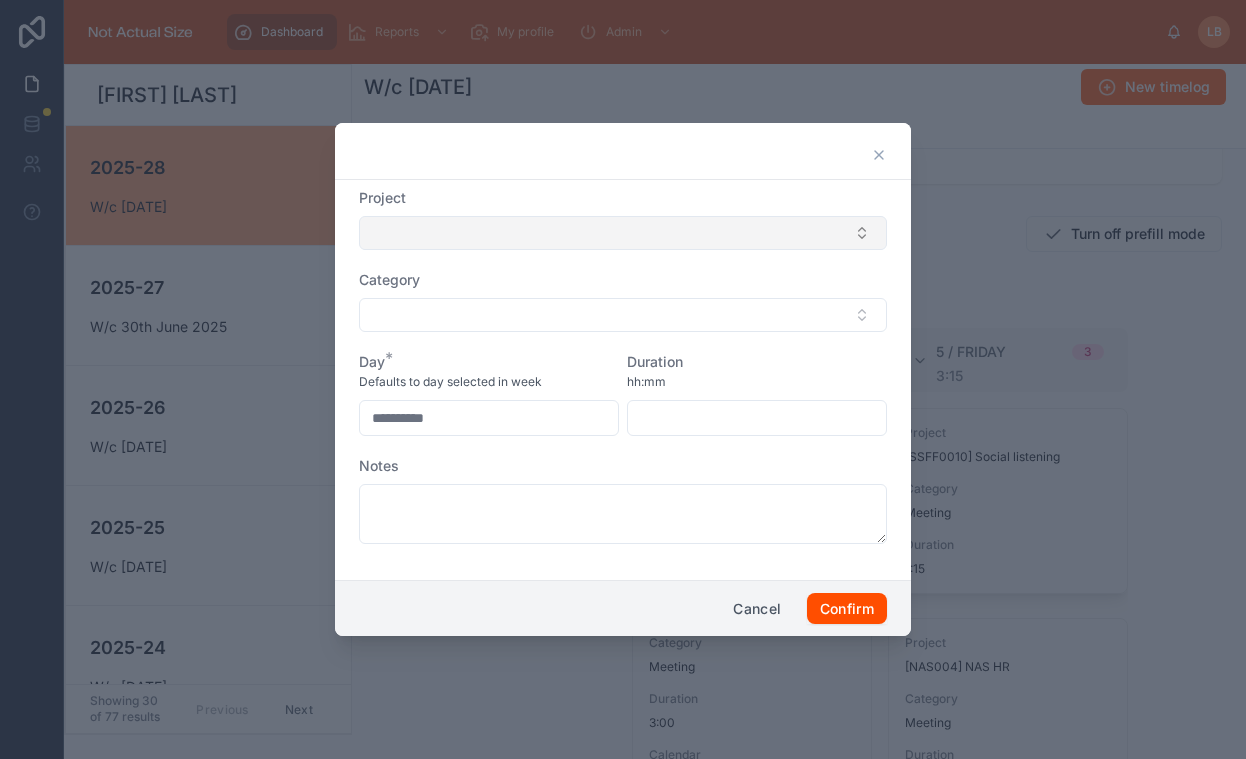 click at bounding box center (623, 233) 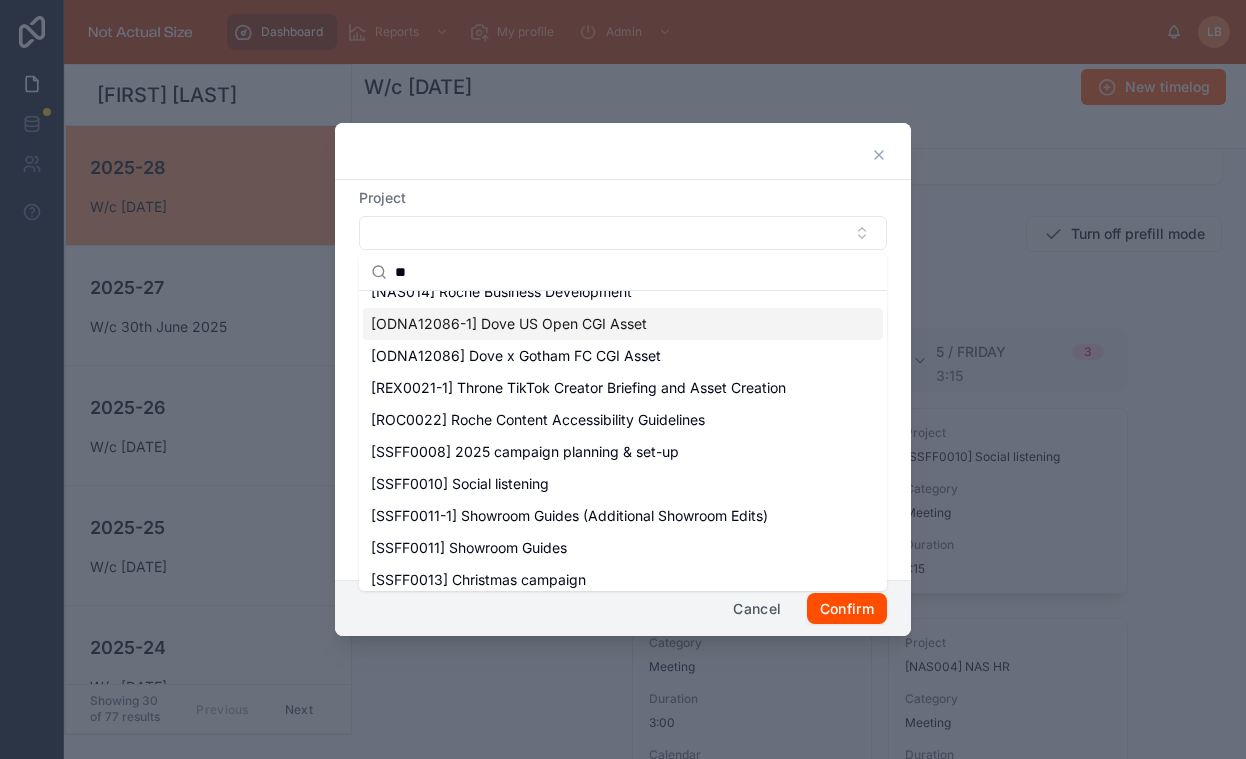scroll, scrollTop: 188, scrollLeft: 0, axis: vertical 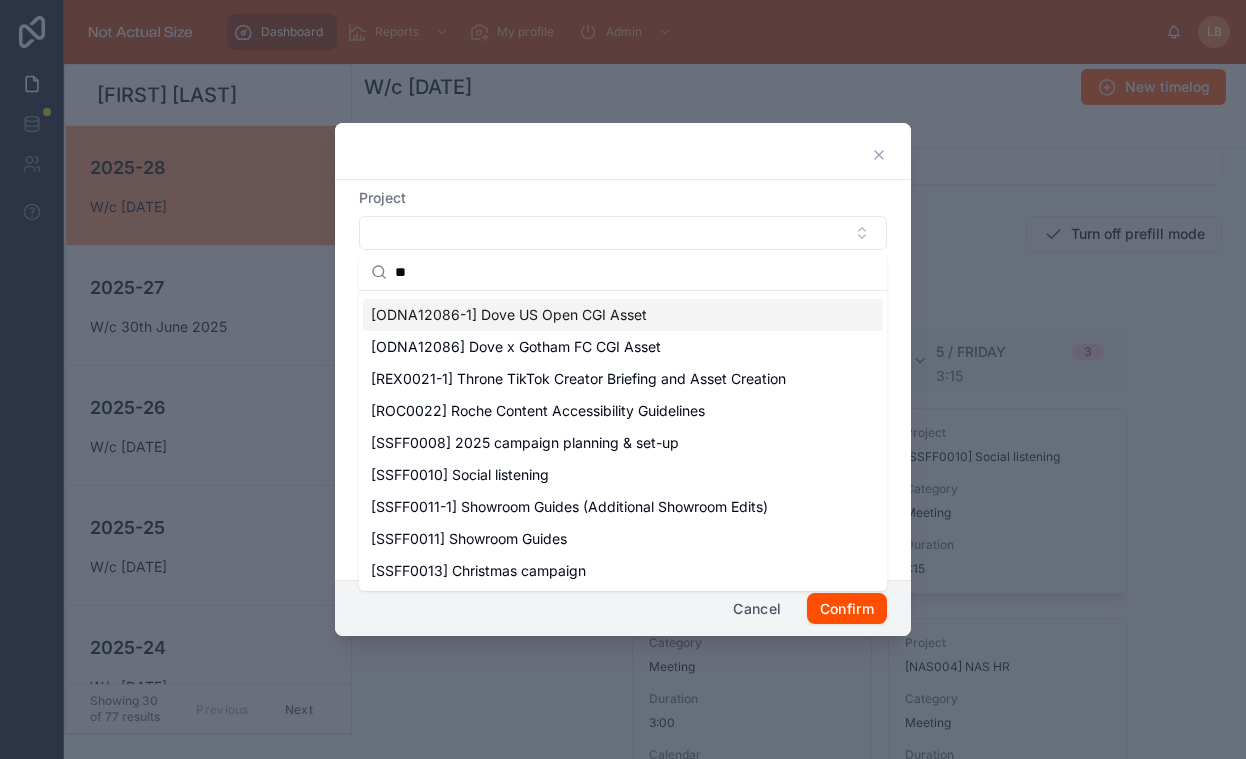 type on "**" 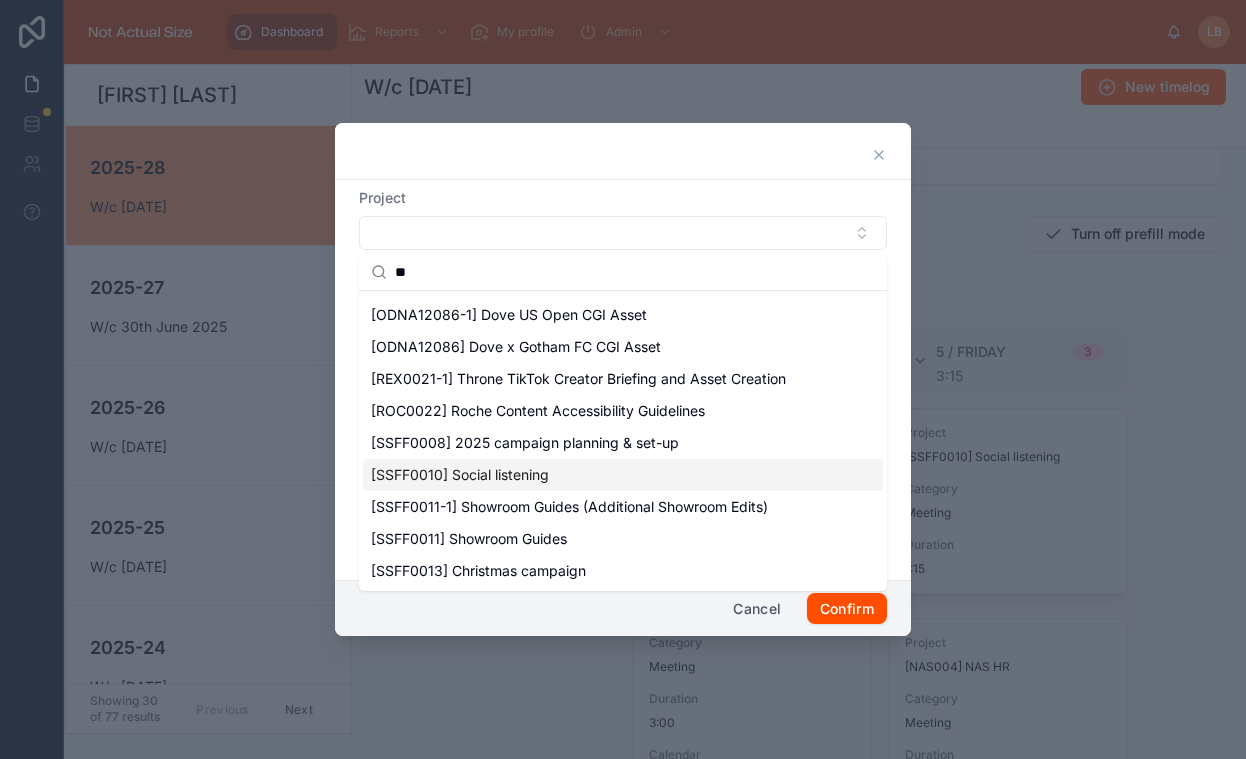 click on "[SSFF0010] Social listening" at bounding box center [460, 475] 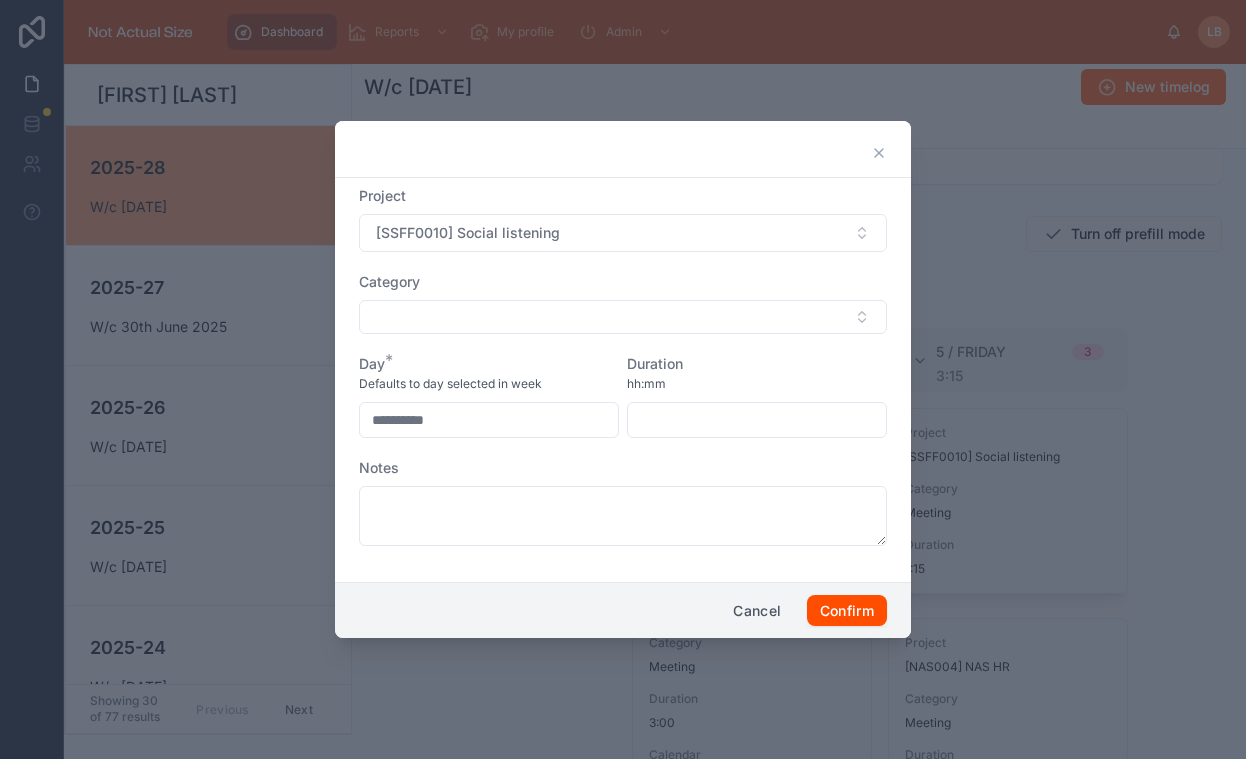 click at bounding box center (757, 420) 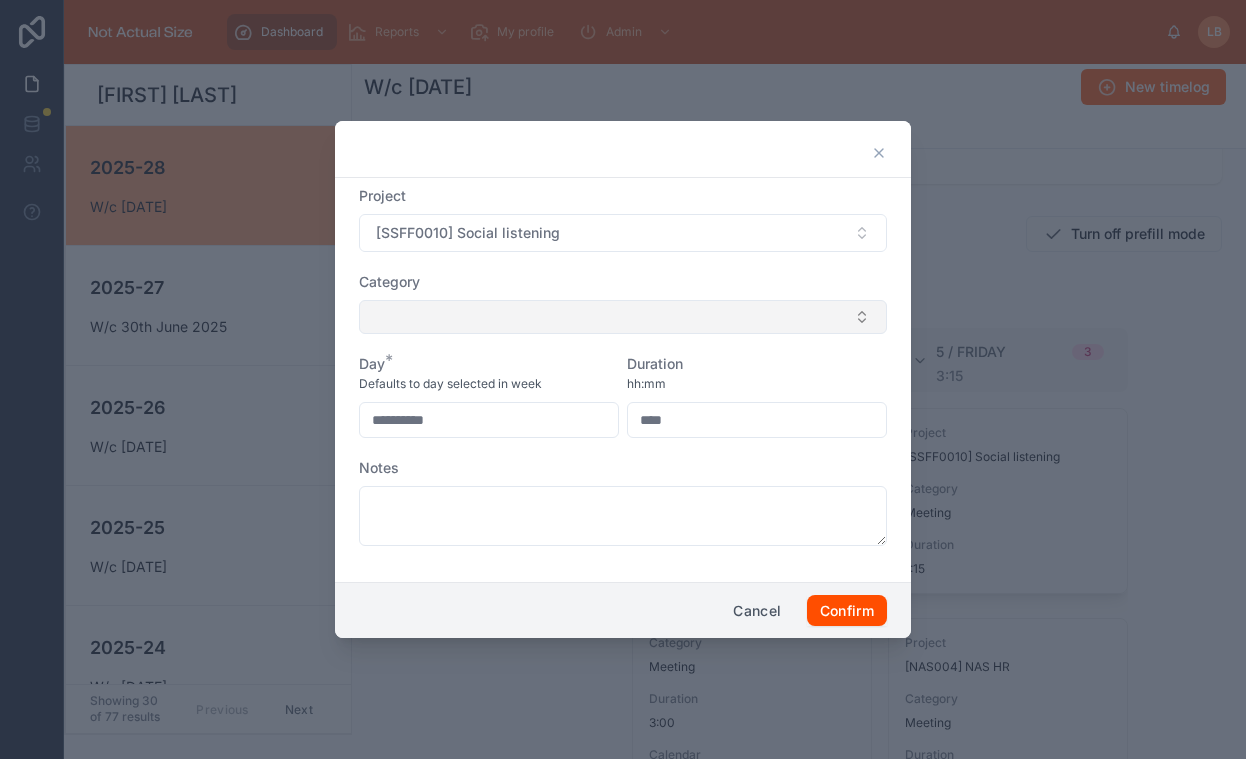 click at bounding box center [623, 317] 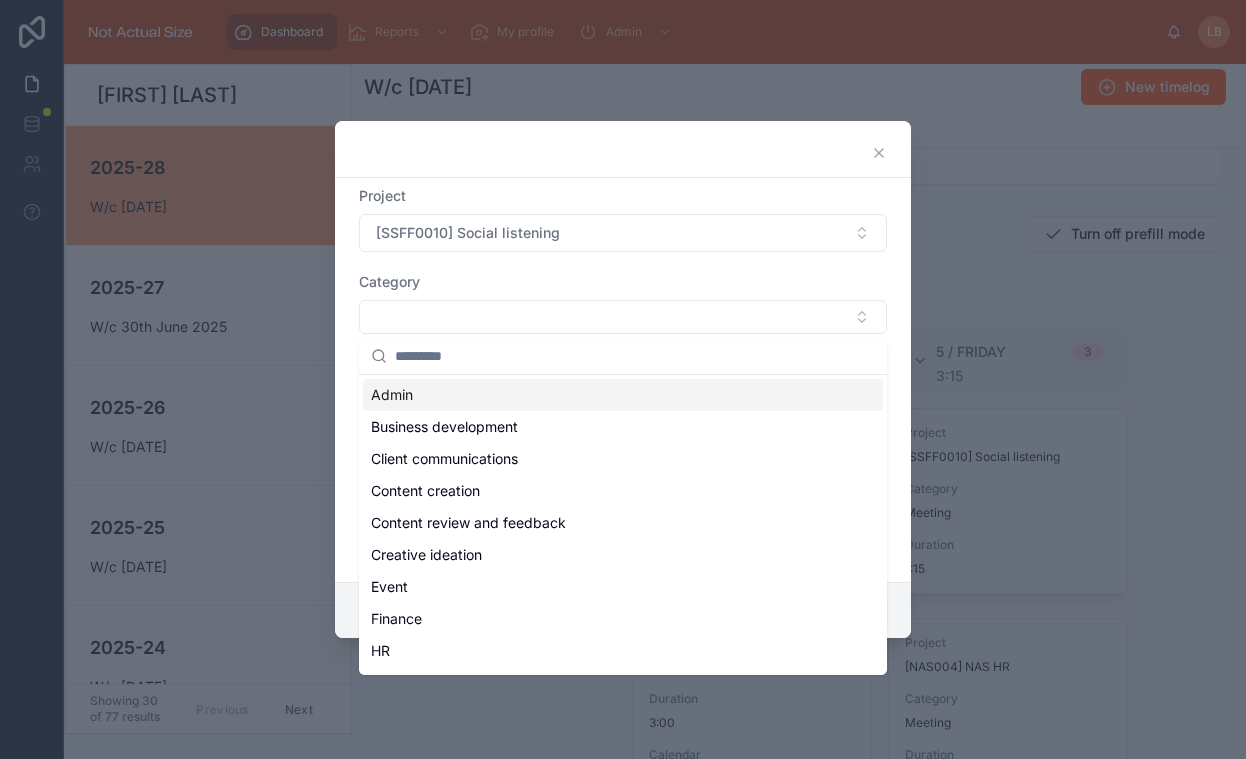 click at bounding box center [635, 356] 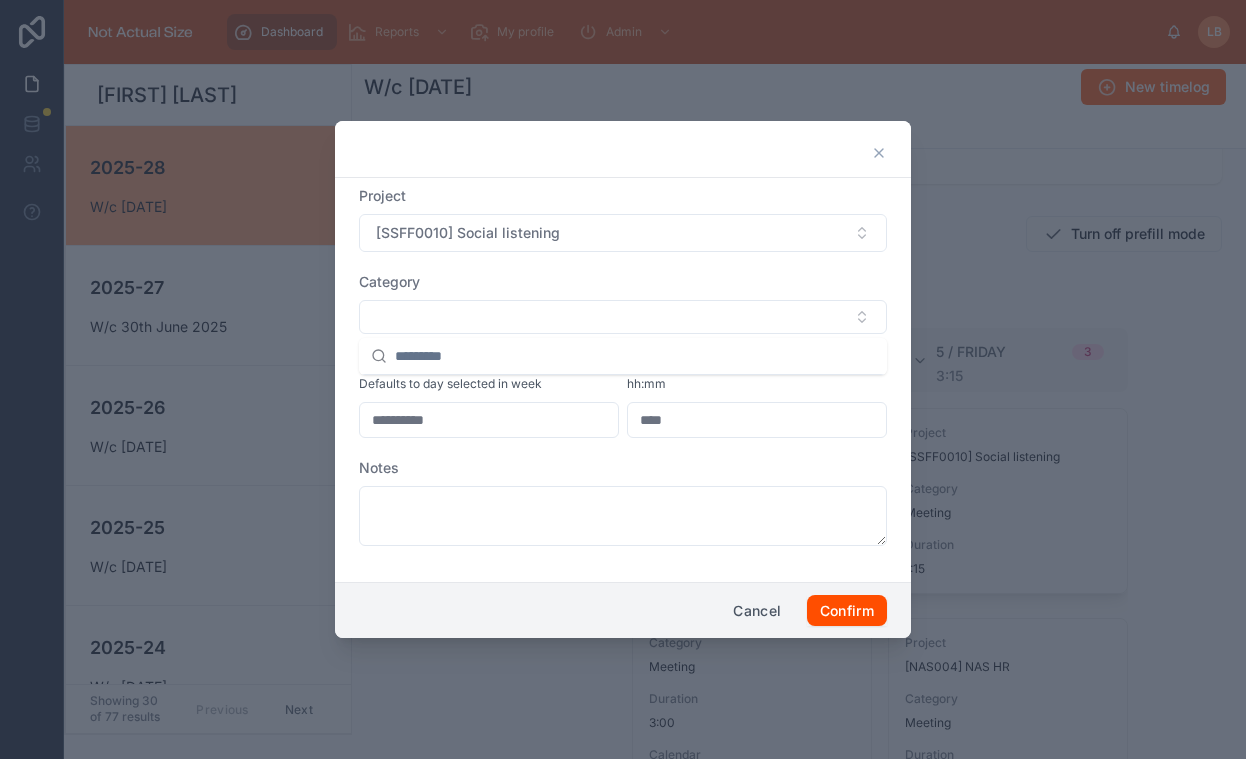 click on "Category" at bounding box center (623, 282) 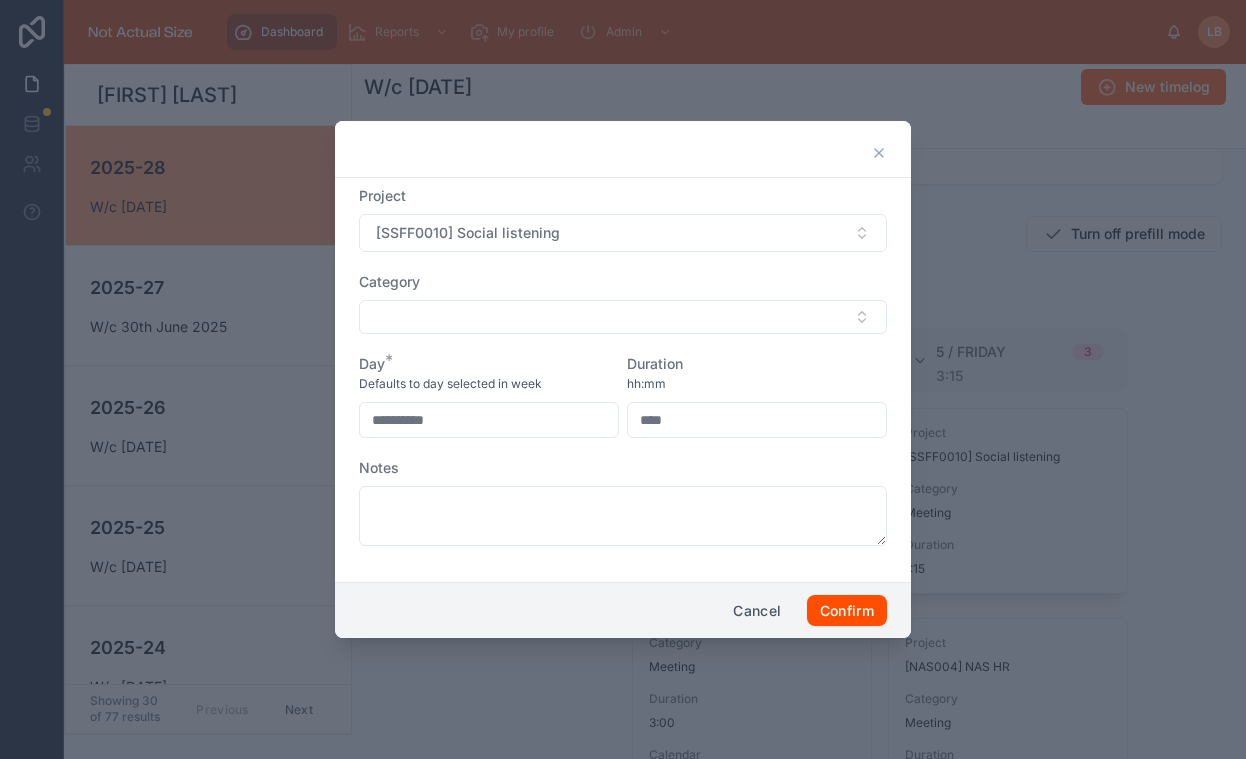 drag, startPoint x: 657, startPoint y: 421, endPoint x: 750, endPoint y: 420, distance: 93.00538 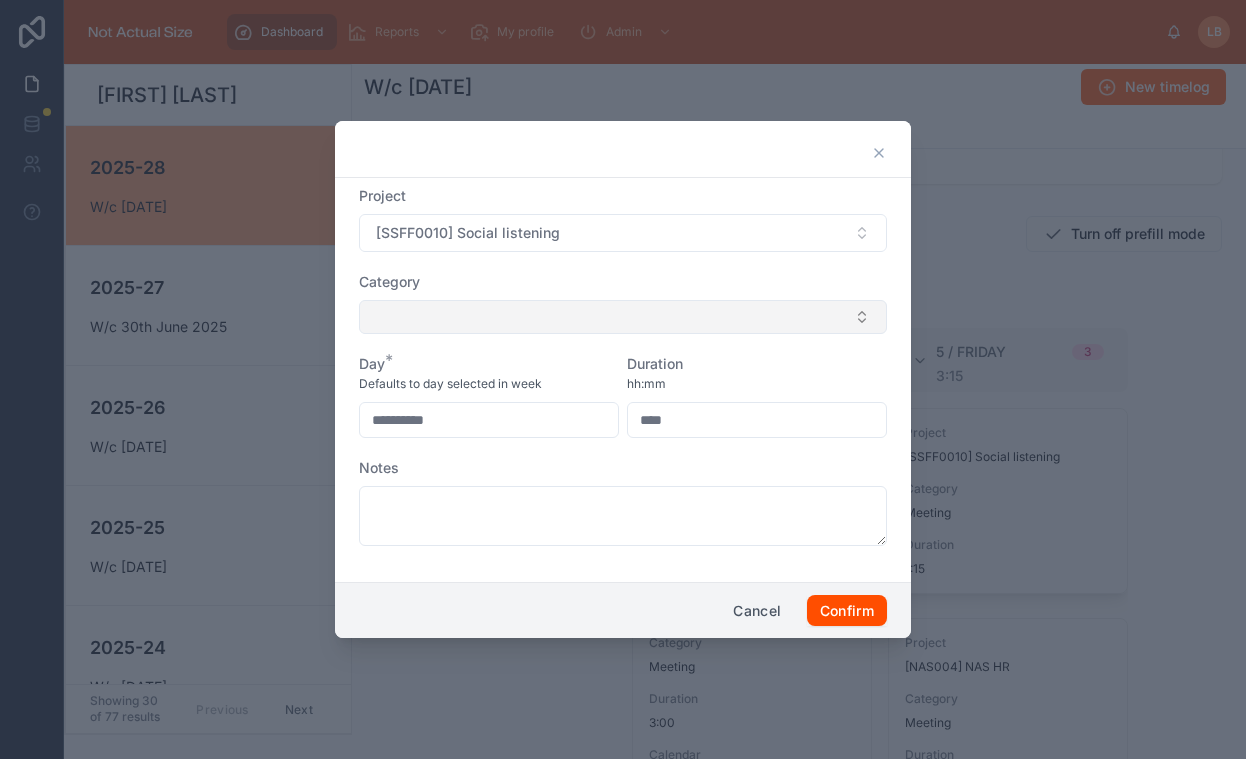 click at bounding box center [623, 317] 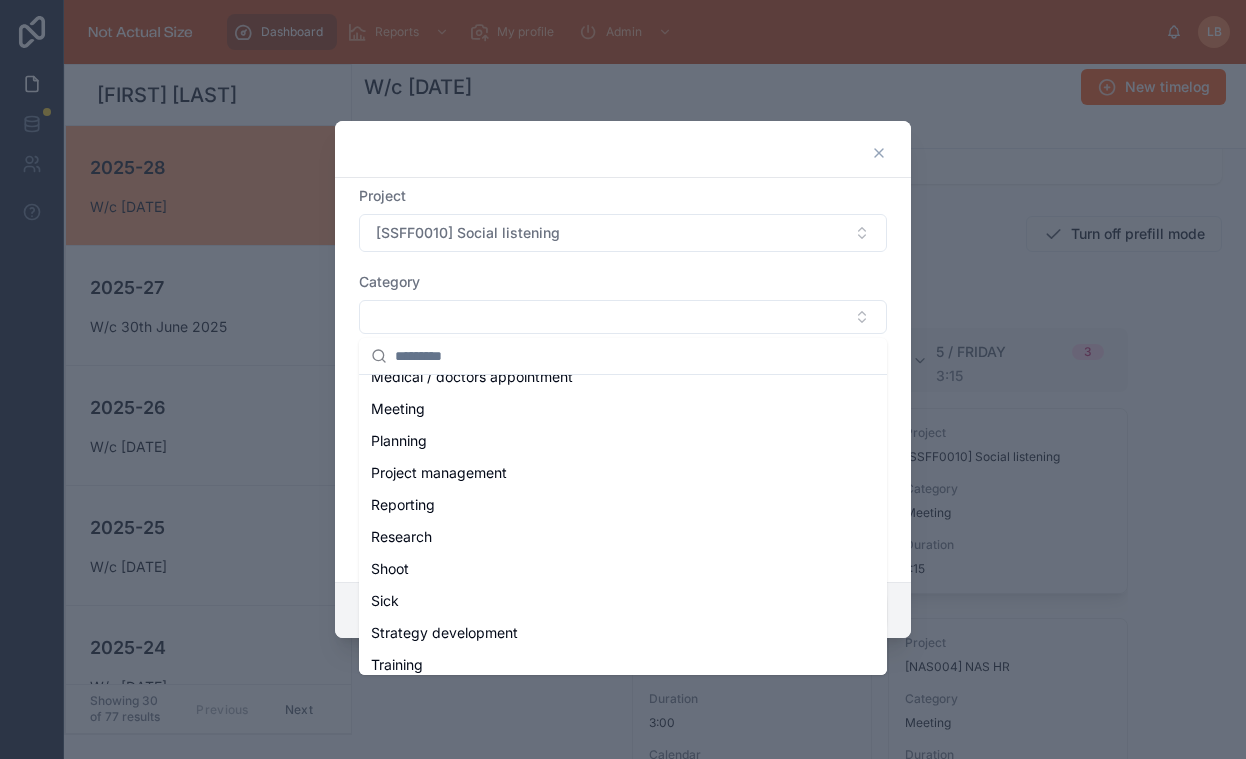 scroll, scrollTop: 380, scrollLeft: 0, axis: vertical 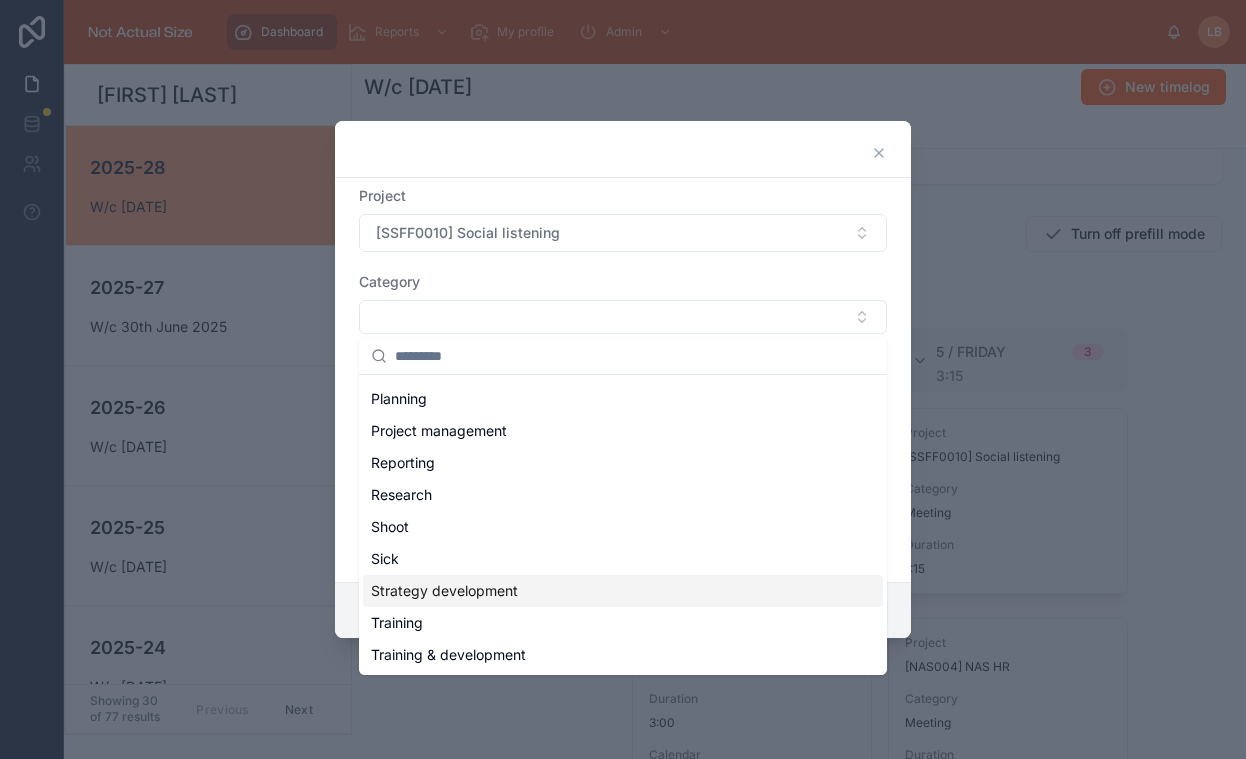 click on "Strategy development" at bounding box center (444, 591) 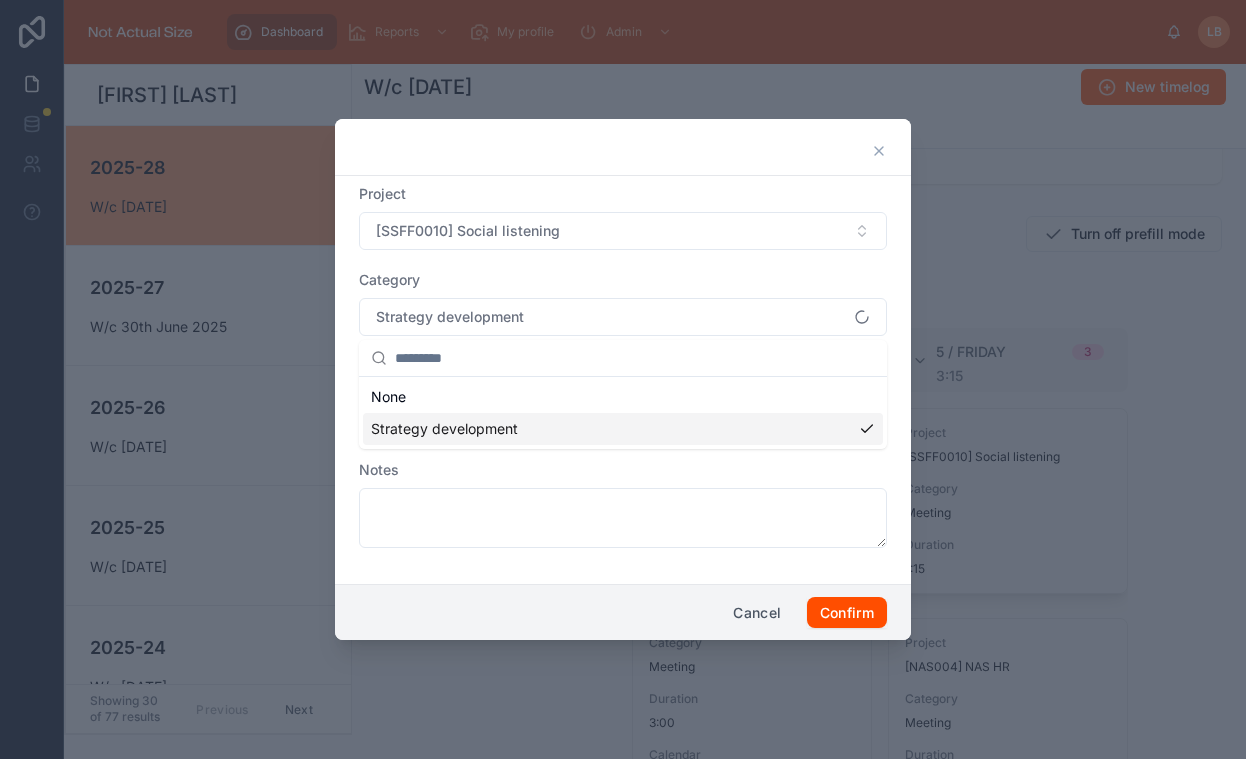 scroll, scrollTop: 0, scrollLeft: 0, axis: both 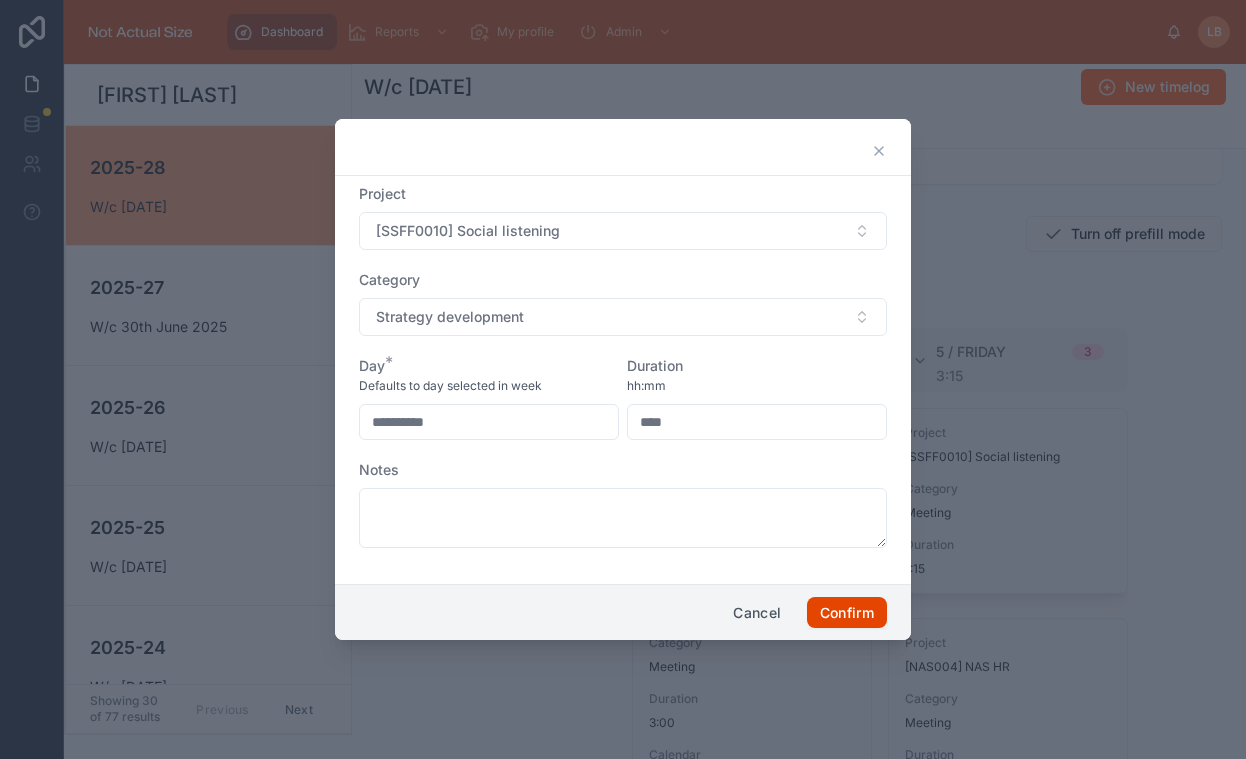 click on "Confirm" at bounding box center (847, 613) 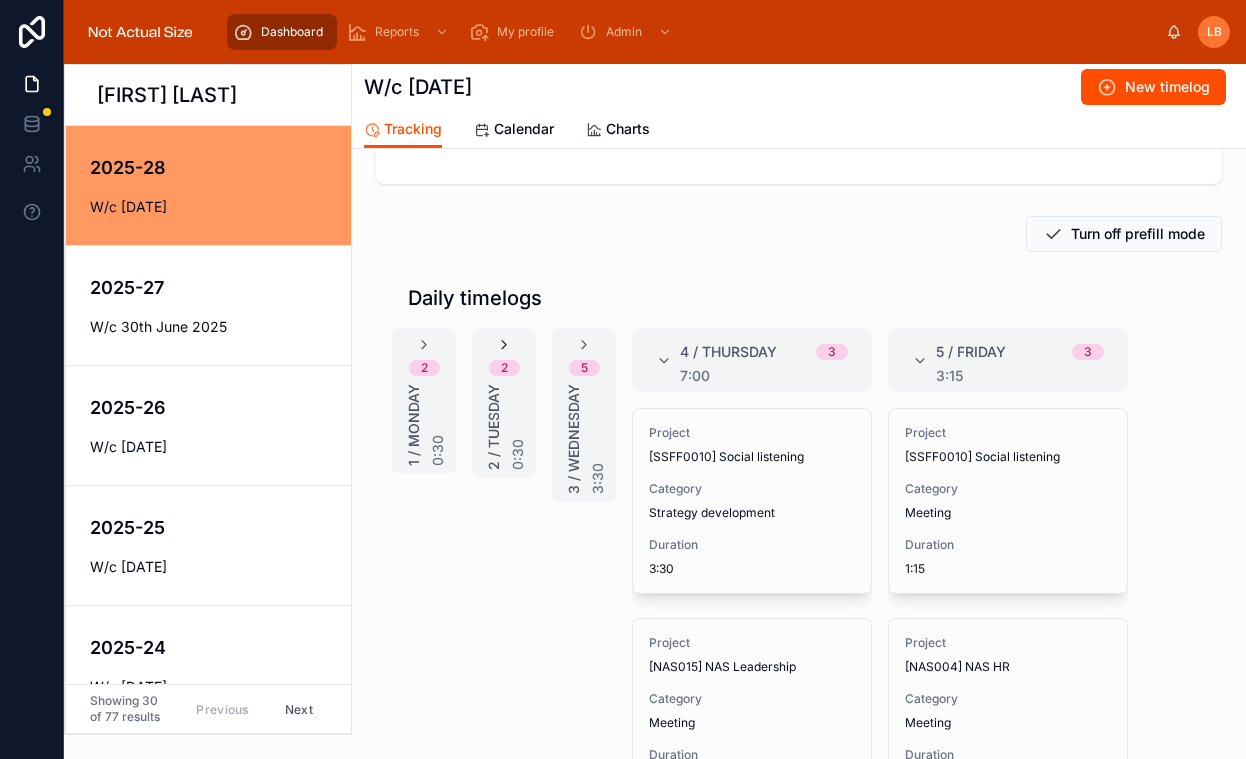 click at bounding box center (504, 345) 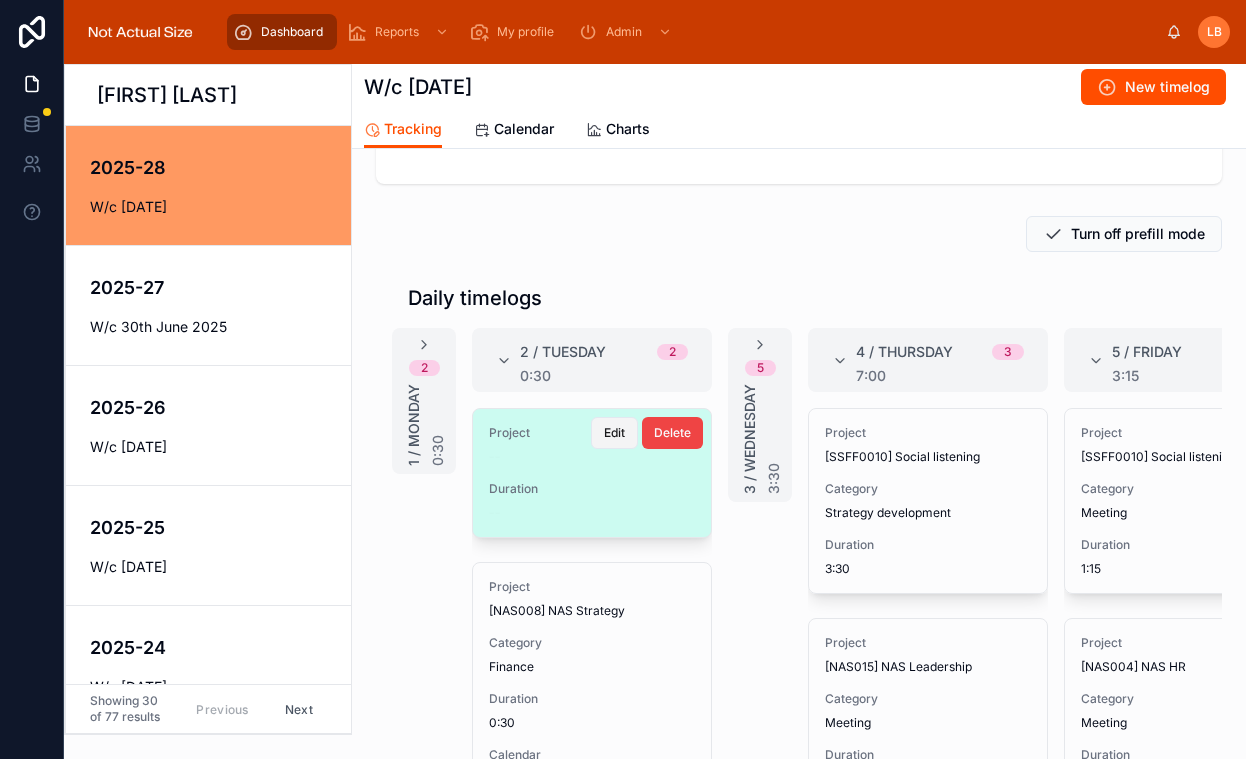 click on "Edit" at bounding box center (614, 433) 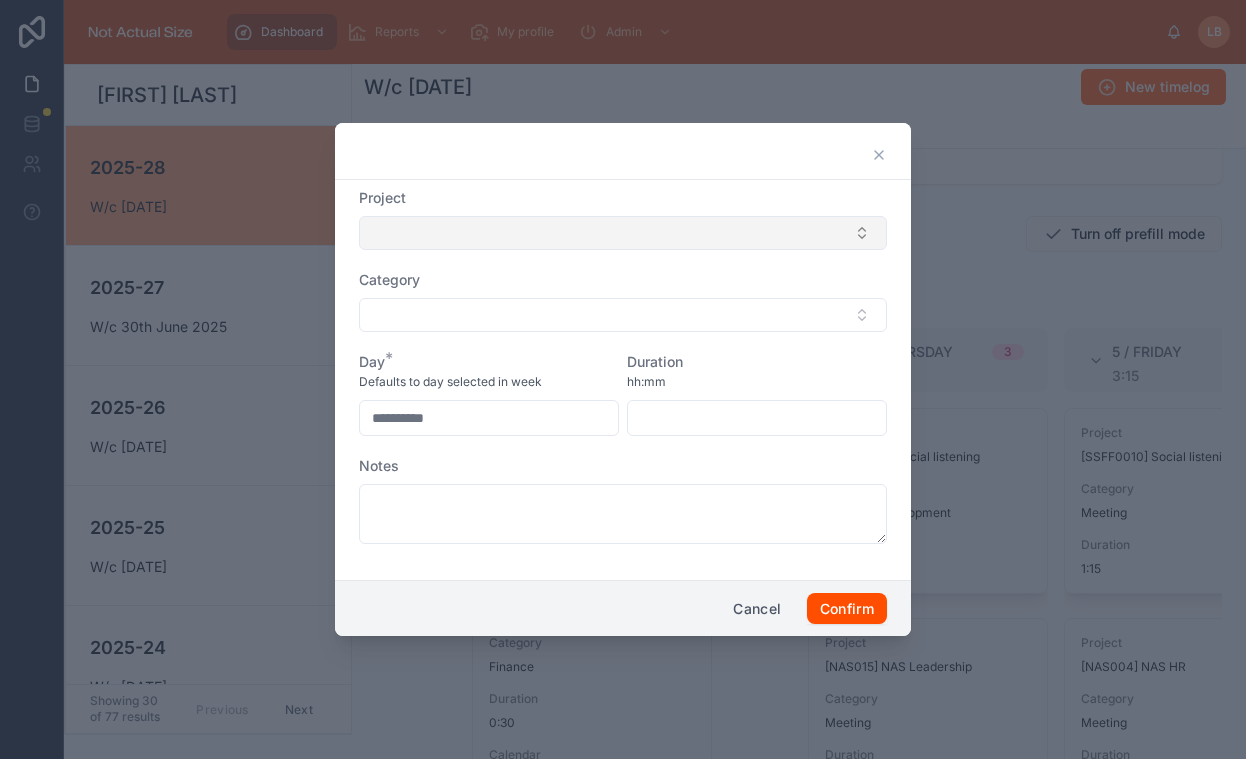 click at bounding box center (623, 233) 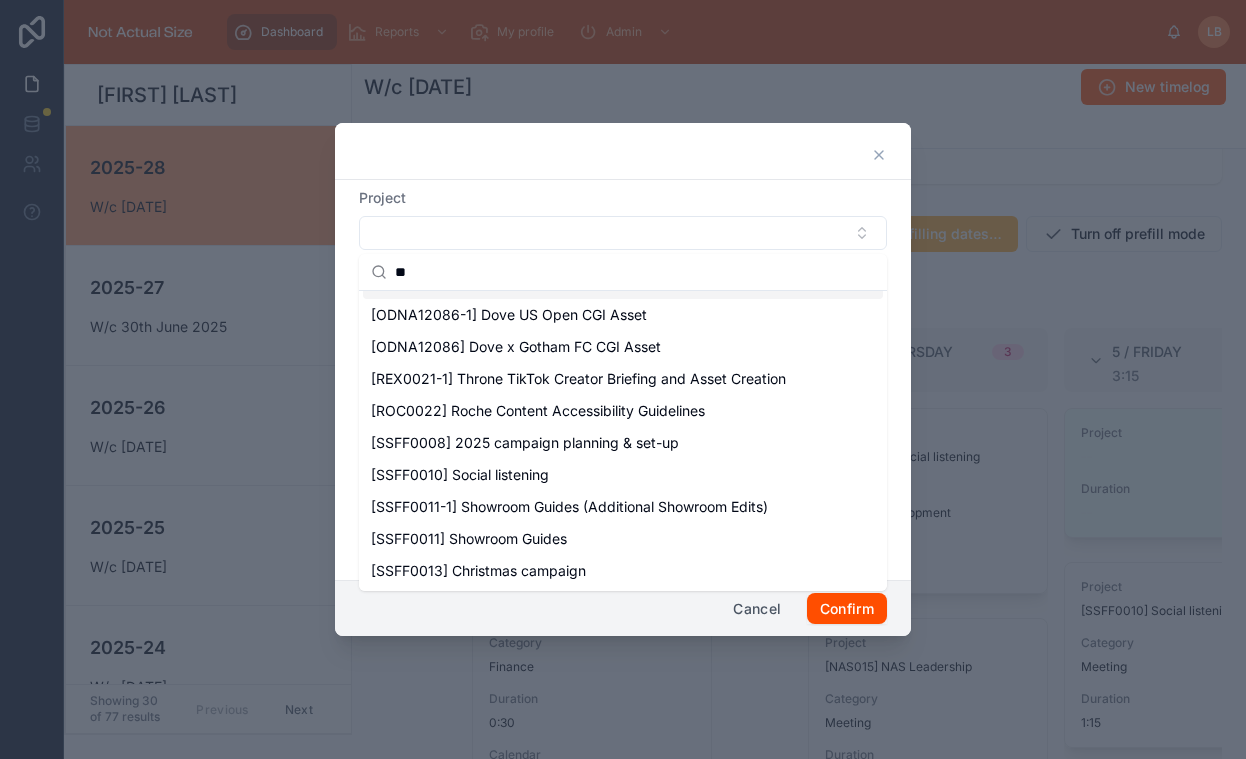 scroll, scrollTop: 187, scrollLeft: 0, axis: vertical 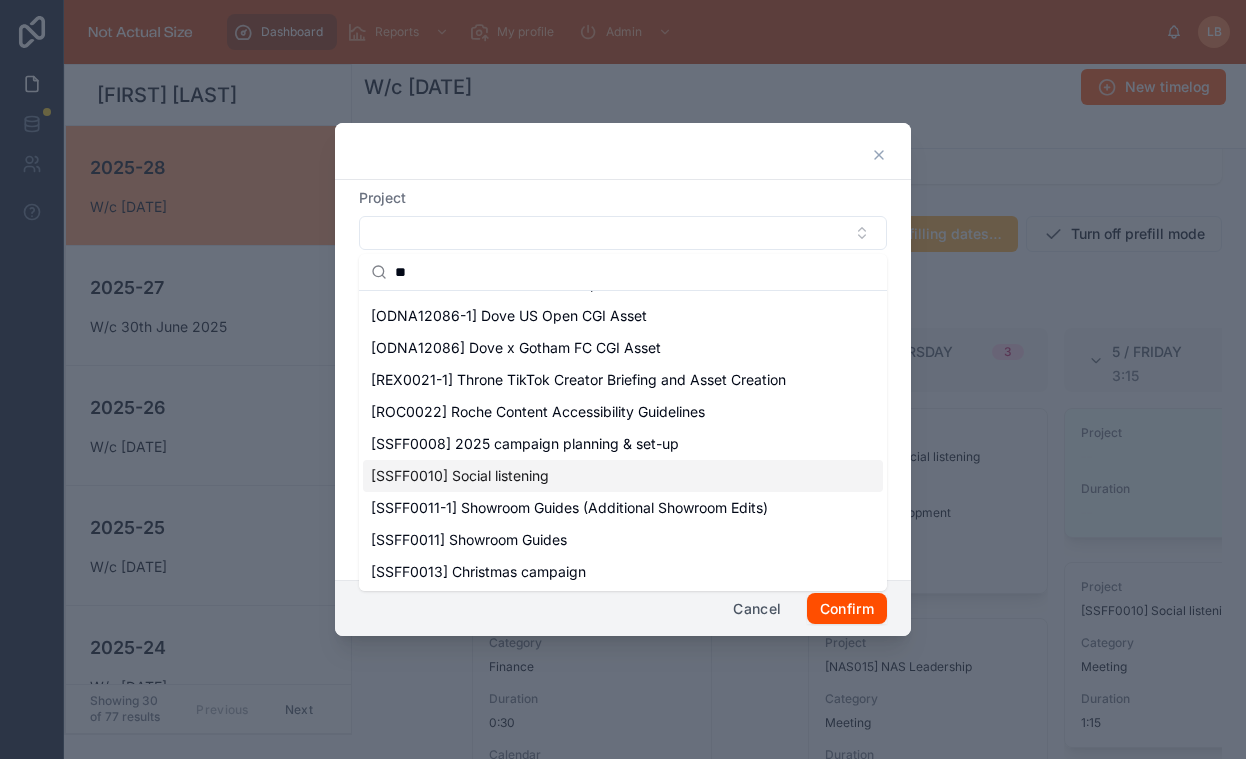 type on "**" 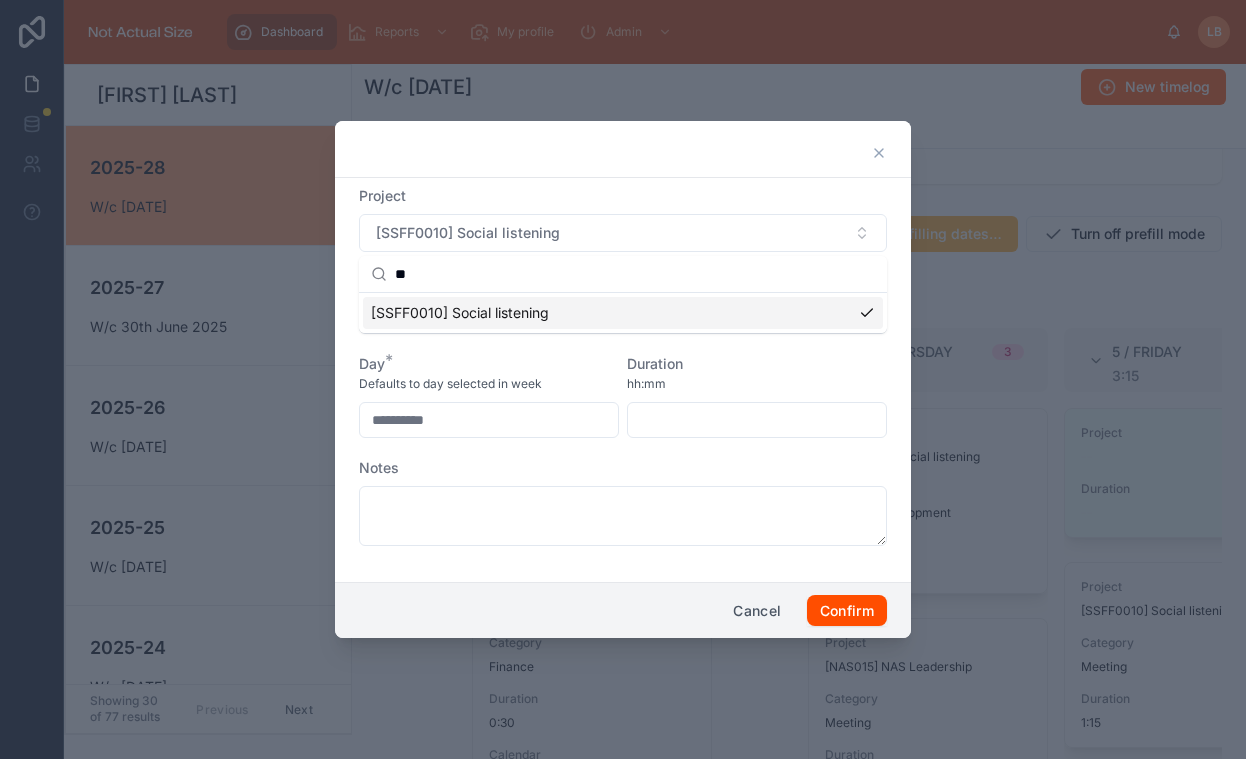 scroll, scrollTop: 0, scrollLeft: 0, axis: both 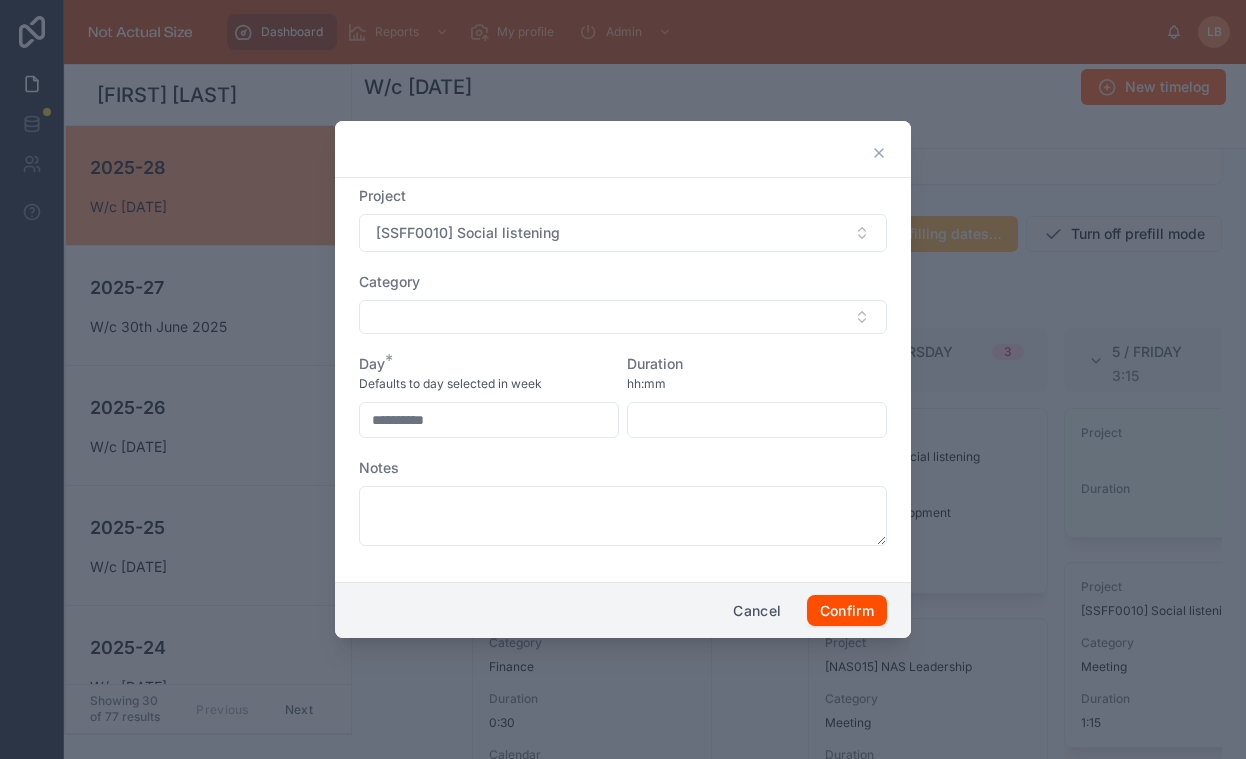 click on "**********" at bounding box center [623, 376] 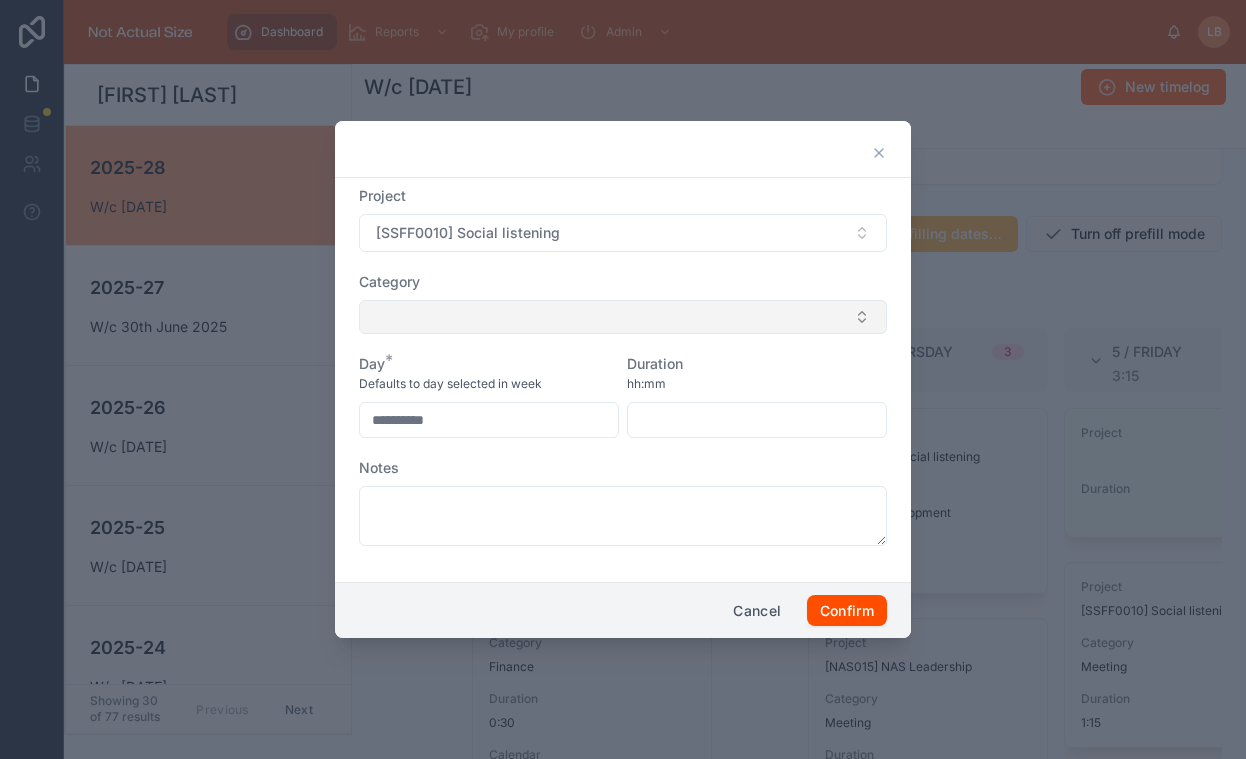 click at bounding box center [623, 317] 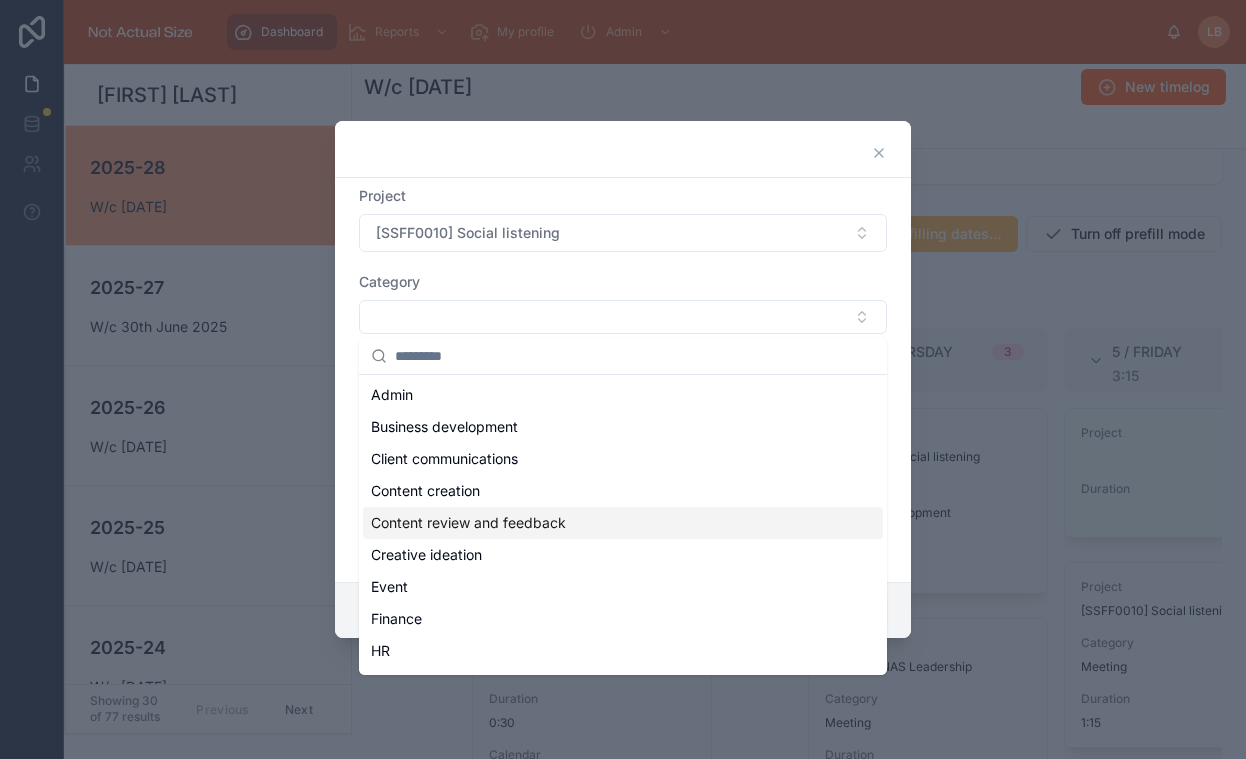 click on "Content review and feedback" at bounding box center [468, 523] 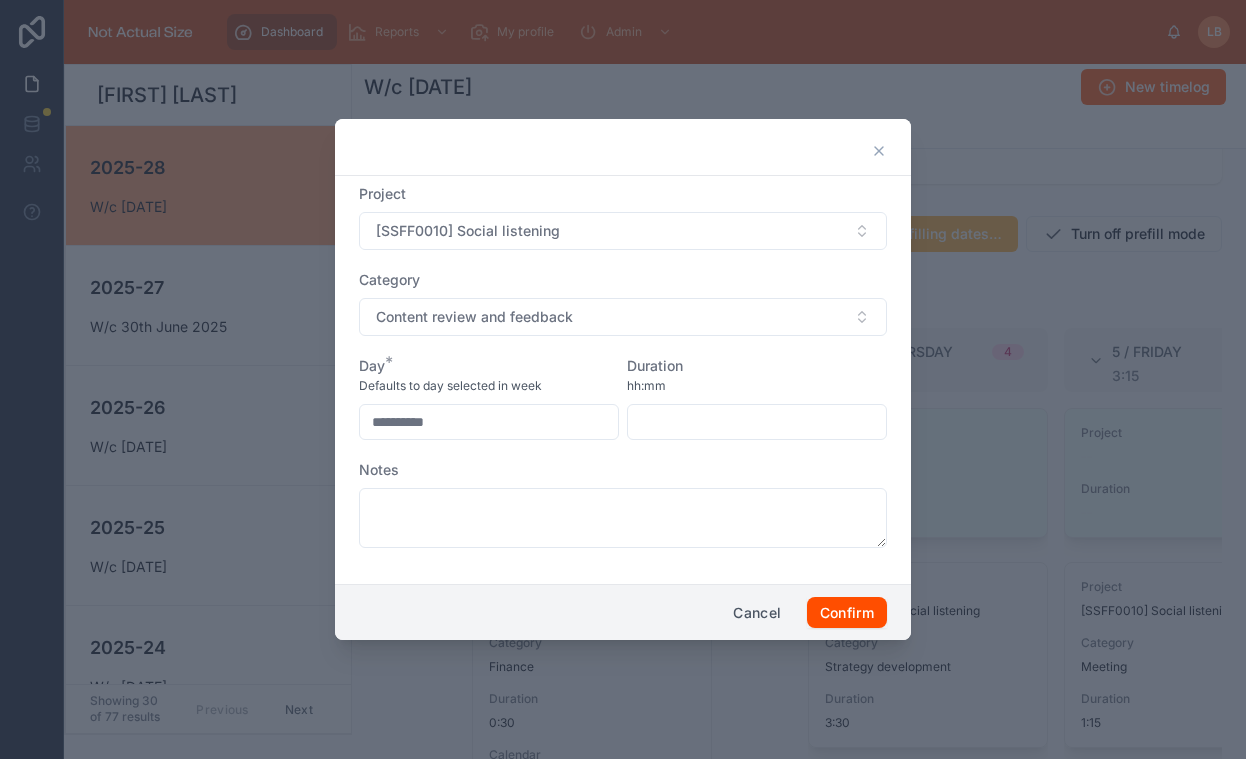 click at bounding box center [757, 422] 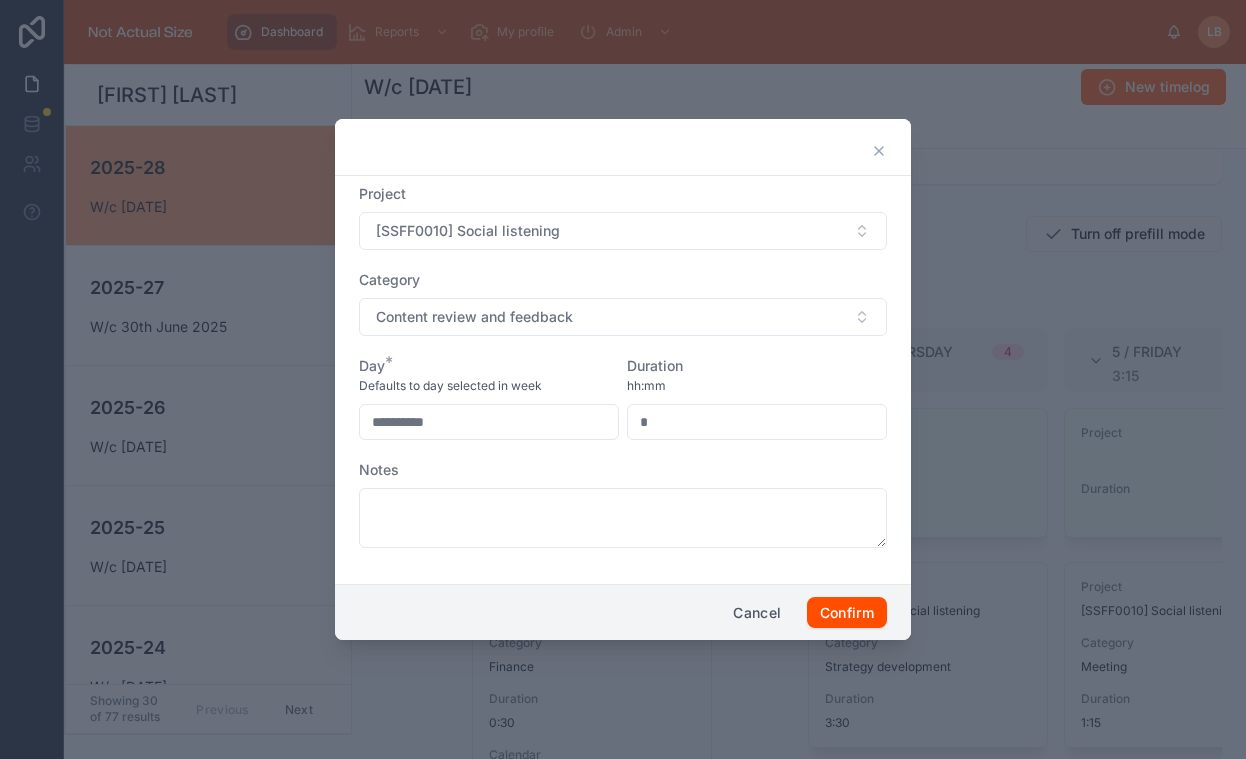 type on "****" 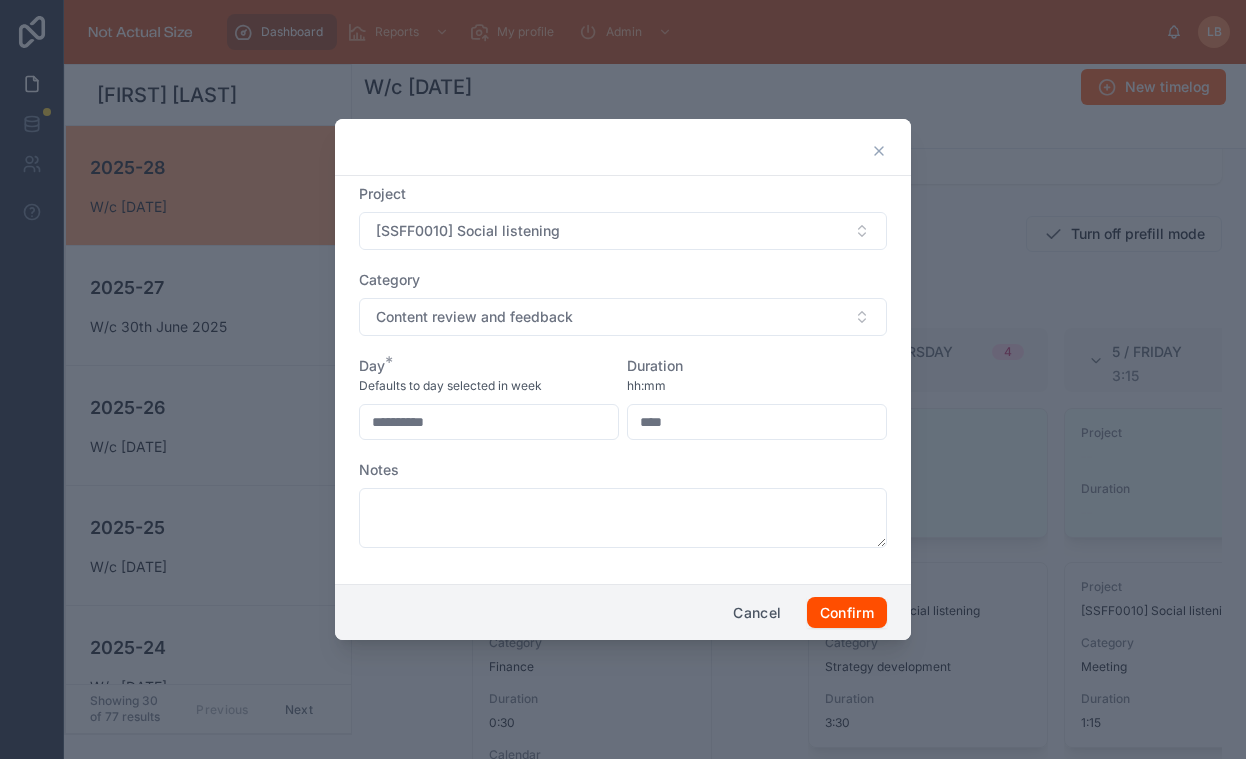 click on "Duration" at bounding box center [757, 366] 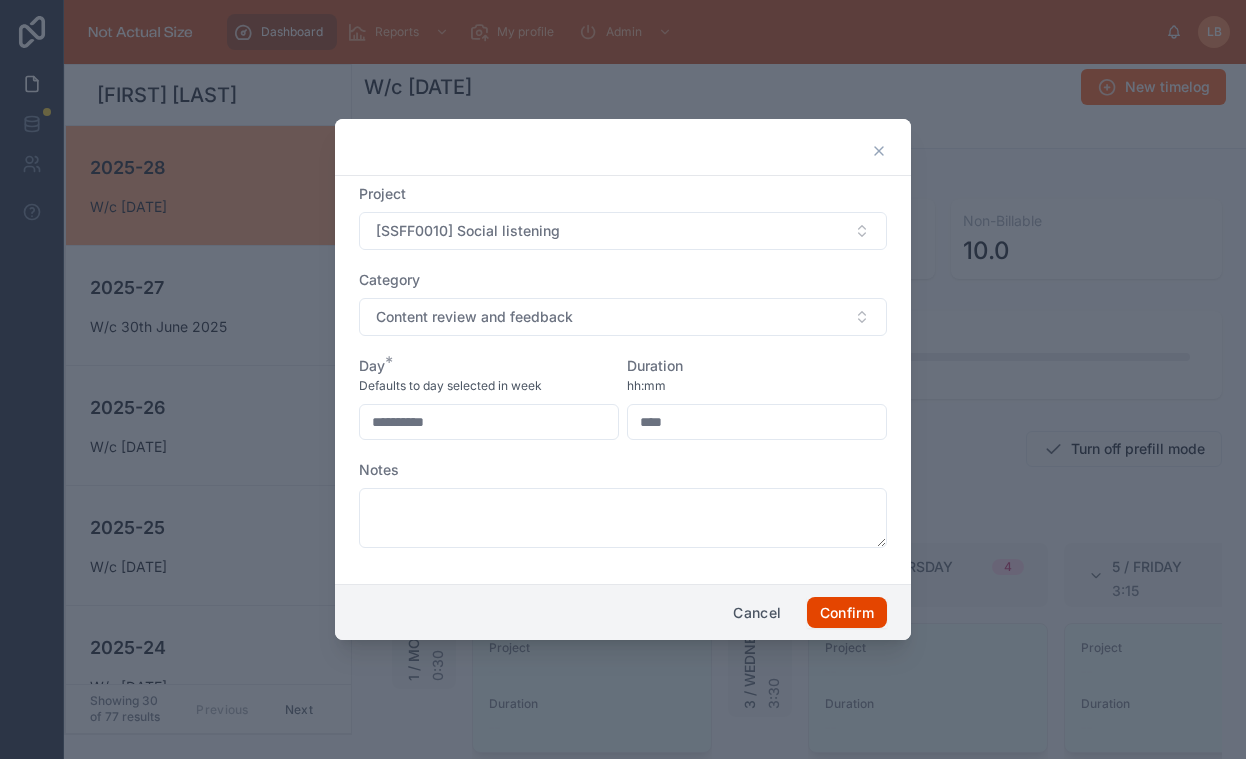 click on "Confirm" at bounding box center [847, 613] 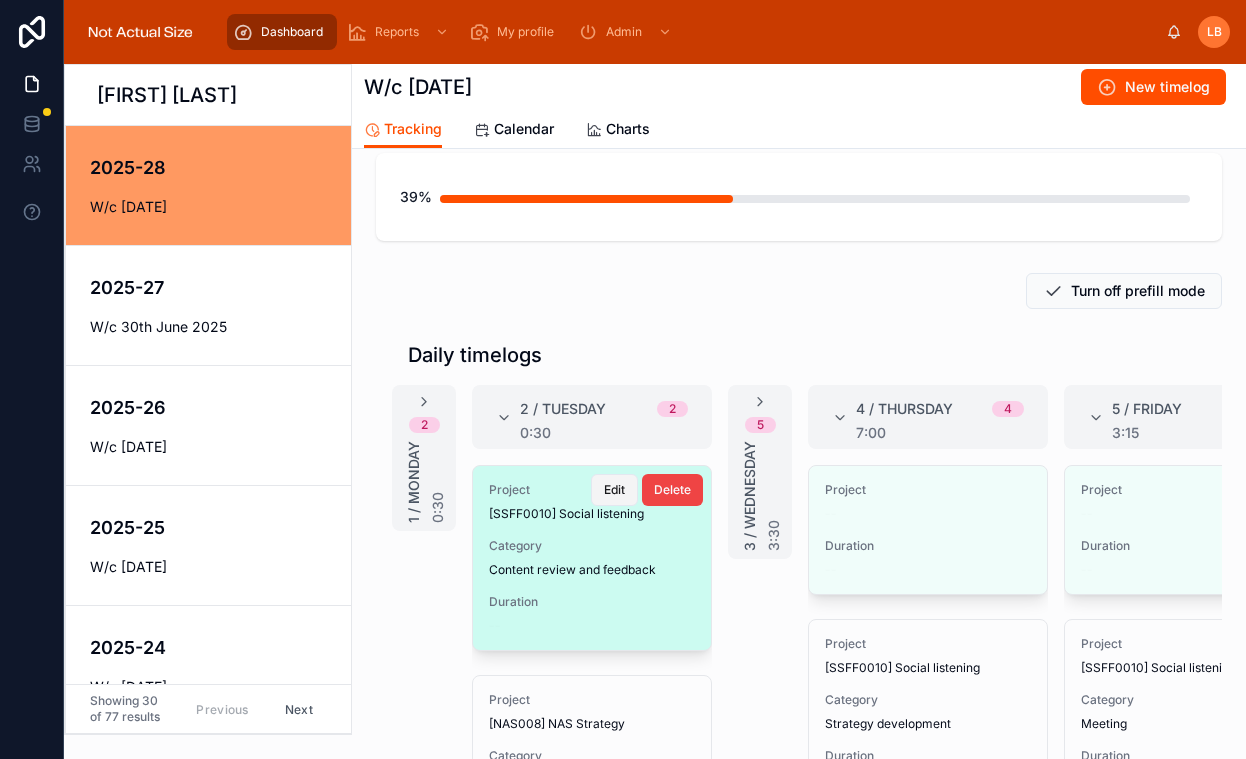 scroll, scrollTop: 161, scrollLeft: 0, axis: vertical 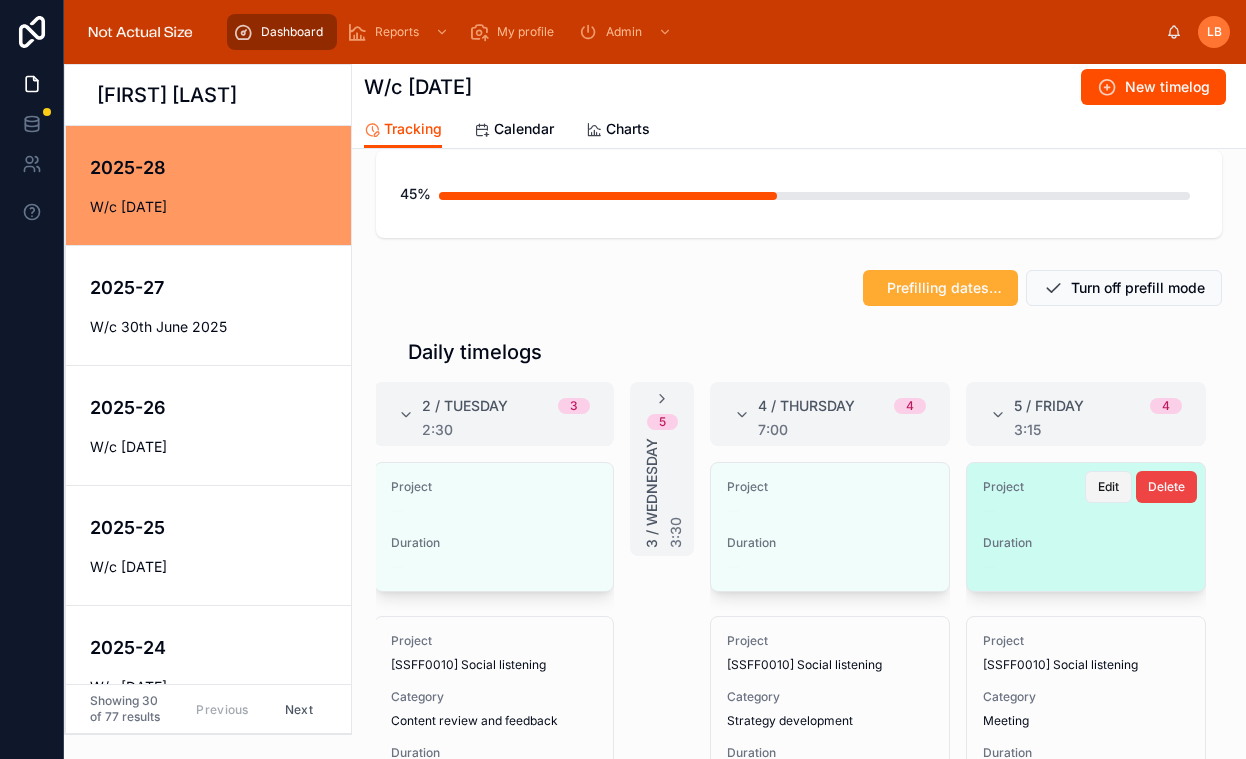 click on "Edit" at bounding box center [1108, 487] 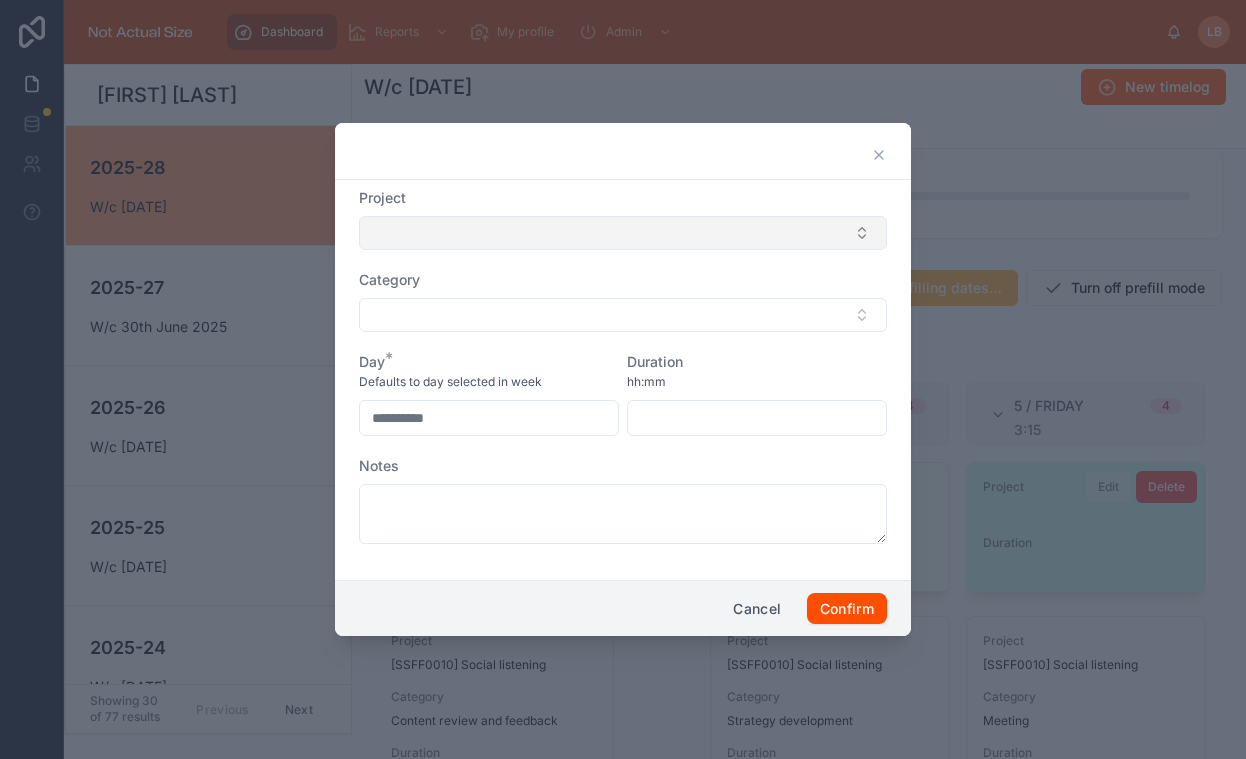 click at bounding box center (623, 233) 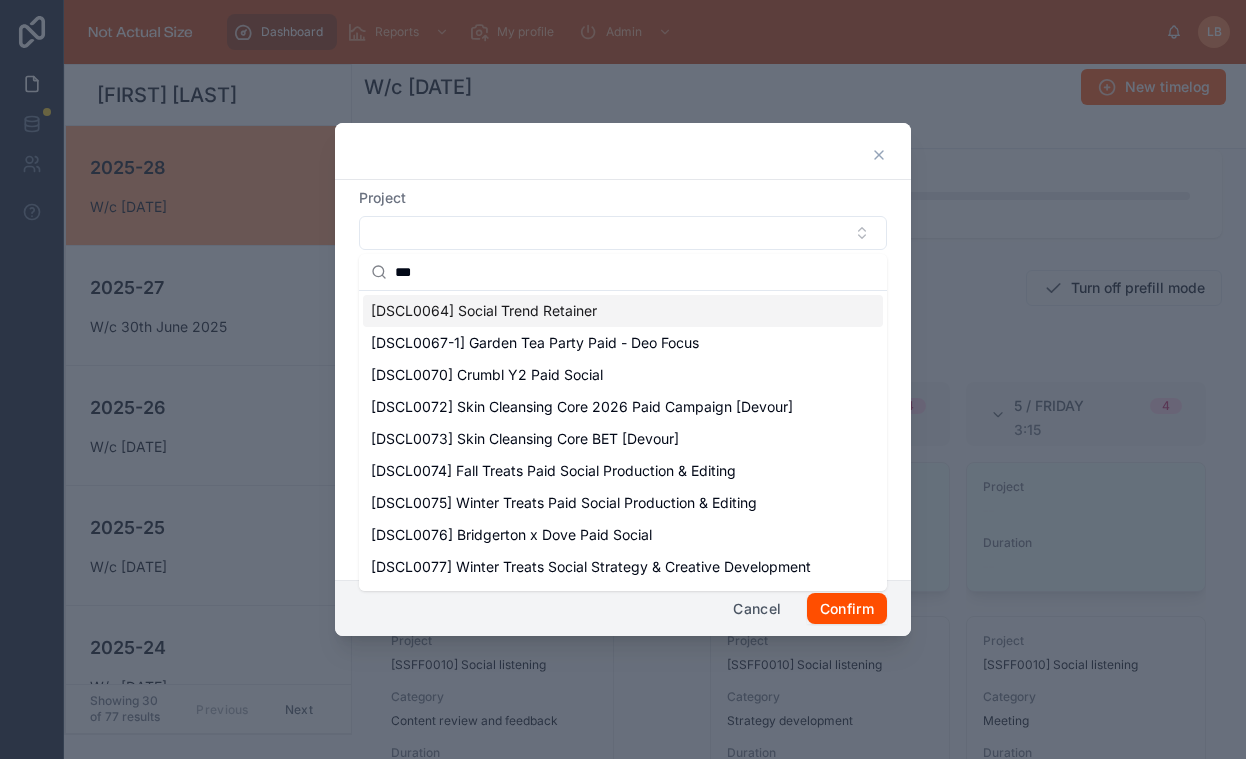 type on "***" 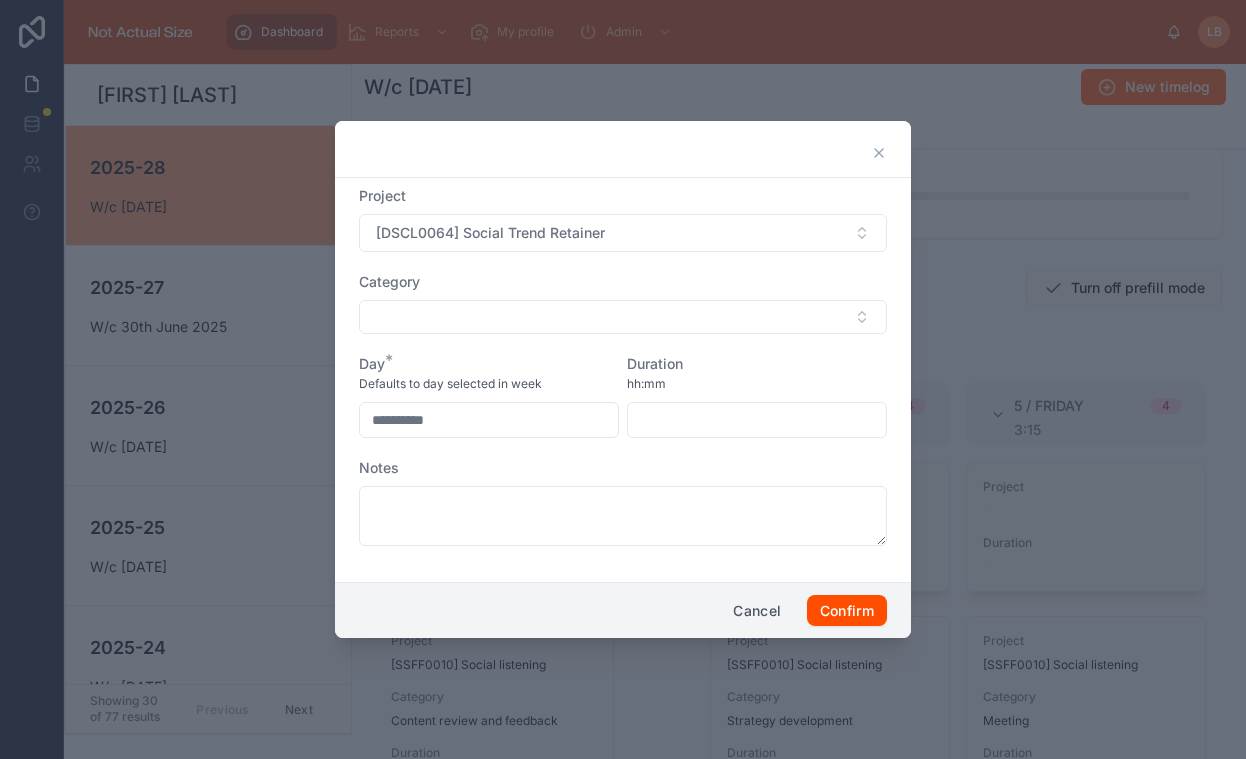 click at bounding box center [757, 420] 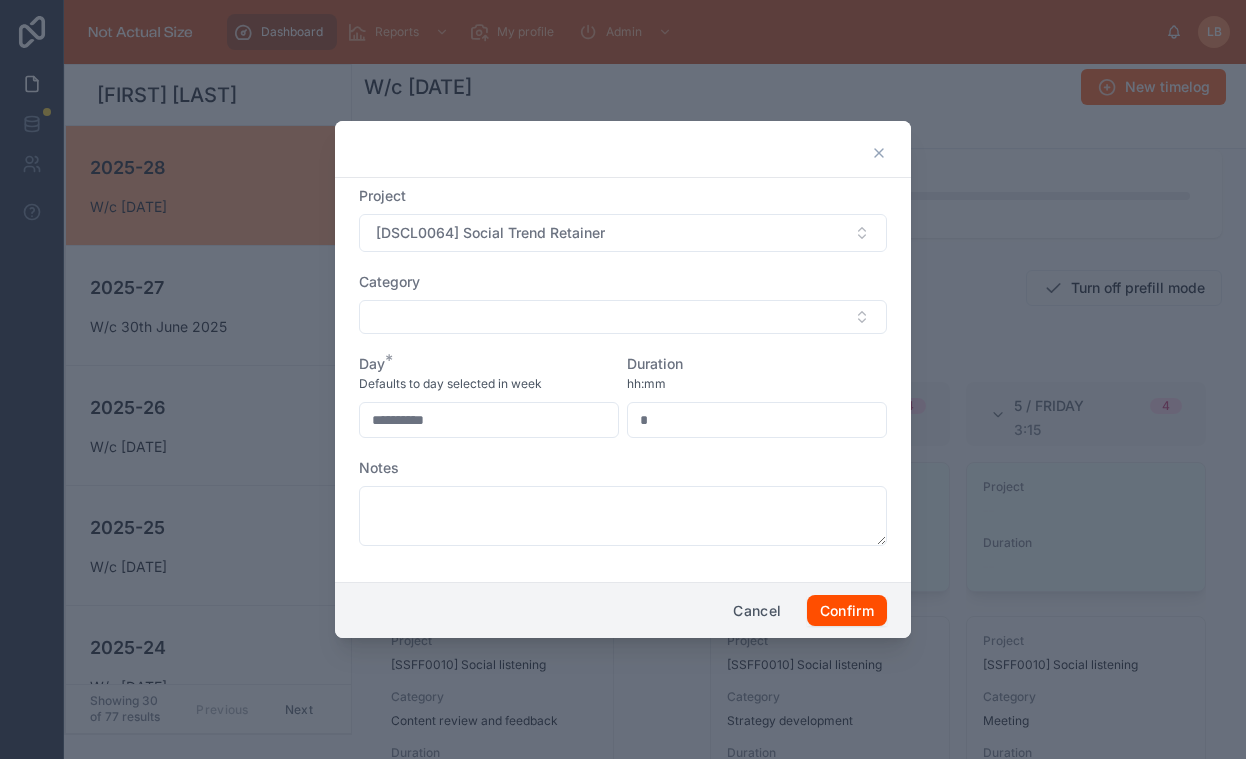 type on "****" 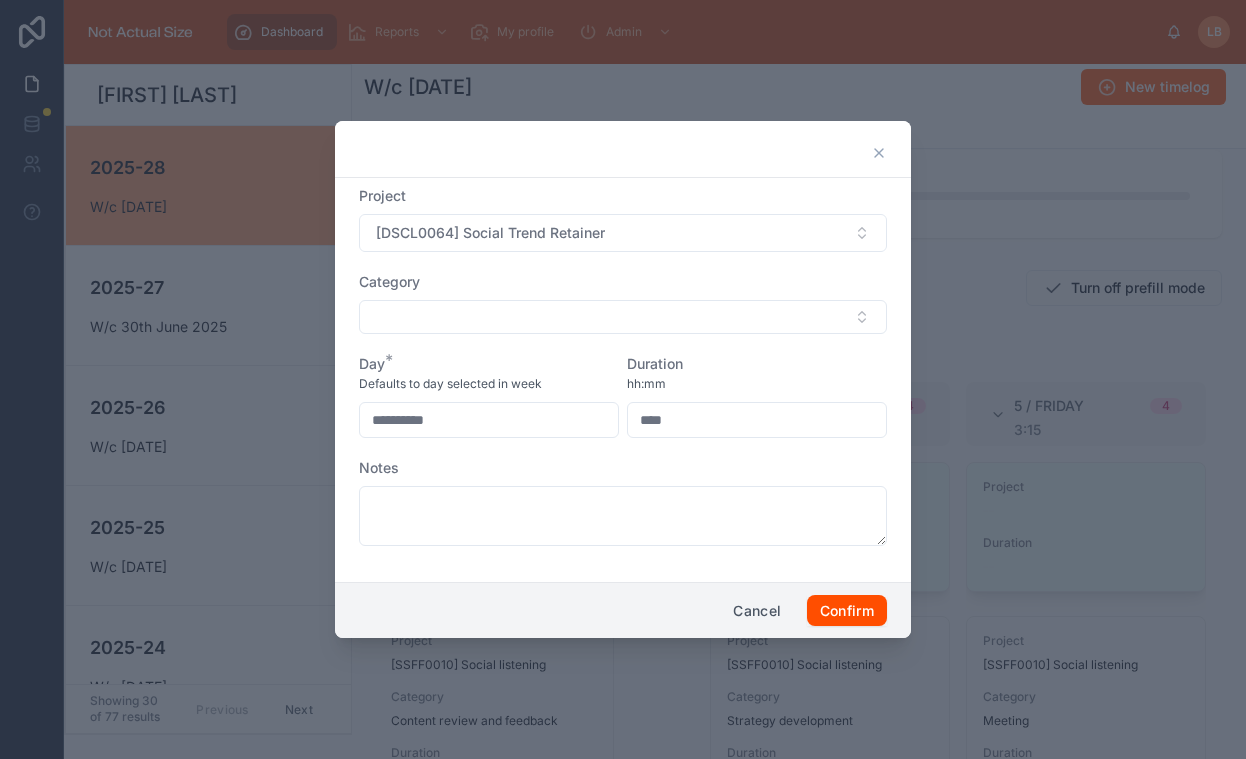 click on "hh:mm" at bounding box center [757, 384] 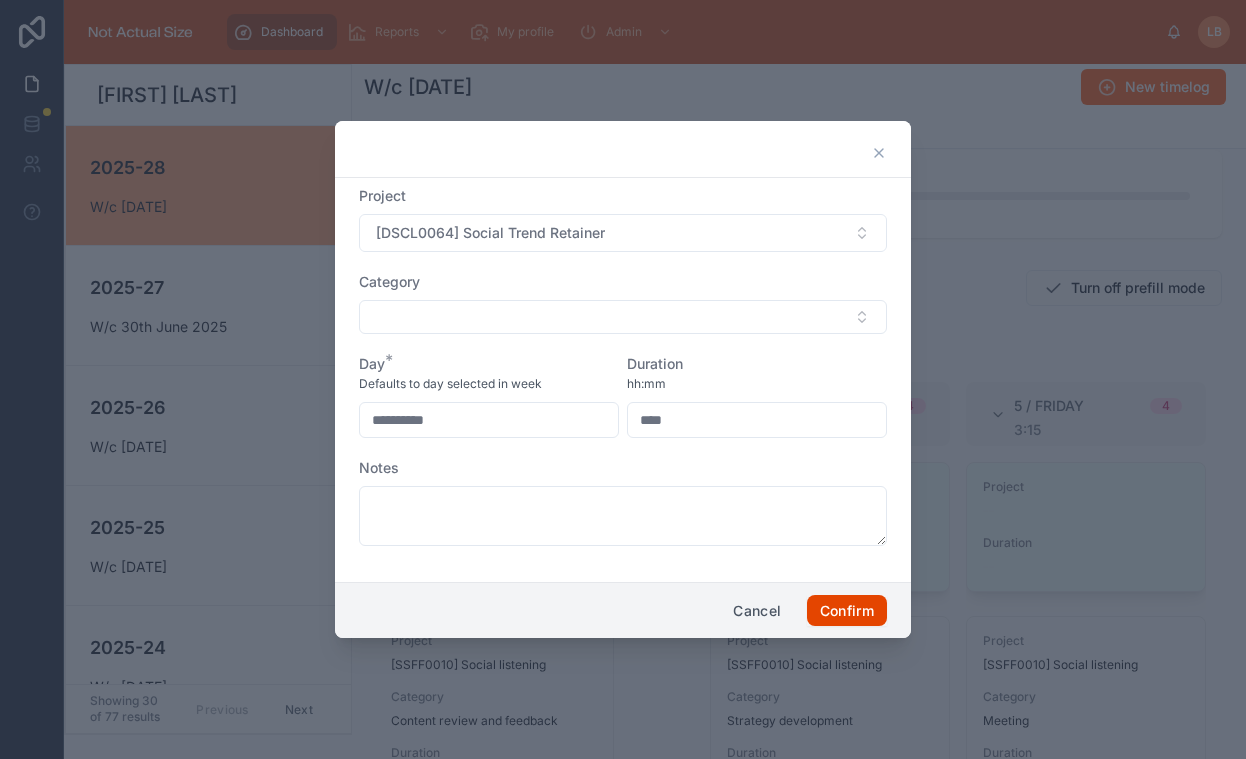 click on "Confirm" at bounding box center [847, 611] 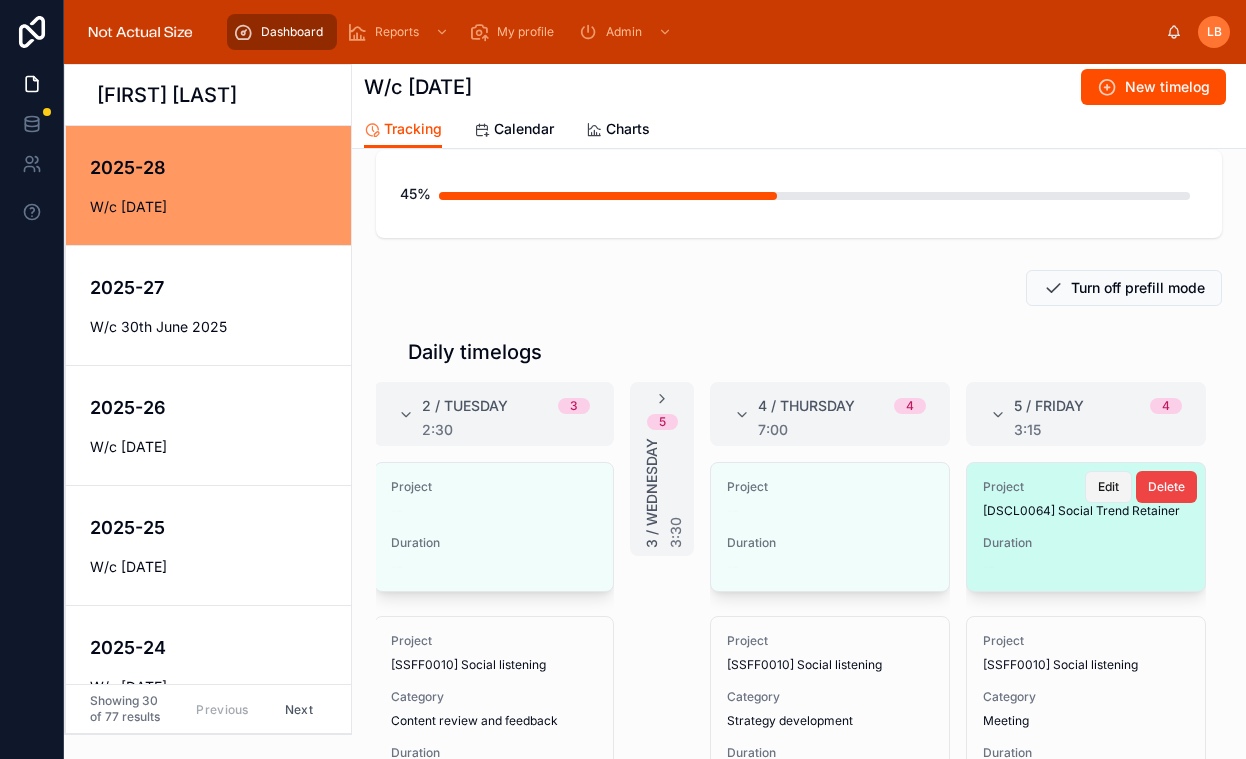 click on "Edit" at bounding box center [1108, 487] 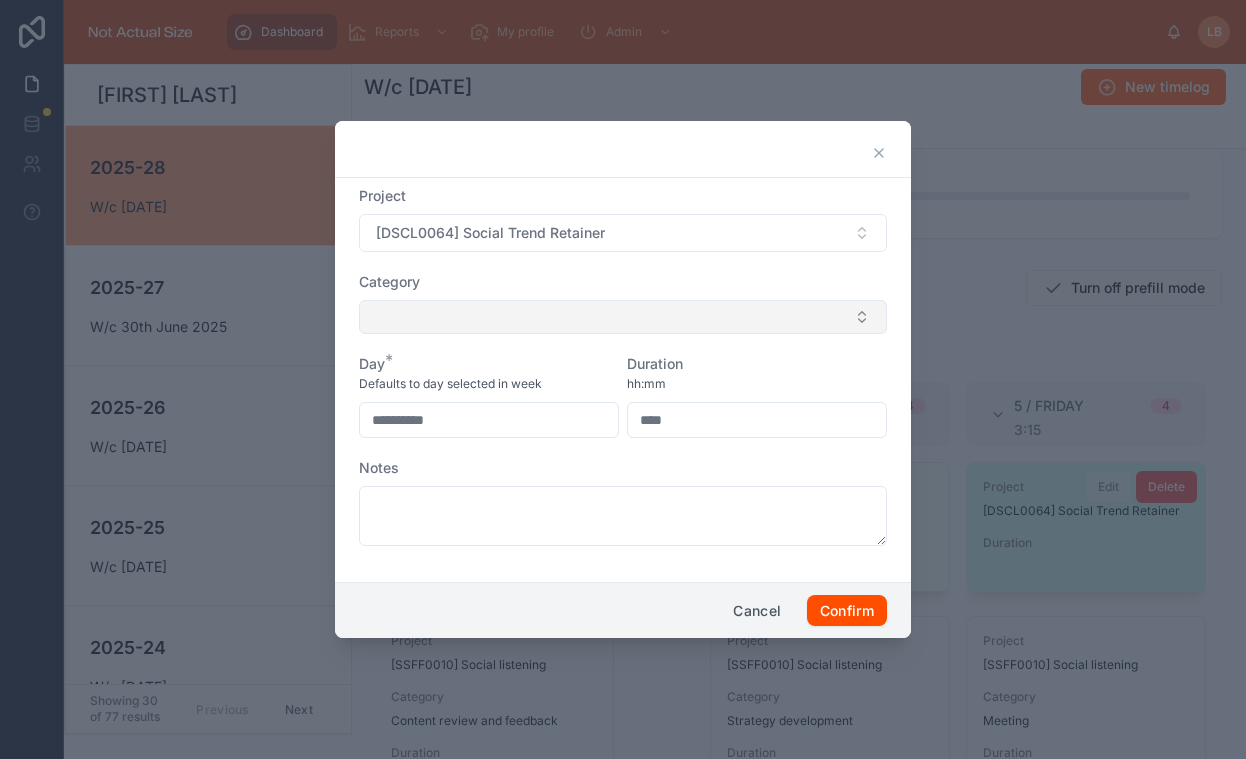 click at bounding box center (623, 317) 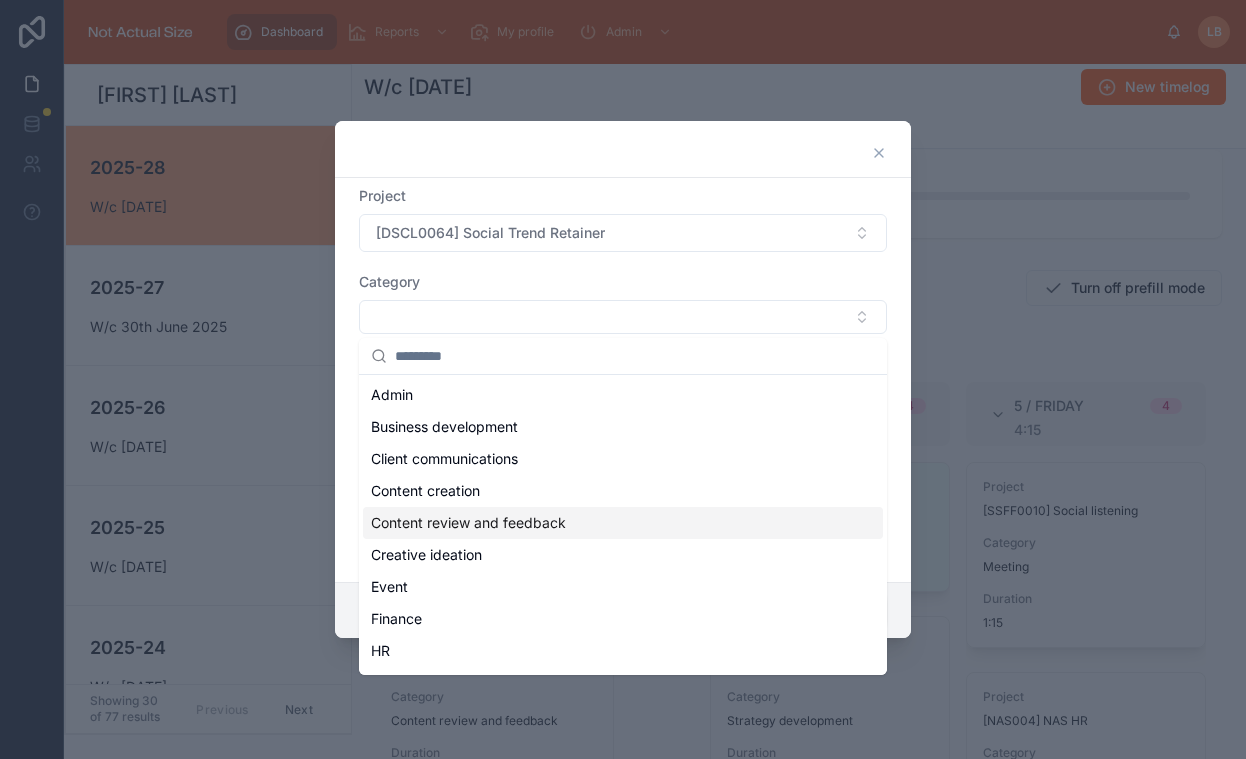 click on "Content review and feedback" at bounding box center [468, 523] 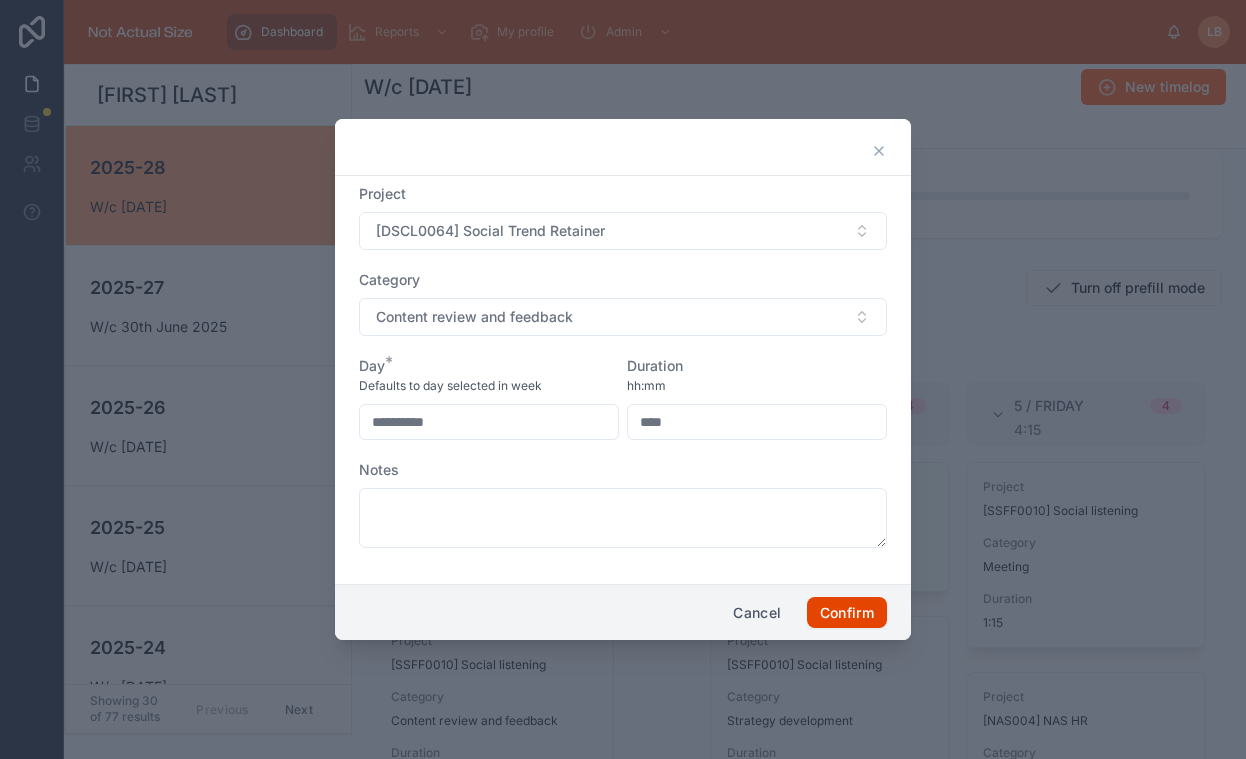 click on "Confirm" at bounding box center (847, 613) 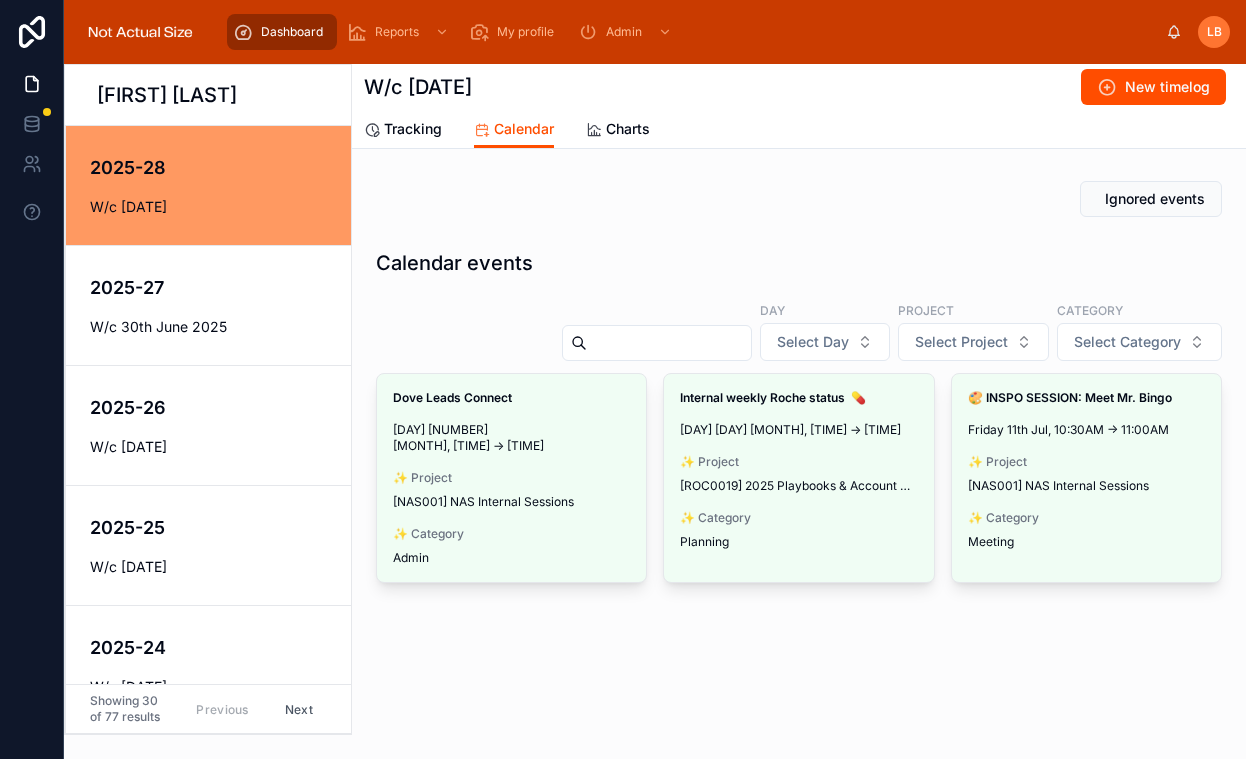 scroll, scrollTop: 0, scrollLeft: 0, axis: both 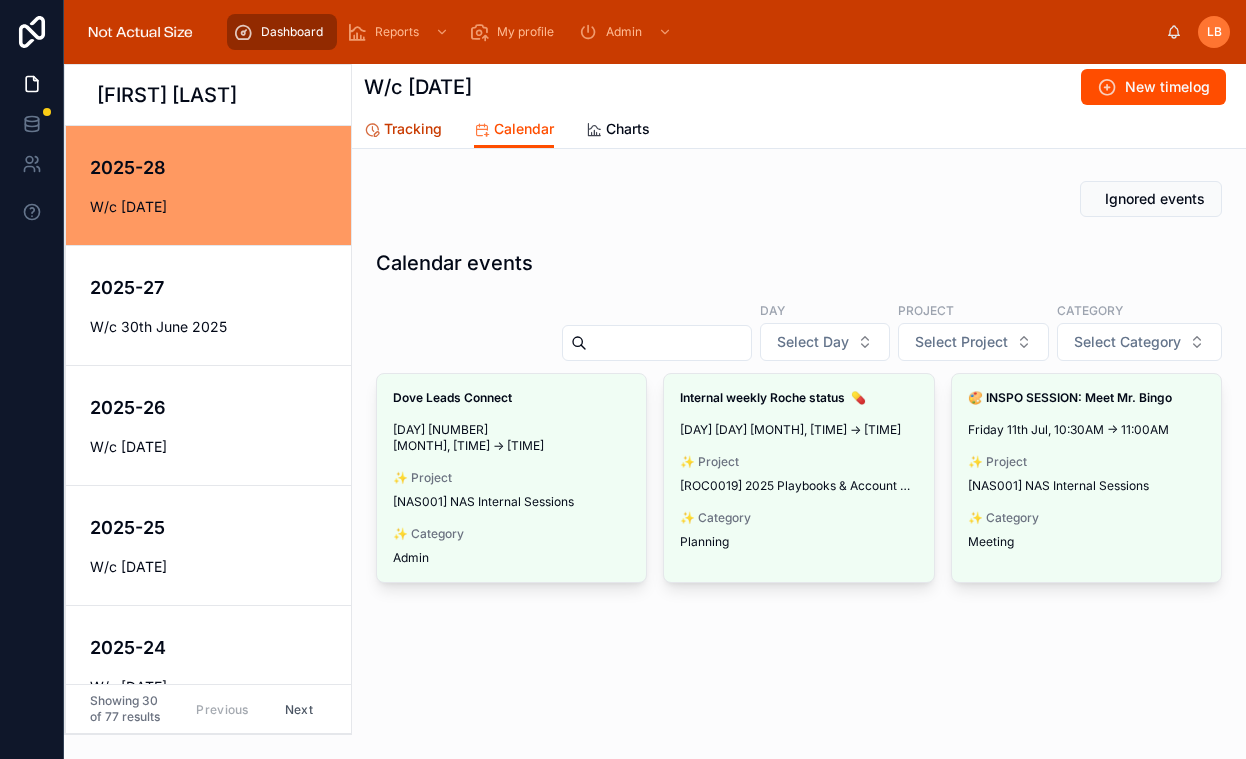 click on "Tracking" at bounding box center (413, 129) 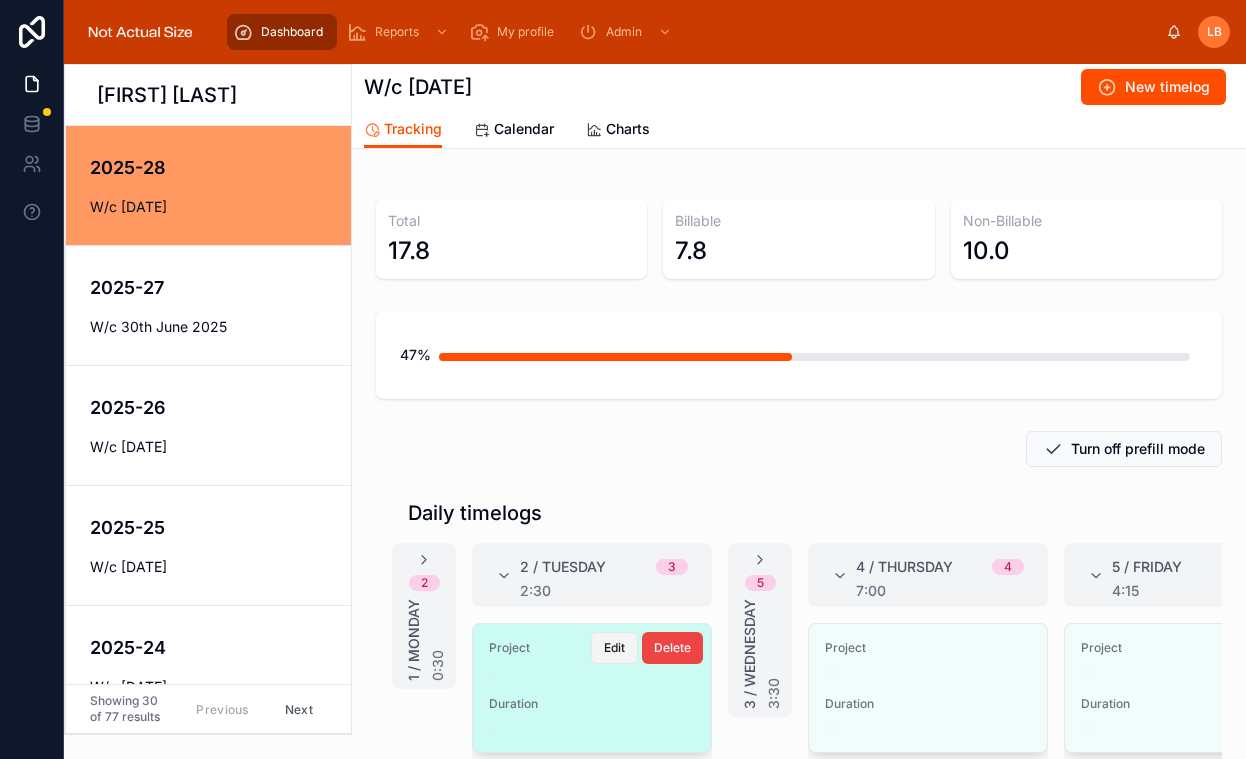 click on "Edit" at bounding box center [614, 648] 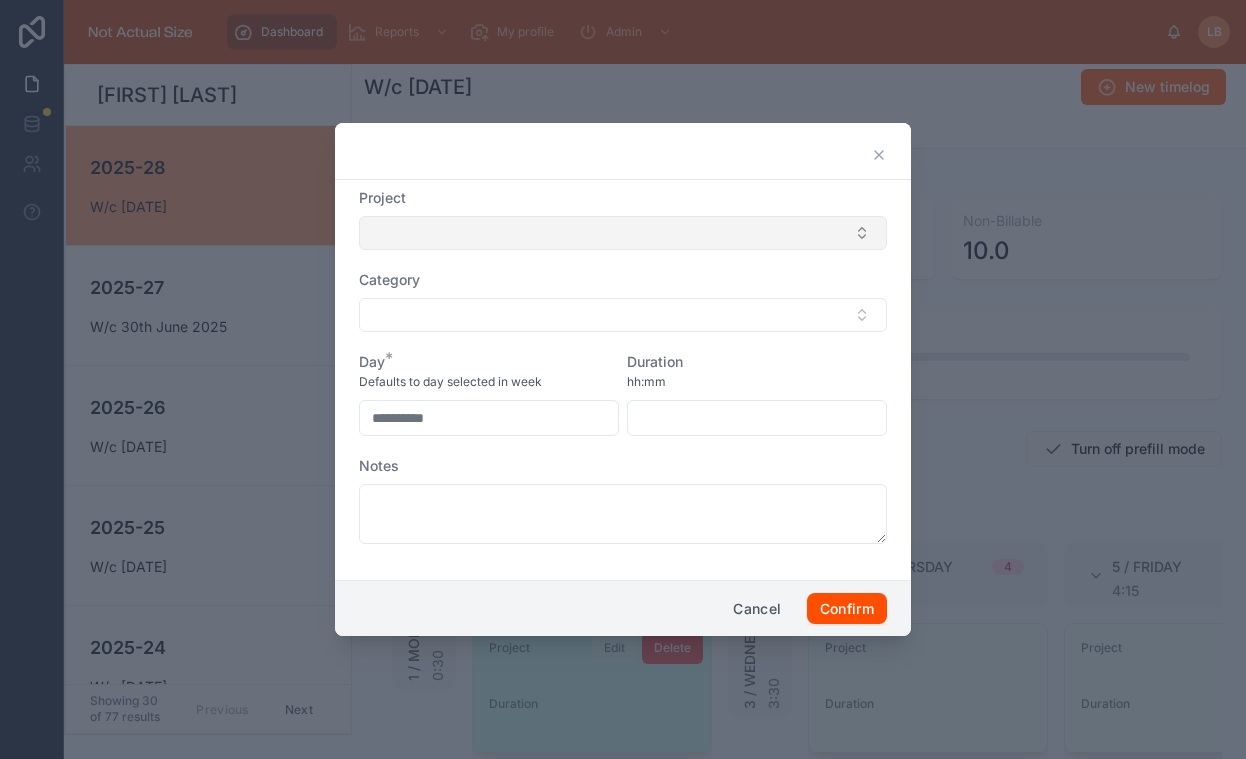 click at bounding box center (623, 233) 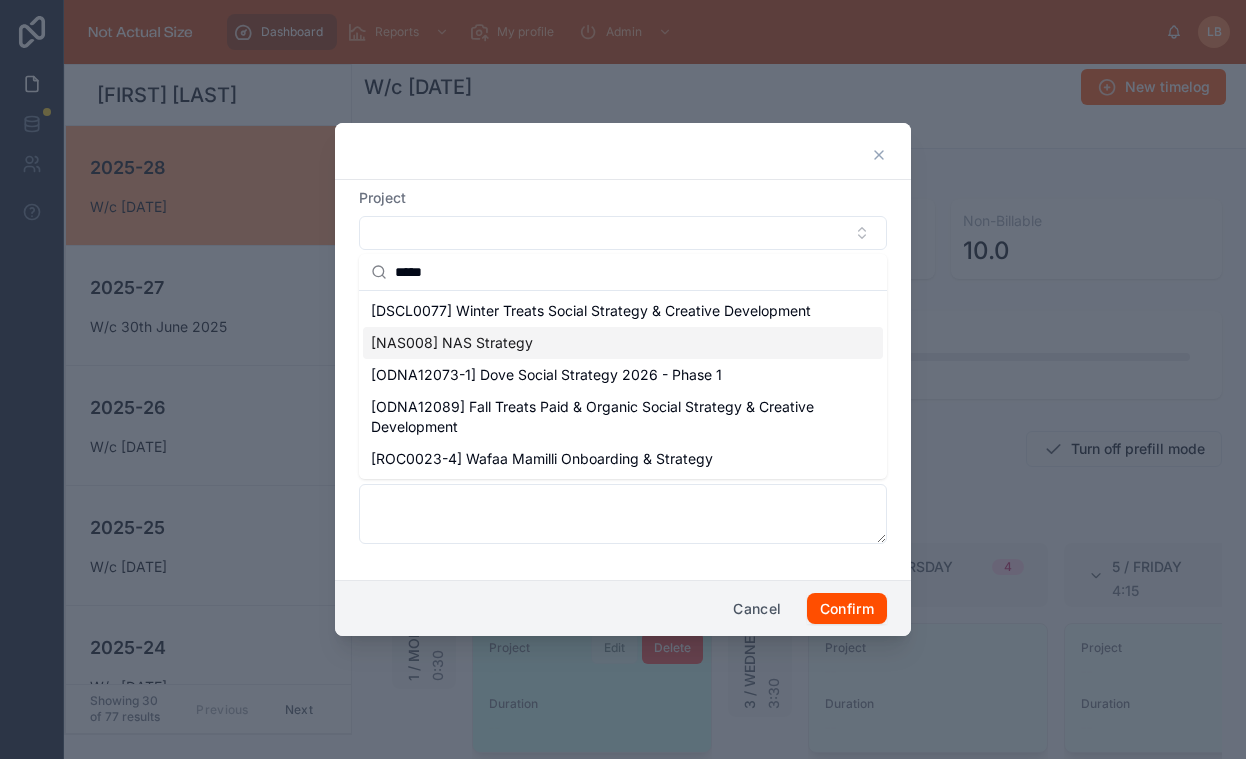 type on "*****" 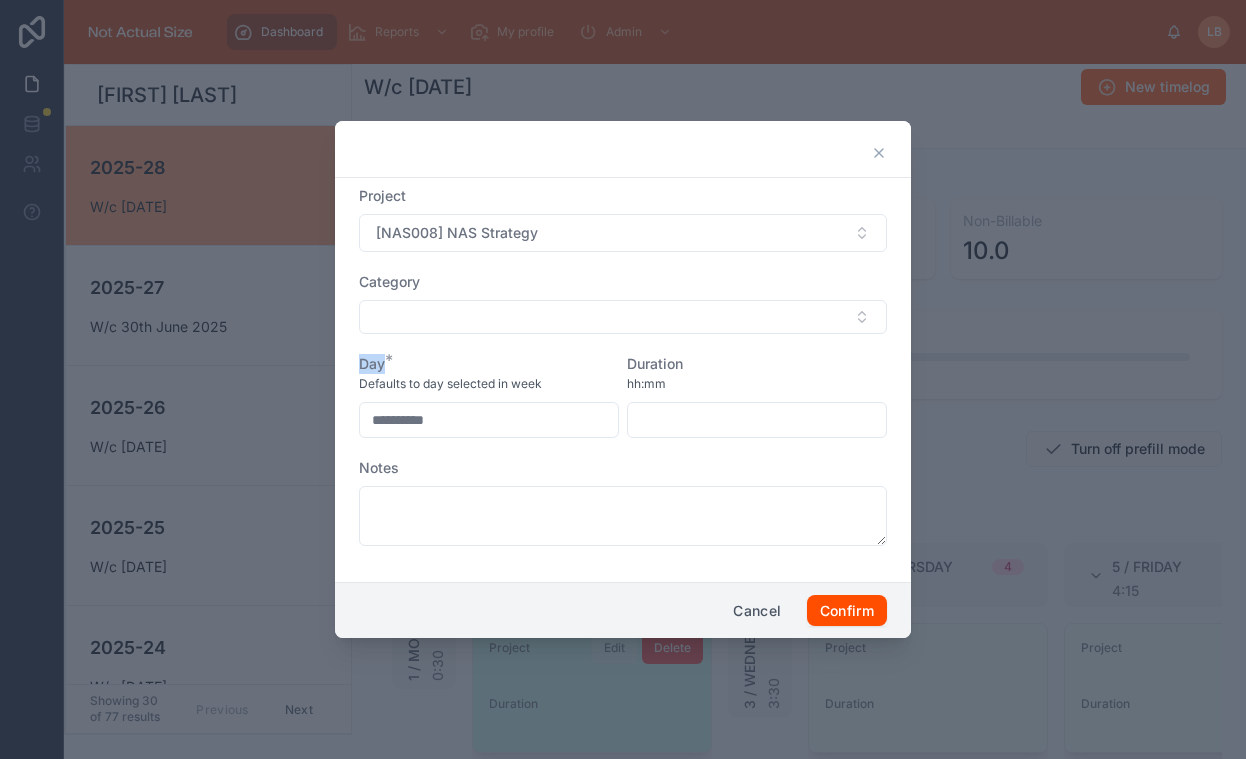 click on "**********" at bounding box center (623, 376) 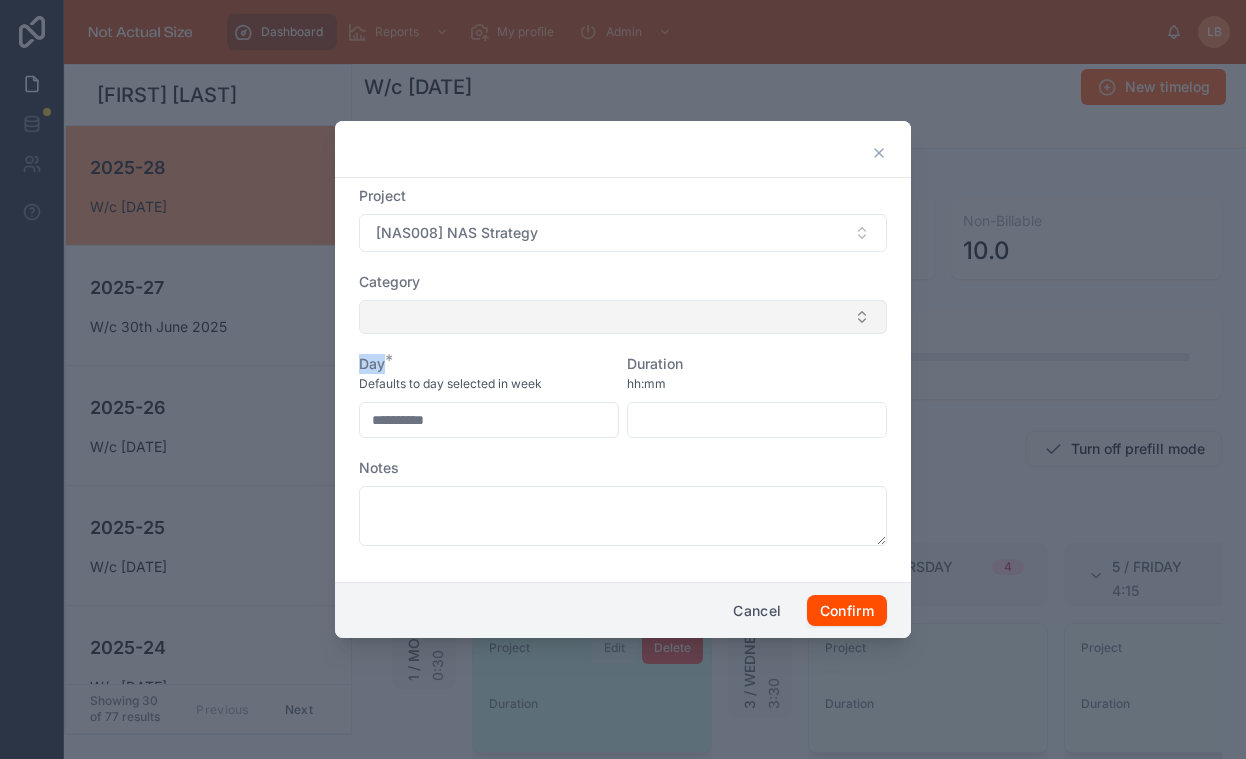 click at bounding box center [623, 317] 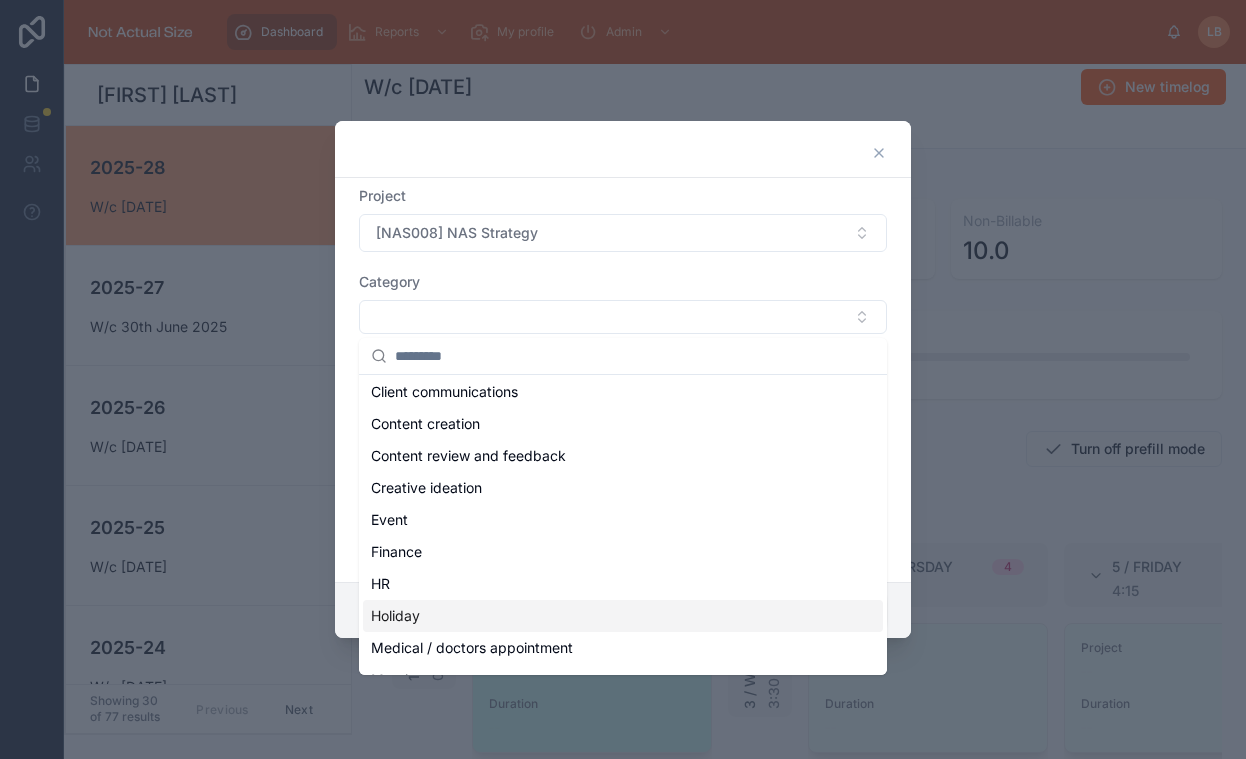 scroll, scrollTop: 167, scrollLeft: 0, axis: vertical 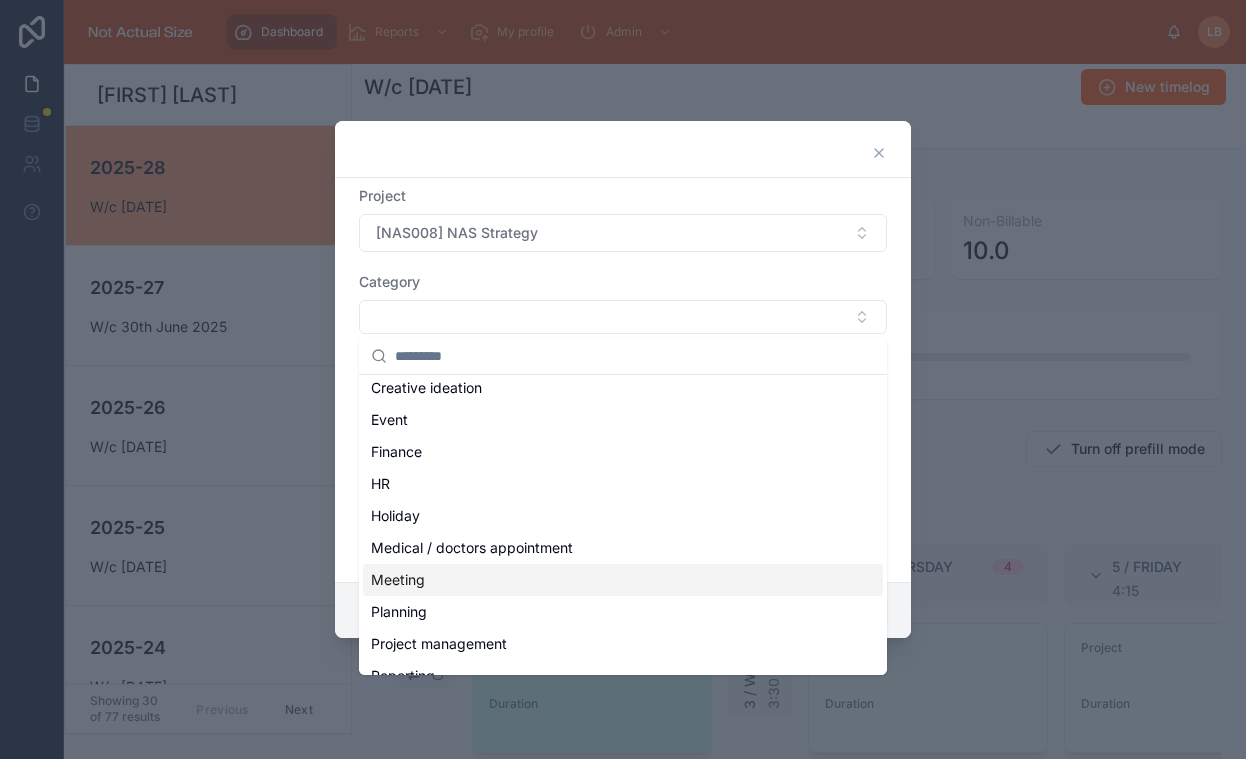 click on "Meeting" at bounding box center (623, 580) 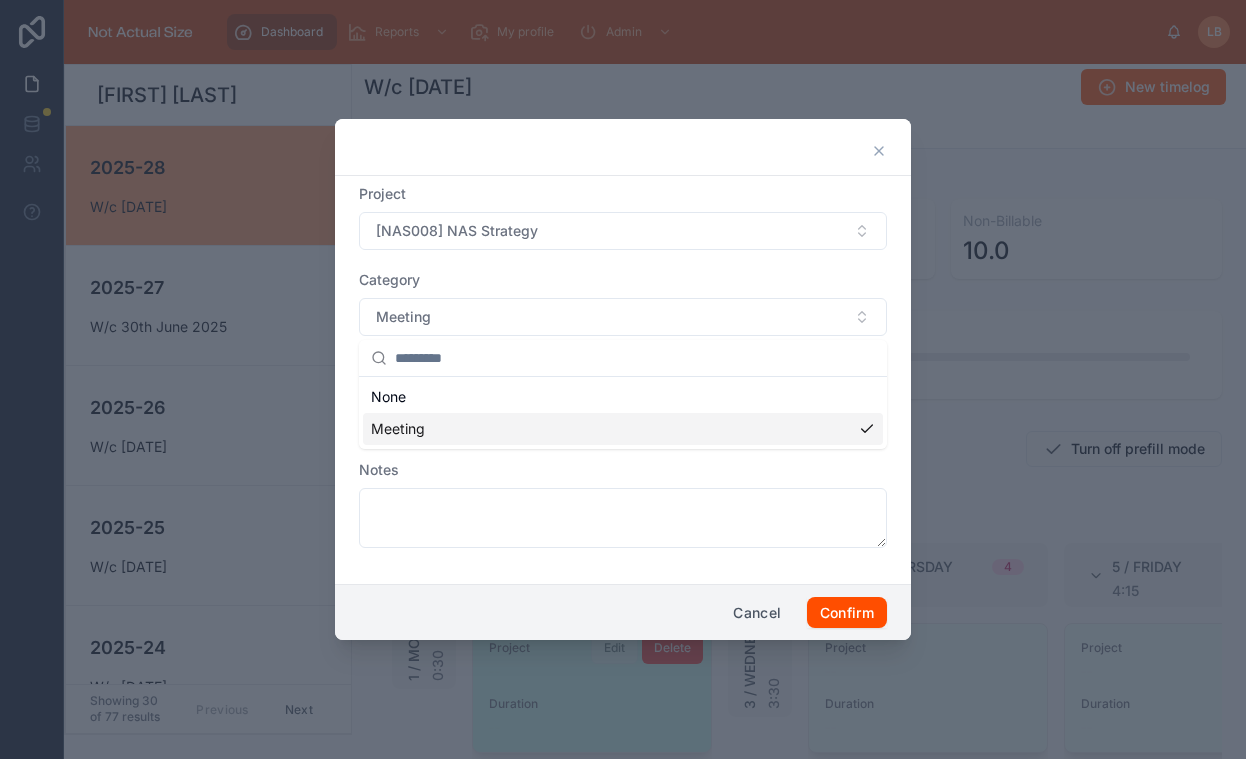 scroll, scrollTop: 0, scrollLeft: 0, axis: both 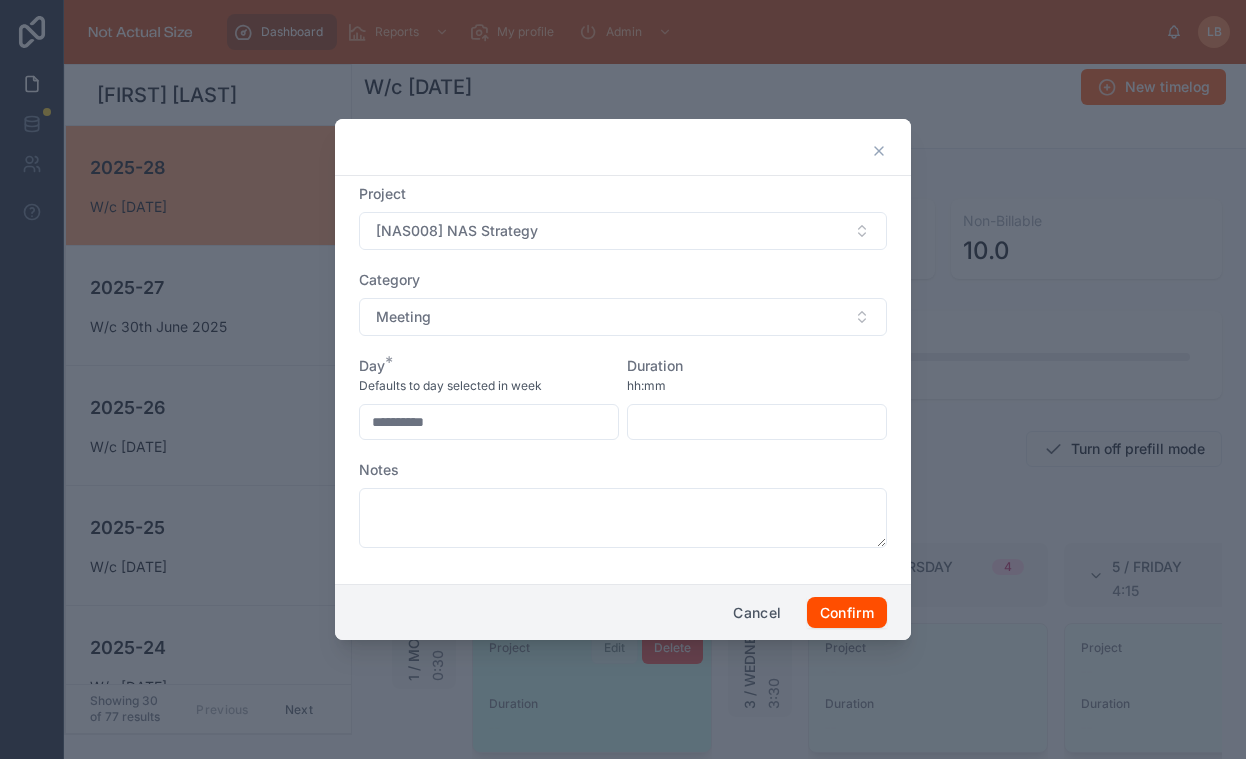 click at bounding box center [757, 422] 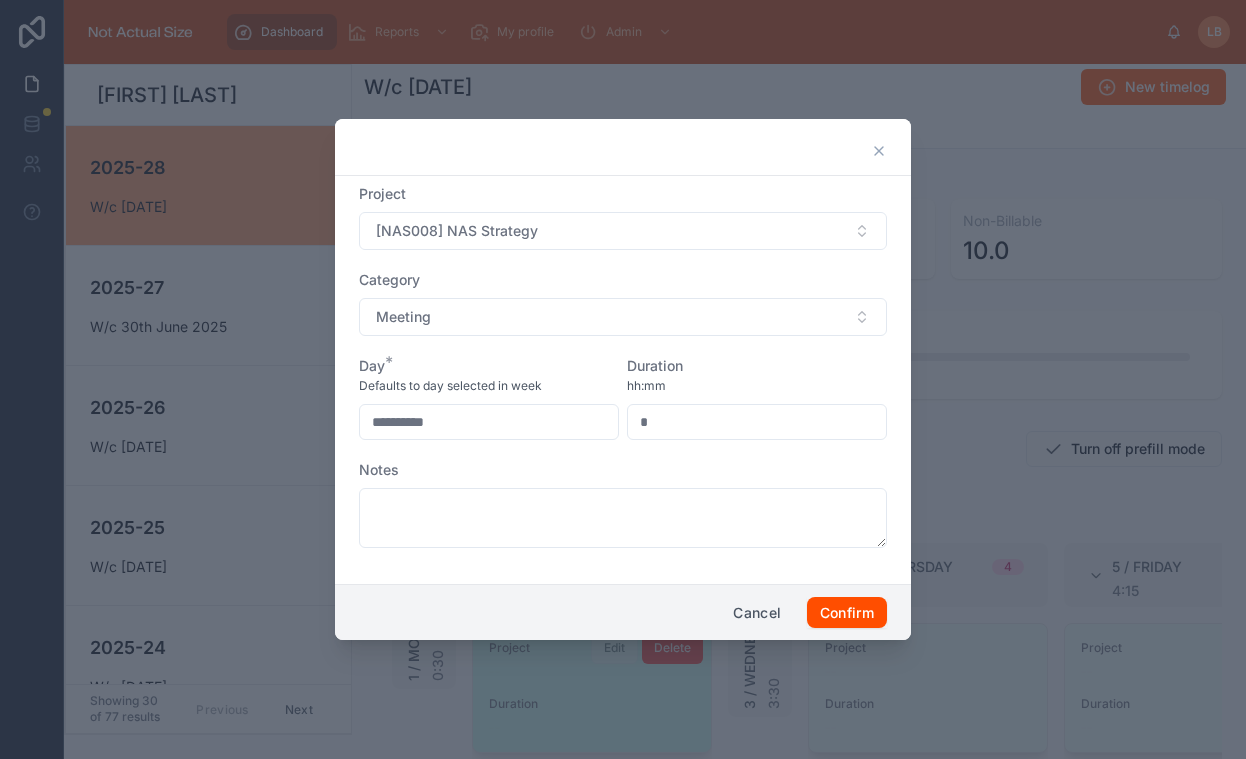 type on "****" 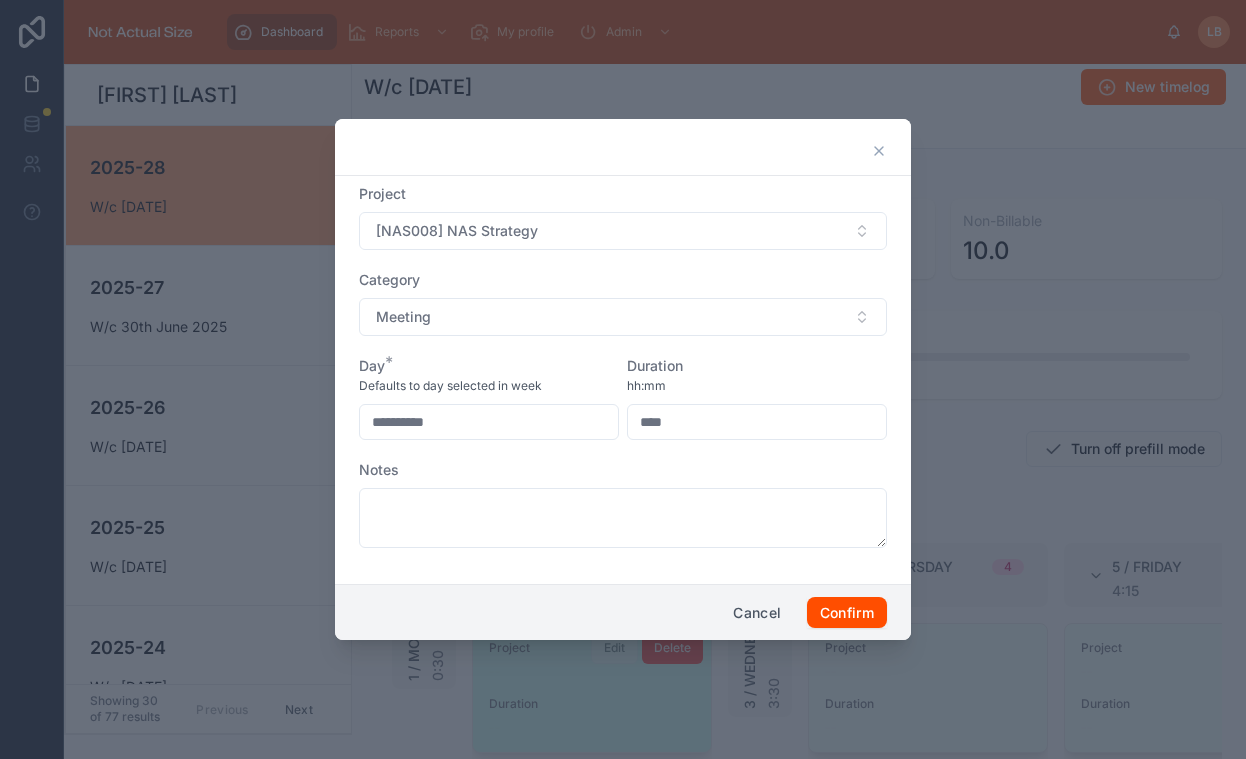 click on "Duration" at bounding box center [757, 366] 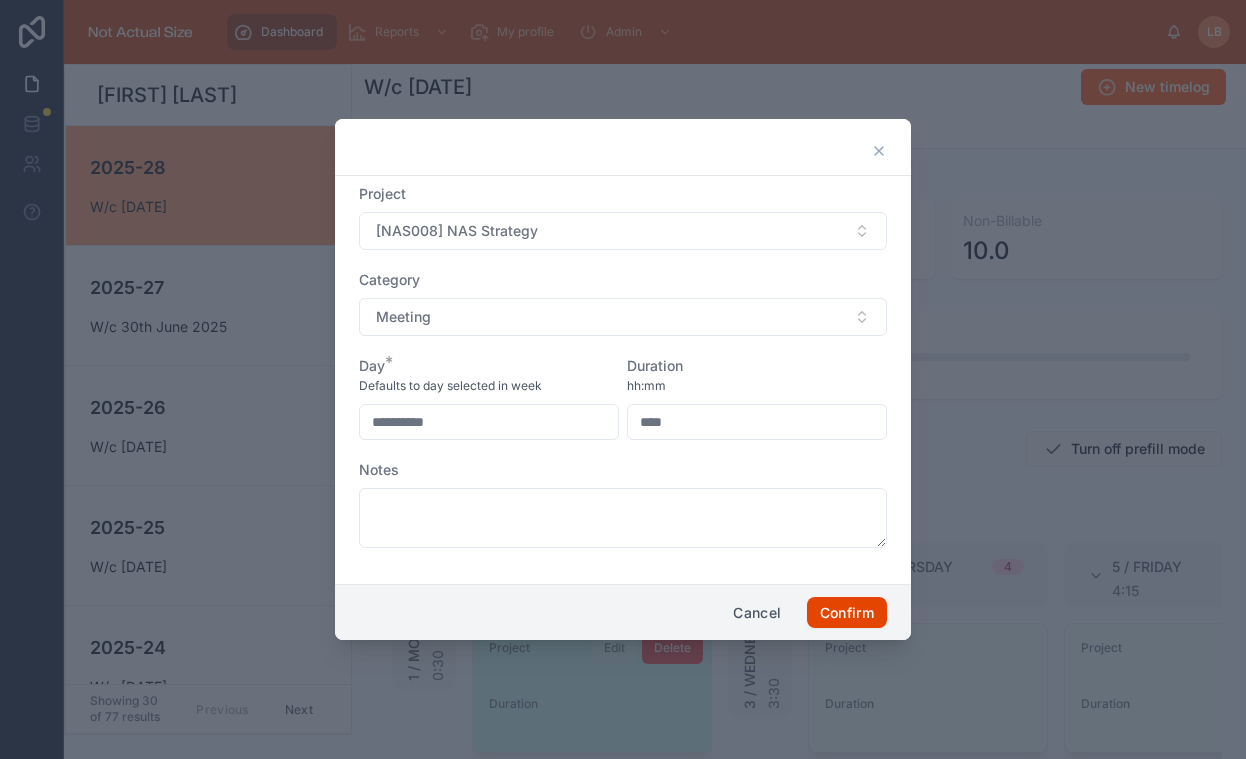 click on "Confirm" at bounding box center (847, 613) 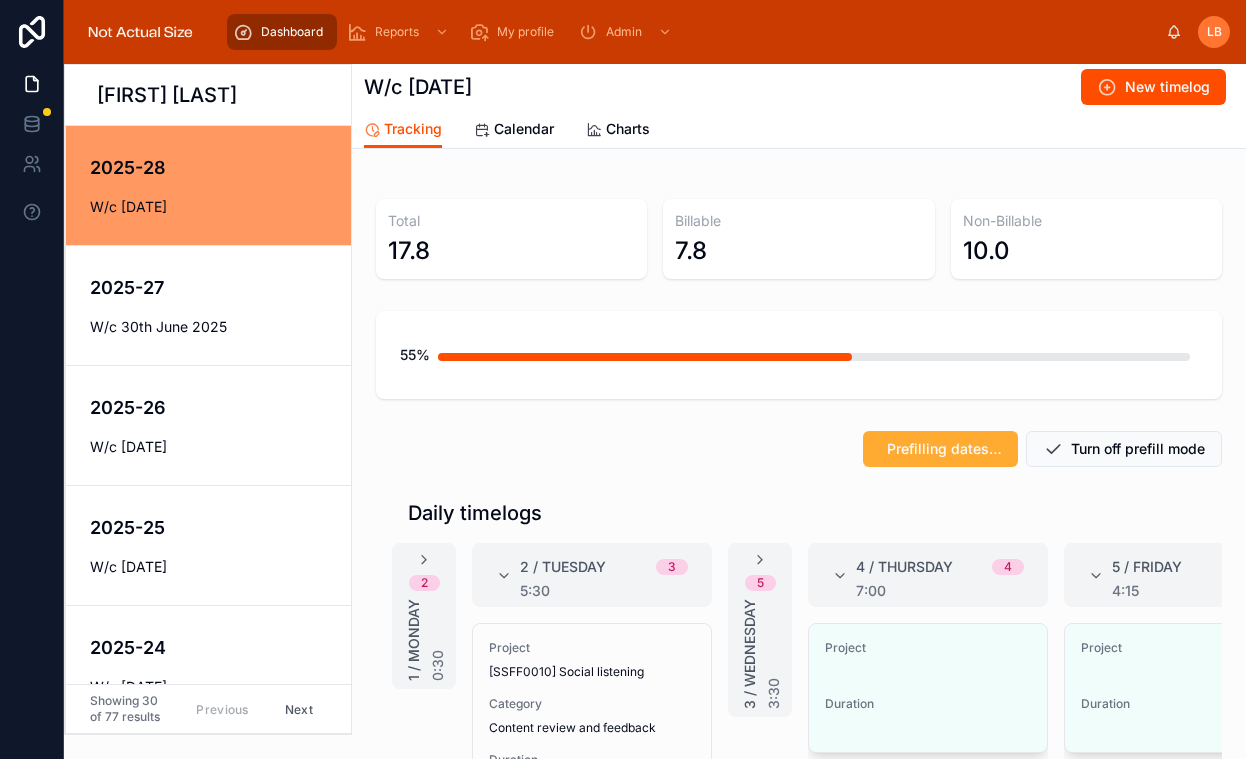 click on "2 1 / Monday 0:30" at bounding box center [424, 616] 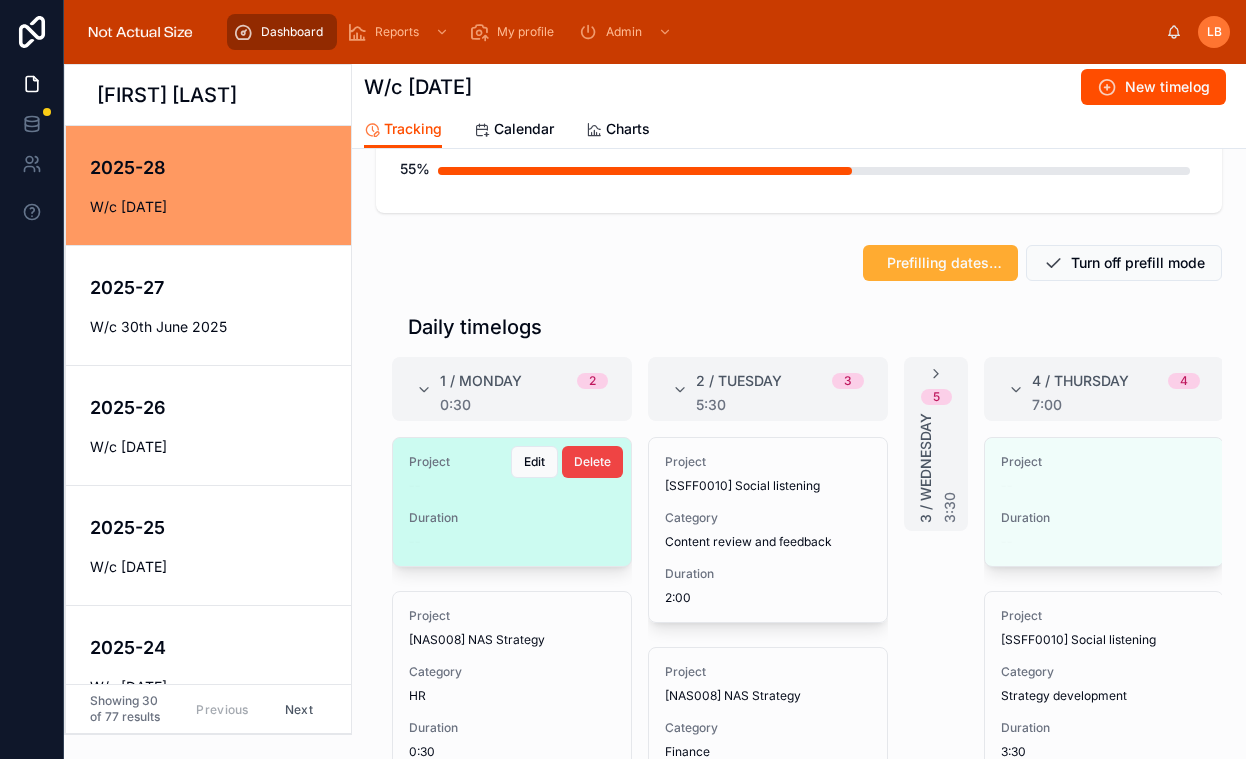 scroll, scrollTop: 195, scrollLeft: 0, axis: vertical 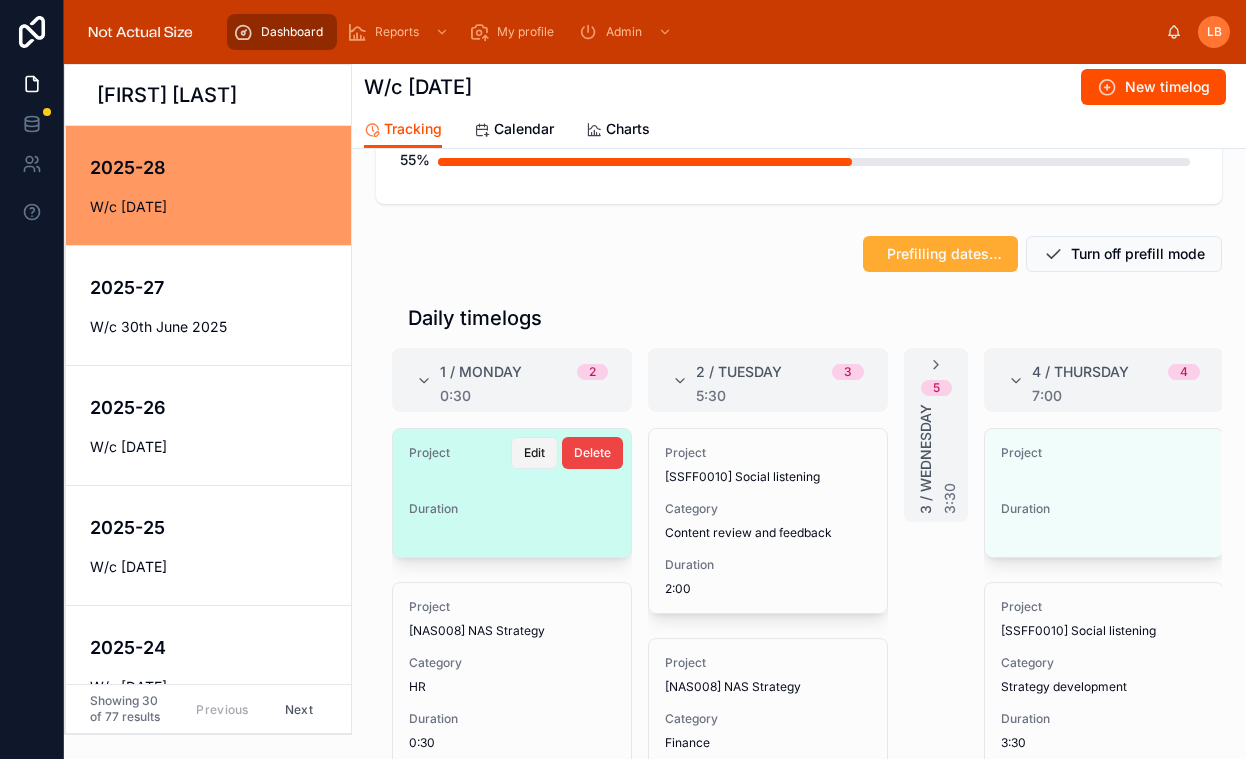 click on "Edit" at bounding box center (534, 453) 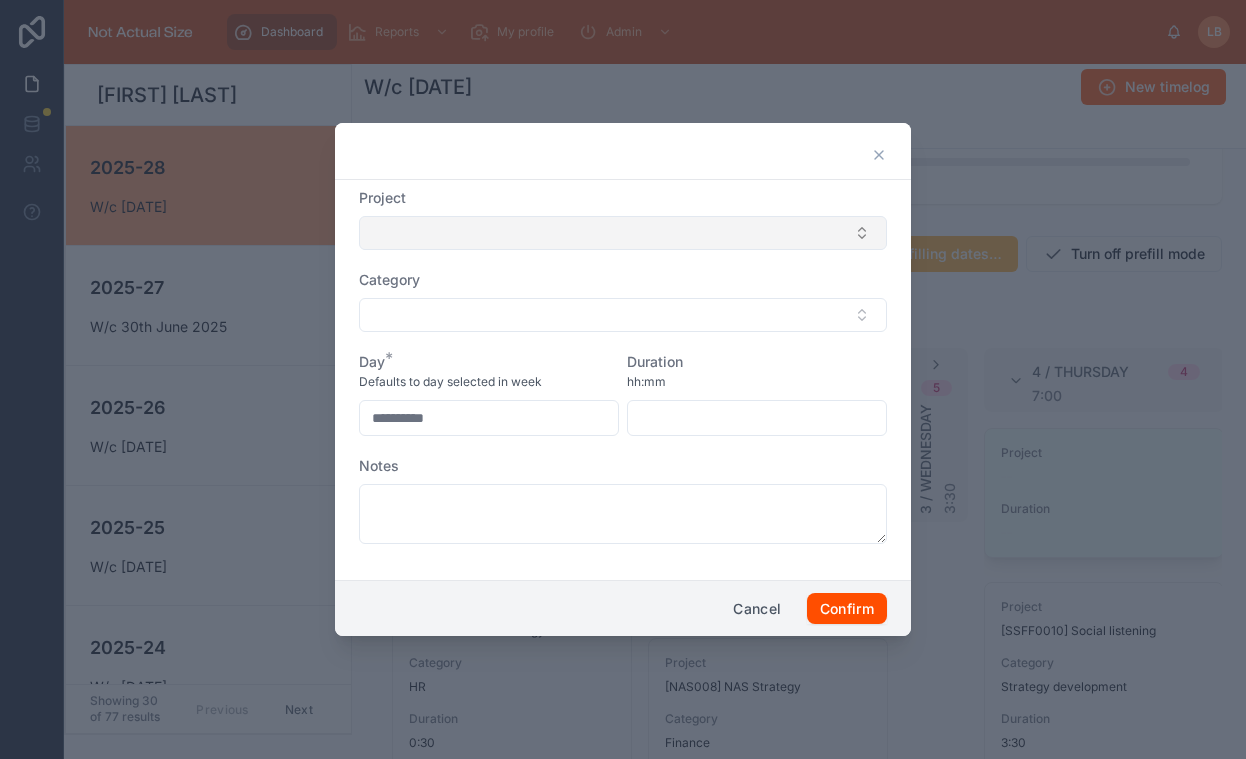click at bounding box center [623, 233] 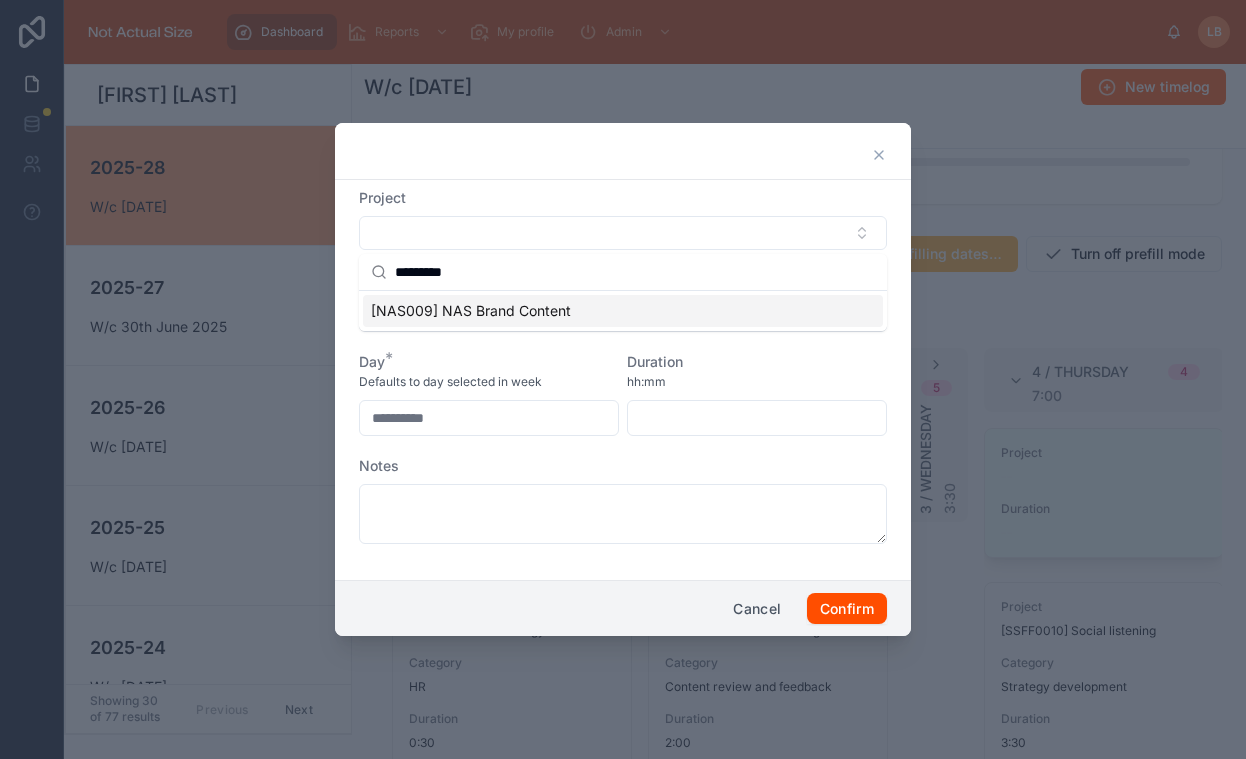type on "*********" 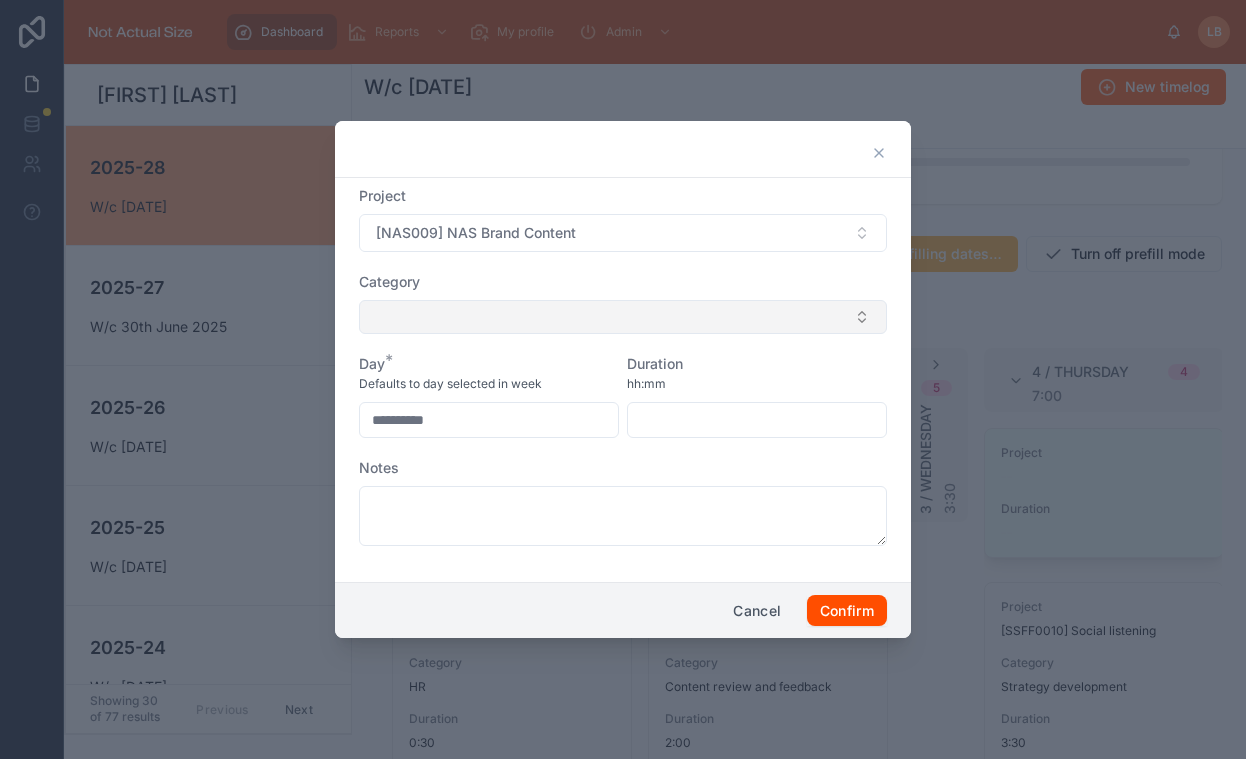 click at bounding box center [623, 317] 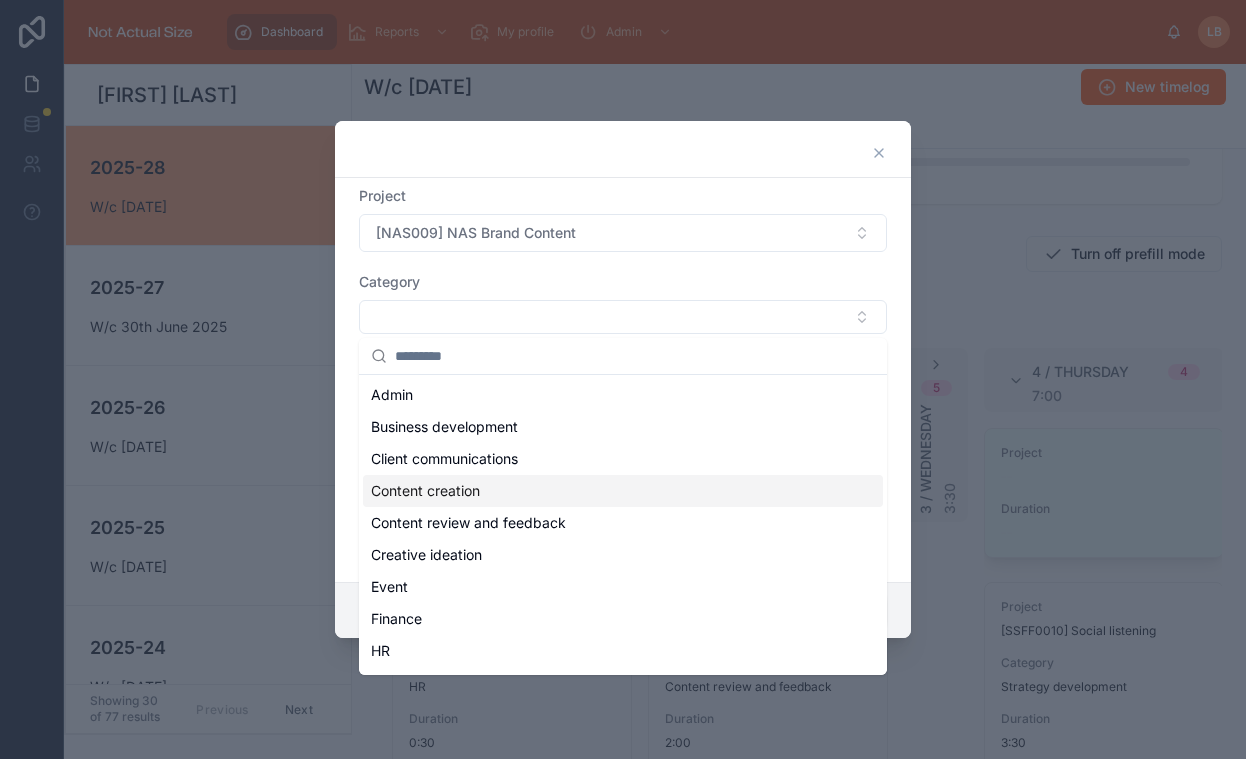scroll, scrollTop: 380, scrollLeft: 0, axis: vertical 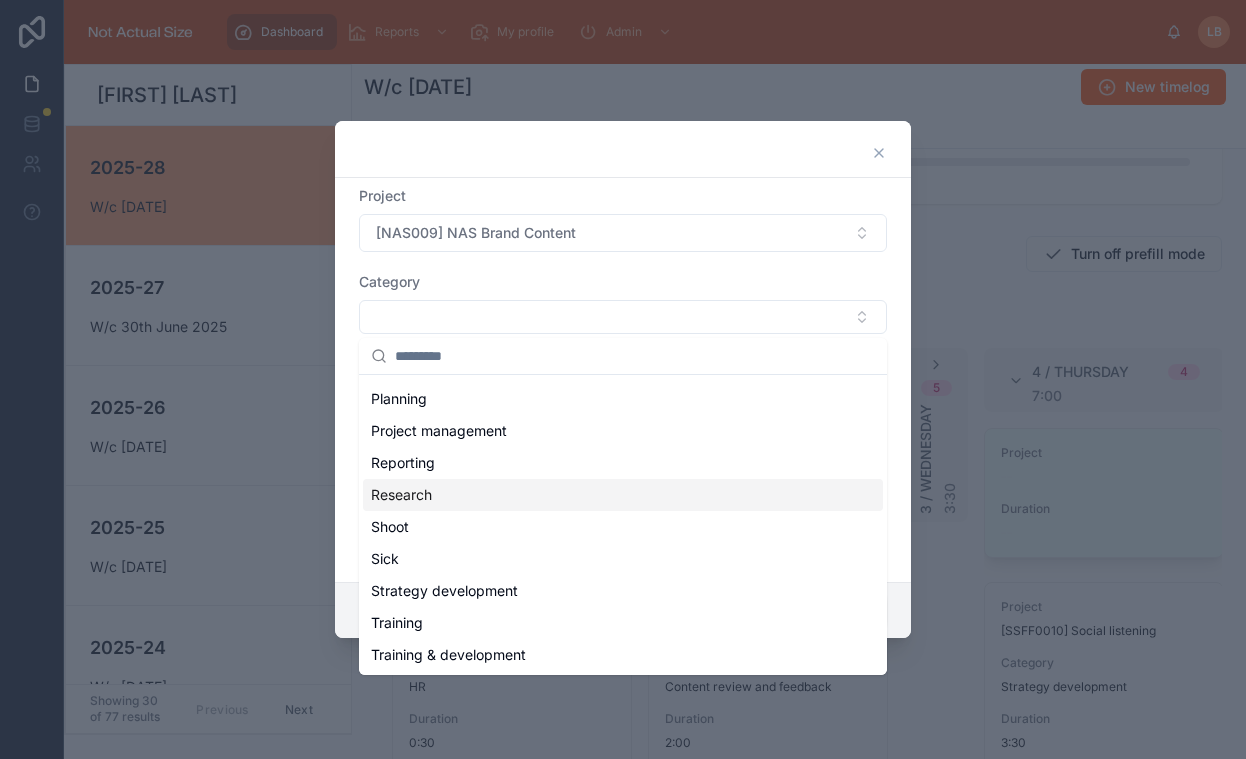 click on "Research" at bounding box center (623, 495) 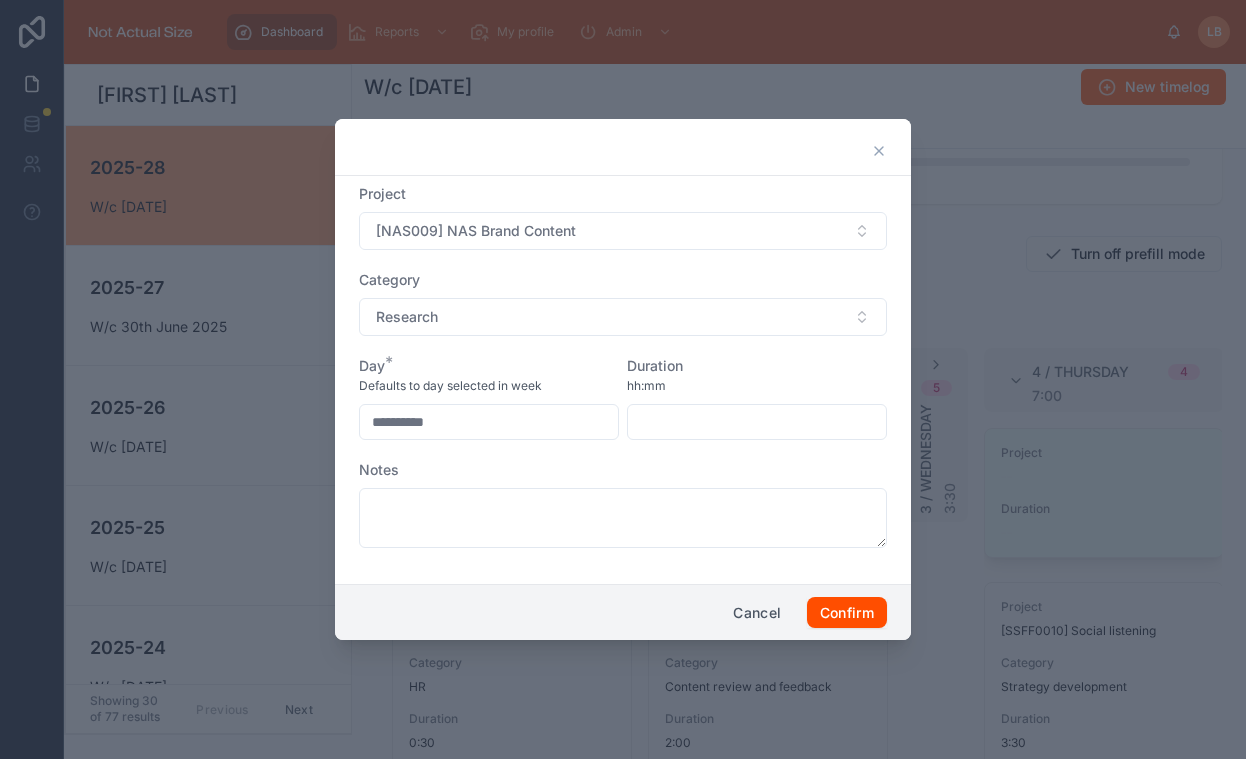click at bounding box center (757, 422) 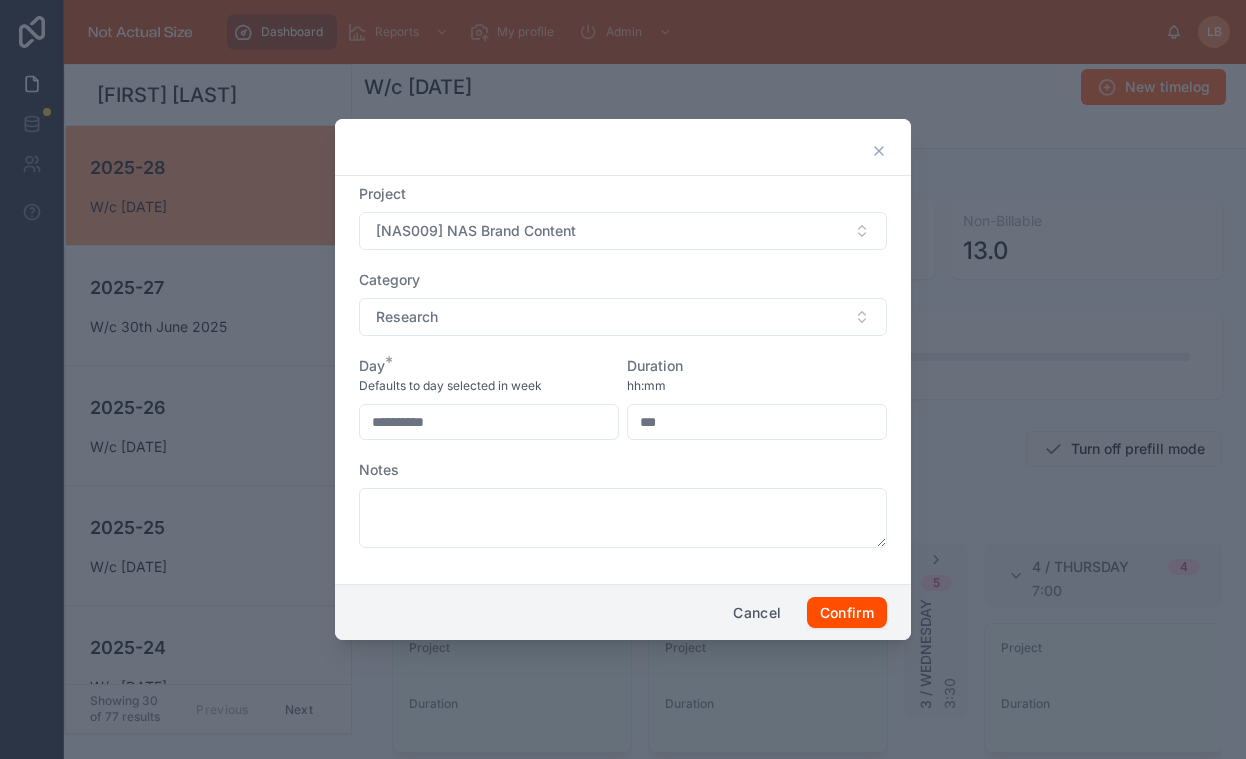 type on "****" 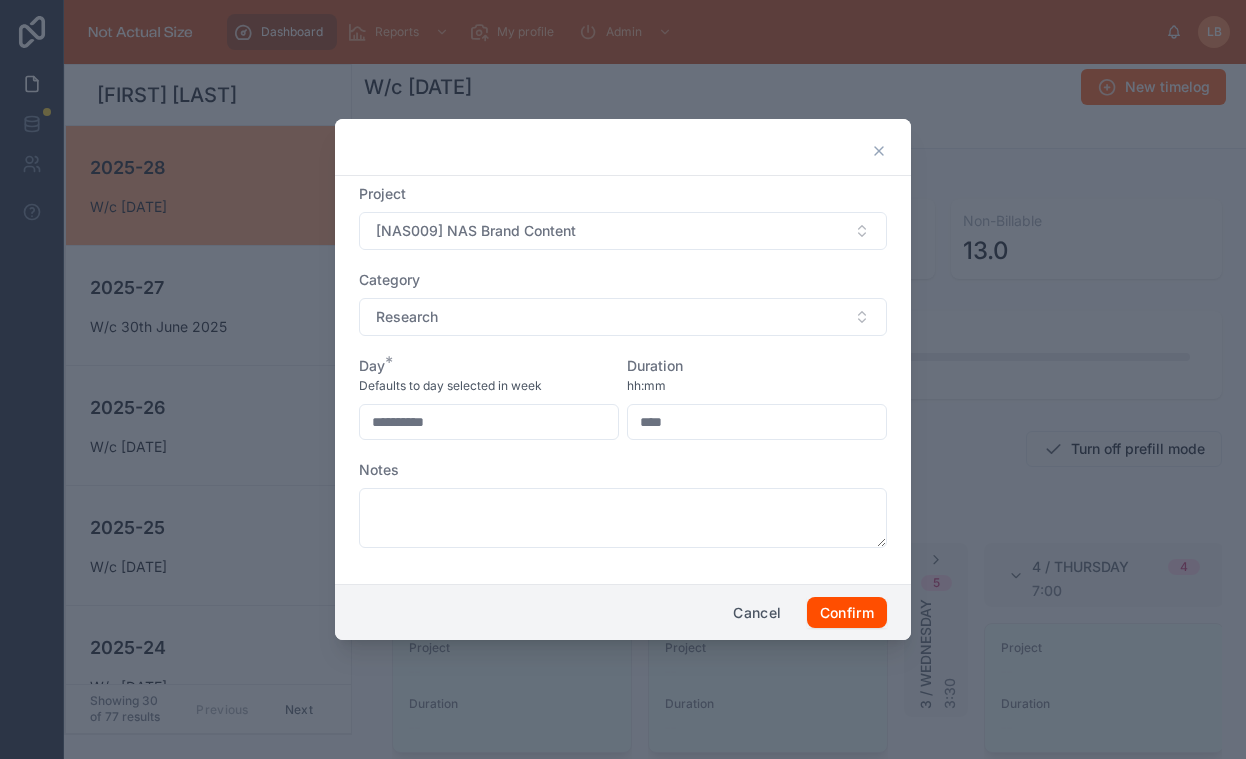 click on "Duration" at bounding box center (757, 366) 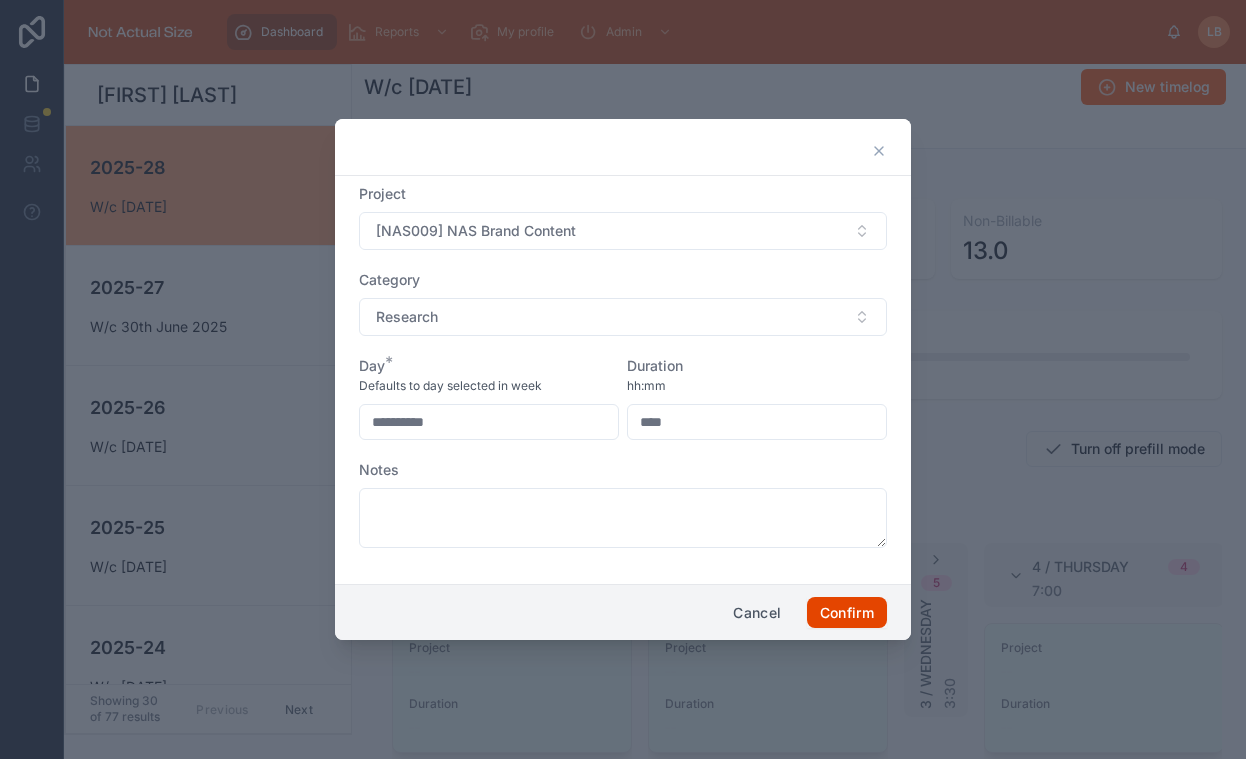 click on "Confirm" at bounding box center [847, 613] 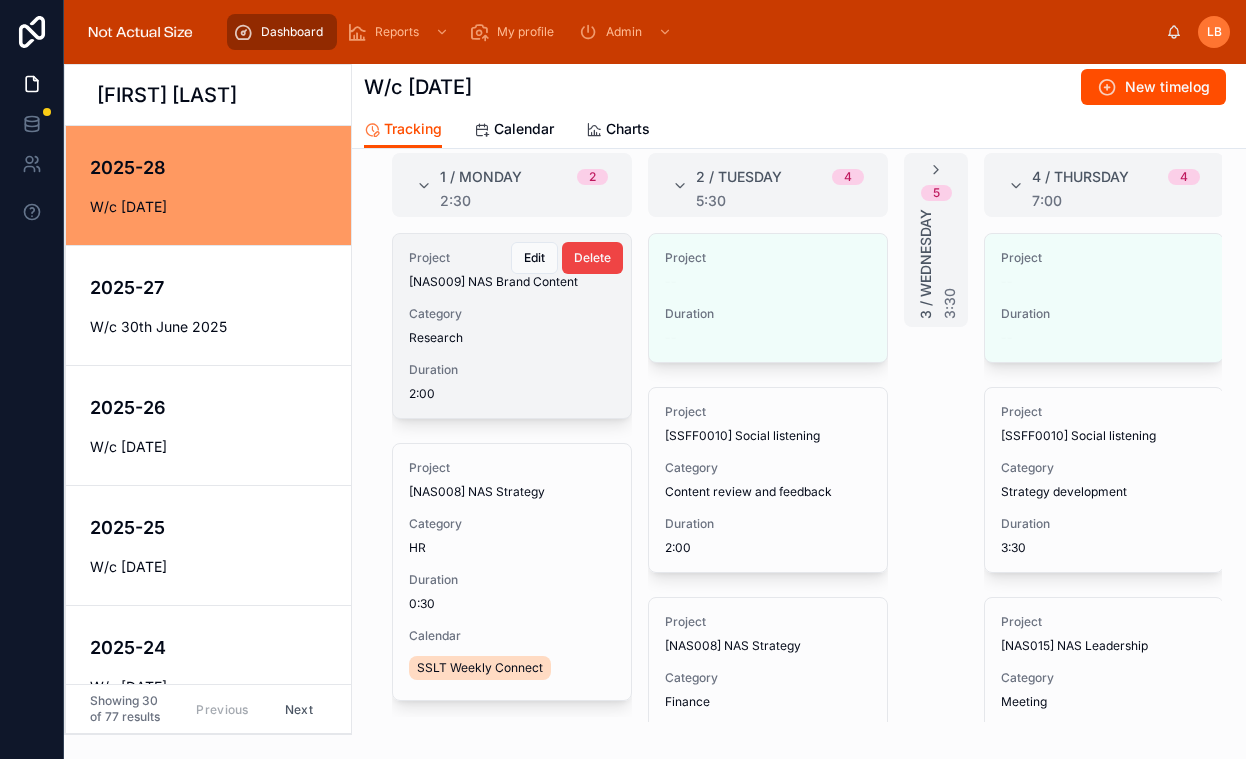 scroll, scrollTop: 185, scrollLeft: 0, axis: vertical 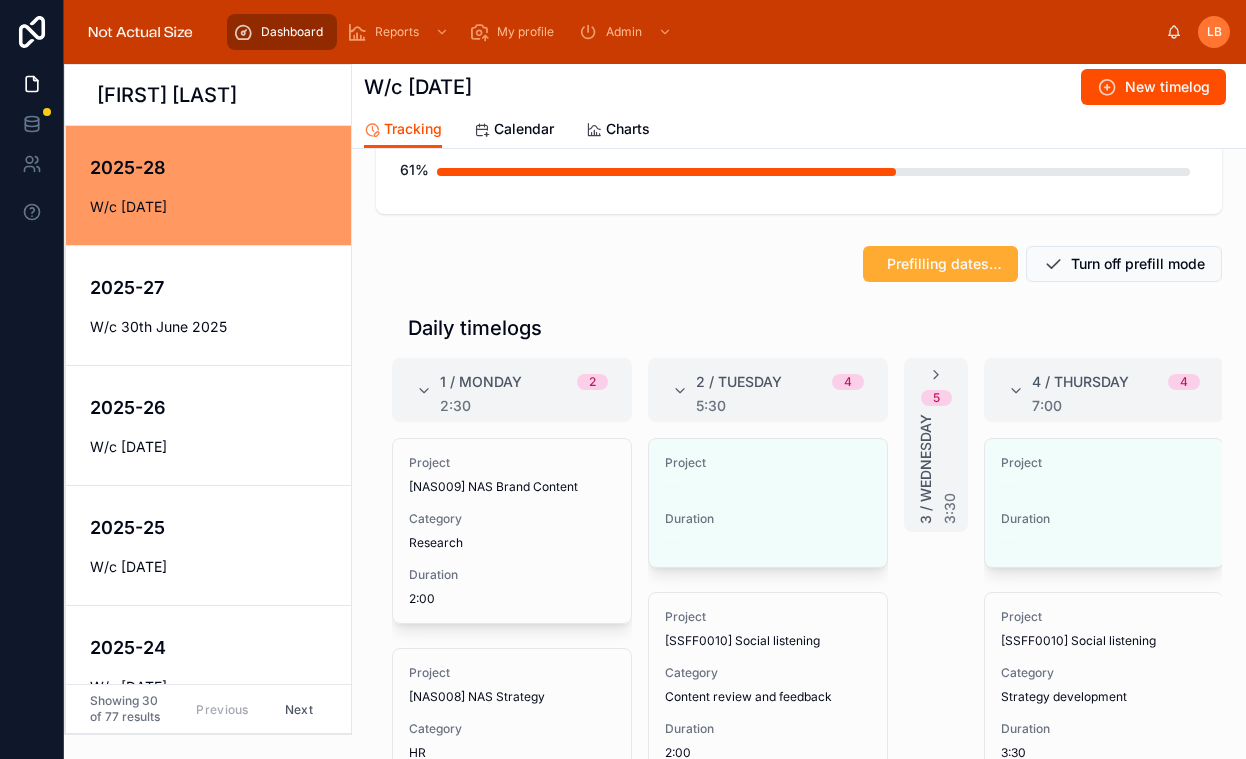 click on "Back to Dashboard Dashboard W/c [DATE] New timelog" at bounding box center [799, 87] 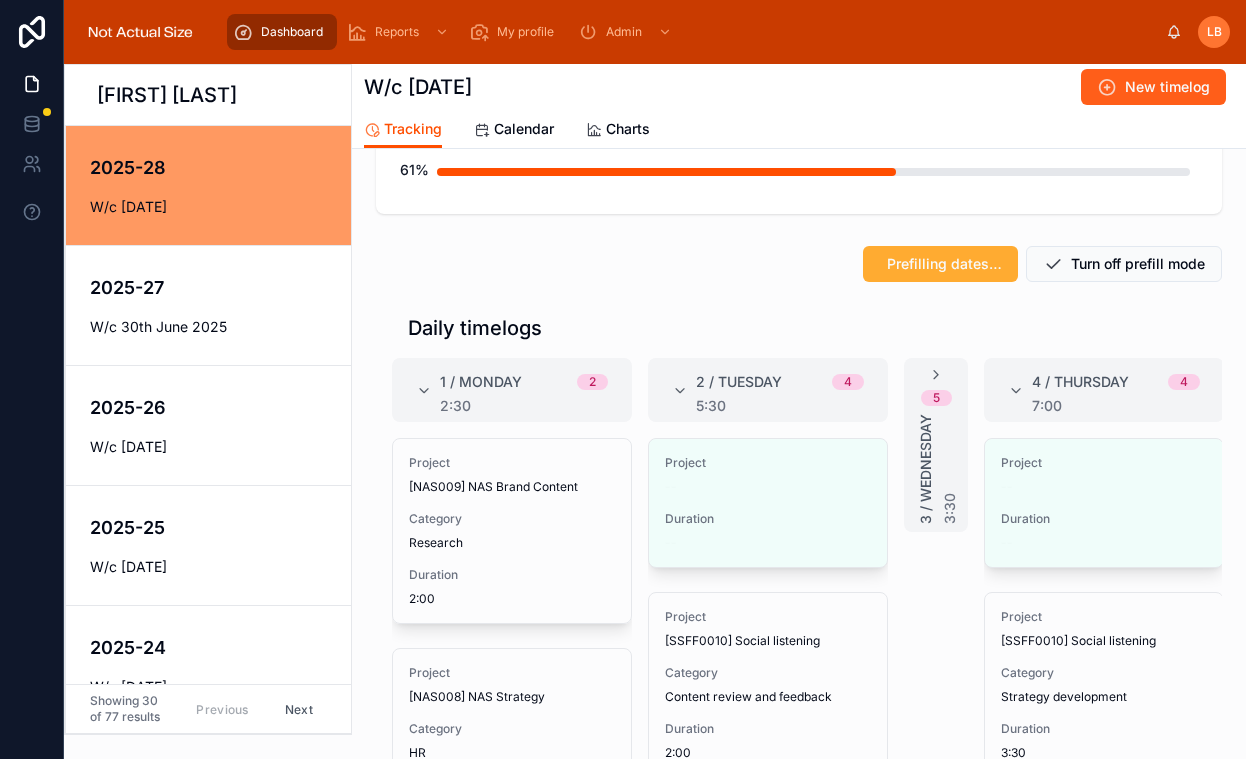click on "New timelog" at bounding box center (1153, 87) 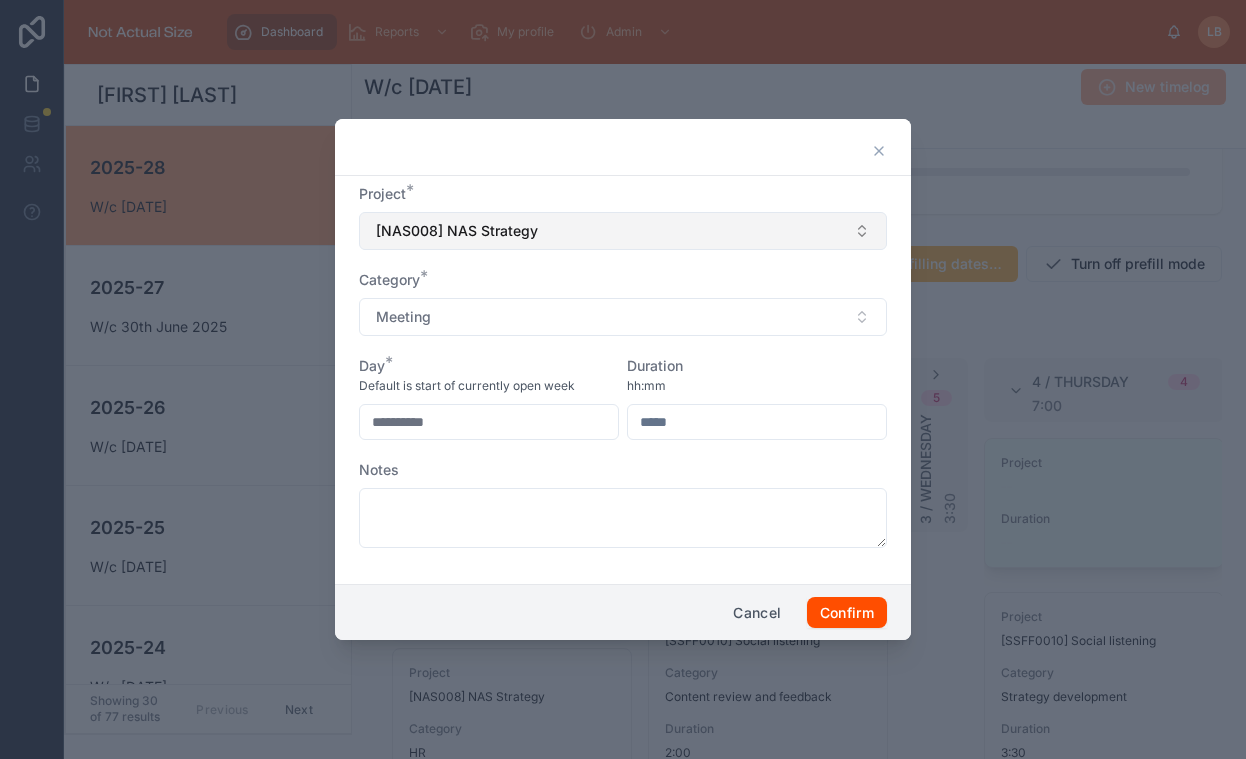 click on "[NAS008] NAS Strategy" at bounding box center [623, 231] 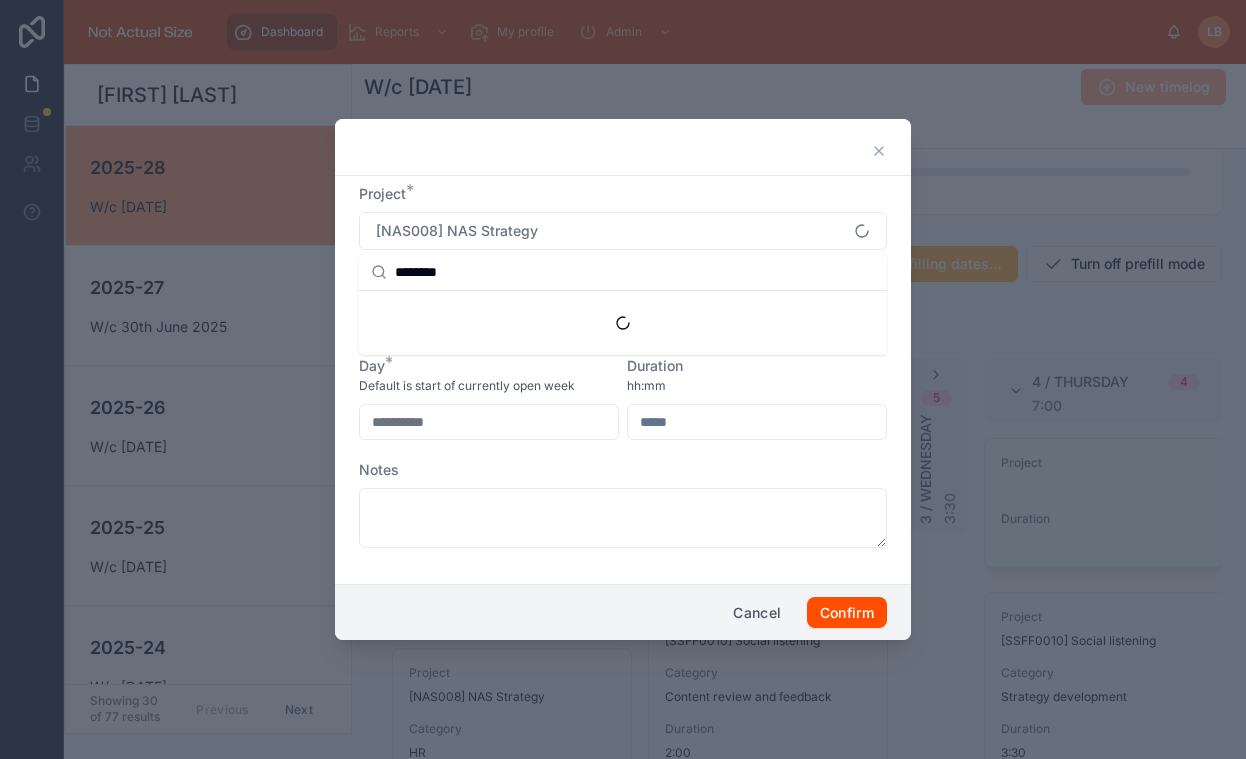 type on "********" 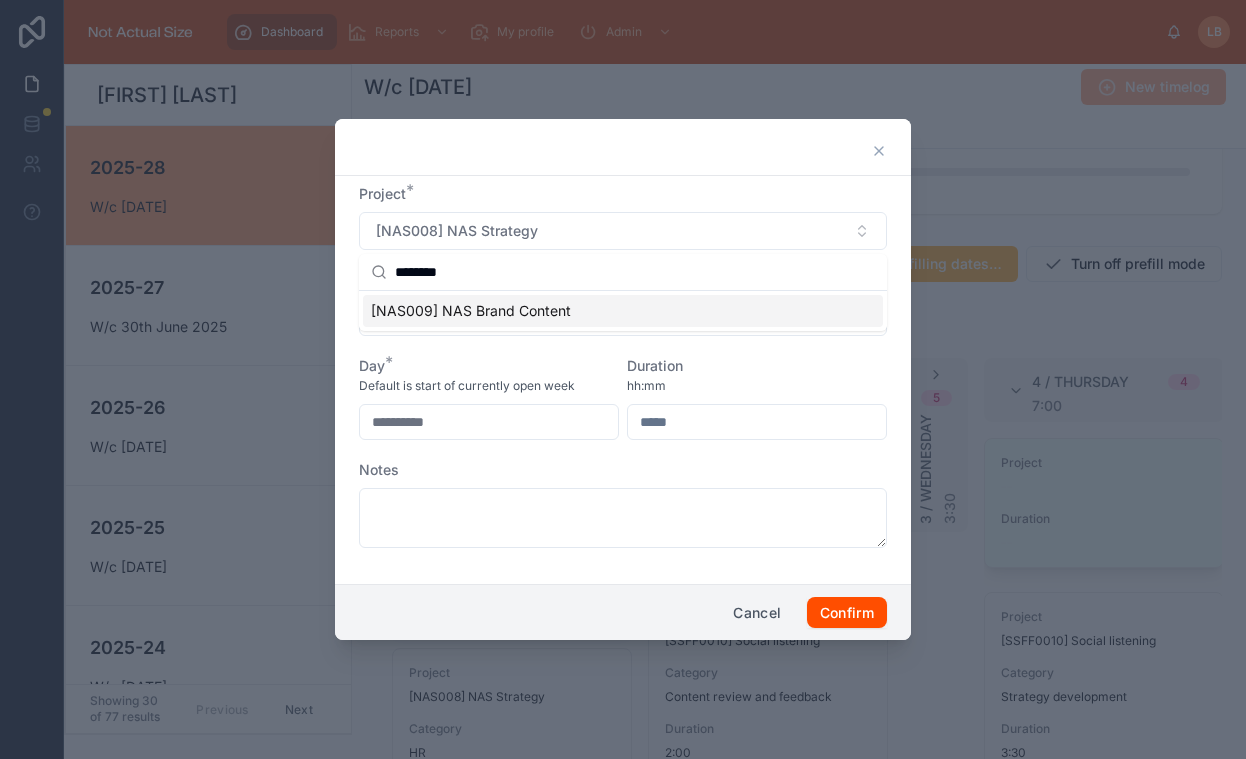 click on "[NAS009] NAS Brand Content" at bounding box center [471, 311] 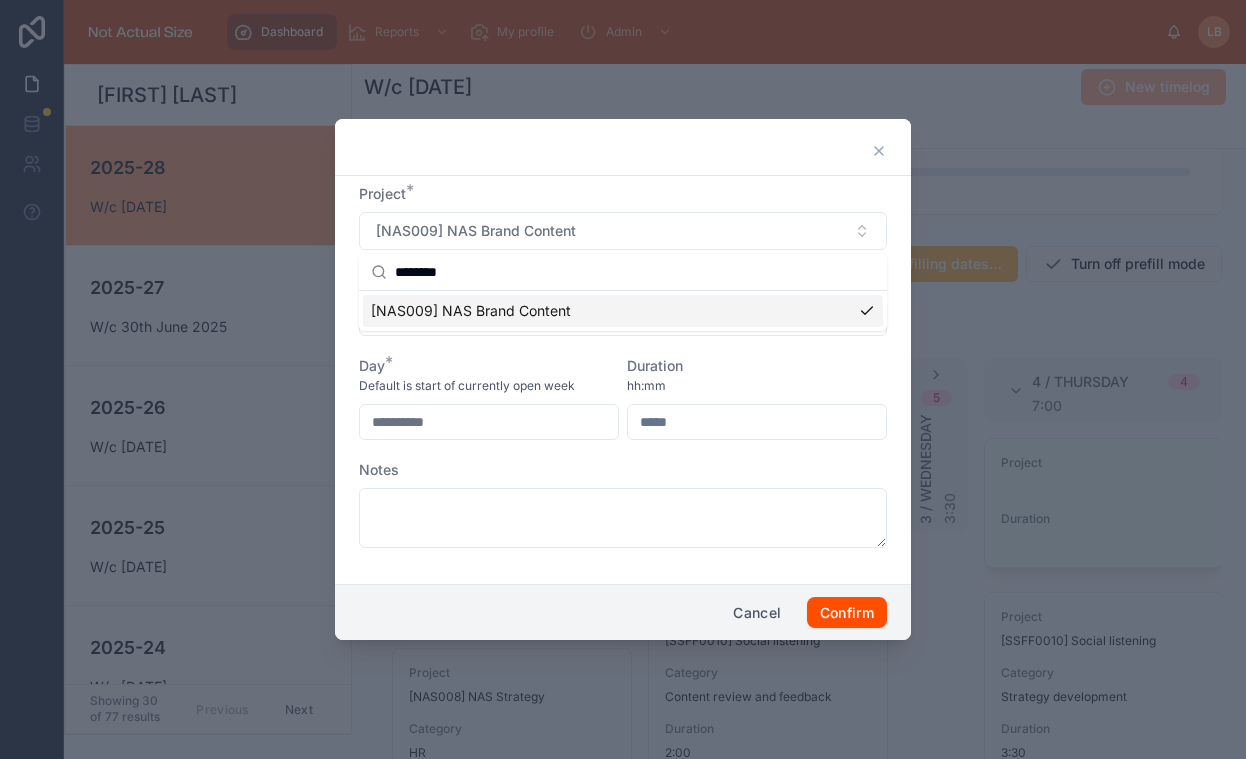 click on "Meeting" at bounding box center (623, 317) 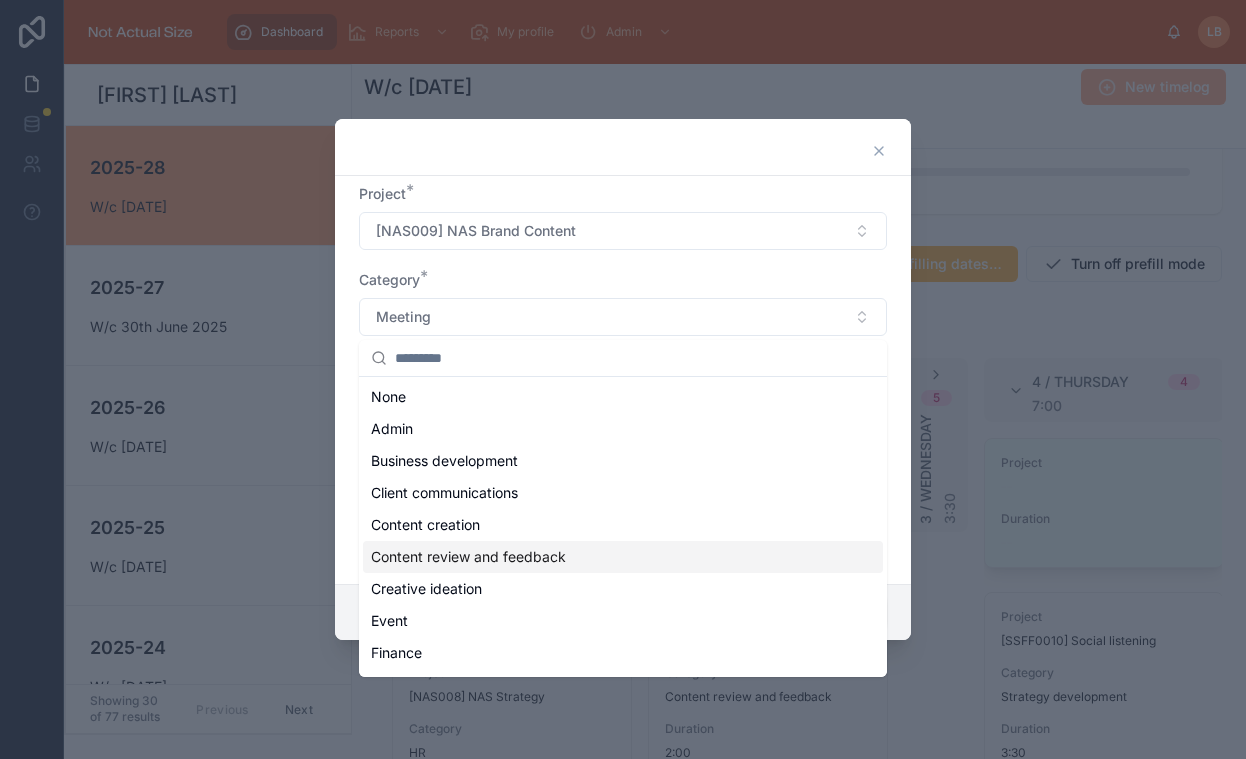 scroll, scrollTop: 210, scrollLeft: 0, axis: vertical 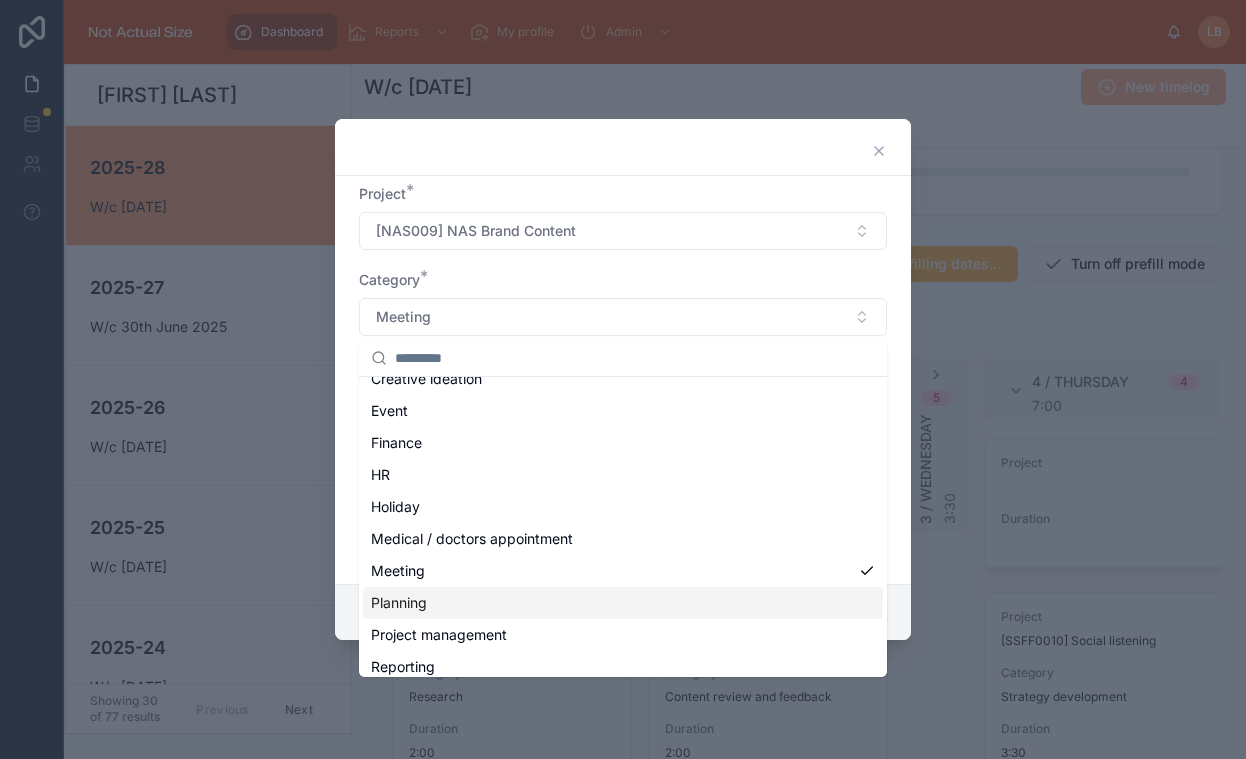 drag, startPoint x: 451, startPoint y: 560, endPoint x: 445, endPoint y: 606, distance: 46.389652 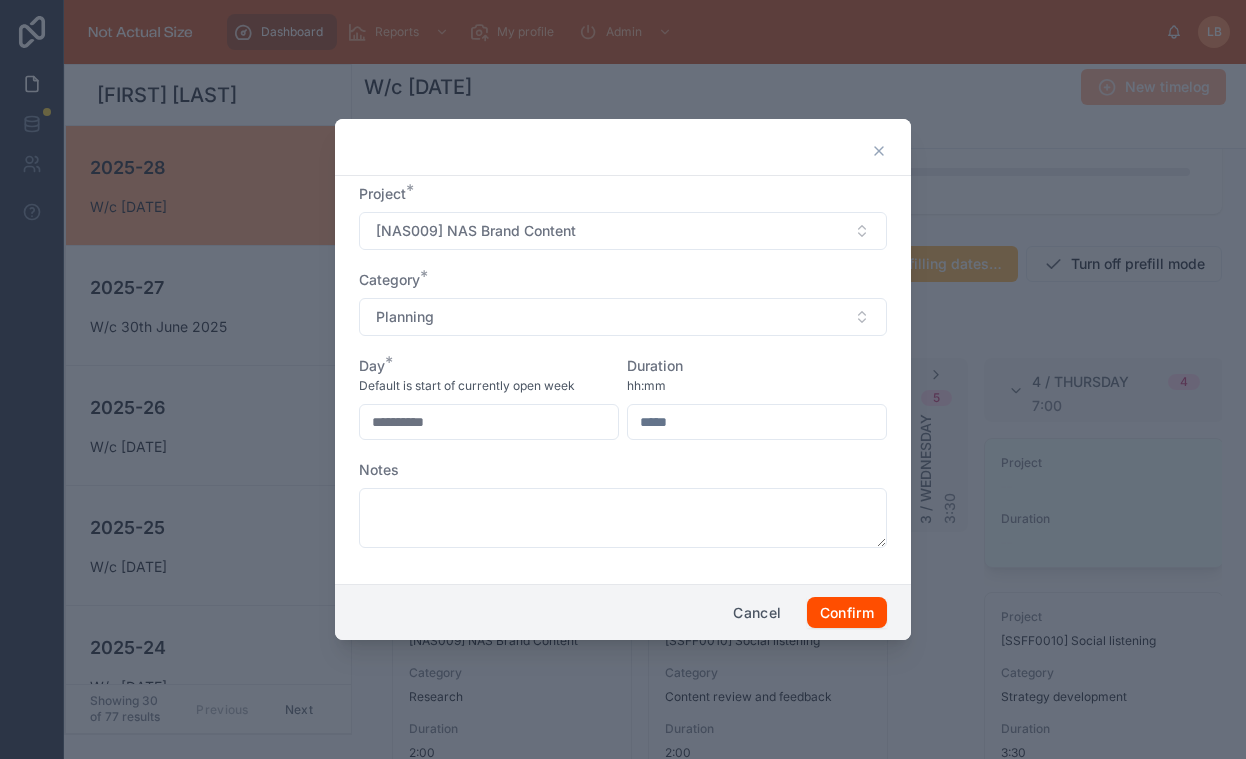 click at bounding box center (757, 422) 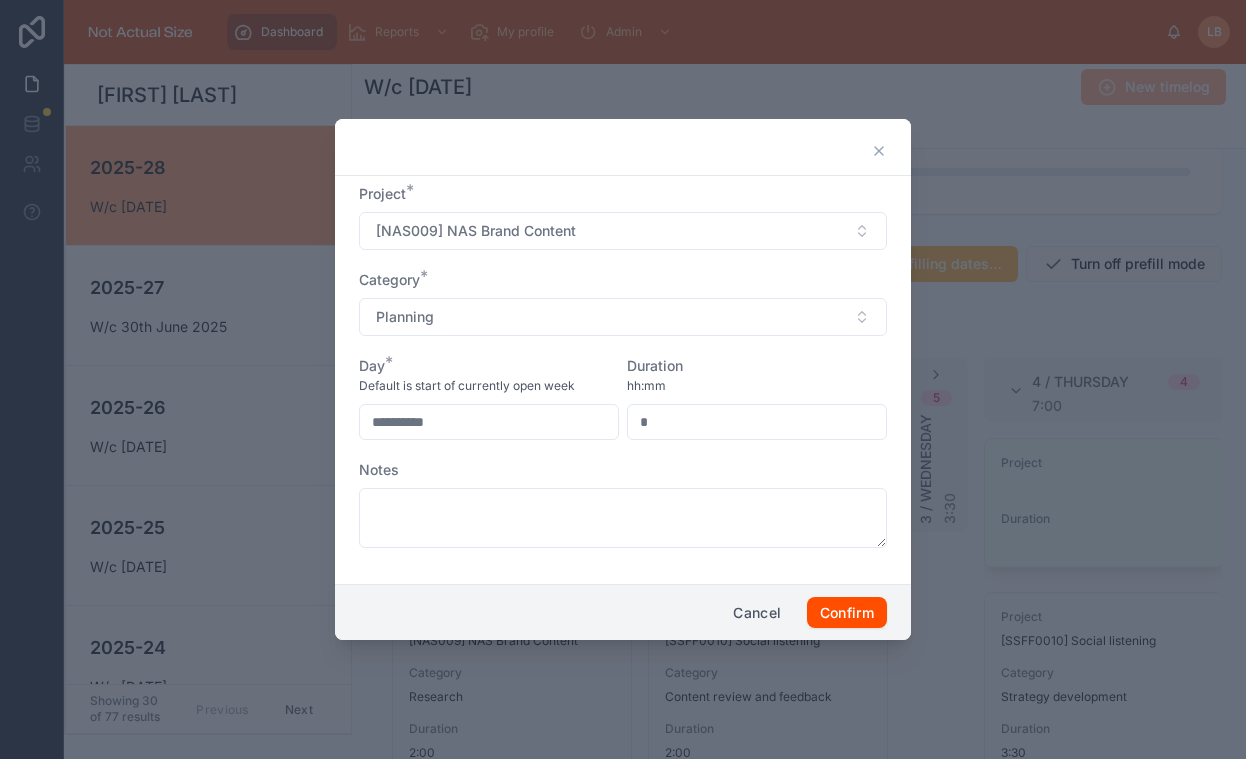 type on "****" 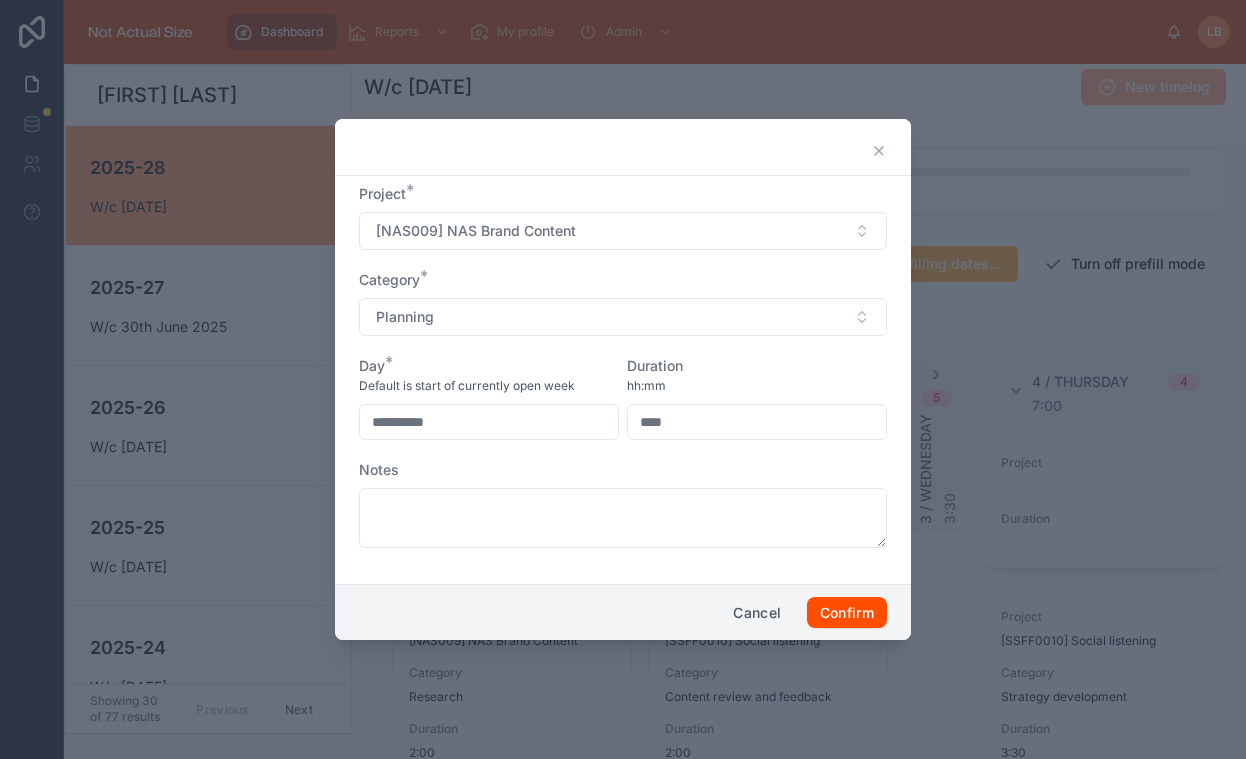 click on "**********" at bounding box center (623, 376) 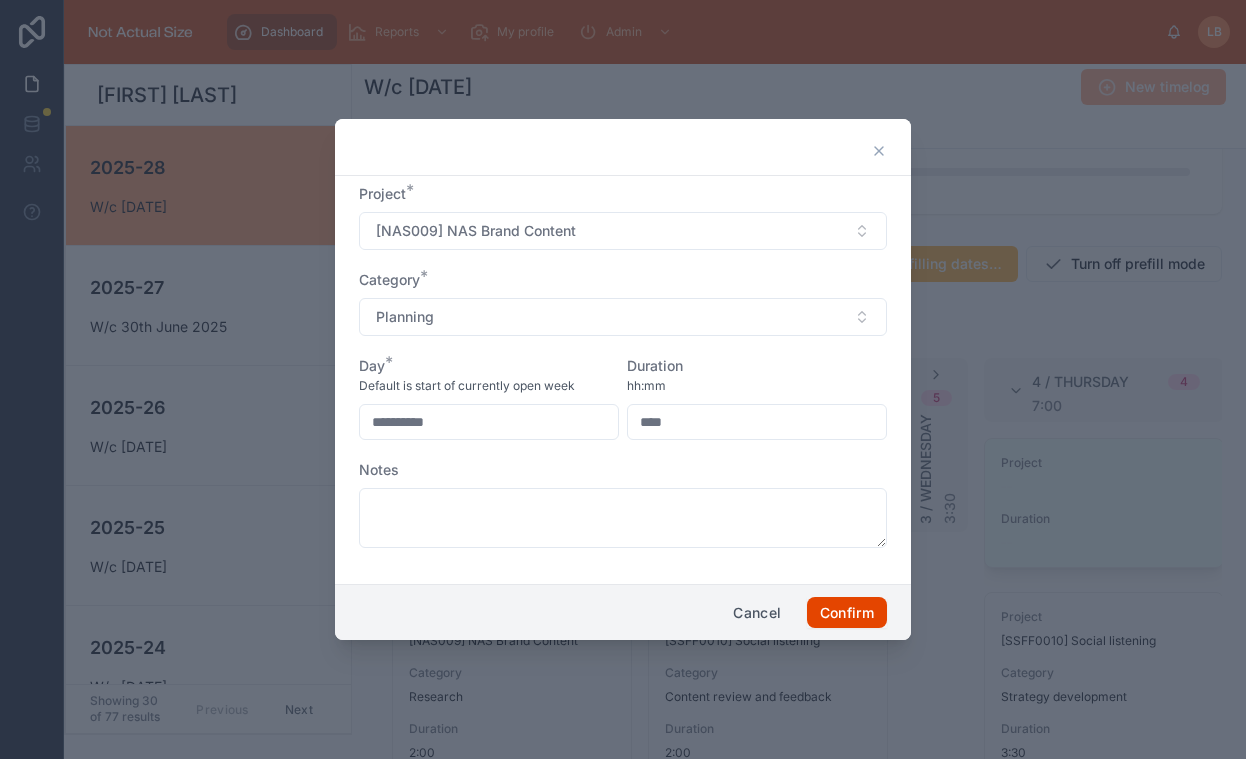 click on "Confirm" at bounding box center (847, 613) 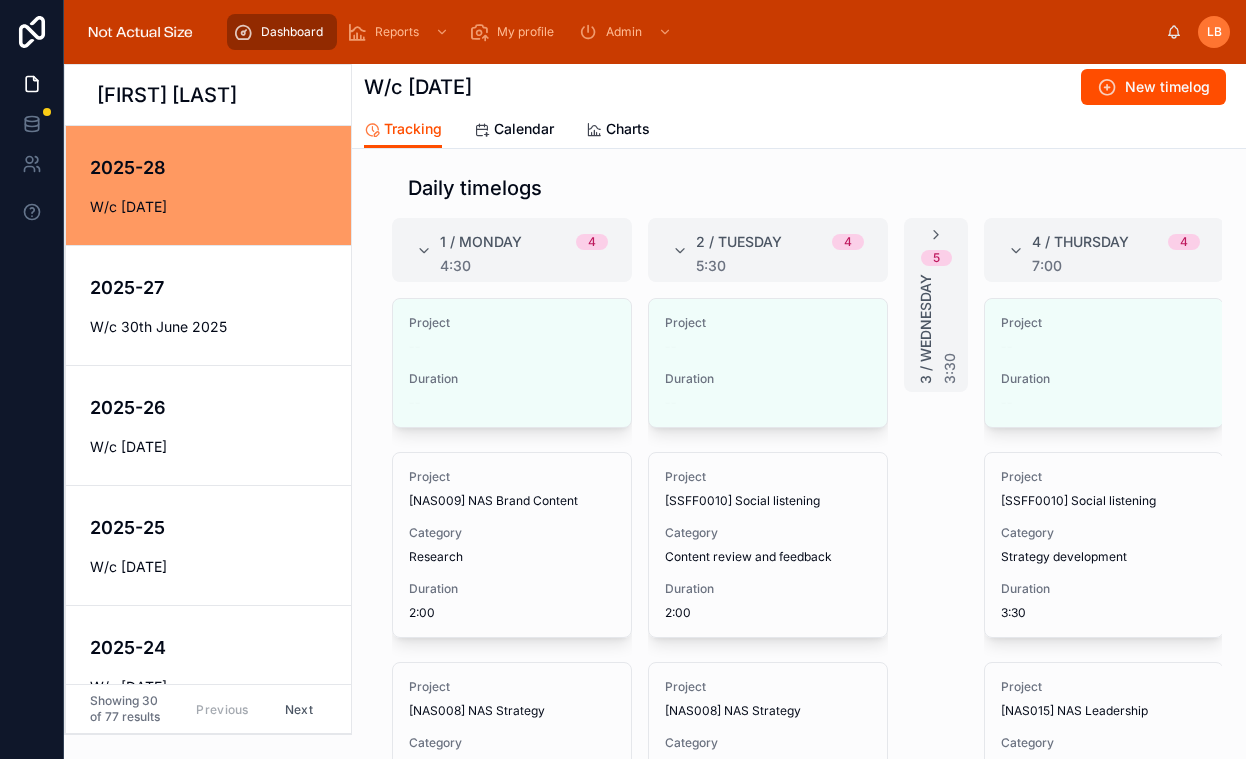 scroll, scrollTop: 328, scrollLeft: 0, axis: vertical 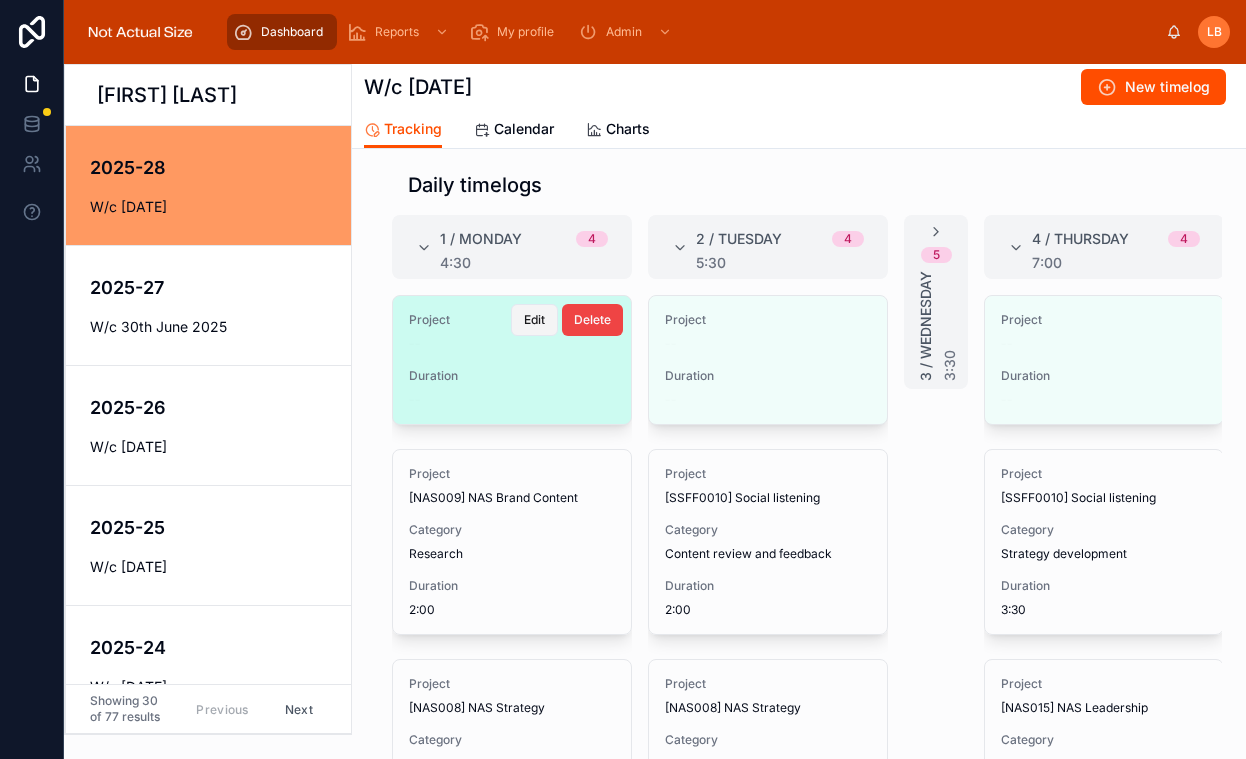 click on "Edit" at bounding box center [534, 320] 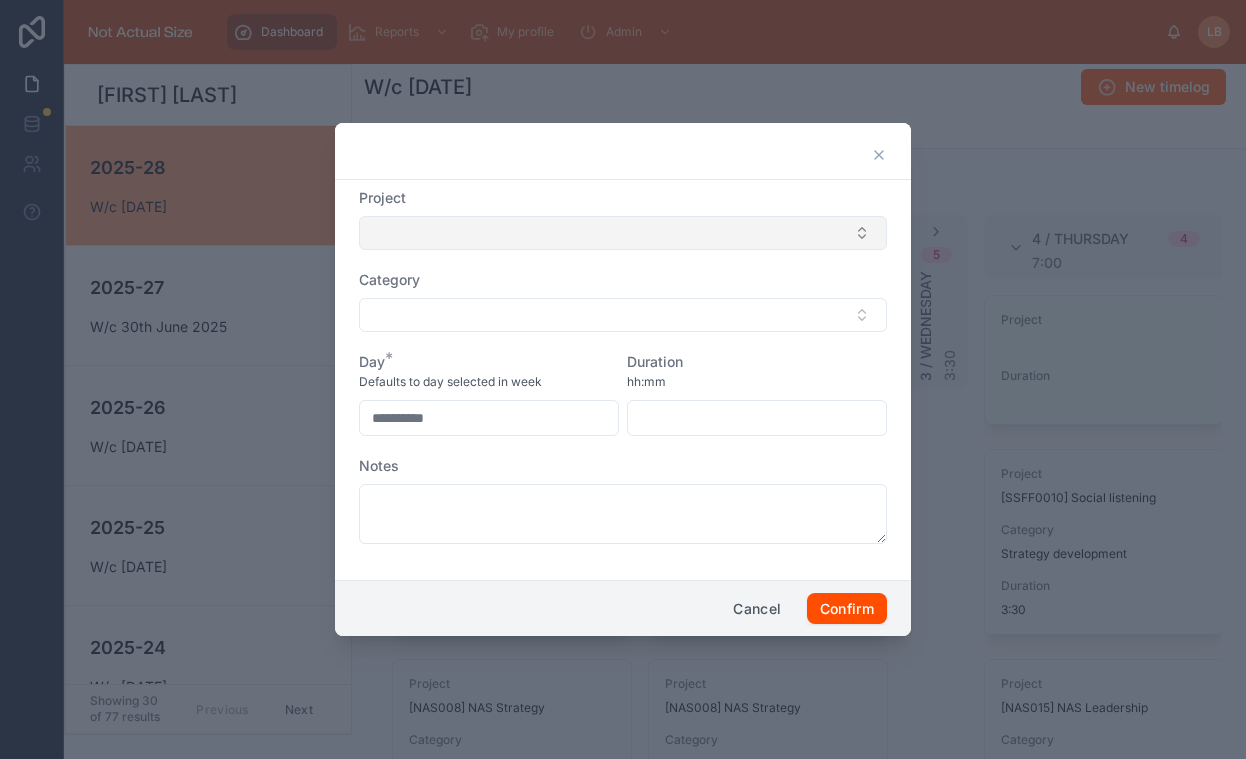 click at bounding box center [623, 233] 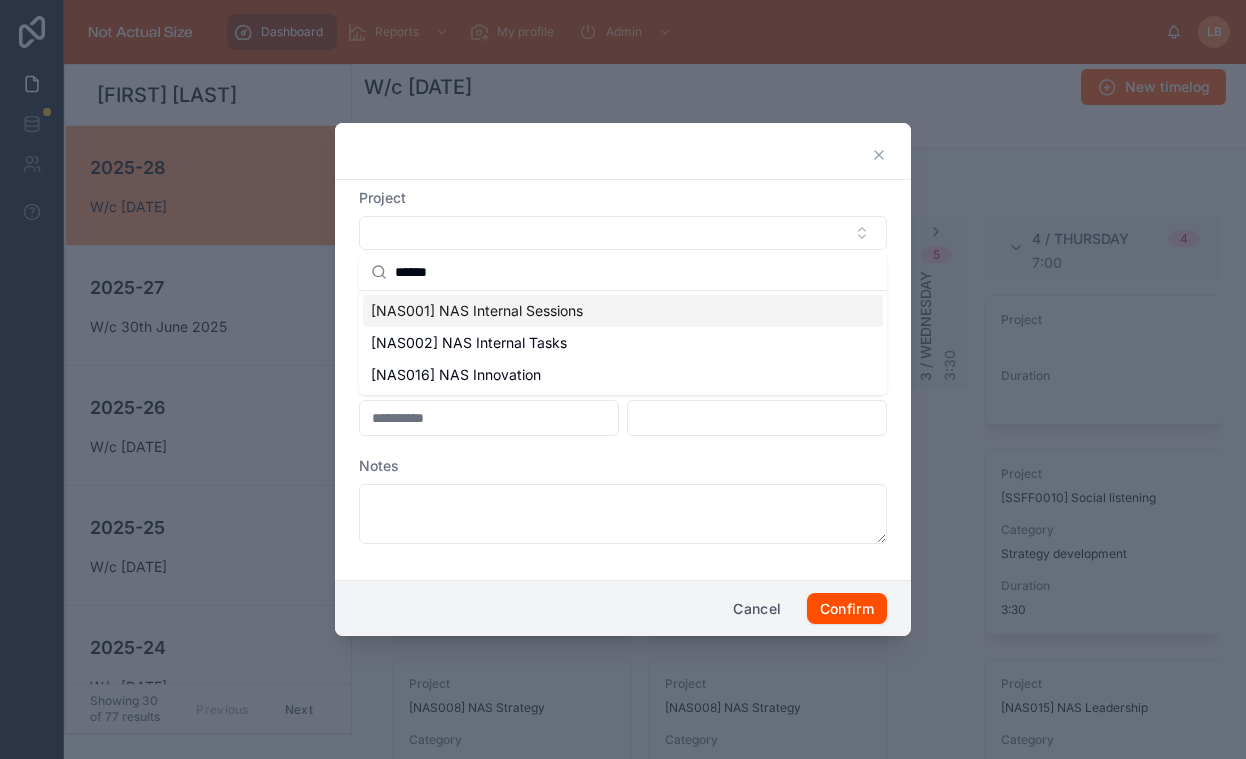 type on "******" 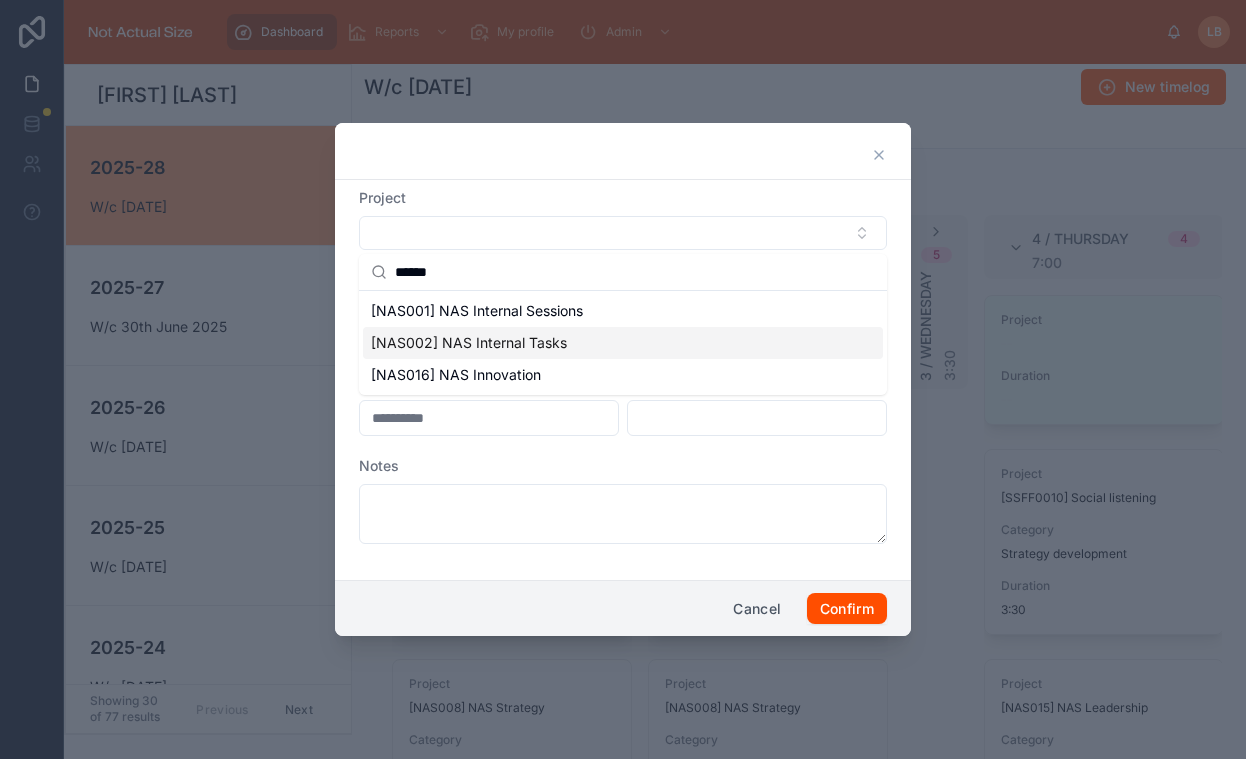 click on "[NAS002] NAS Internal Tasks" at bounding box center (469, 343) 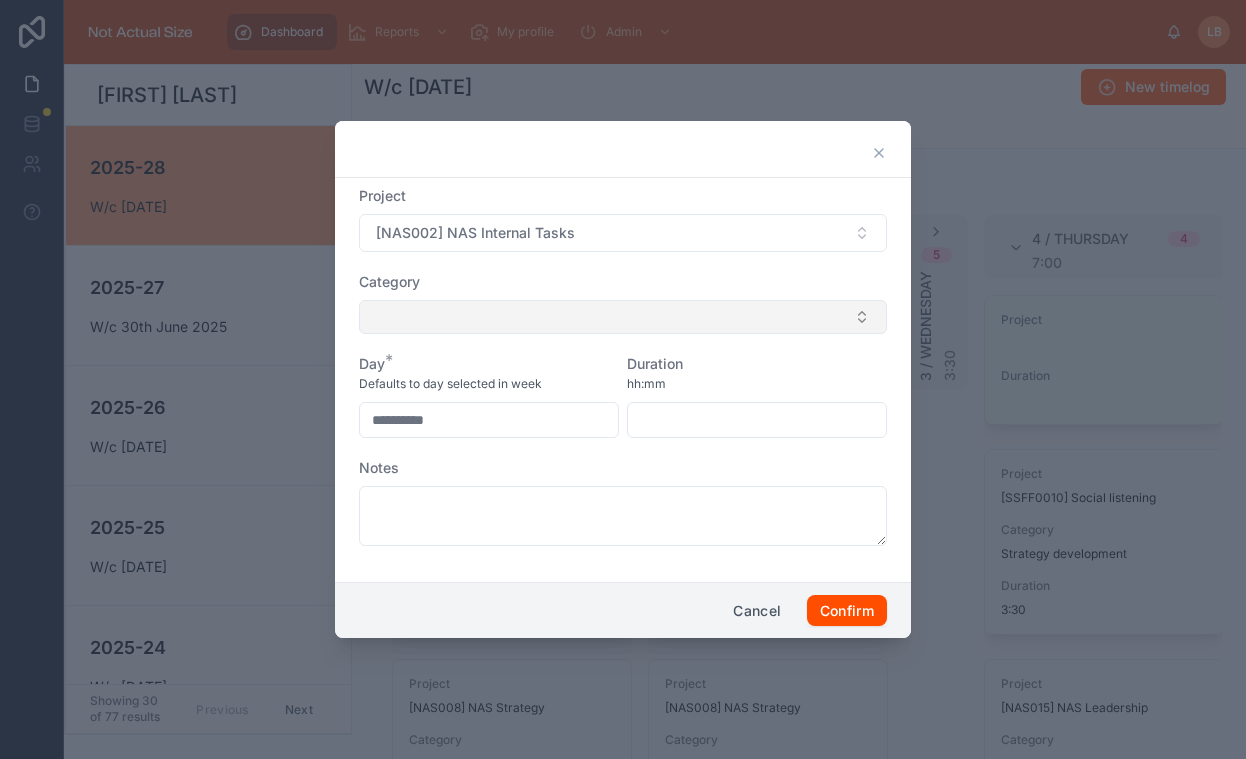 click at bounding box center [623, 317] 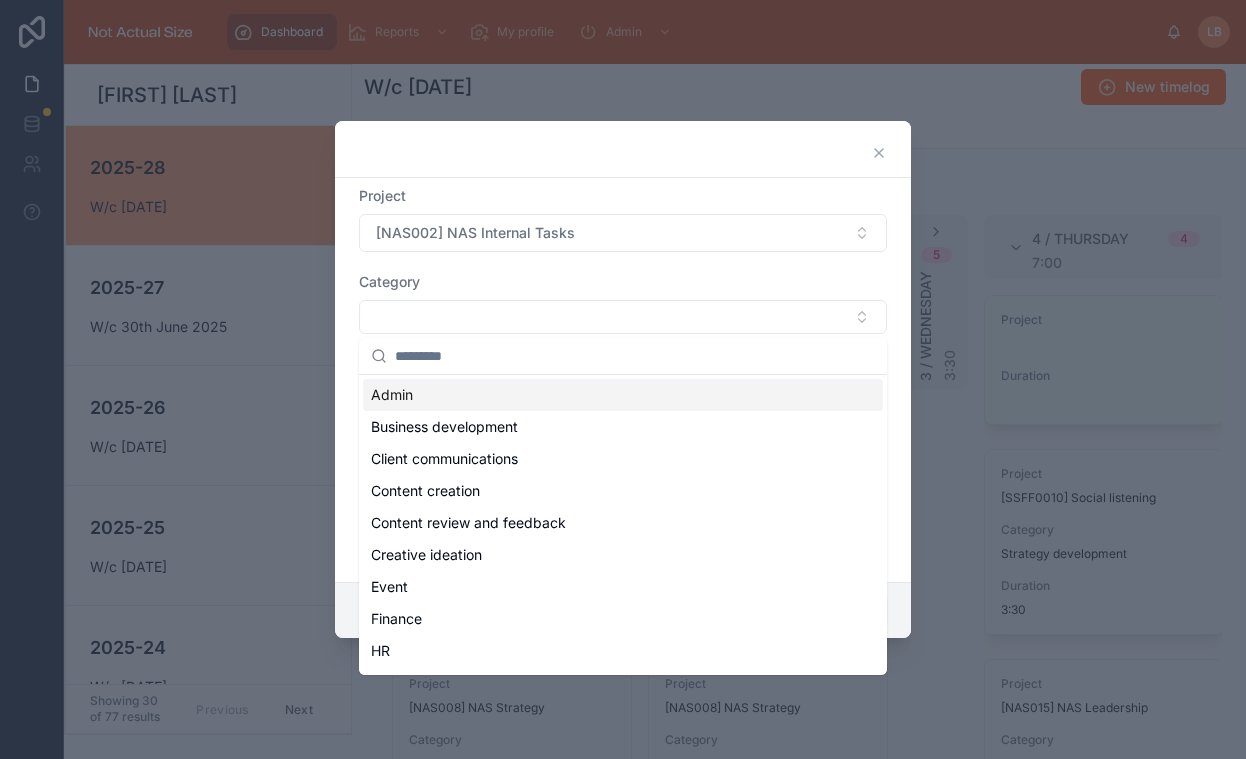 click on "Admin" at bounding box center (623, 395) 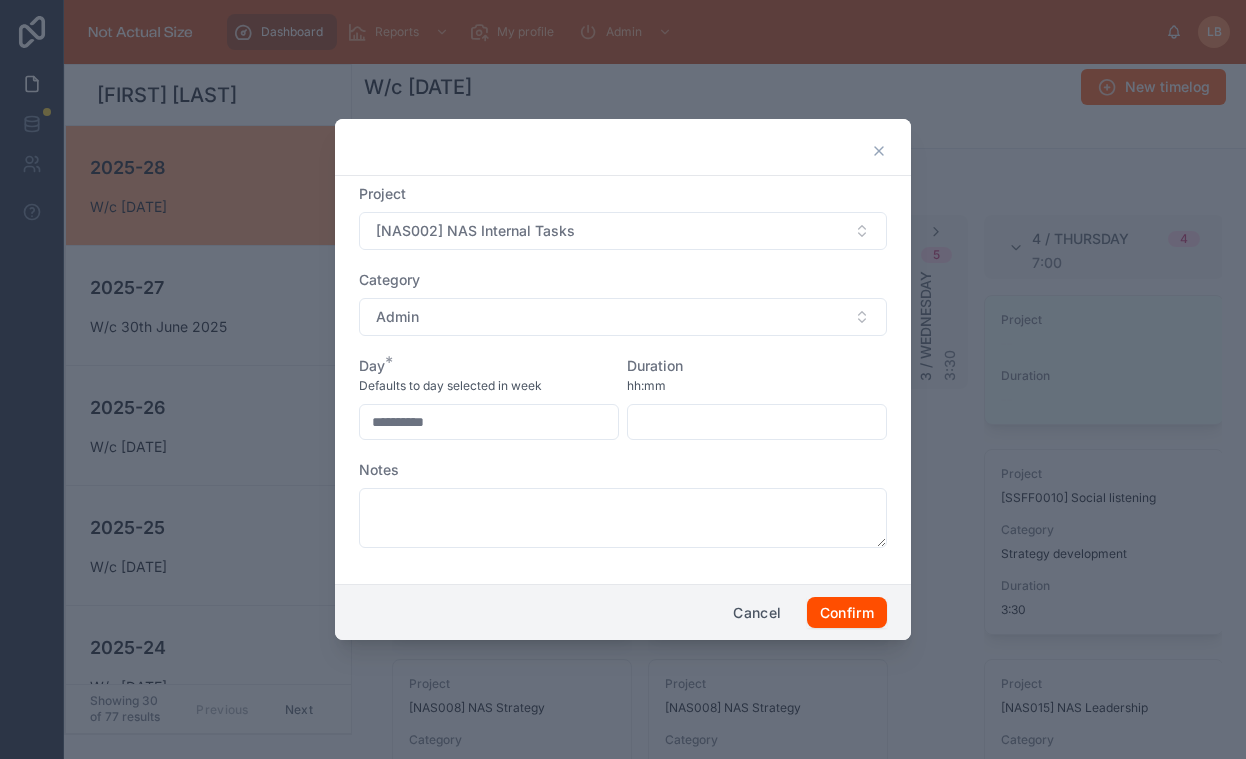 click at bounding box center (757, 422) 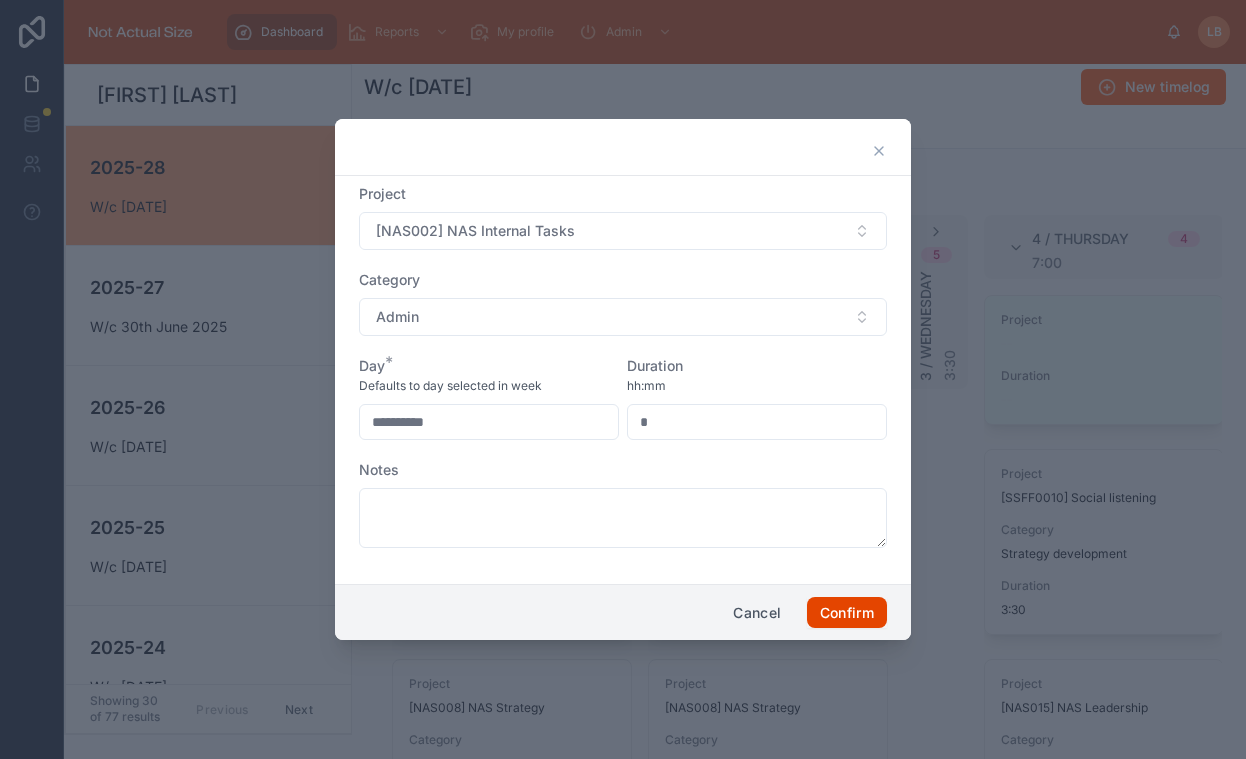 type on "****" 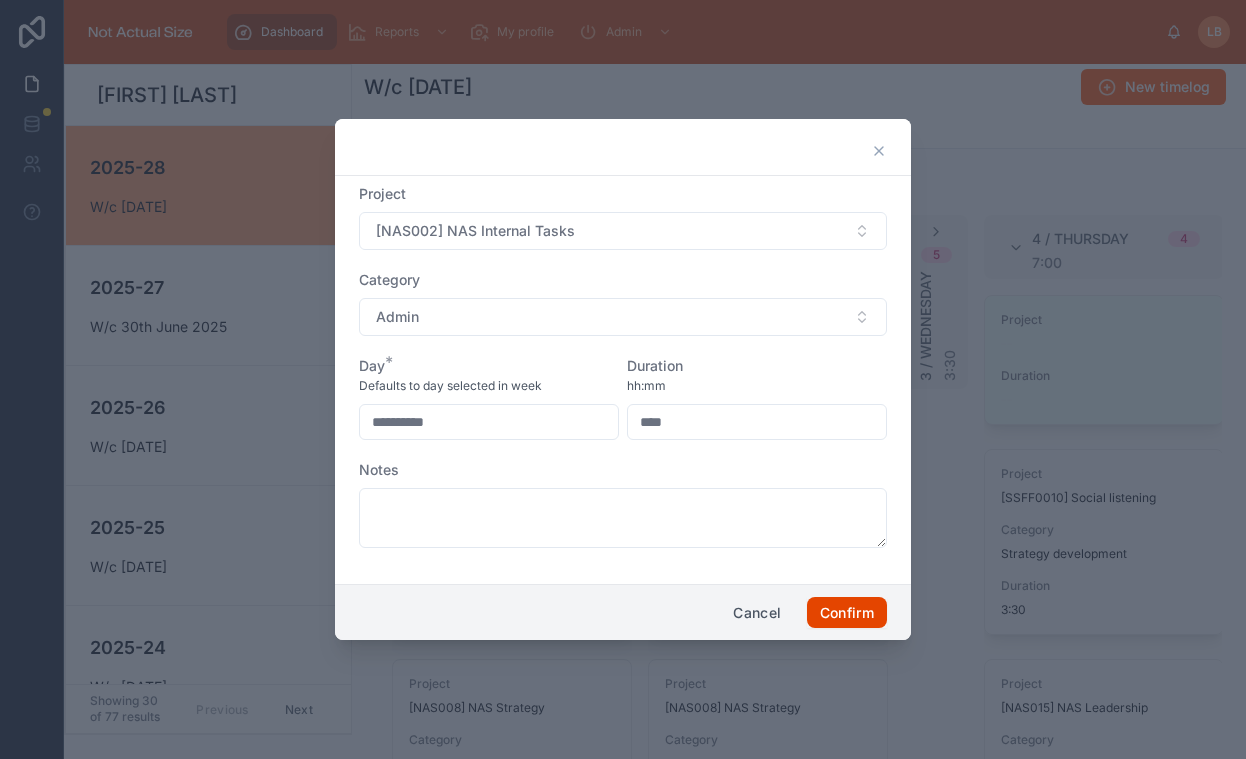 click on "Confirm" at bounding box center [847, 613] 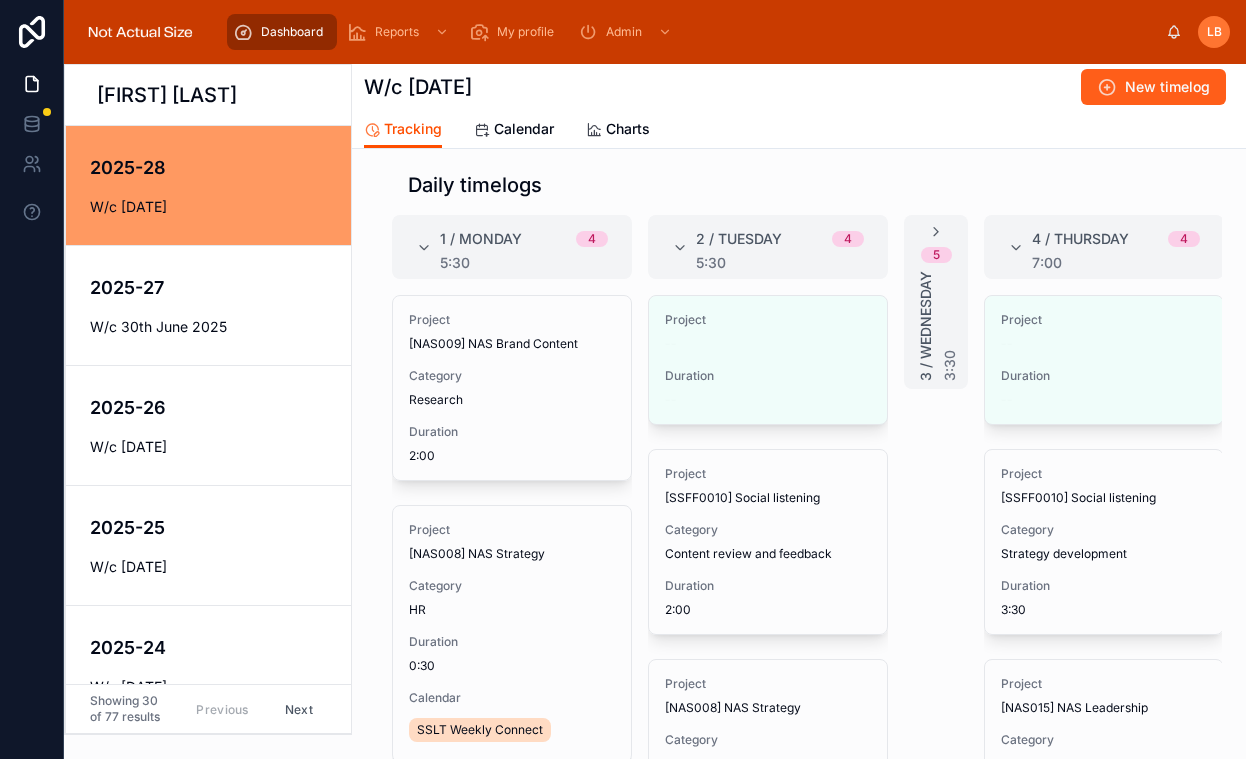 click on "New timelog" at bounding box center [1167, 87] 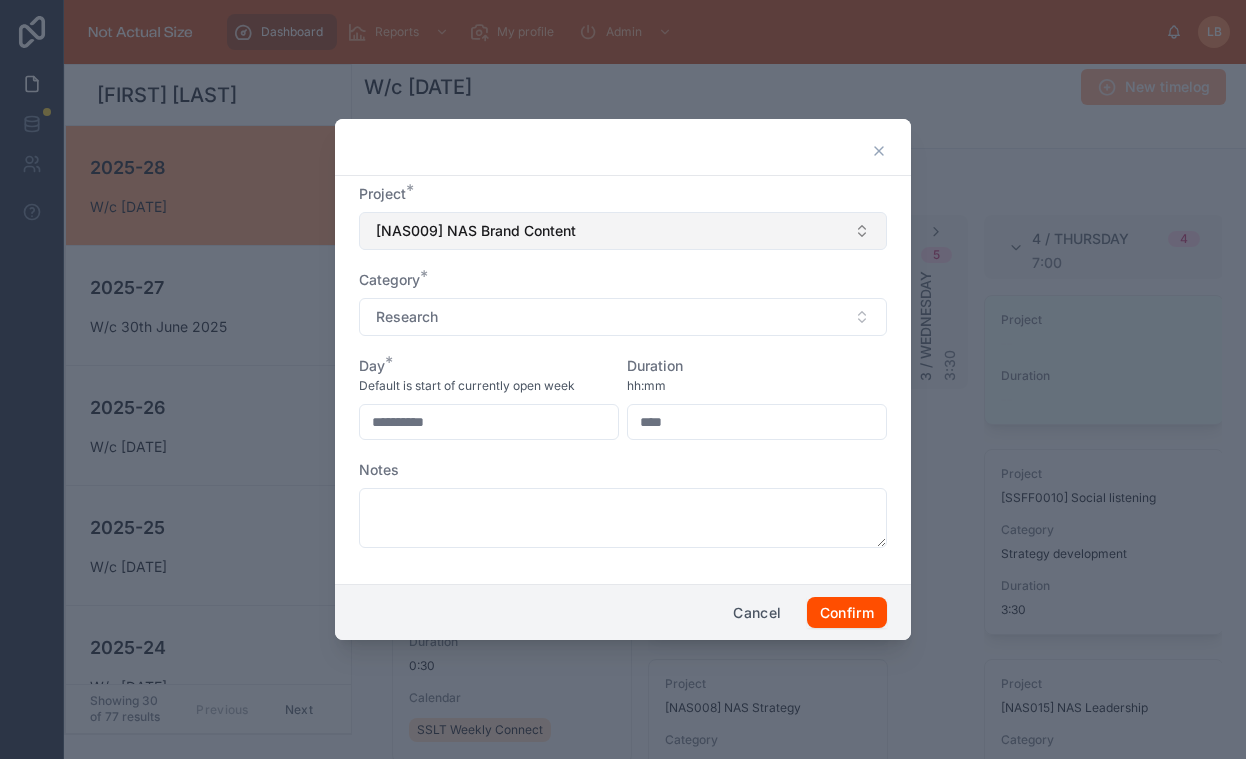 click on "[NAS009] NAS Brand Content" at bounding box center [623, 231] 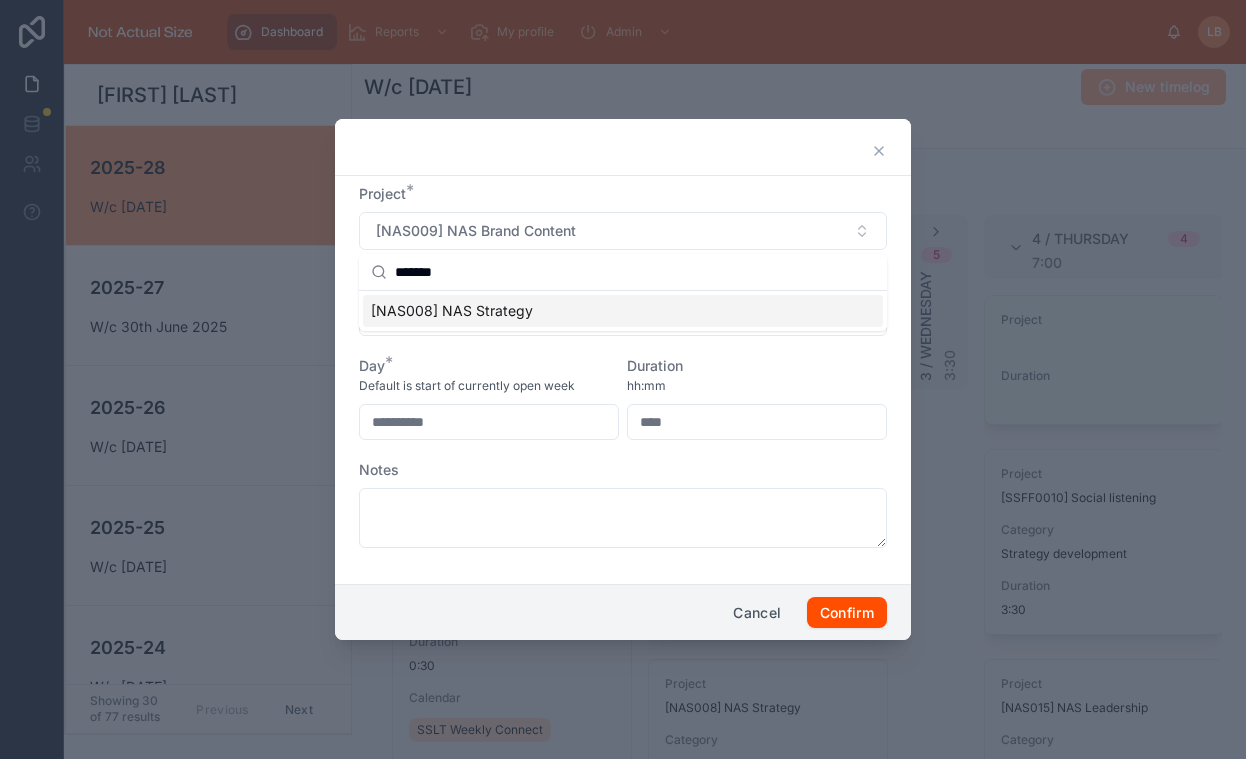 type on "*******" 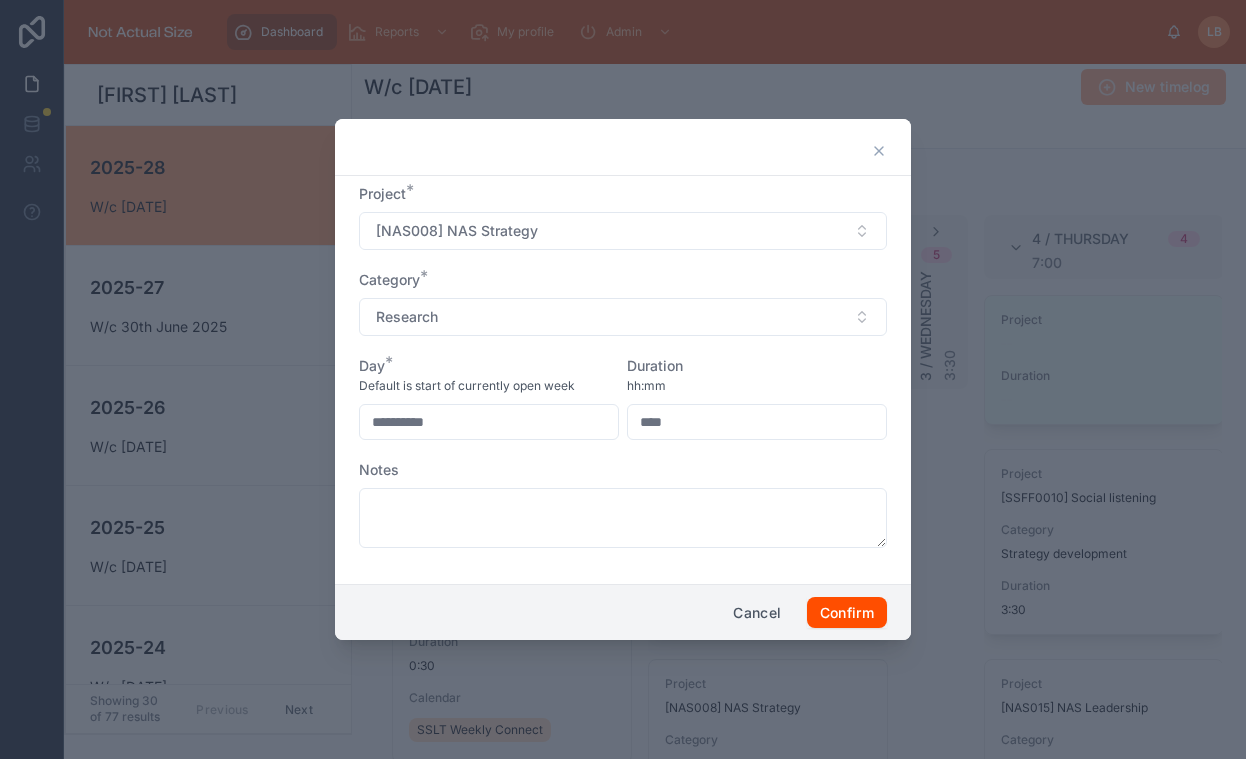 click on "Research" at bounding box center (623, 317) 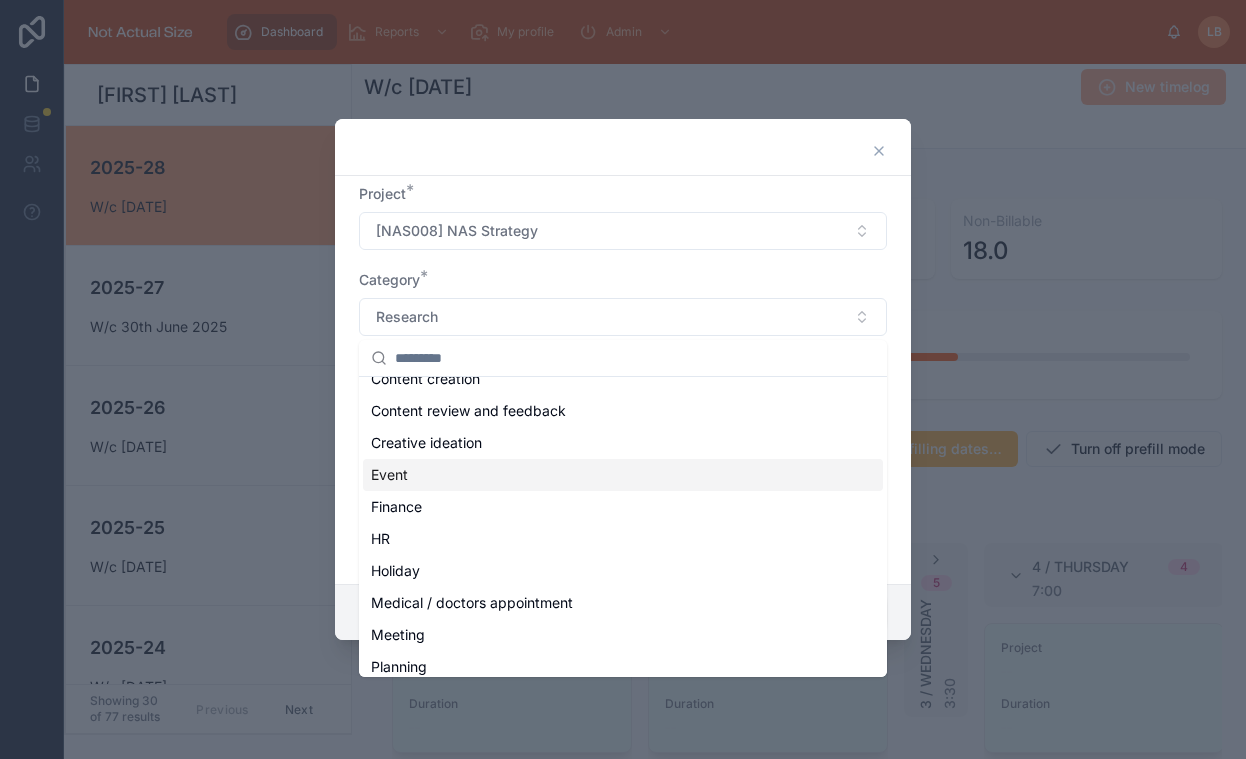 scroll, scrollTop: 177, scrollLeft: 0, axis: vertical 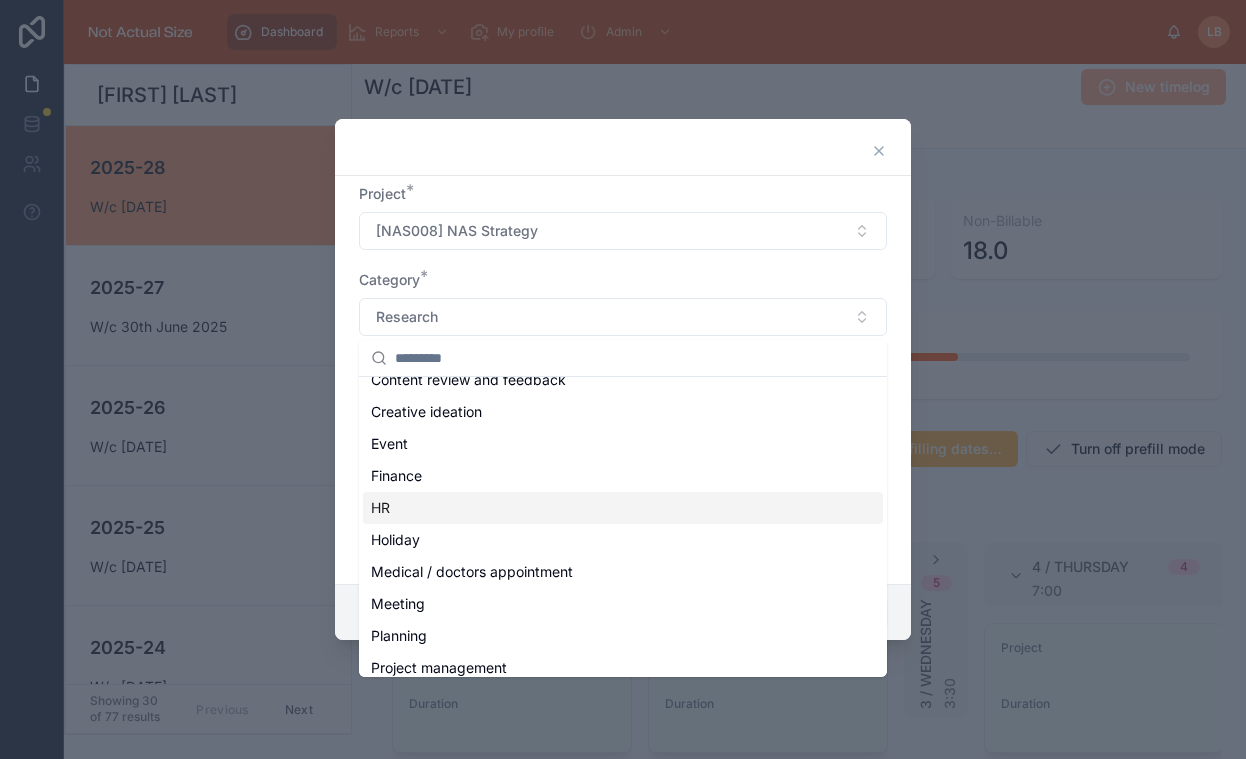 click on "HR" at bounding box center [623, 508] 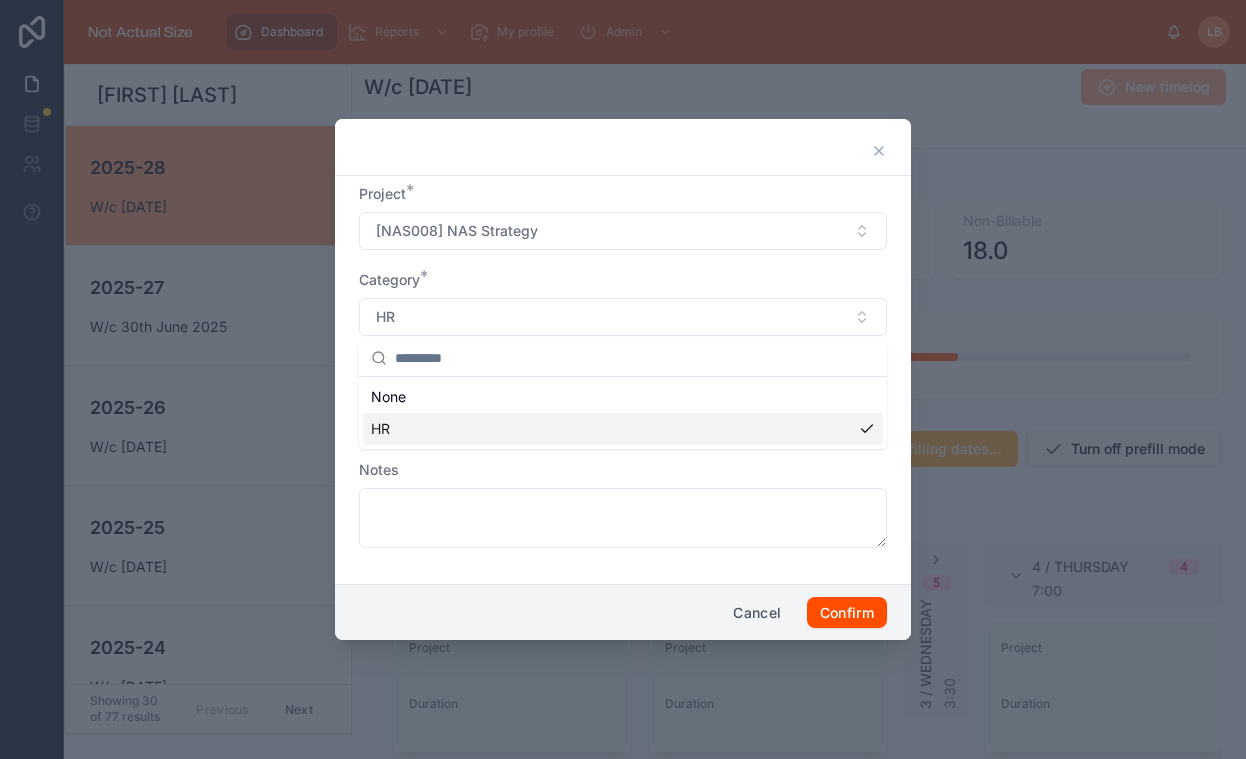 scroll, scrollTop: 0, scrollLeft: 0, axis: both 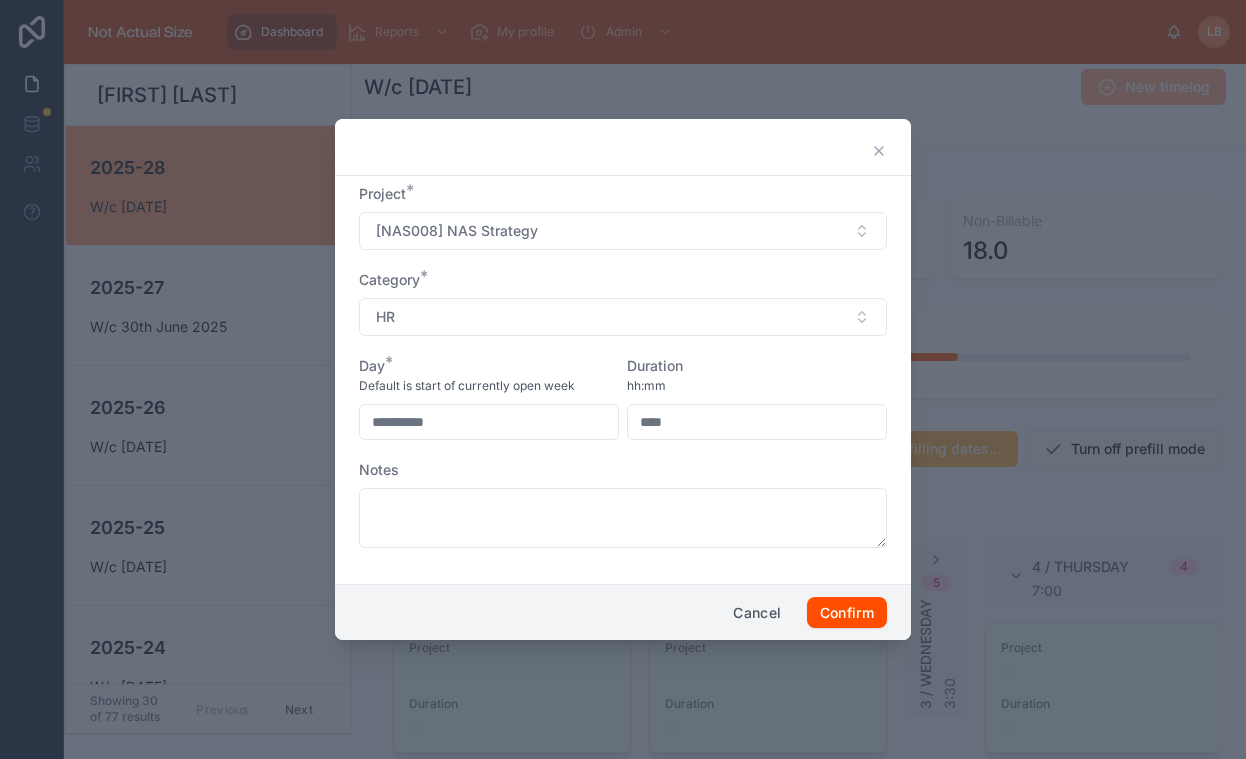 click on "****" at bounding box center [757, 422] 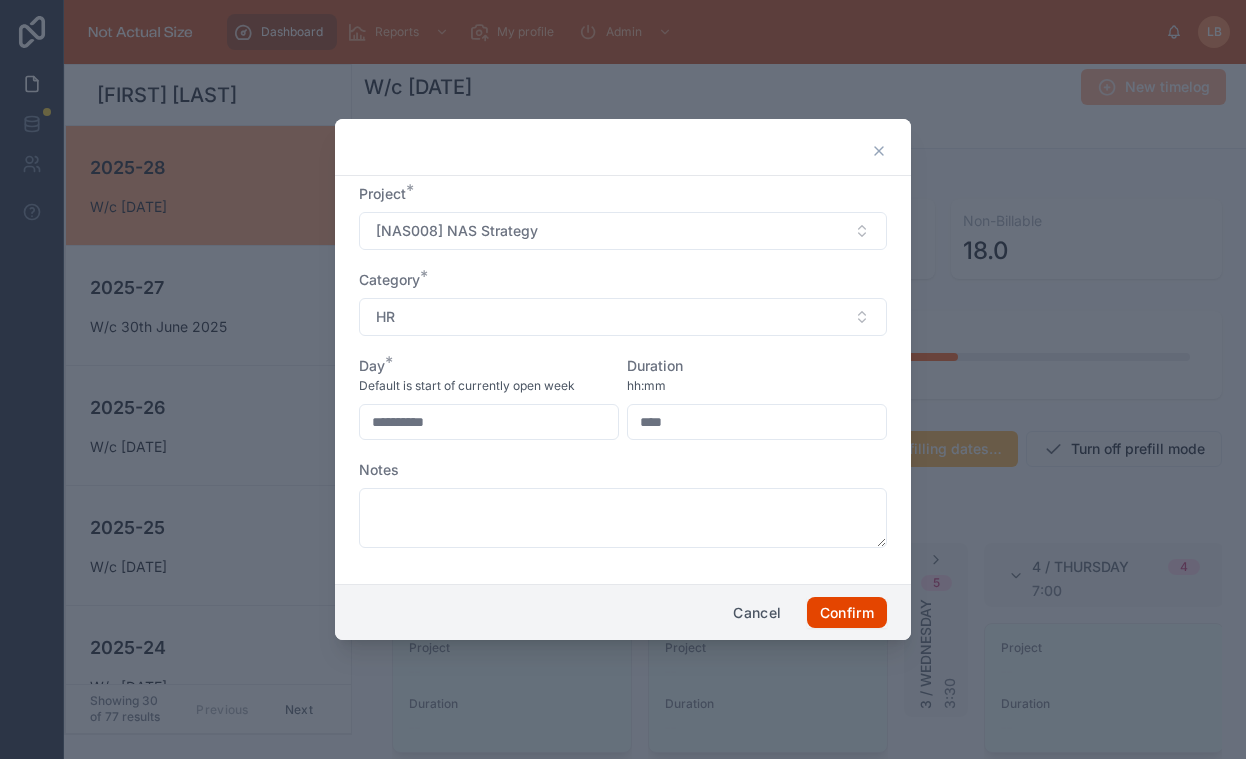 type on "****" 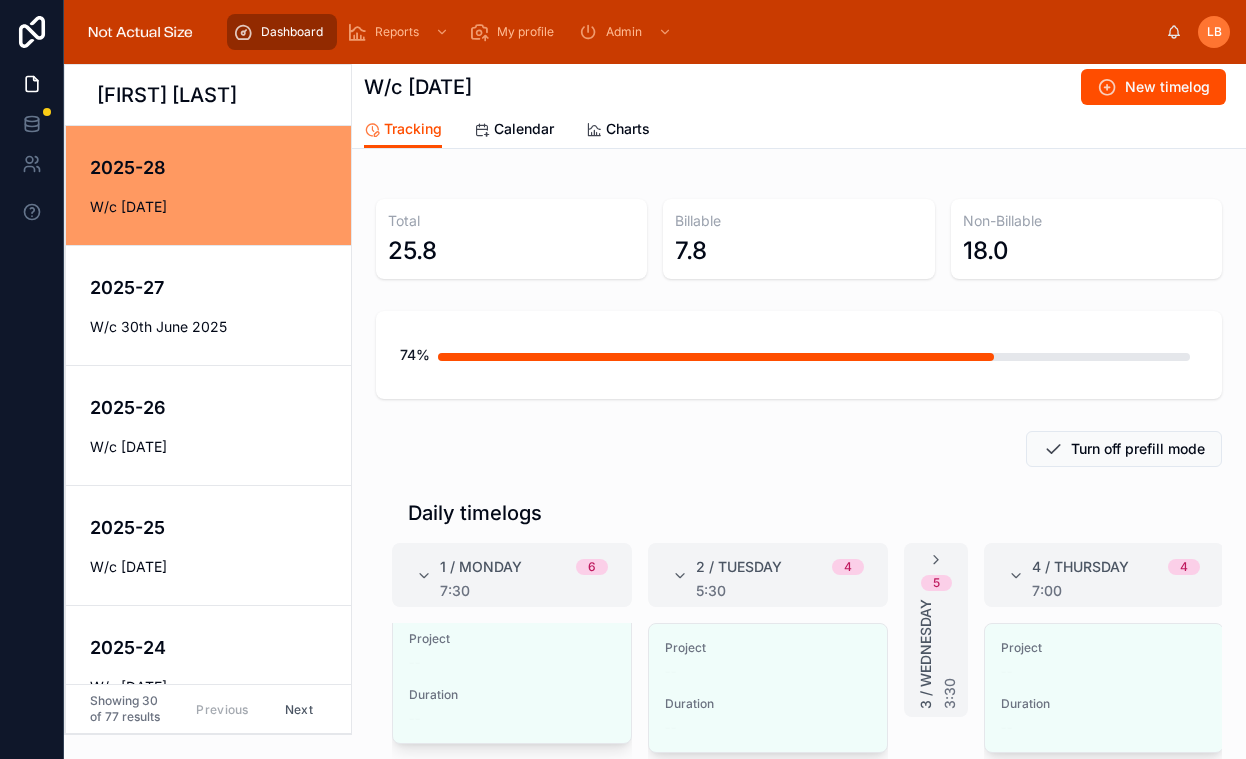 scroll, scrollTop: 0, scrollLeft: 0, axis: both 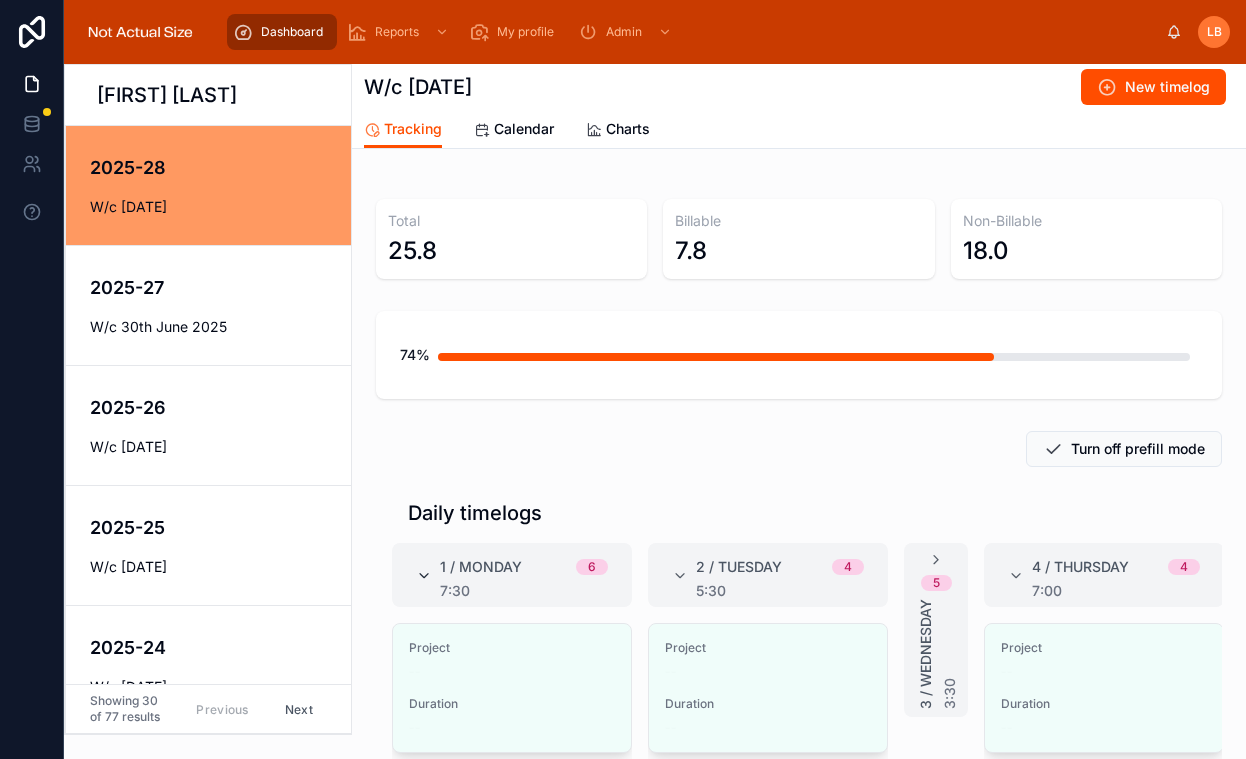 click at bounding box center (424, 576) 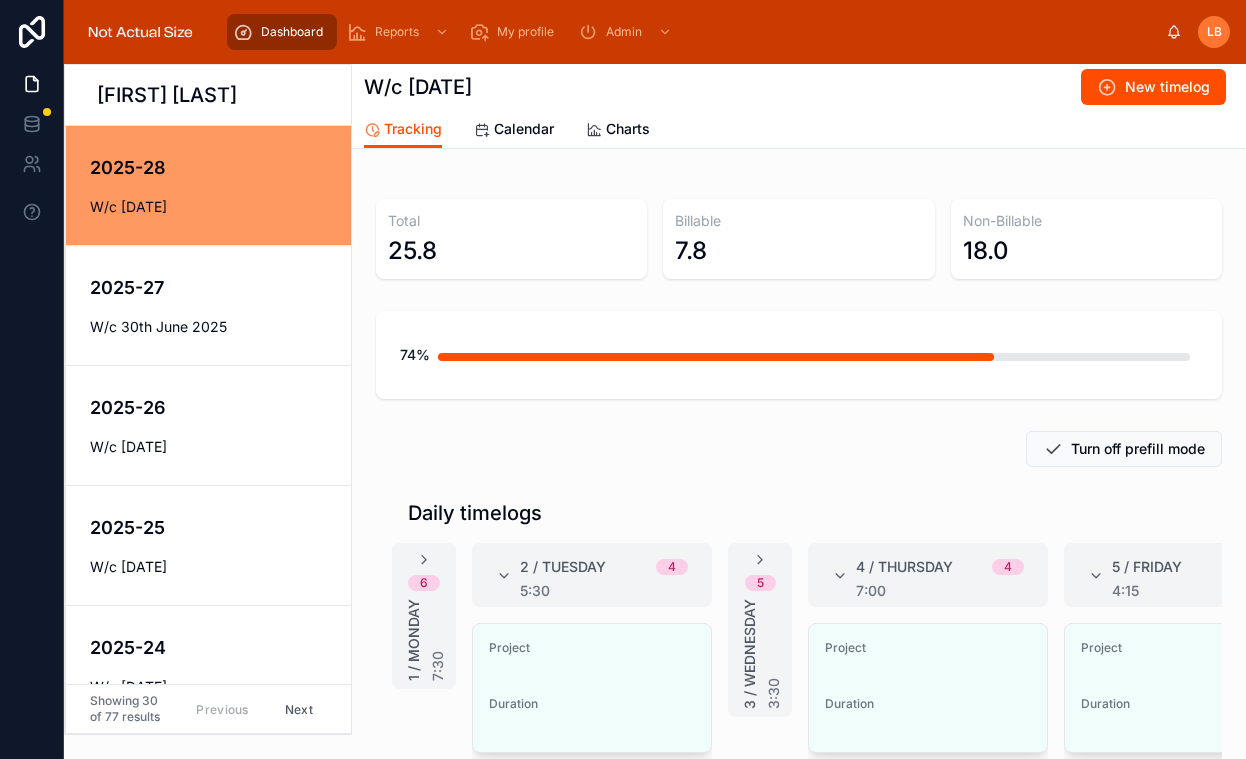 scroll, scrollTop: 0, scrollLeft: 0, axis: both 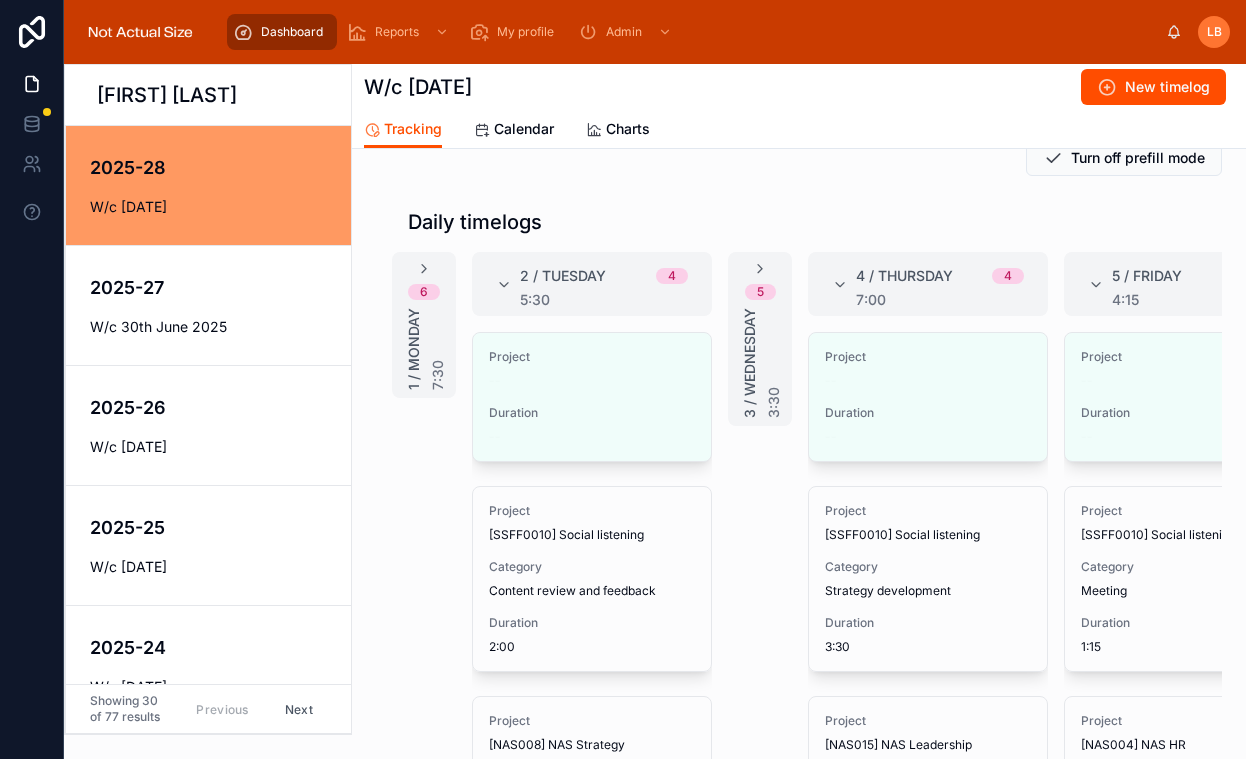 click on "[DAY] [DAY] / [DAY] [TIME]" at bounding box center (760, 339) 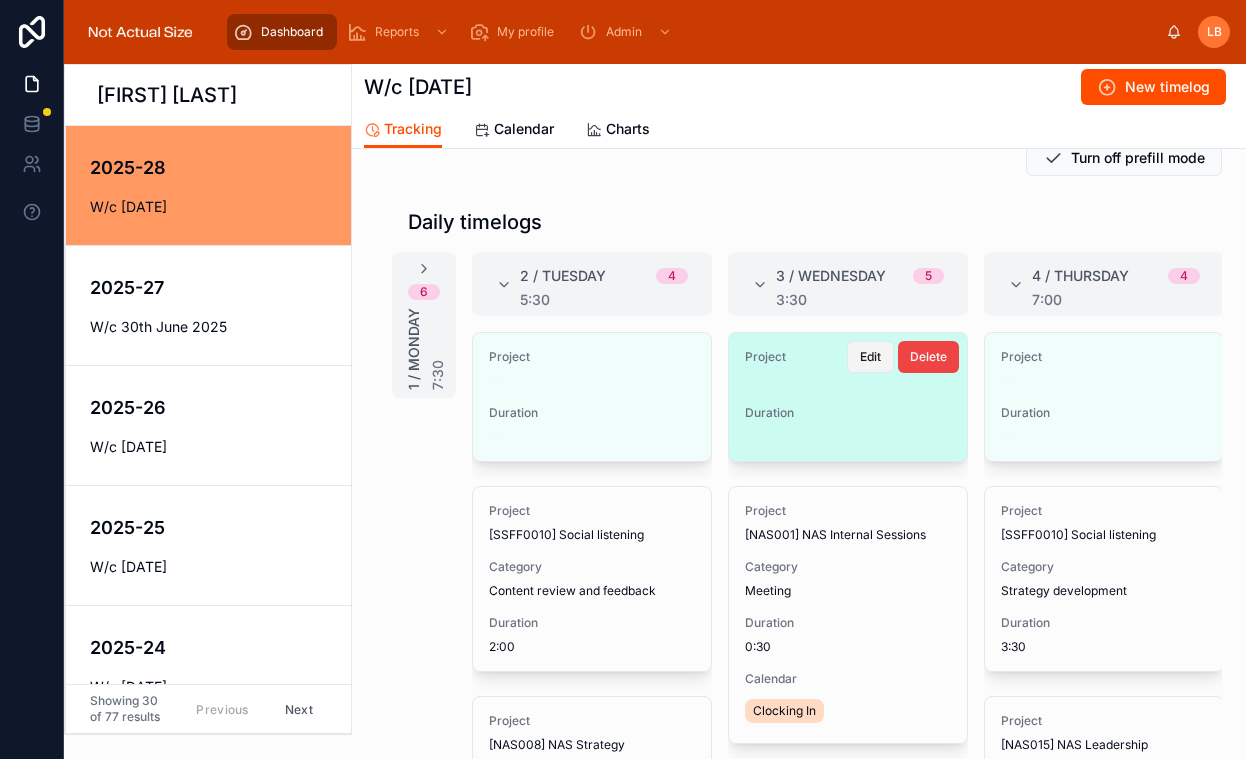 click on "Edit" at bounding box center [870, 357] 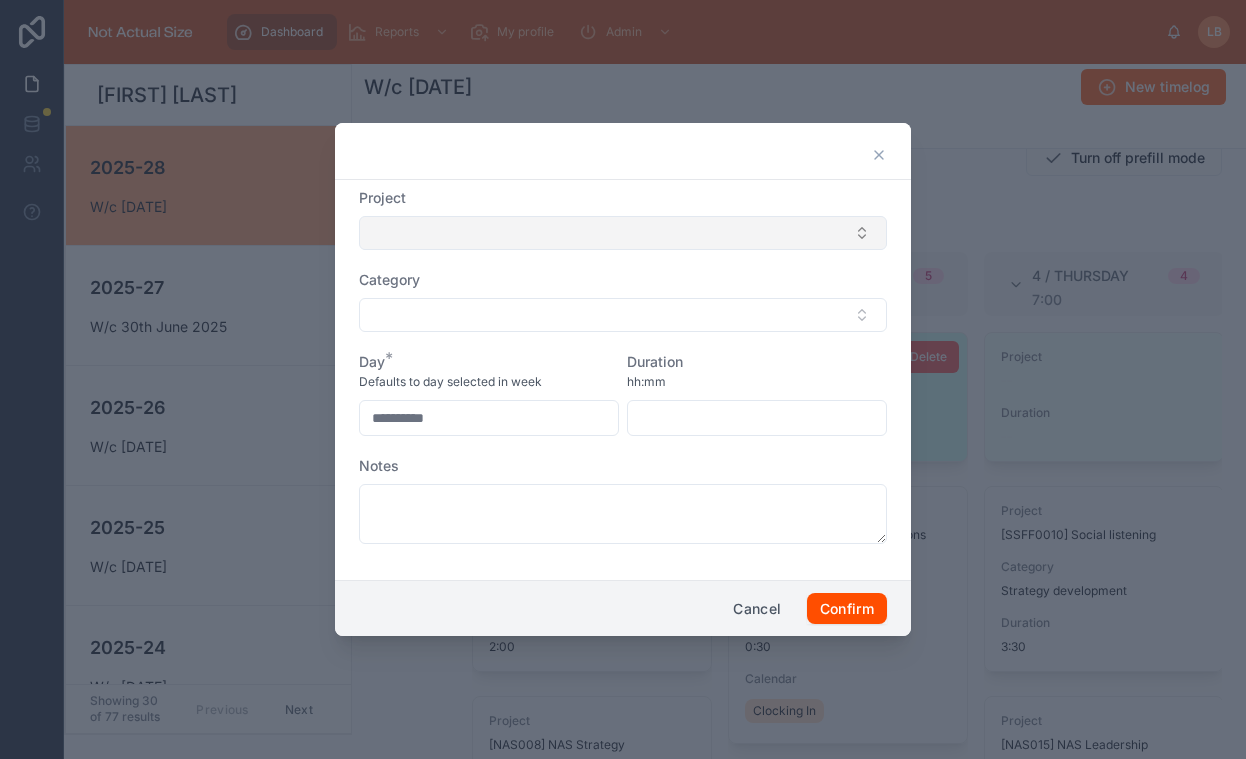 click at bounding box center [623, 233] 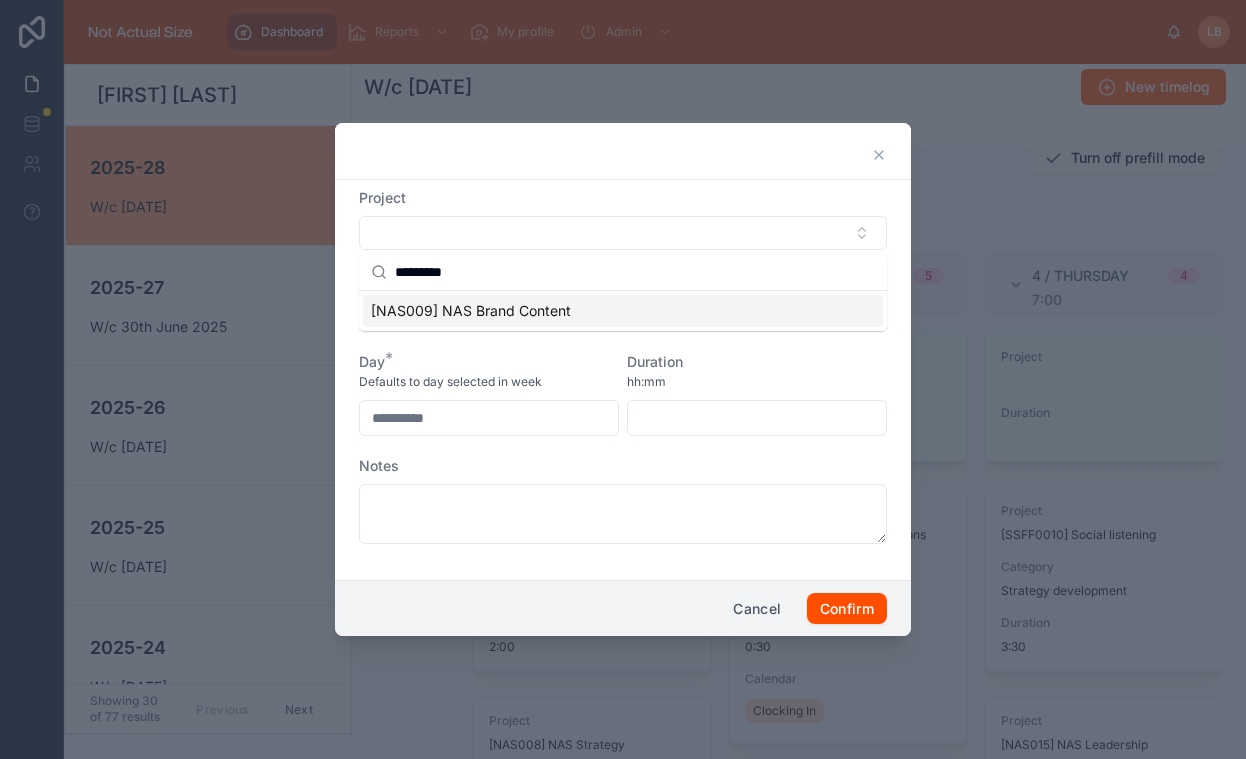 type on "*********" 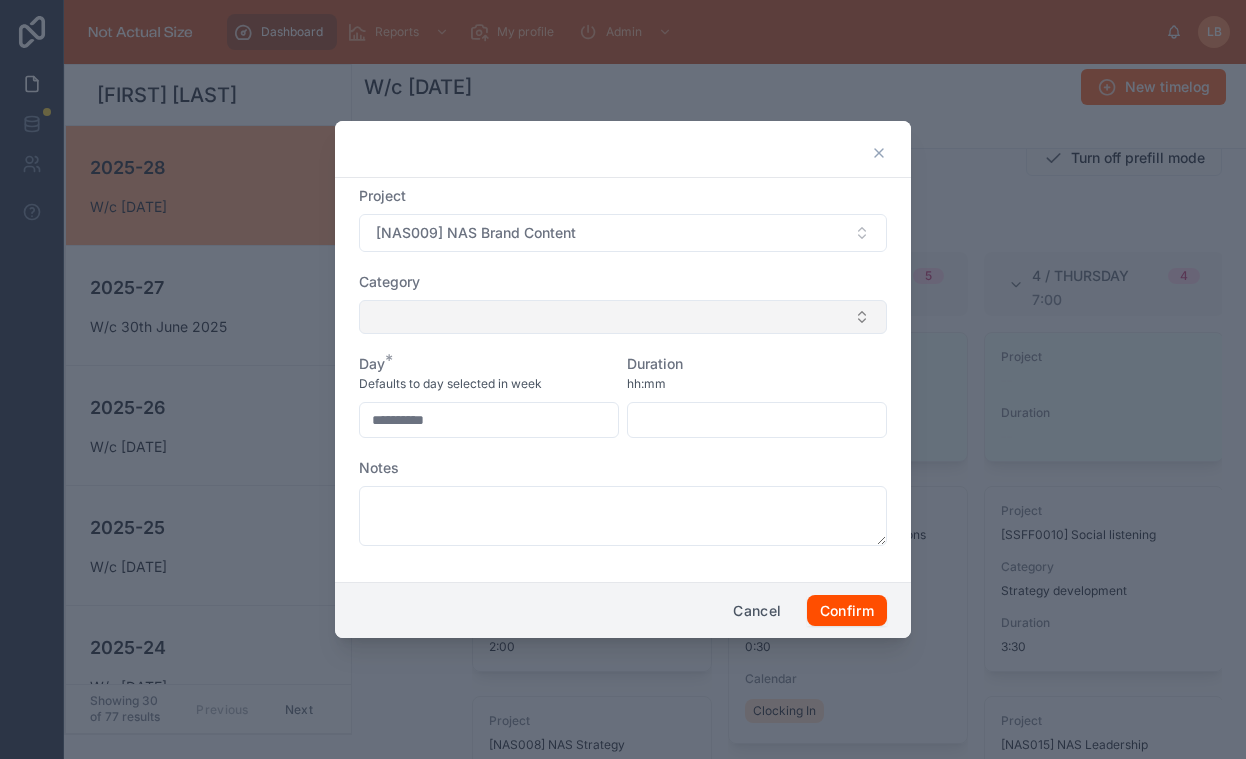 click at bounding box center [623, 317] 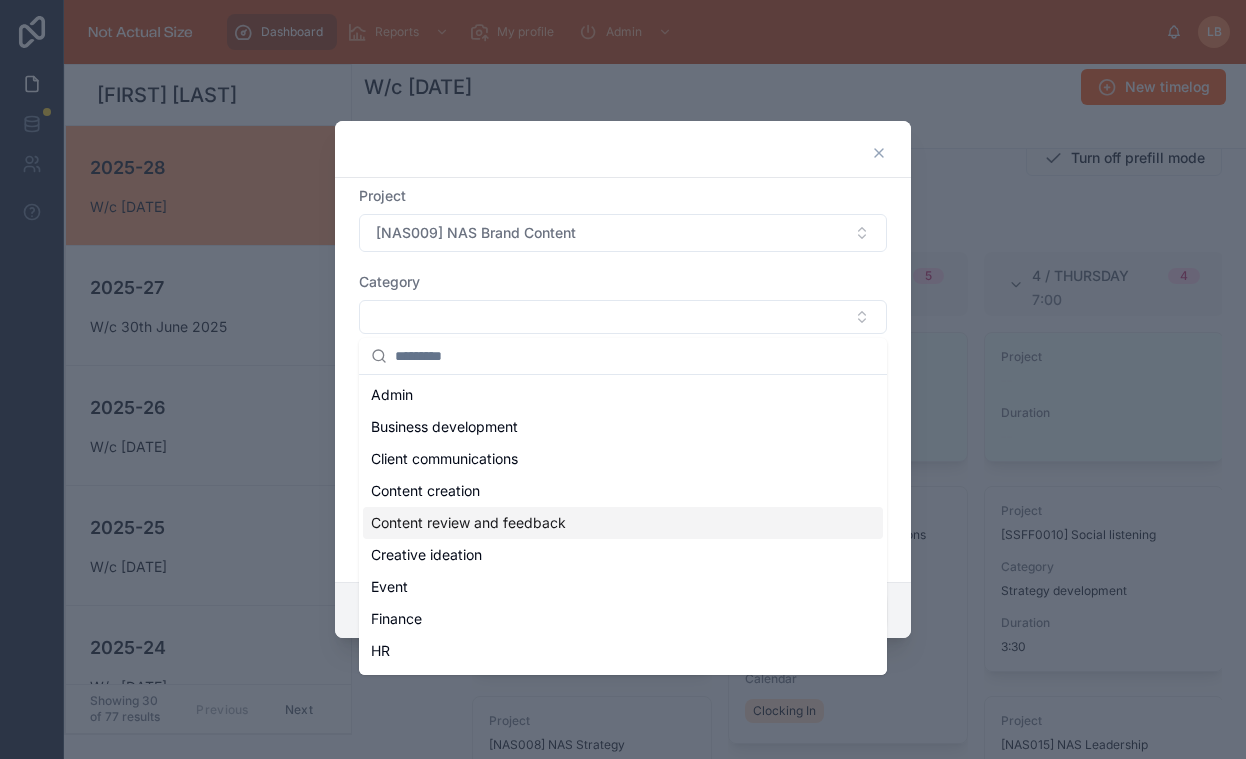 click on "Content review and feedback" at bounding box center [468, 523] 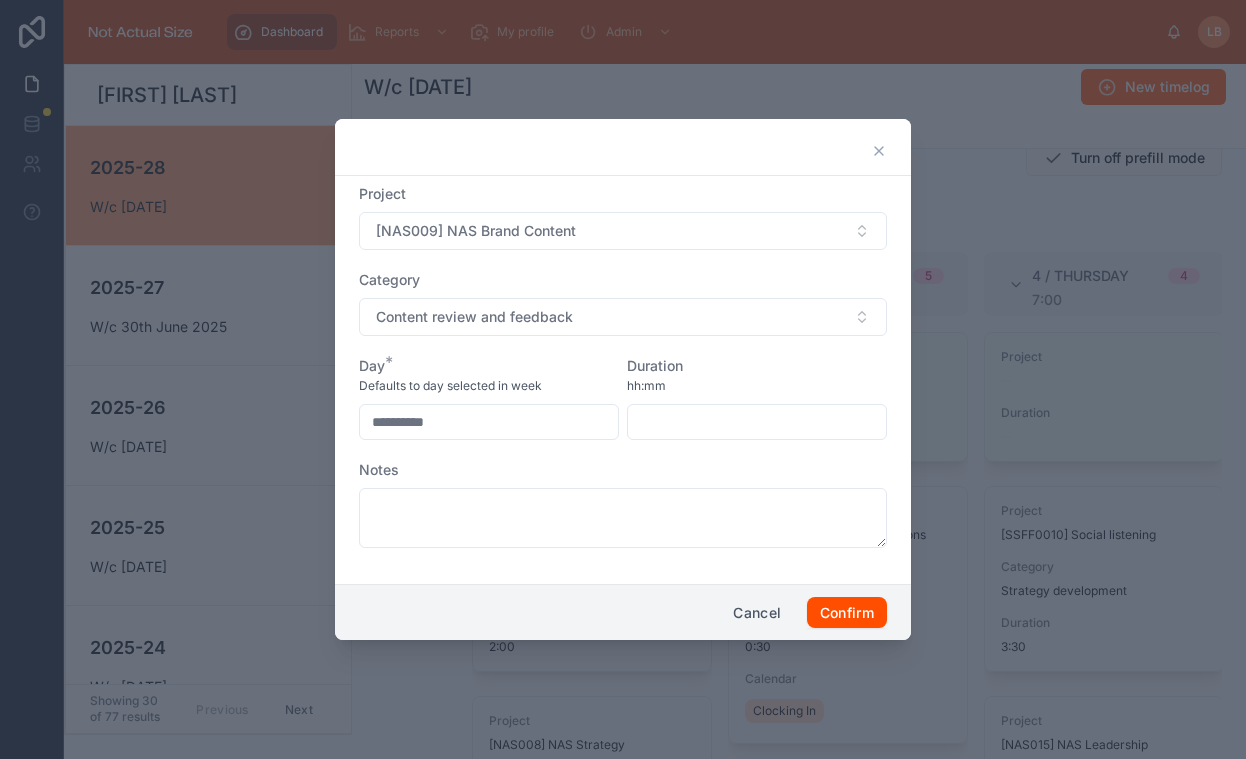 click at bounding box center [757, 422] 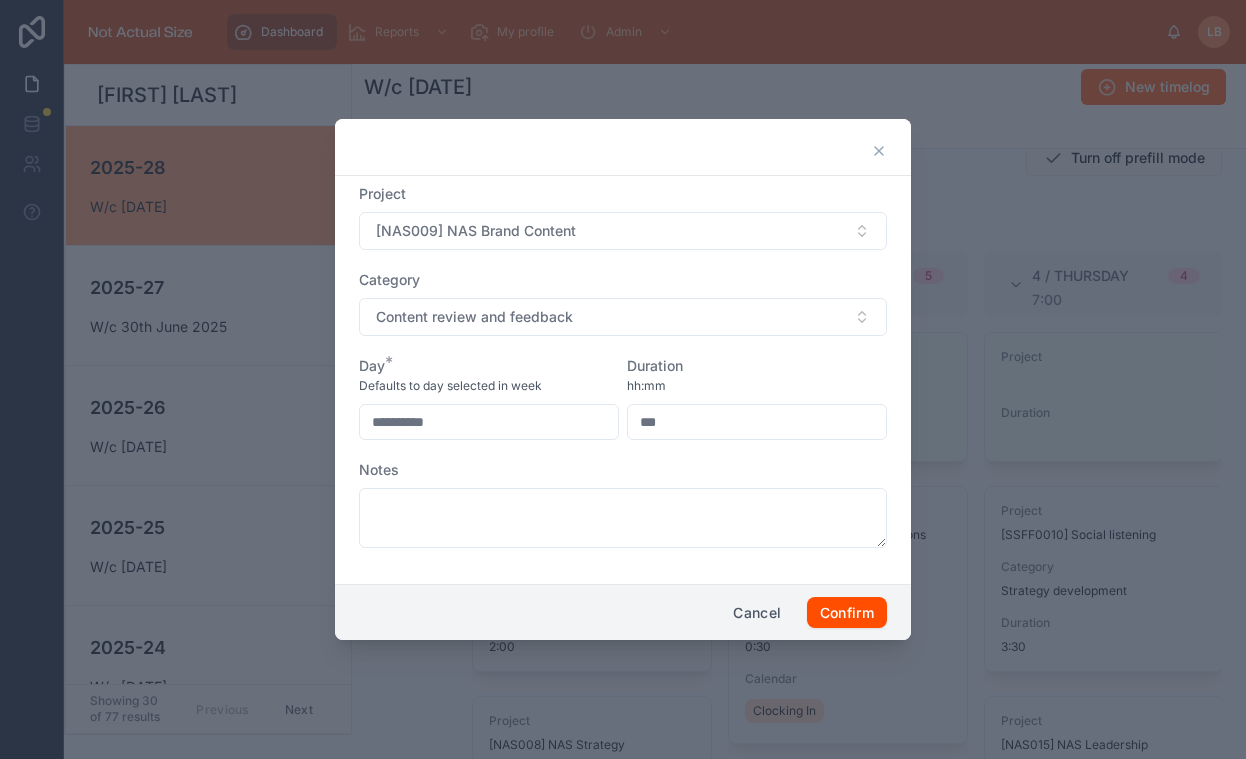 type on "****" 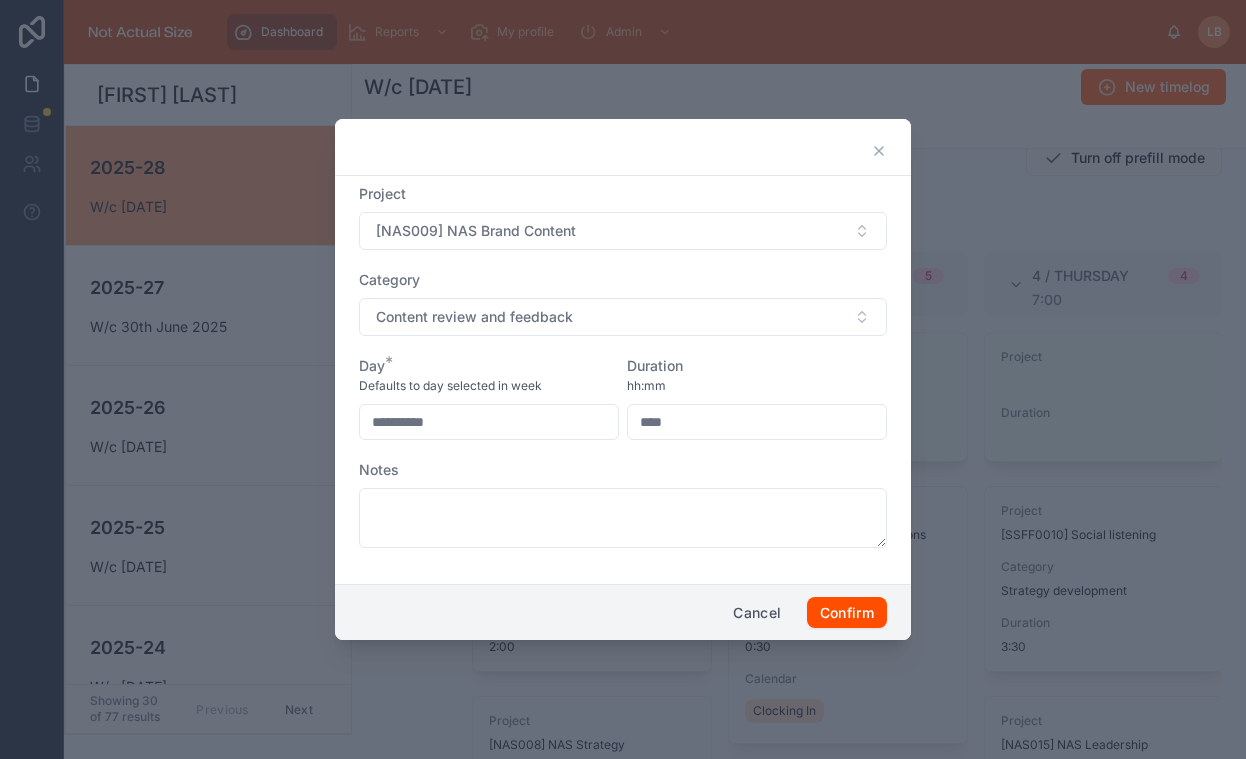 click on "hh:mm" at bounding box center (757, 386) 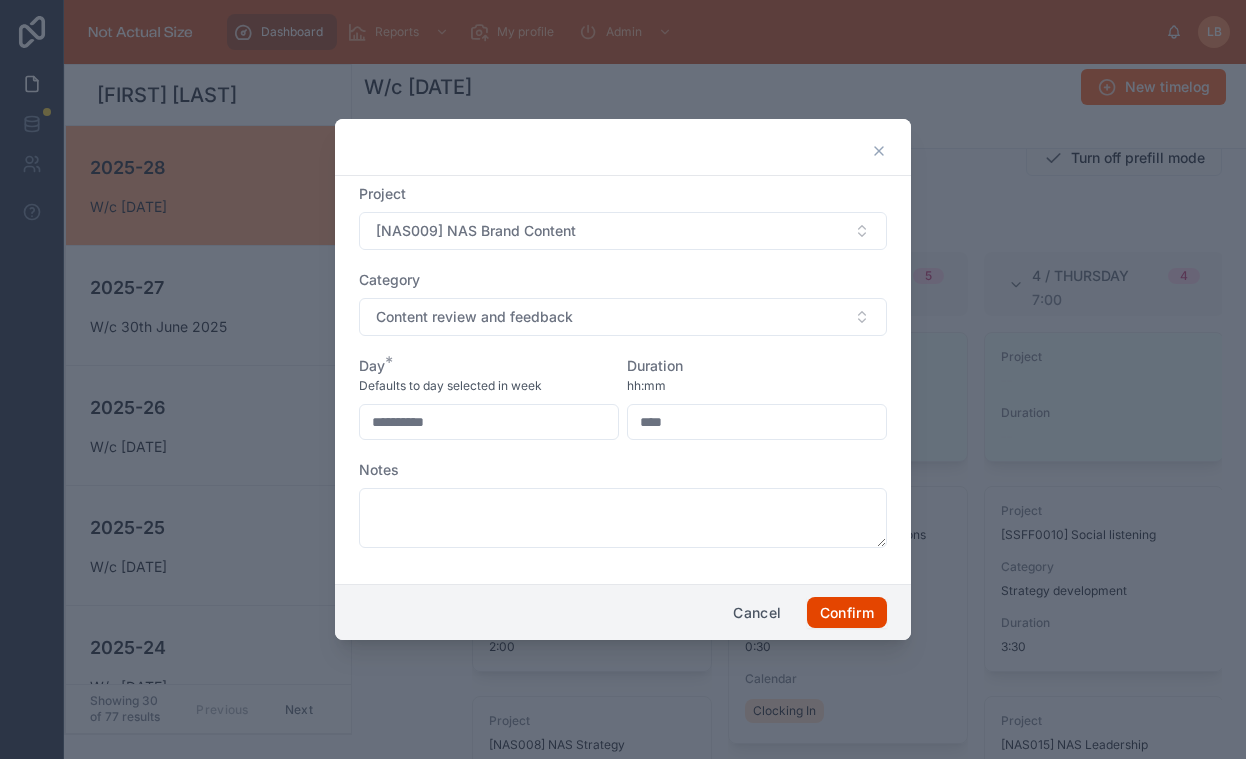 click on "Confirm" at bounding box center [847, 613] 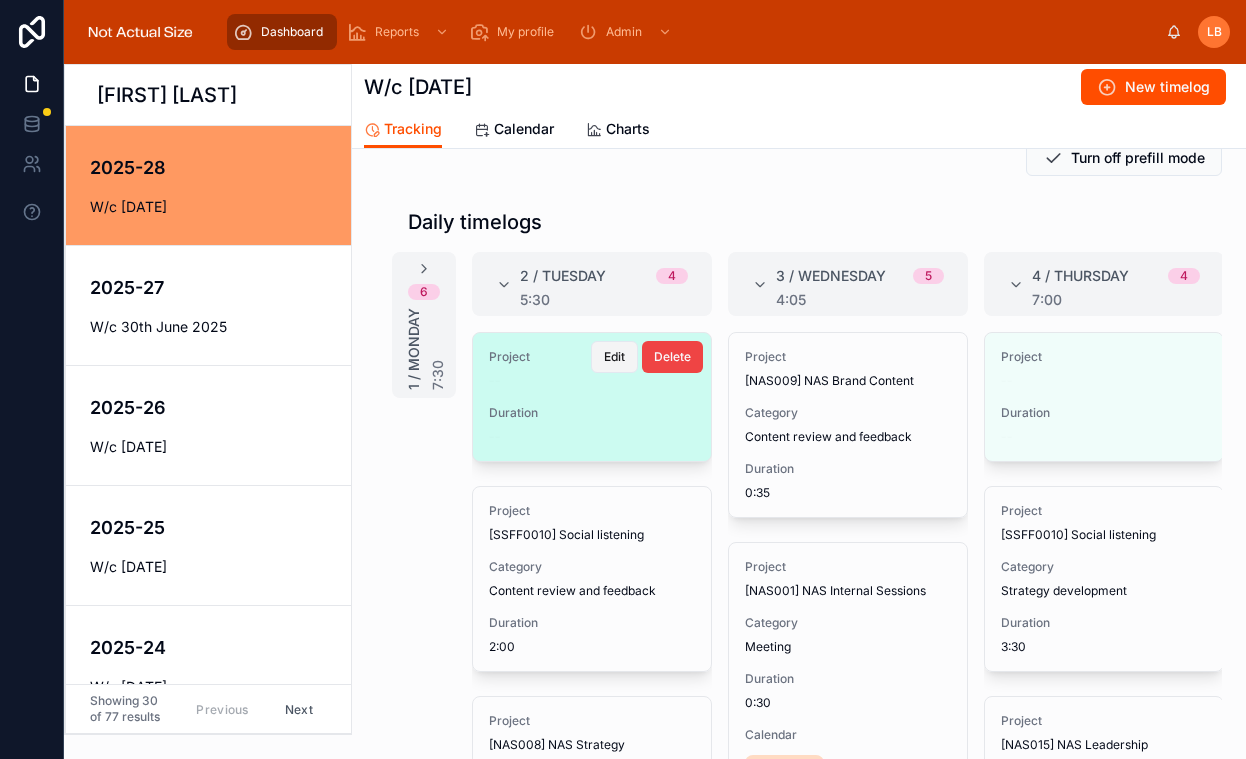 click on "Edit" at bounding box center (614, 357) 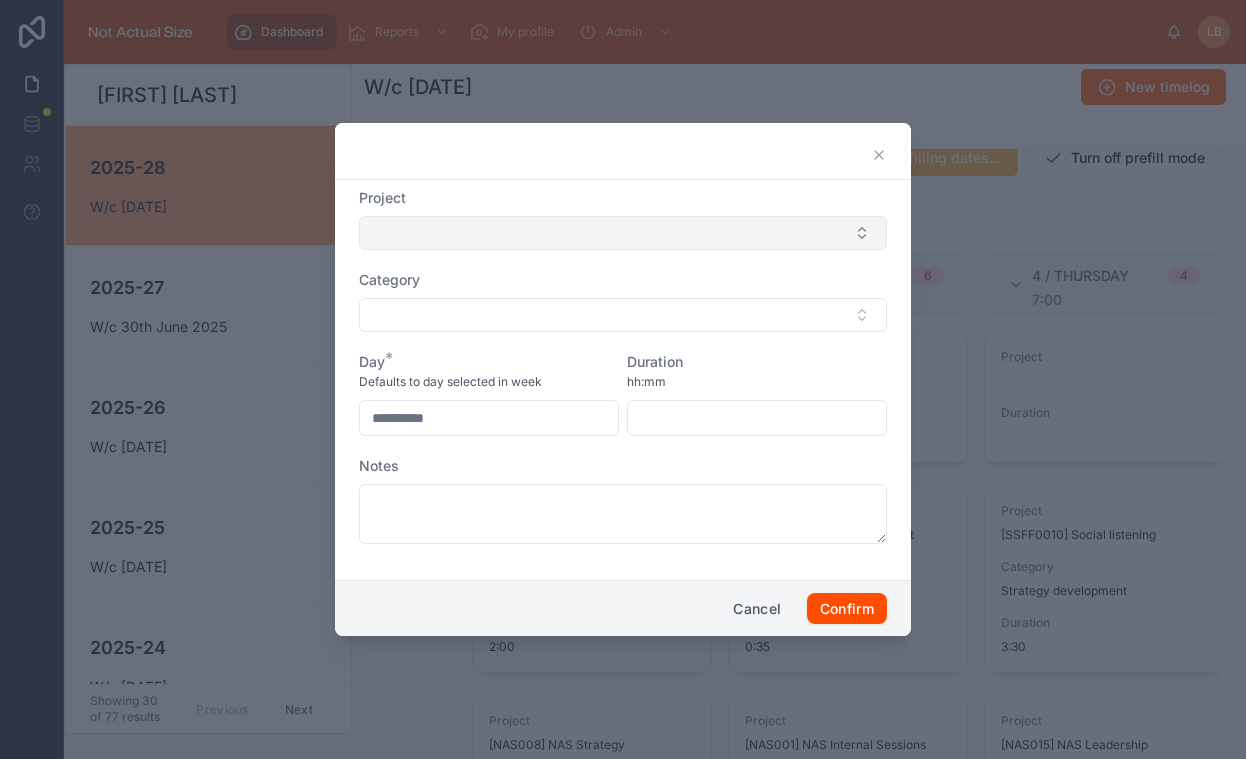 click at bounding box center [623, 233] 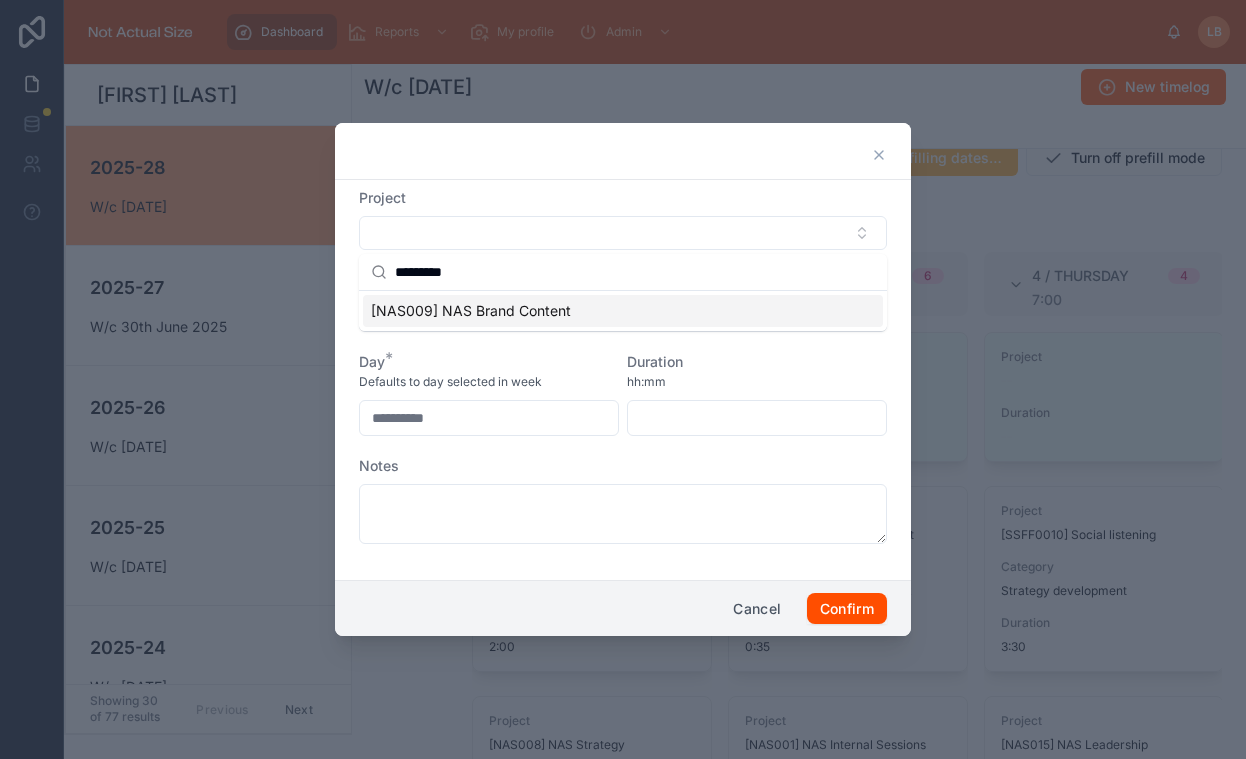 type on "*********" 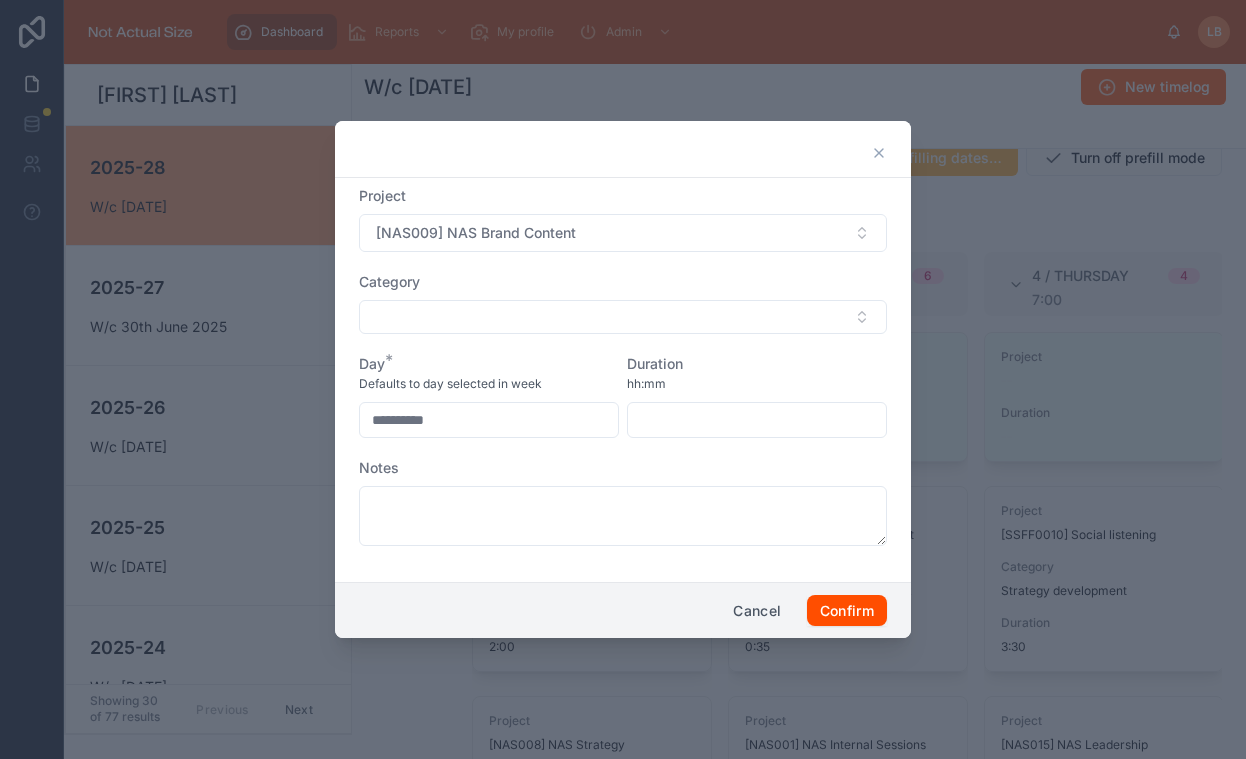 click at bounding box center [623, 317] 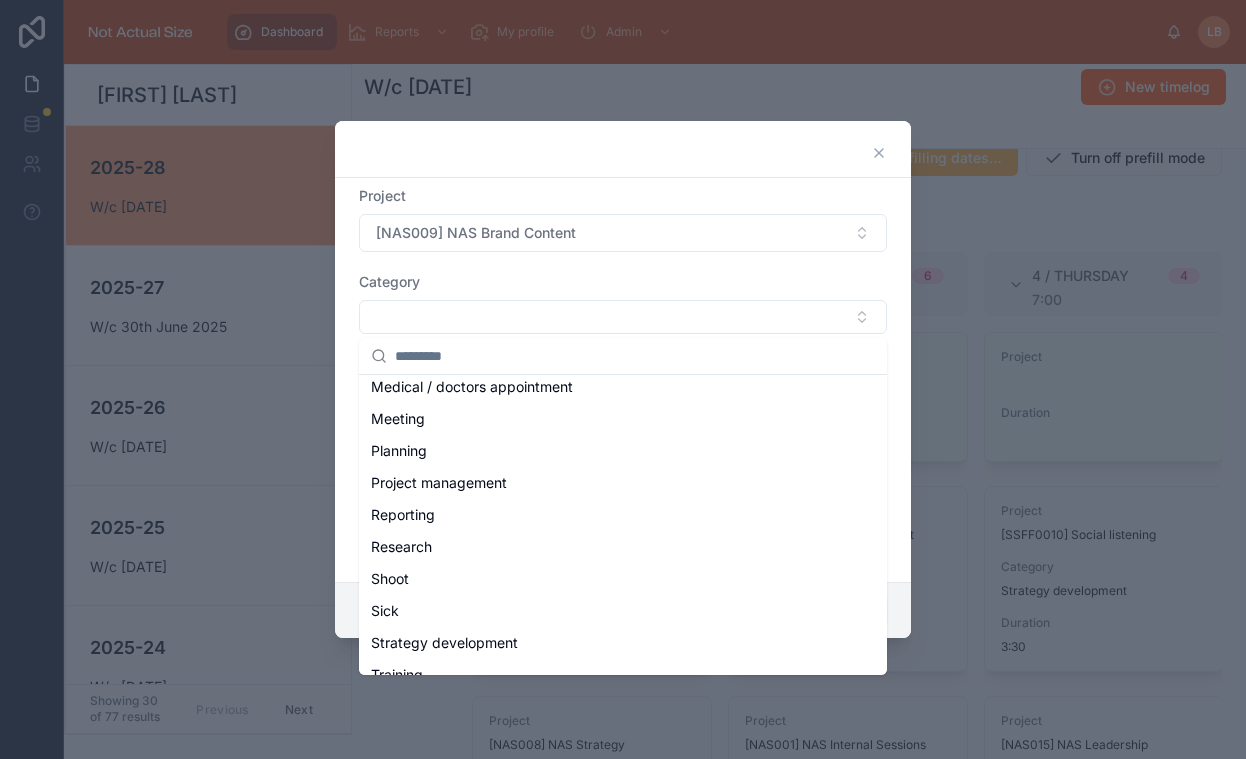 scroll, scrollTop: 331, scrollLeft: 0, axis: vertical 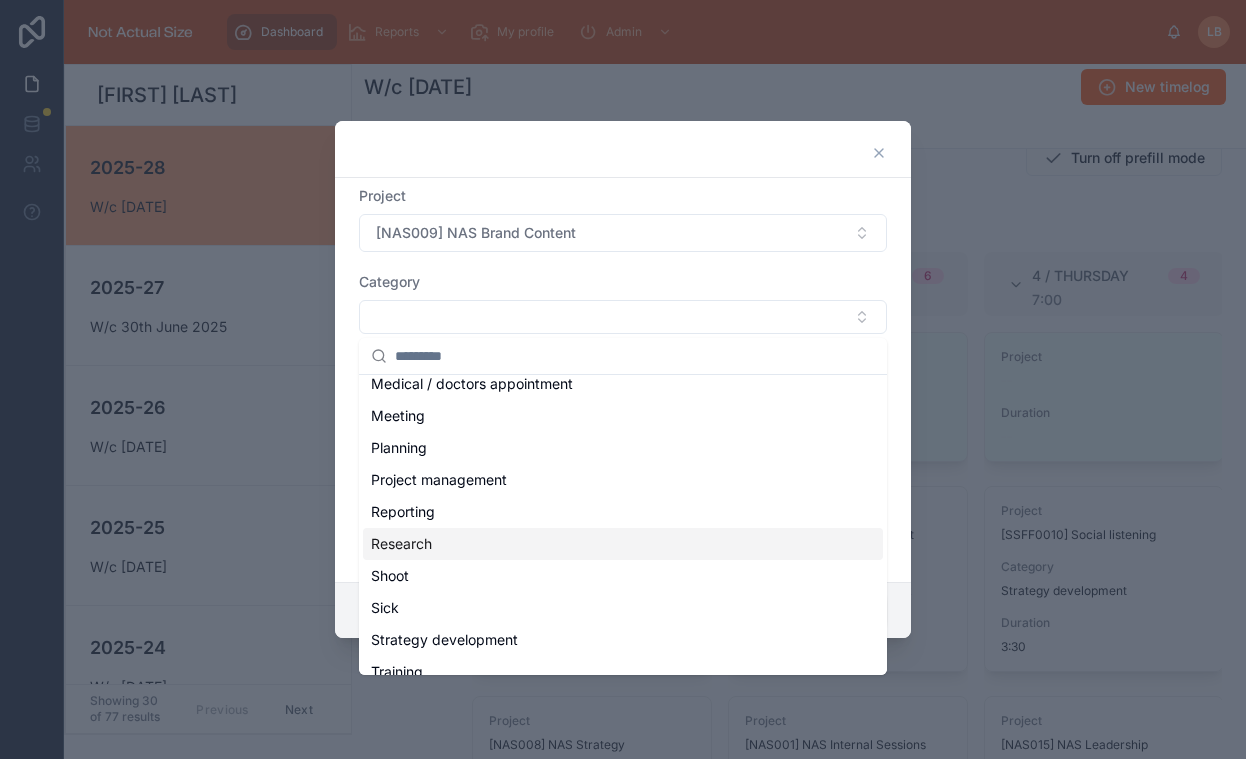 click on "Research" at bounding box center (623, 544) 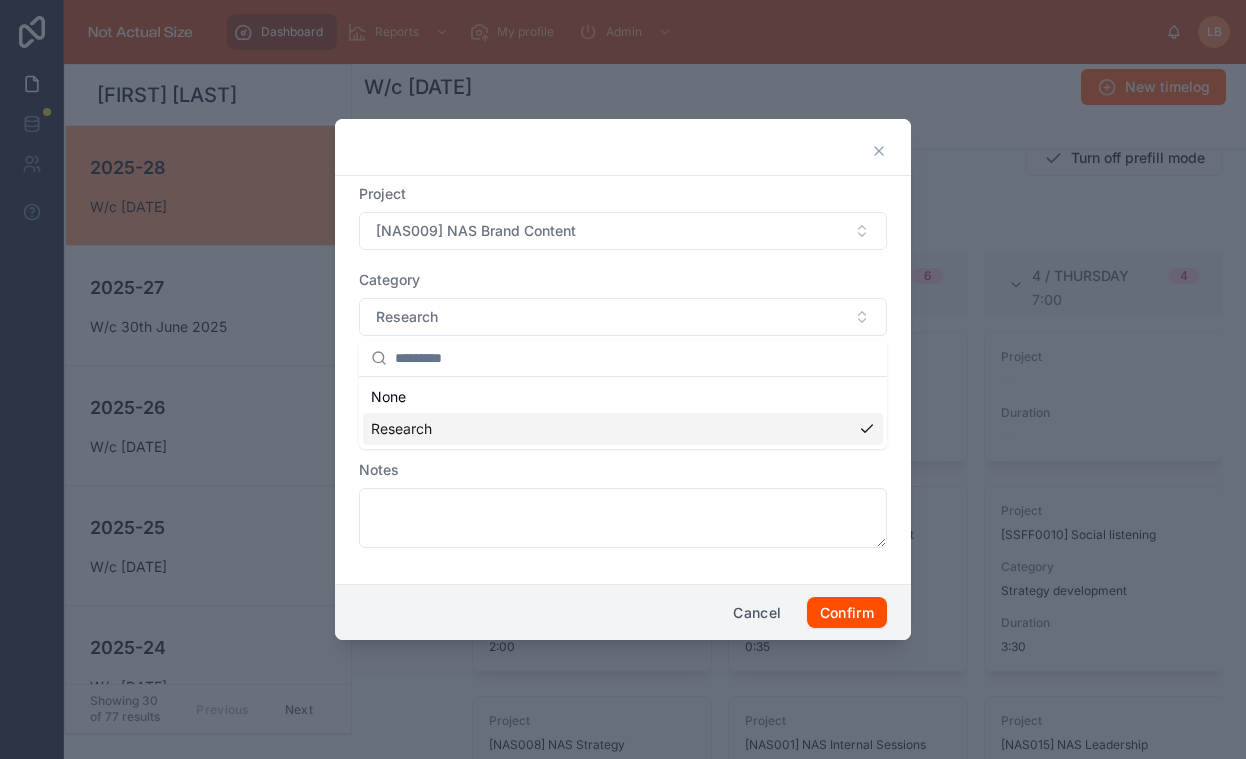 scroll, scrollTop: 0, scrollLeft: 0, axis: both 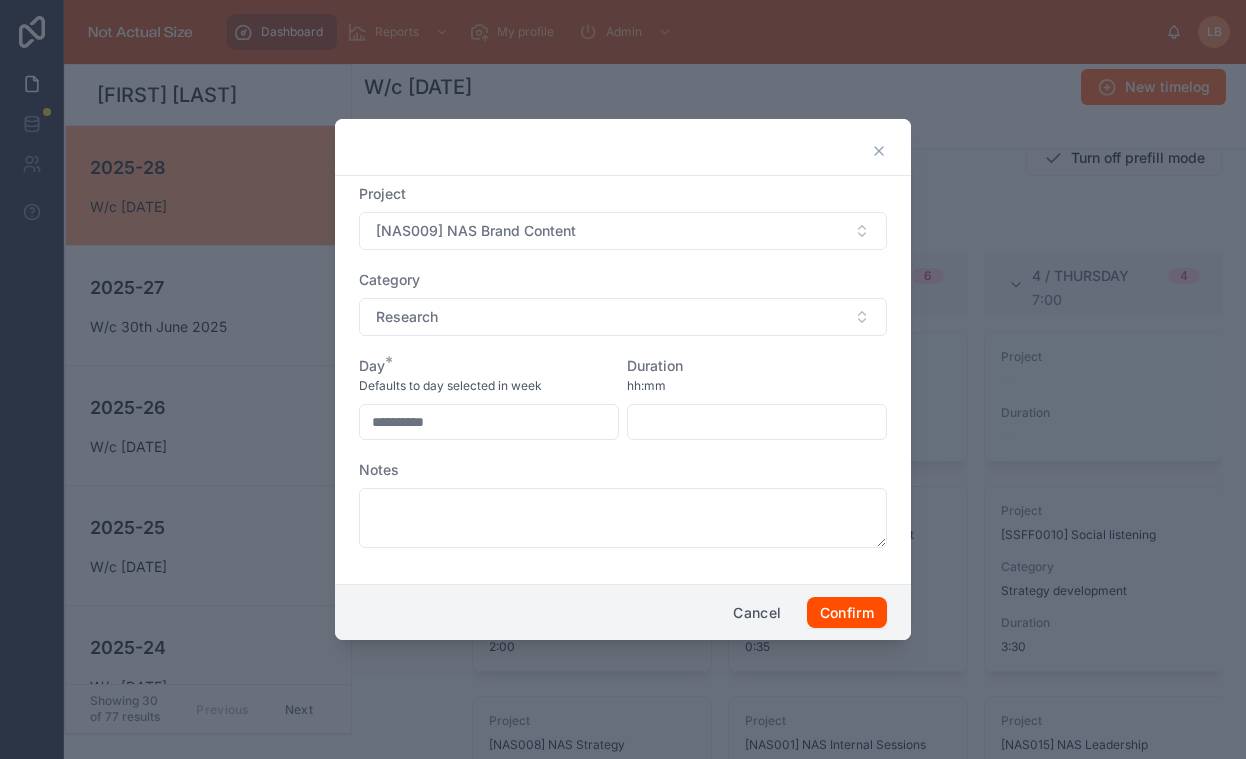 click at bounding box center (757, 422) 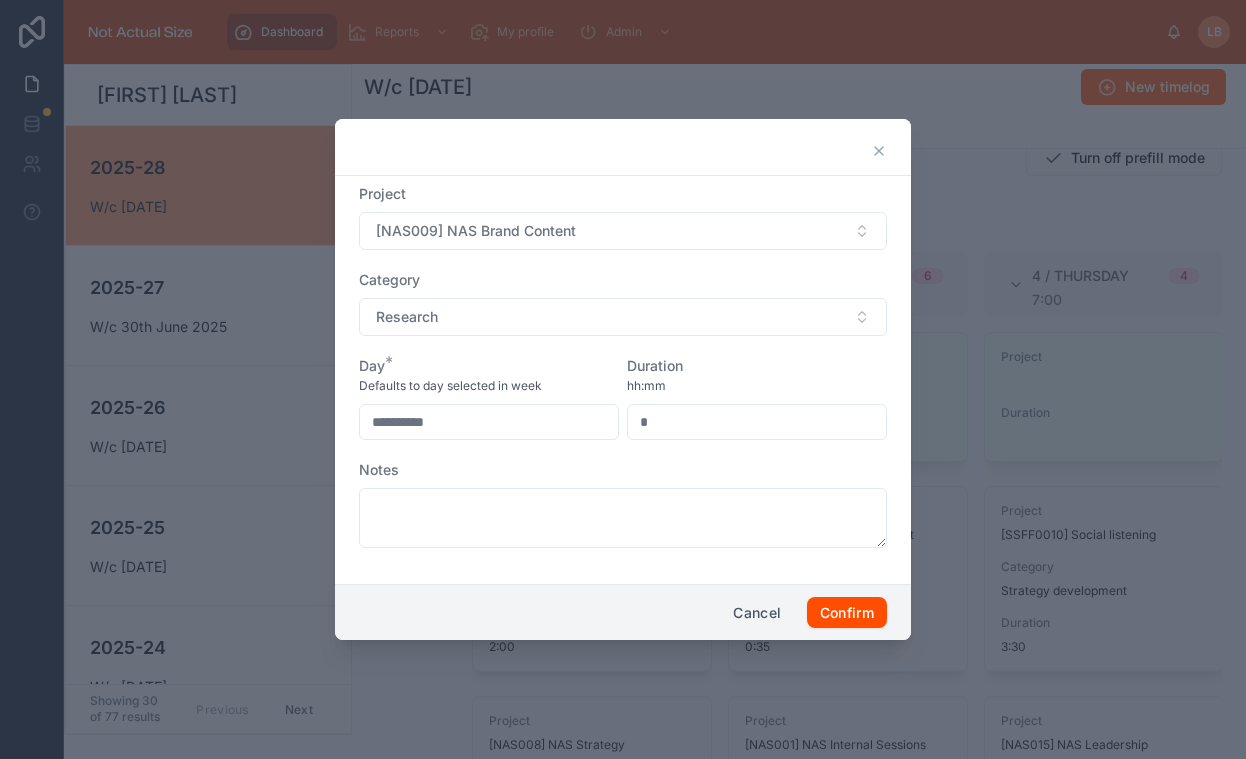 click on "**********" at bounding box center (623, 376) 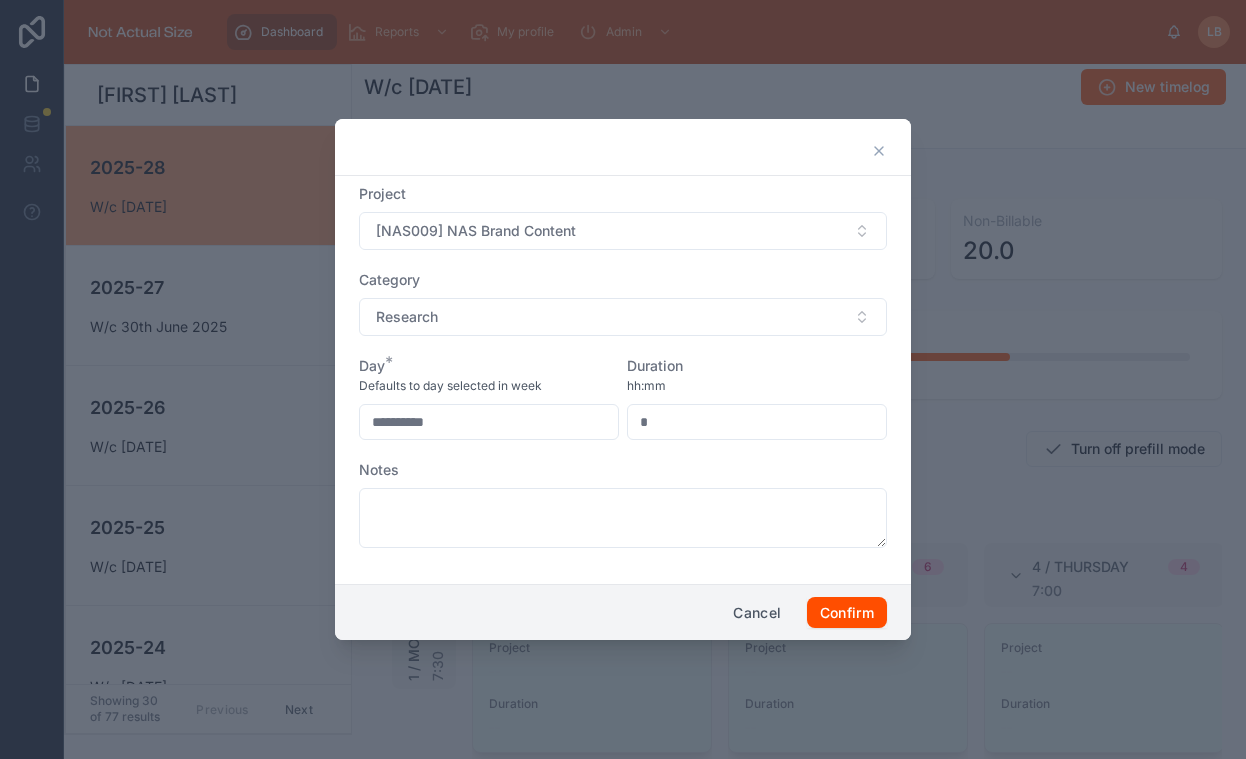 type on "****" 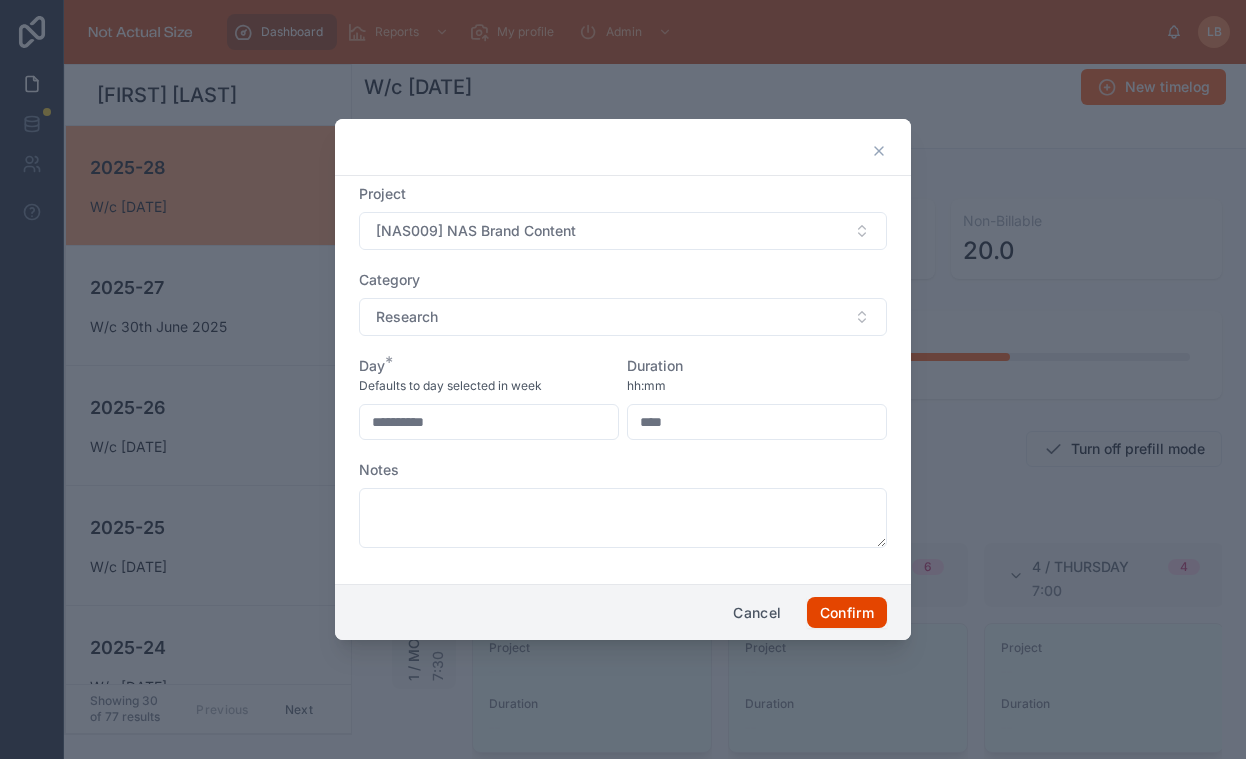 click on "Confirm" at bounding box center (847, 613) 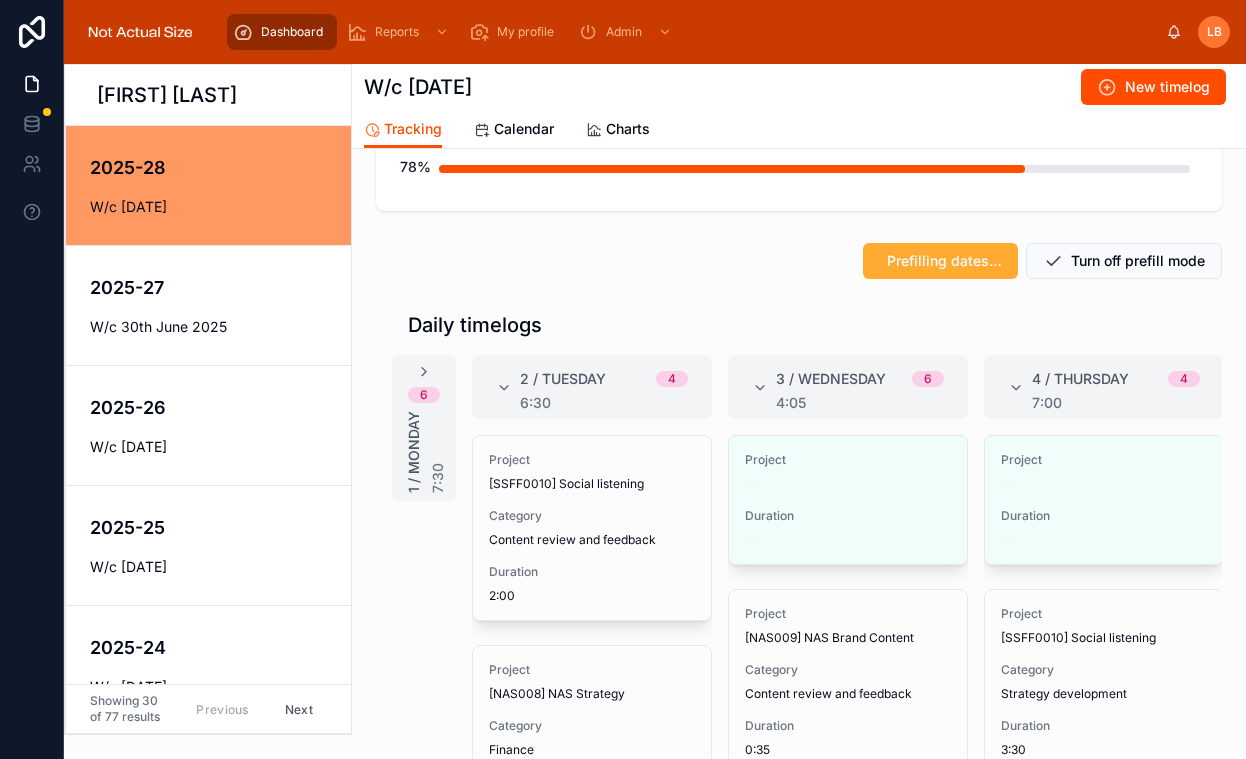 scroll, scrollTop: 218, scrollLeft: 0, axis: vertical 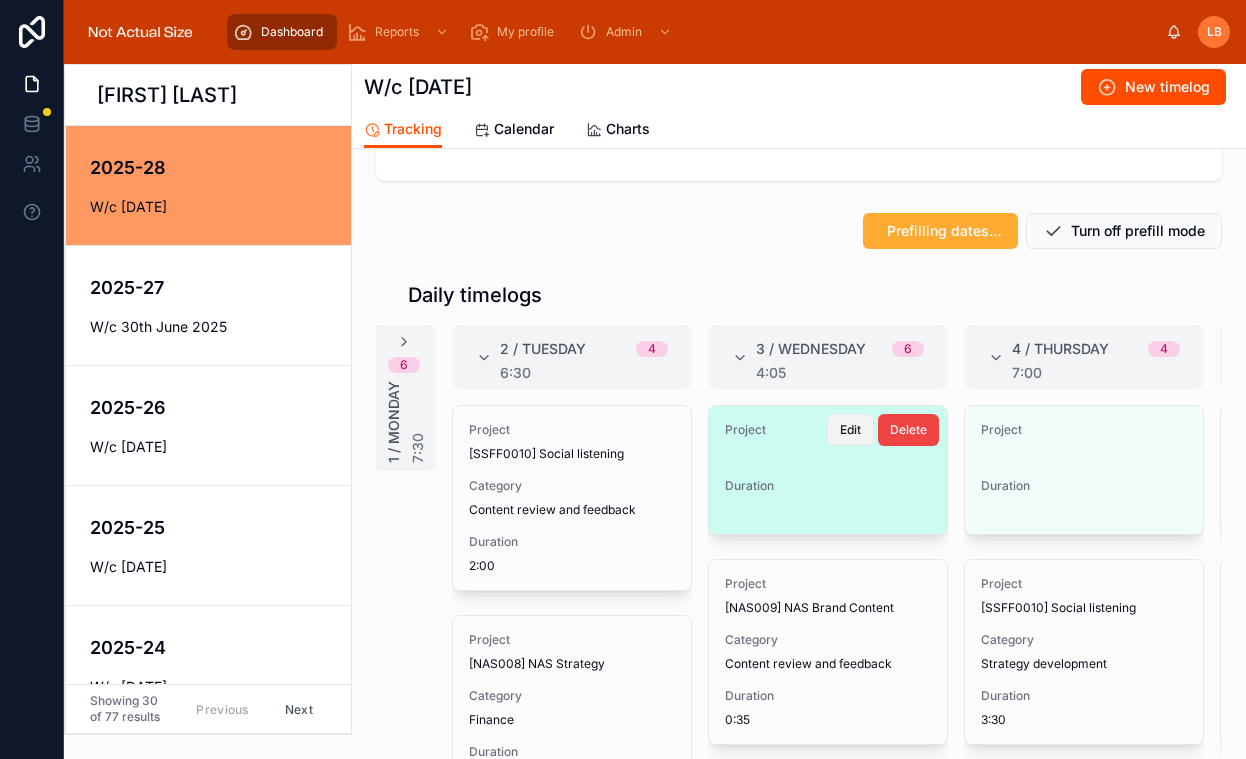 click on "Edit" at bounding box center (850, 430) 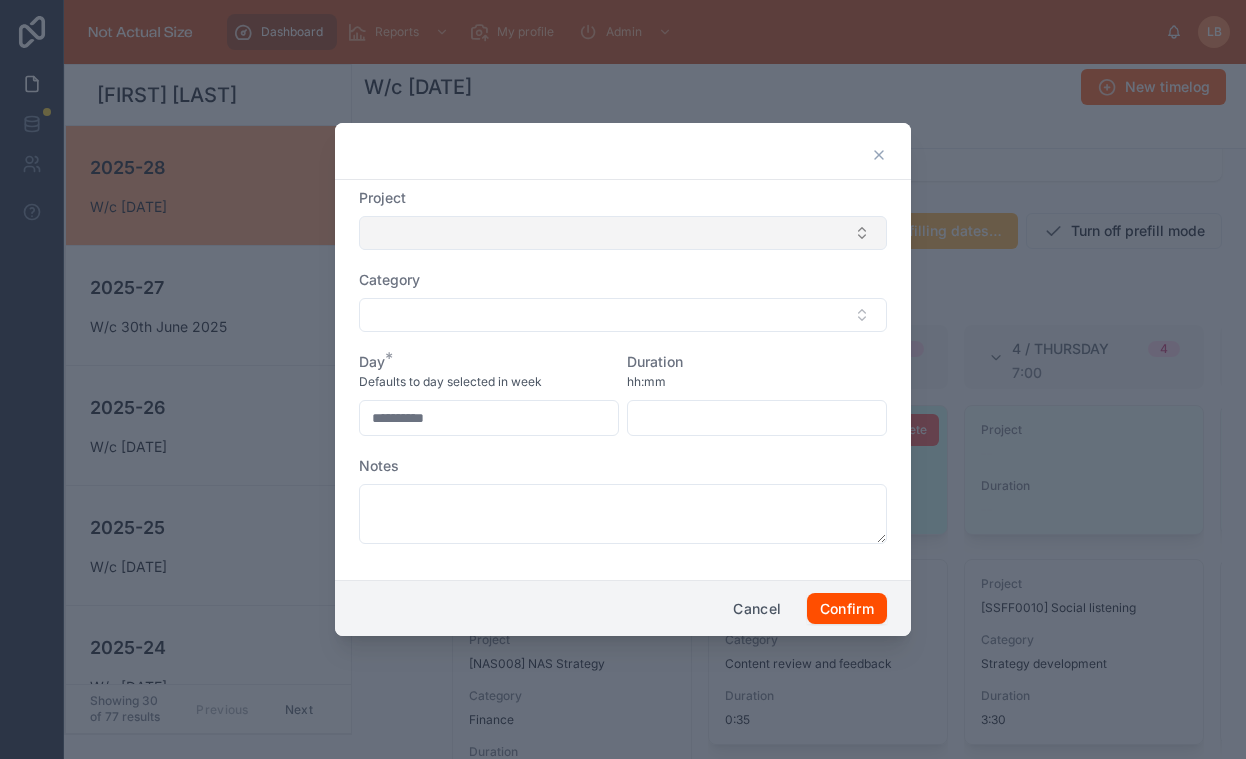 click at bounding box center [623, 233] 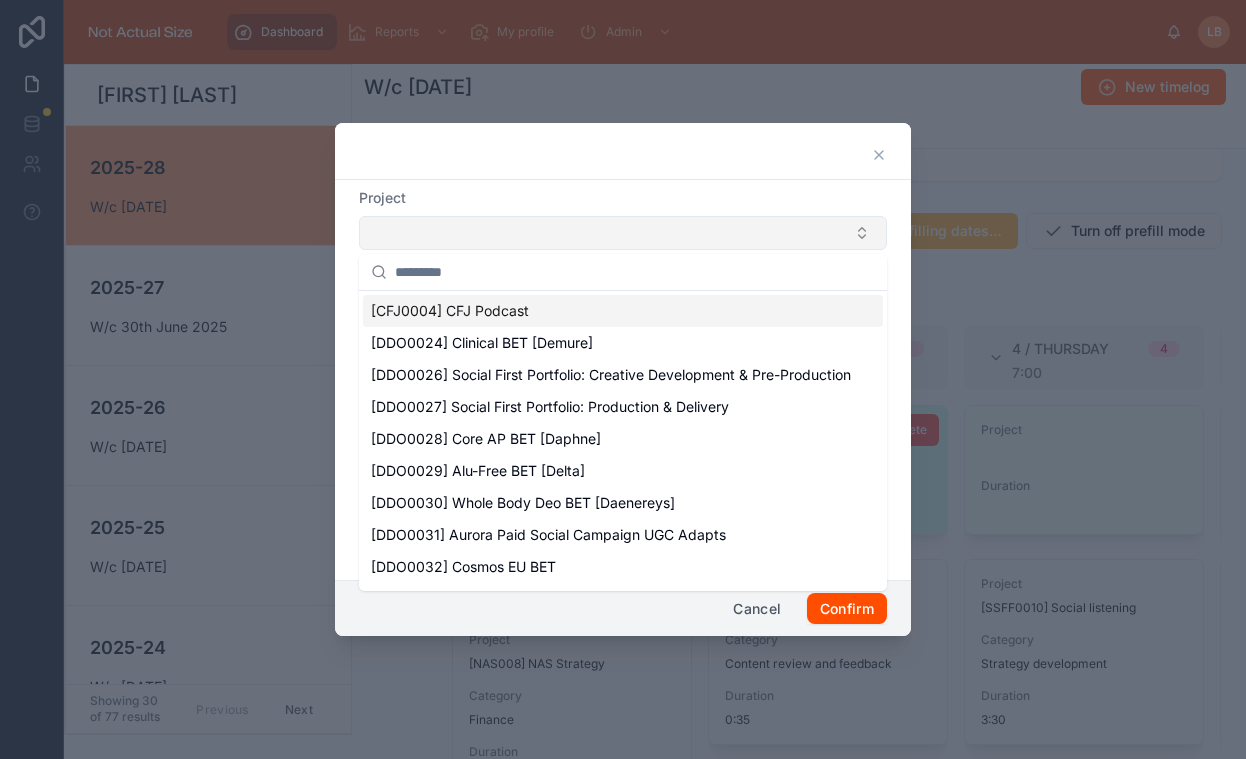 type on "*" 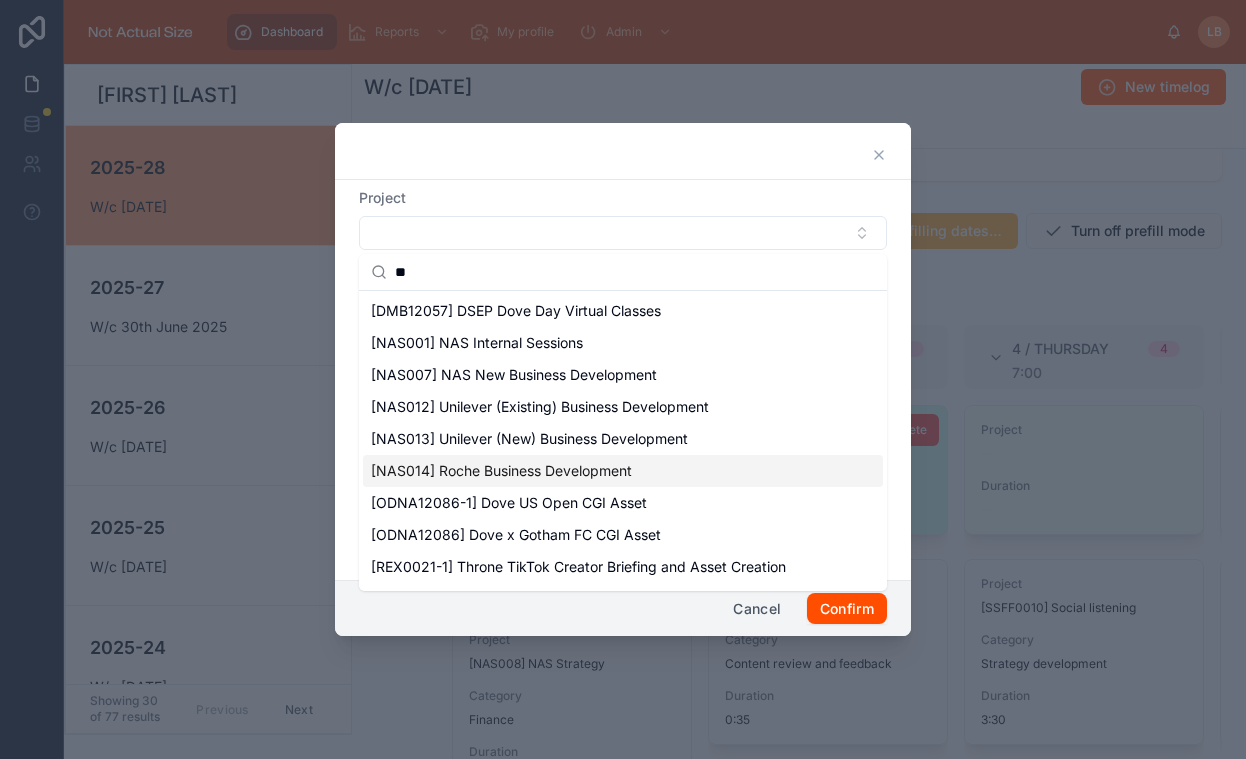 scroll, scrollTop: 188, scrollLeft: 0, axis: vertical 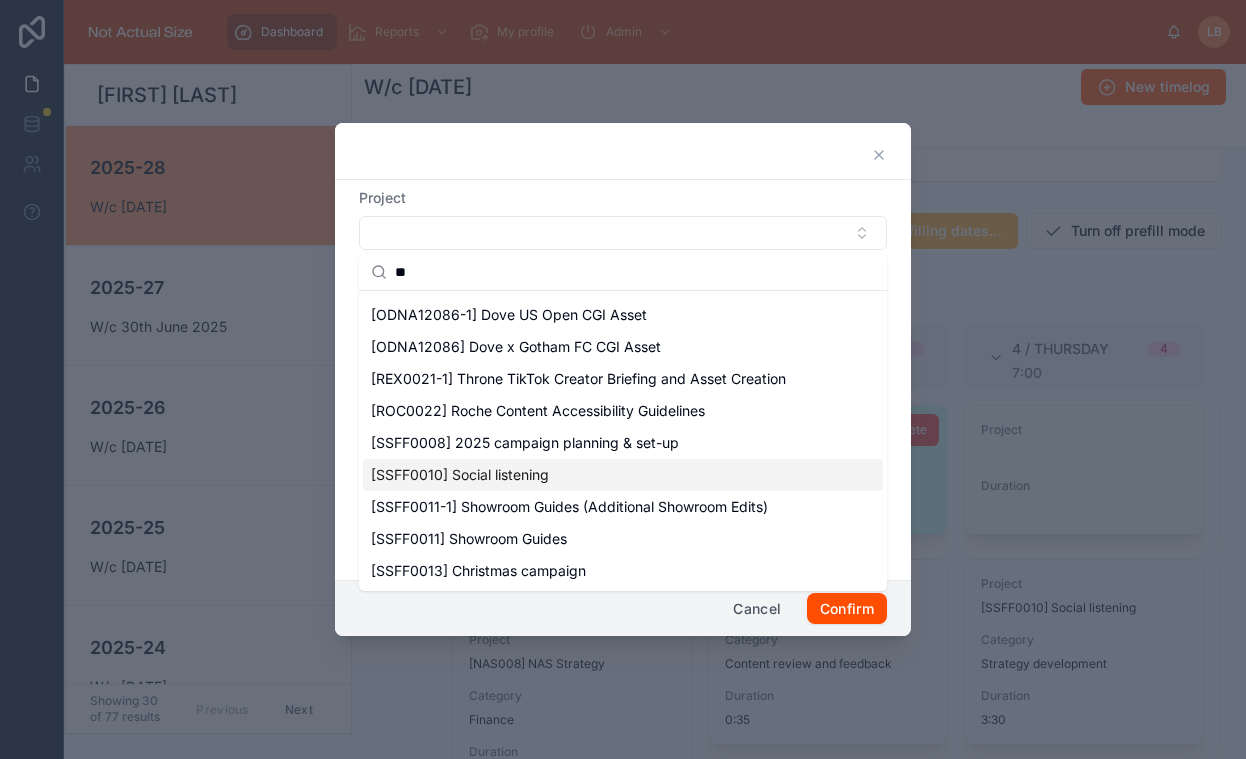 type on "**" 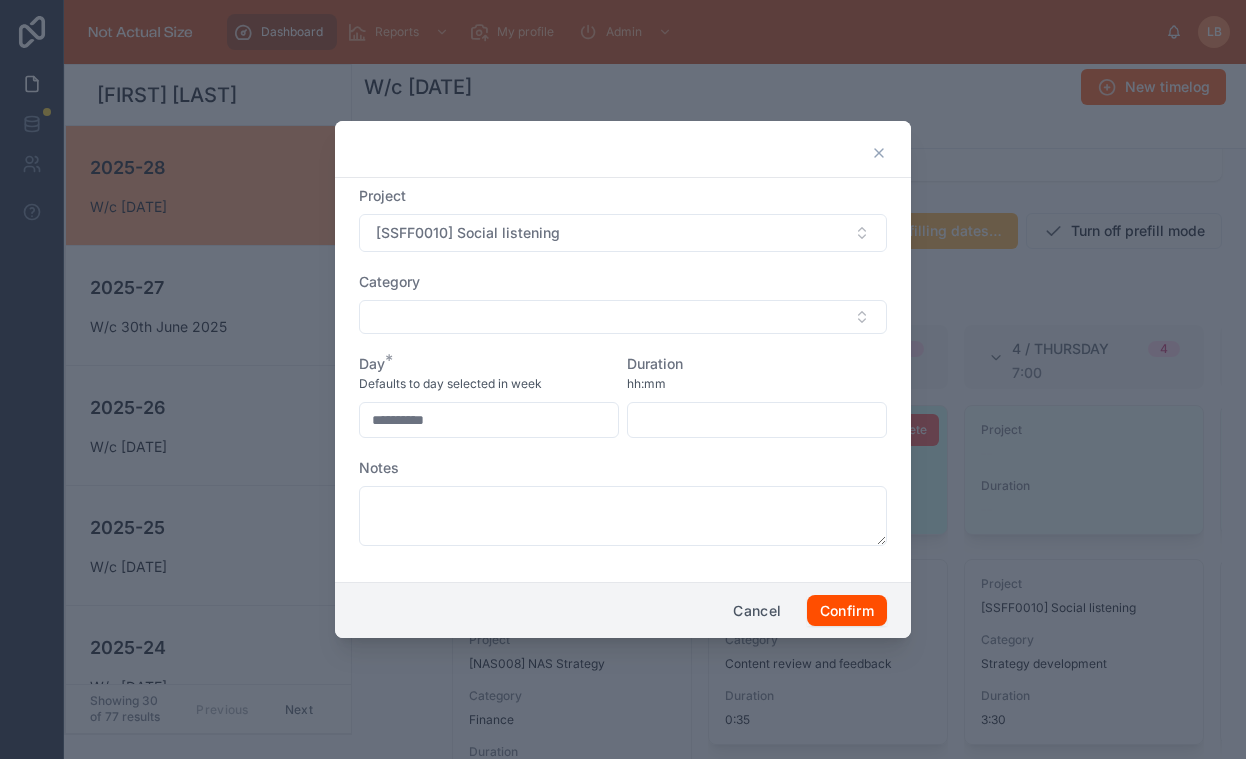 click at bounding box center [757, 420] 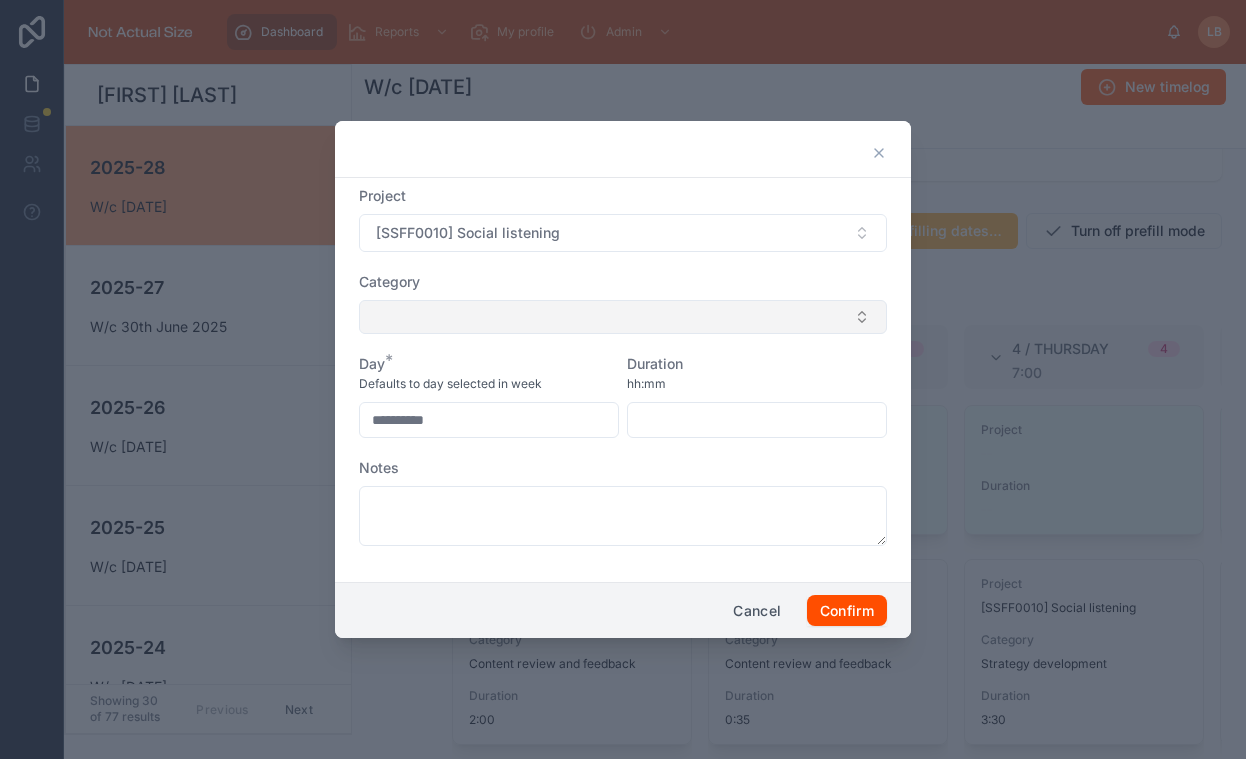 click at bounding box center (623, 317) 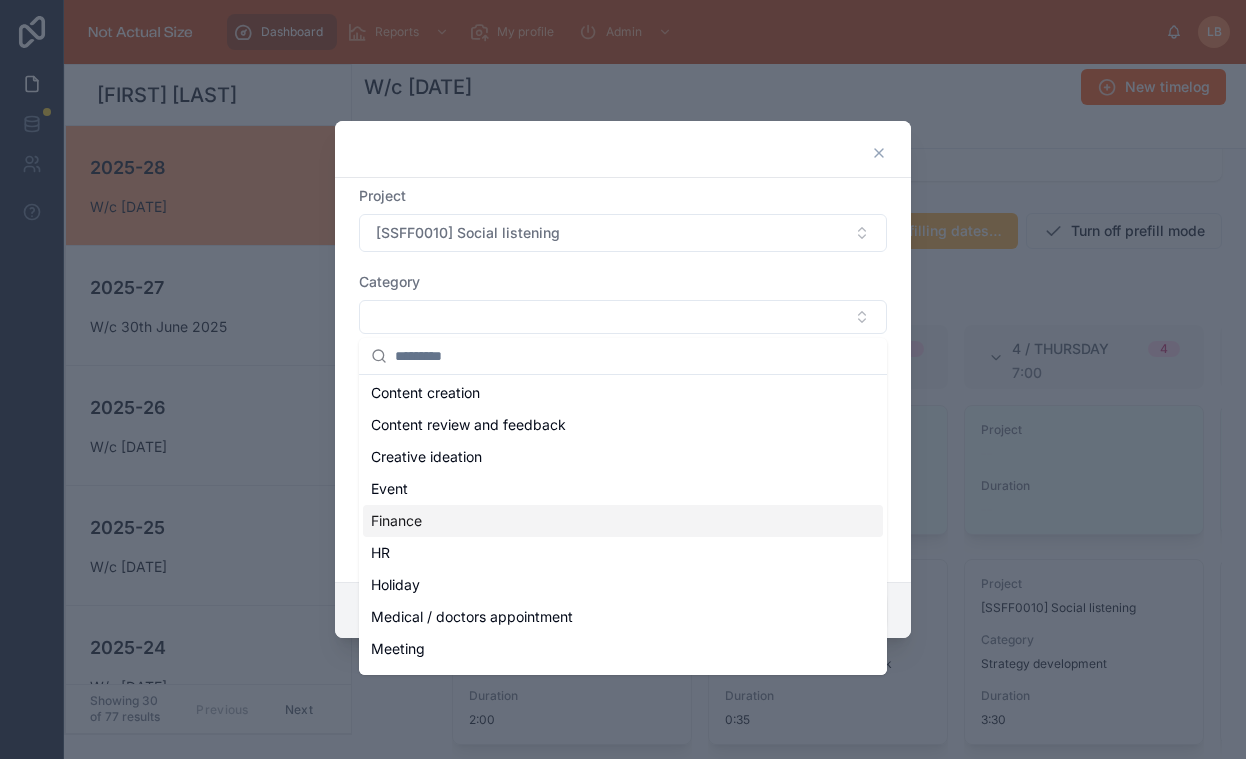 scroll, scrollTop: 164, scrollLeft: 0, axis: vertical 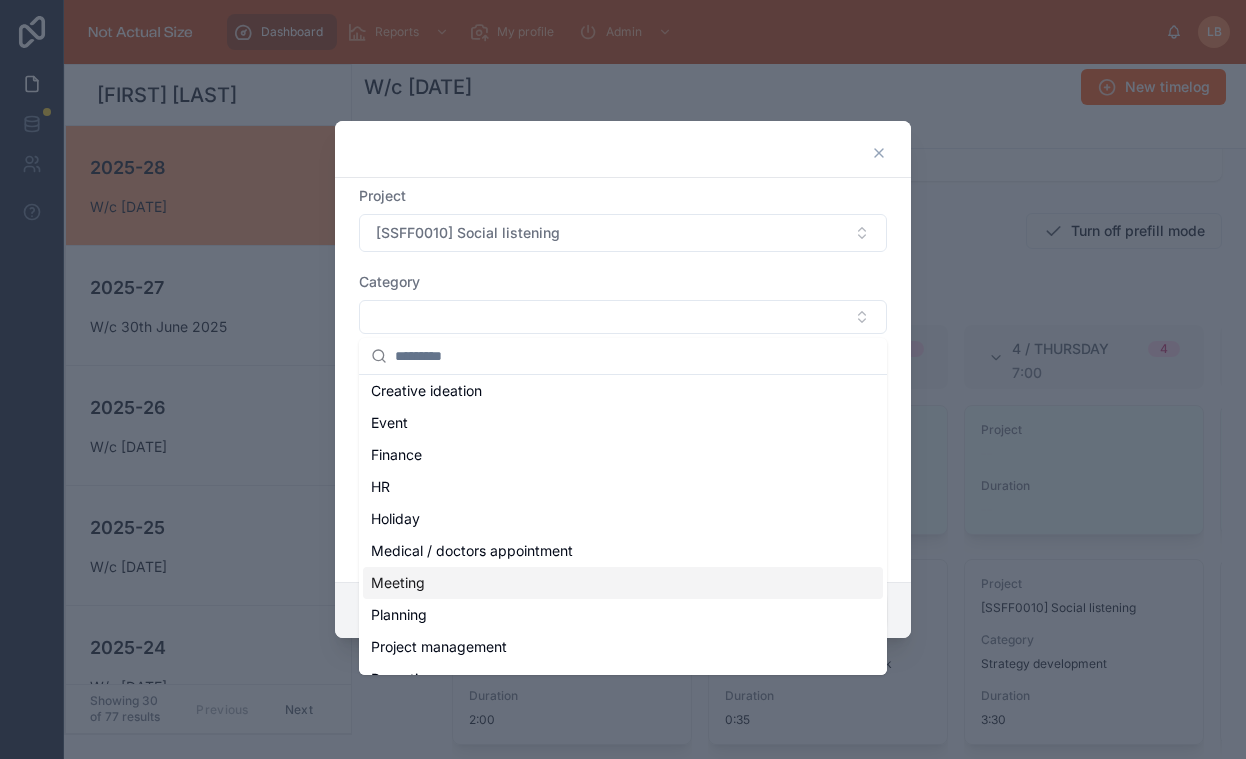 click on "Meeting" at bounding box center [623, 583] 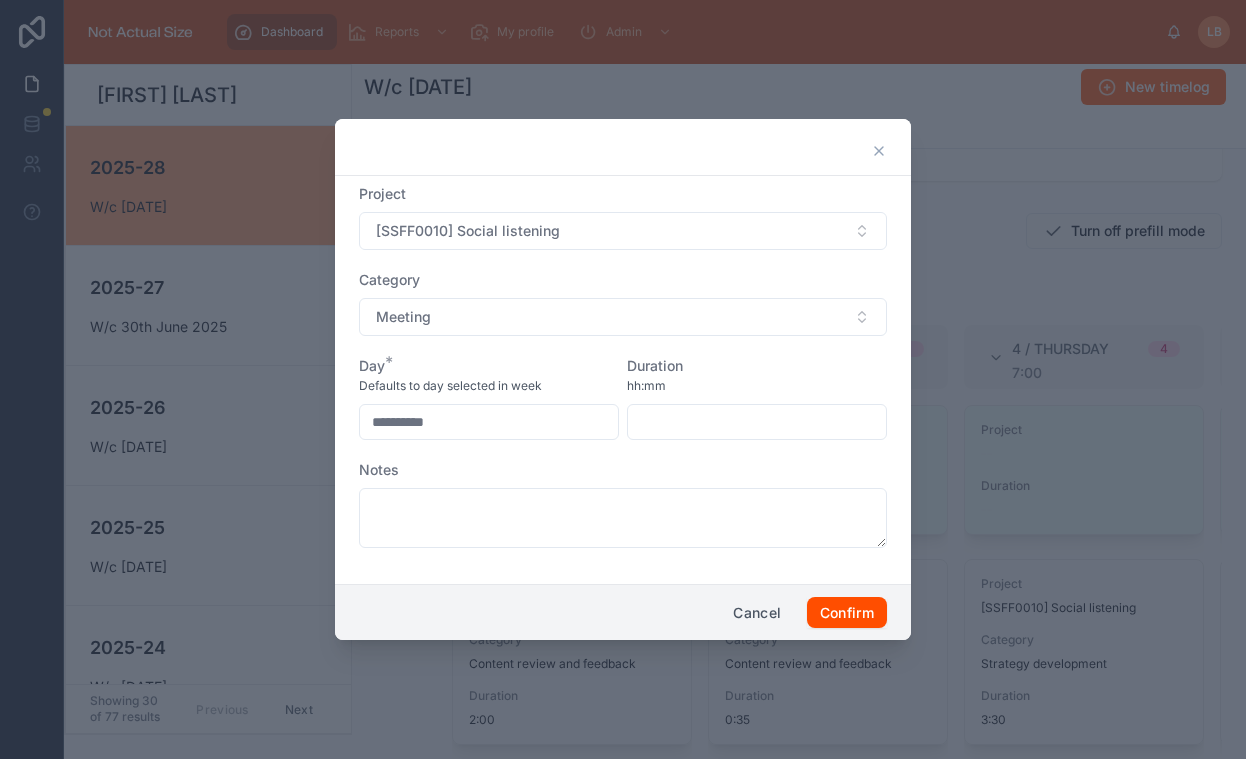 click at bounding box center (757, 422) 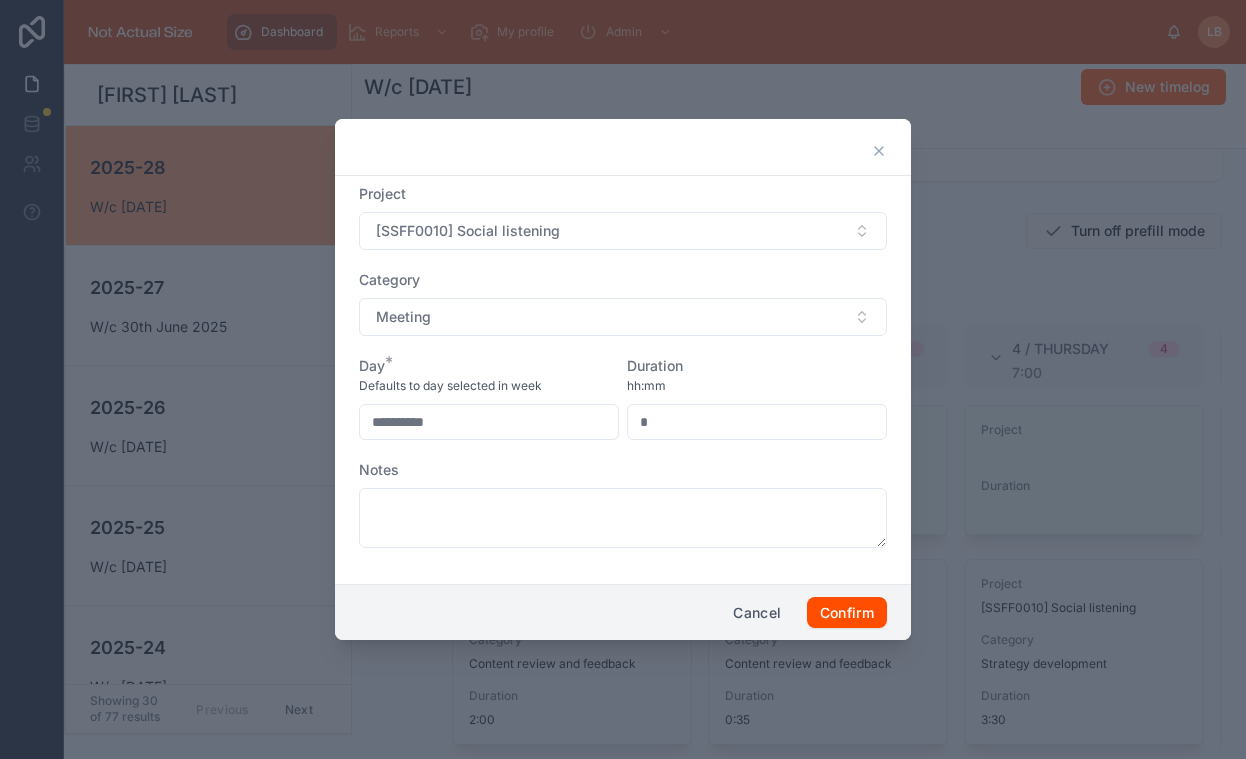 type on "****" 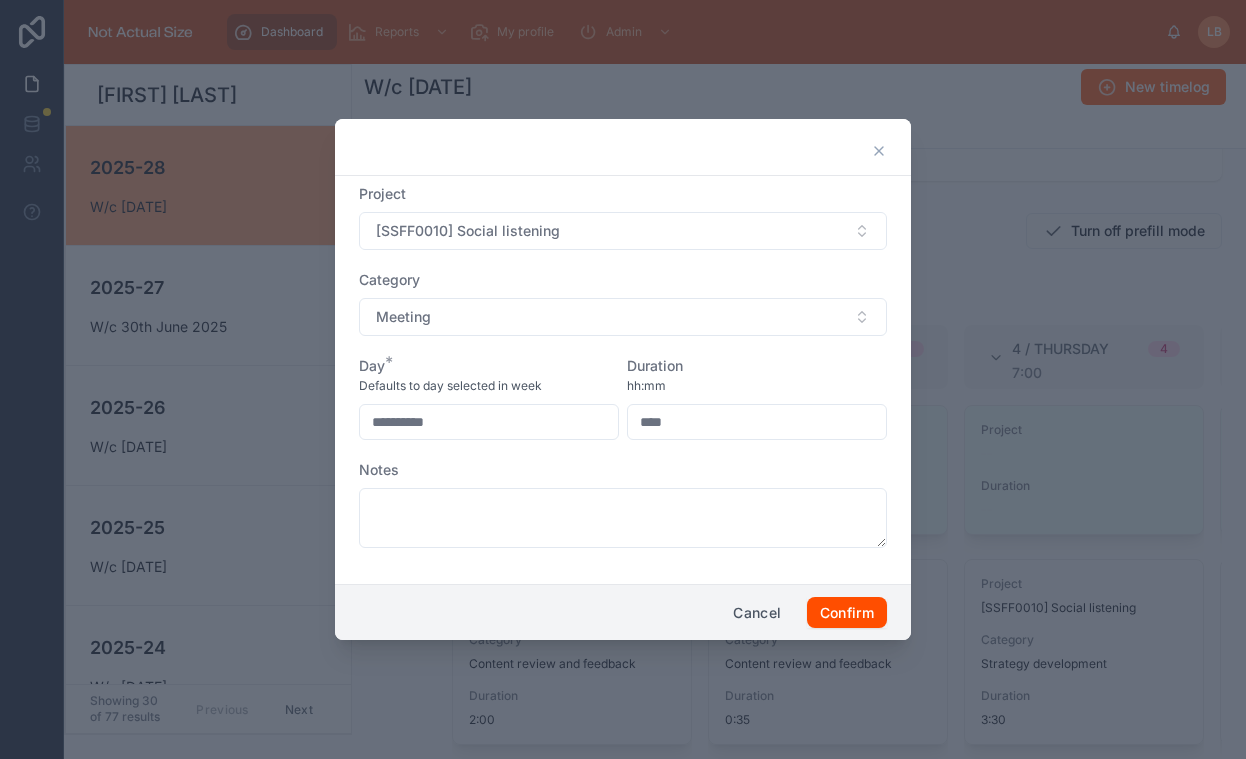 click on "Duration" at bounding box center (757, 366) 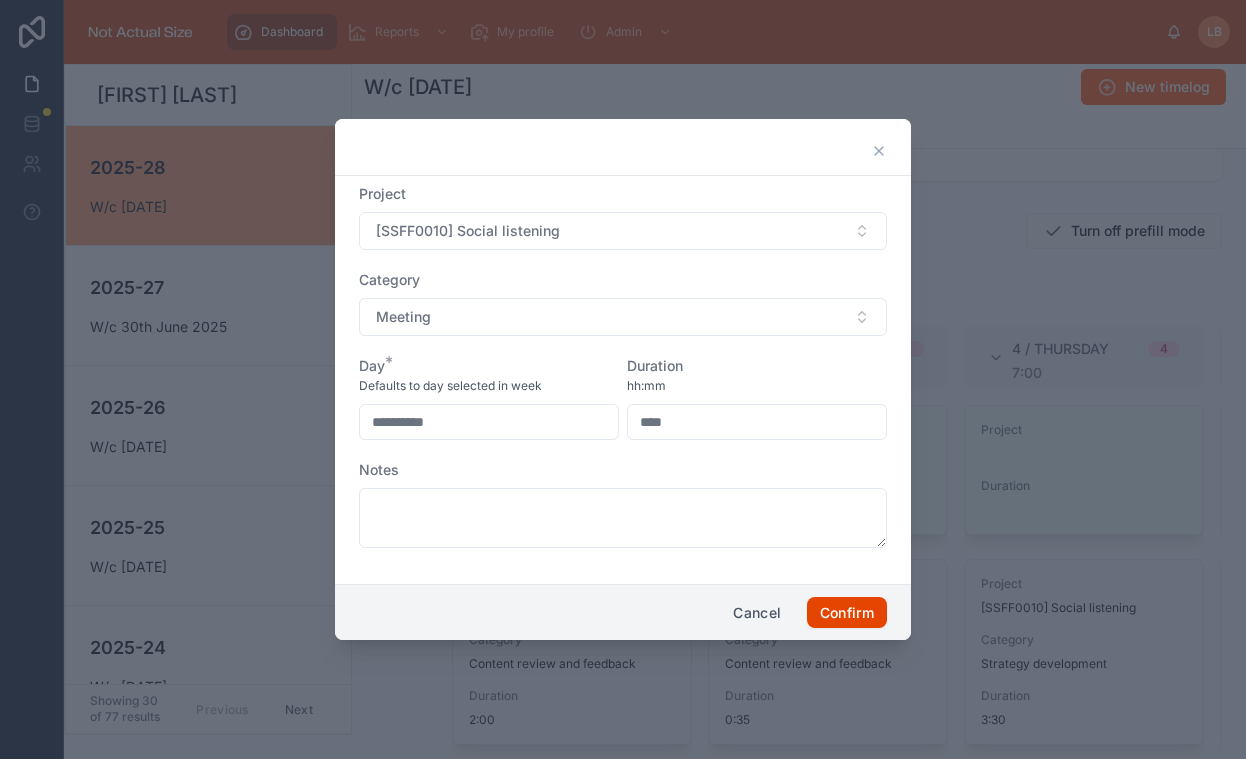 click on "Confirm" at bounding box center [847, 613] 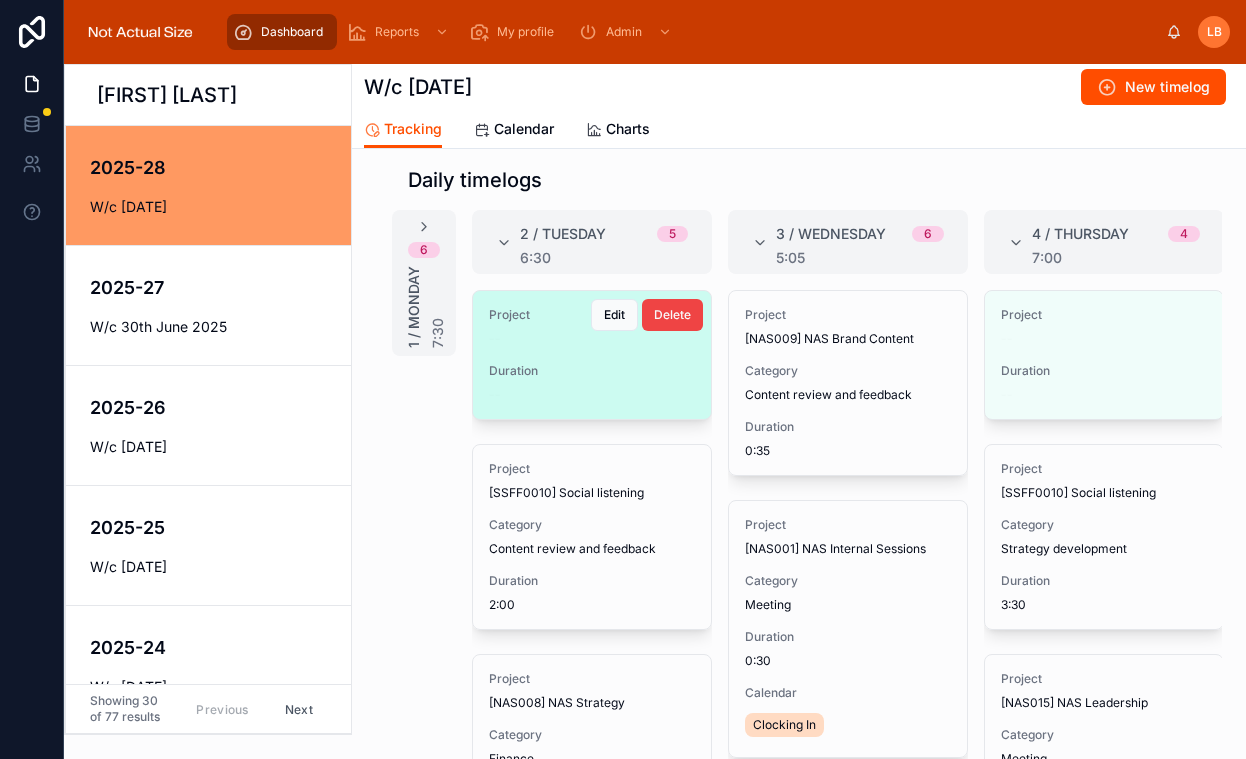 scroll, scrollTop: 331, scrollLeft: 0, axis: vertical 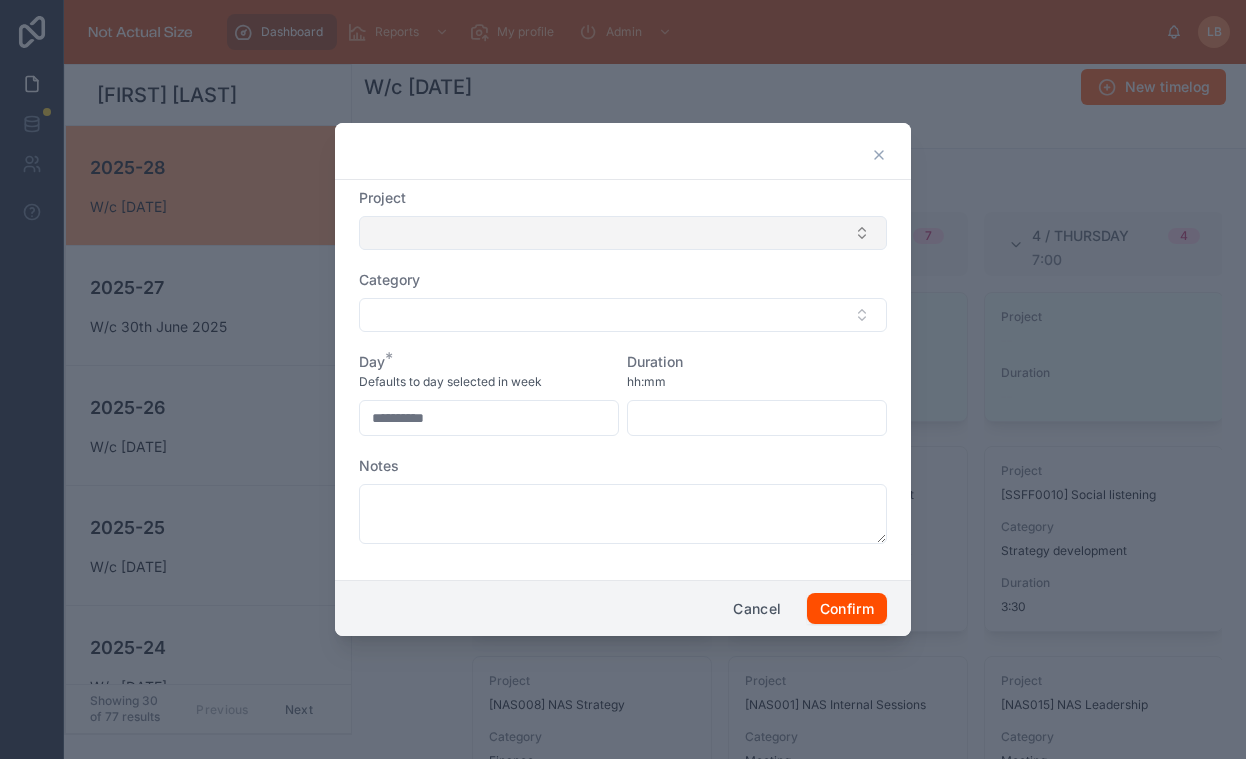 click at bounding box center (623, 233) 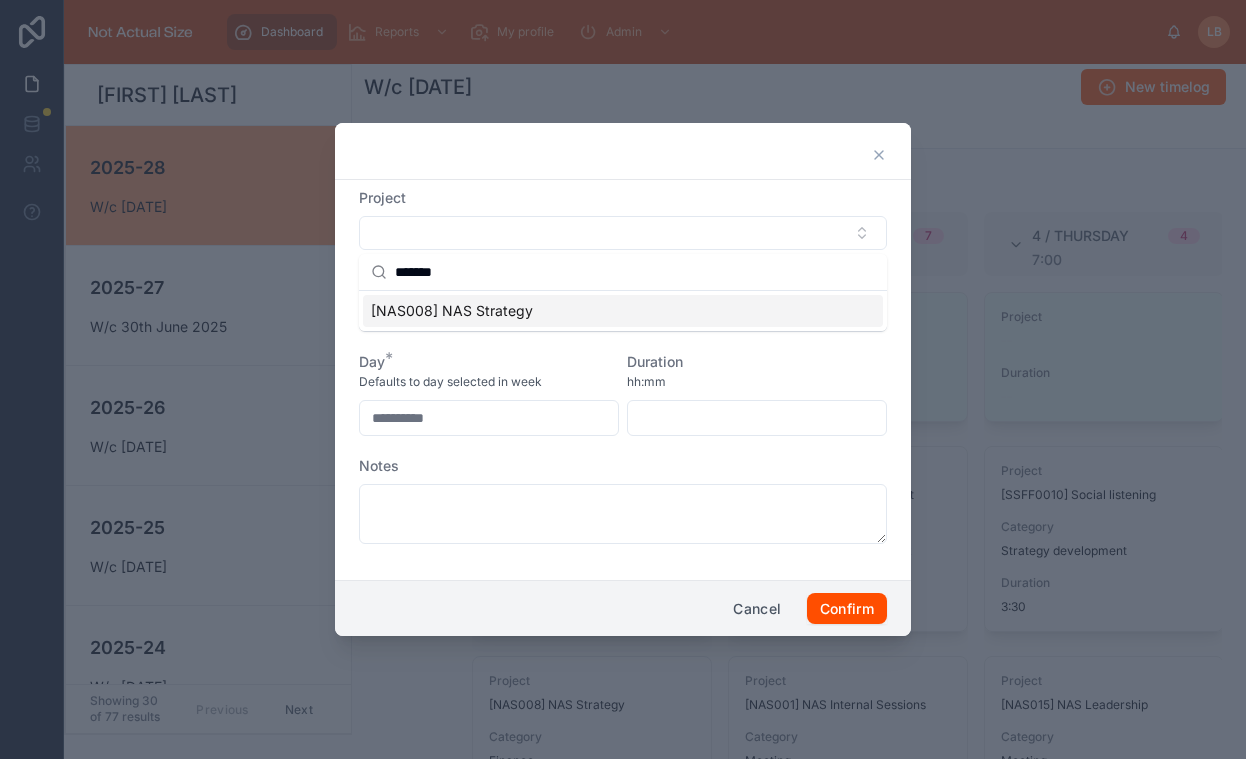 type on "*******" 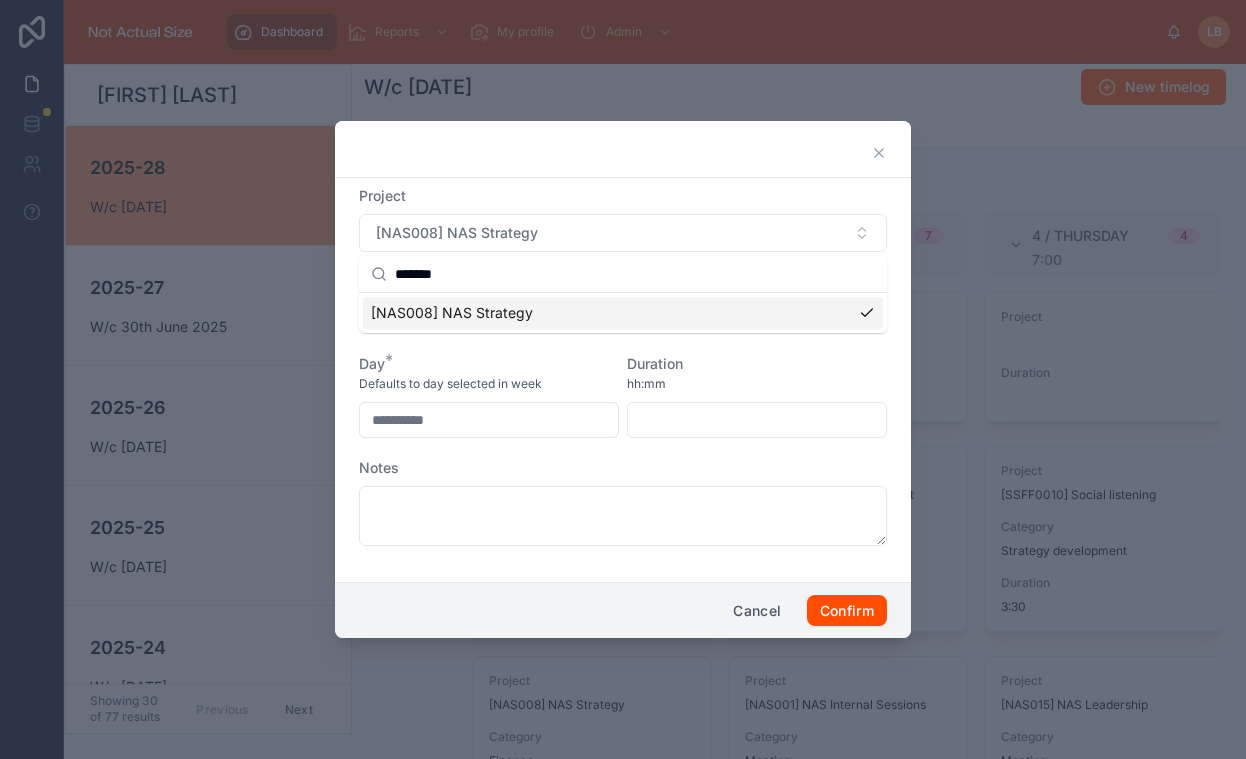 click at bounding box center (623, 317) 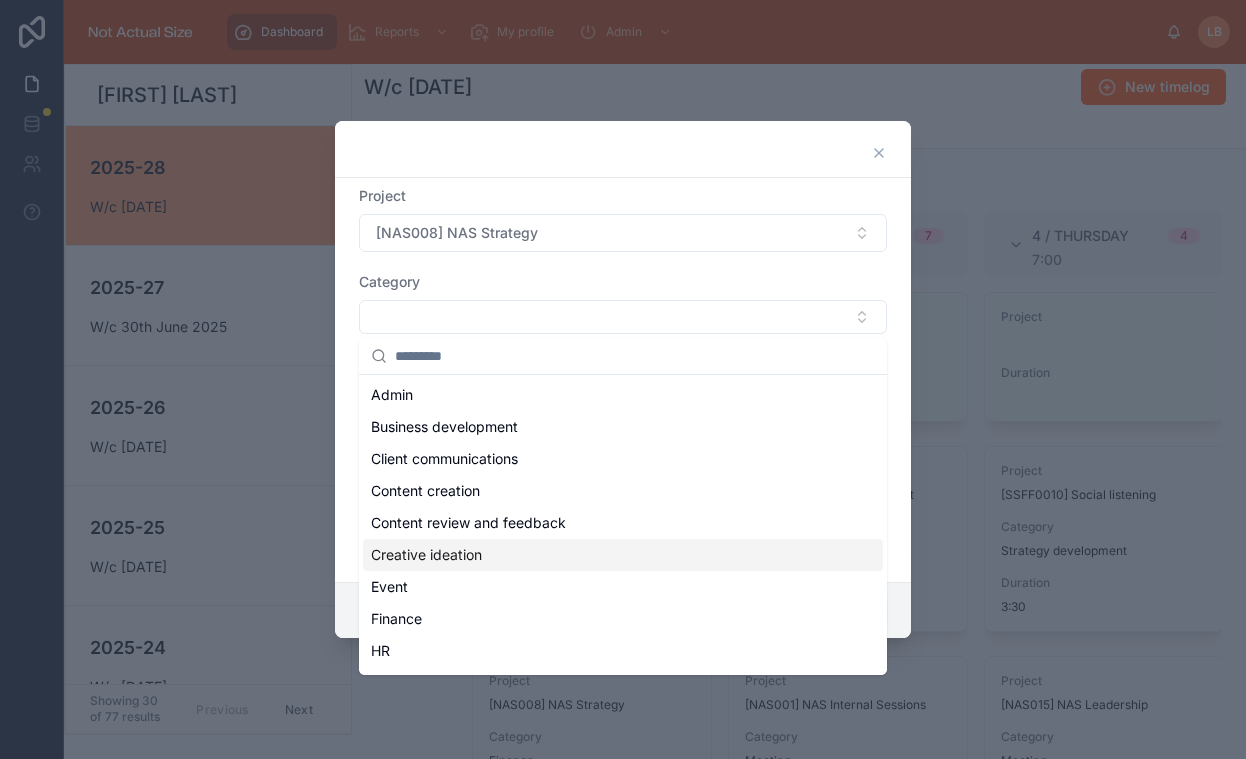 scroll, scrollTop: 54, scrollLeft: 0, axis: vertical 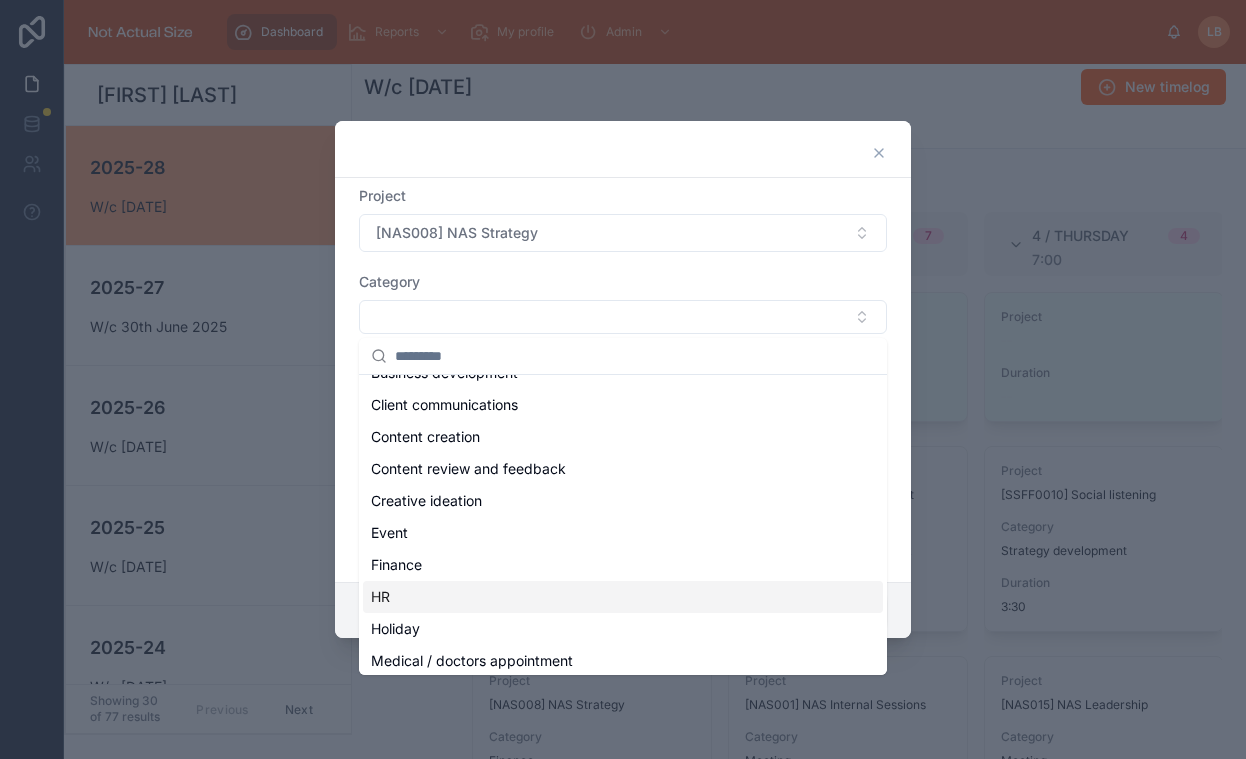 click on "HR" at bounding box center [623, 597] 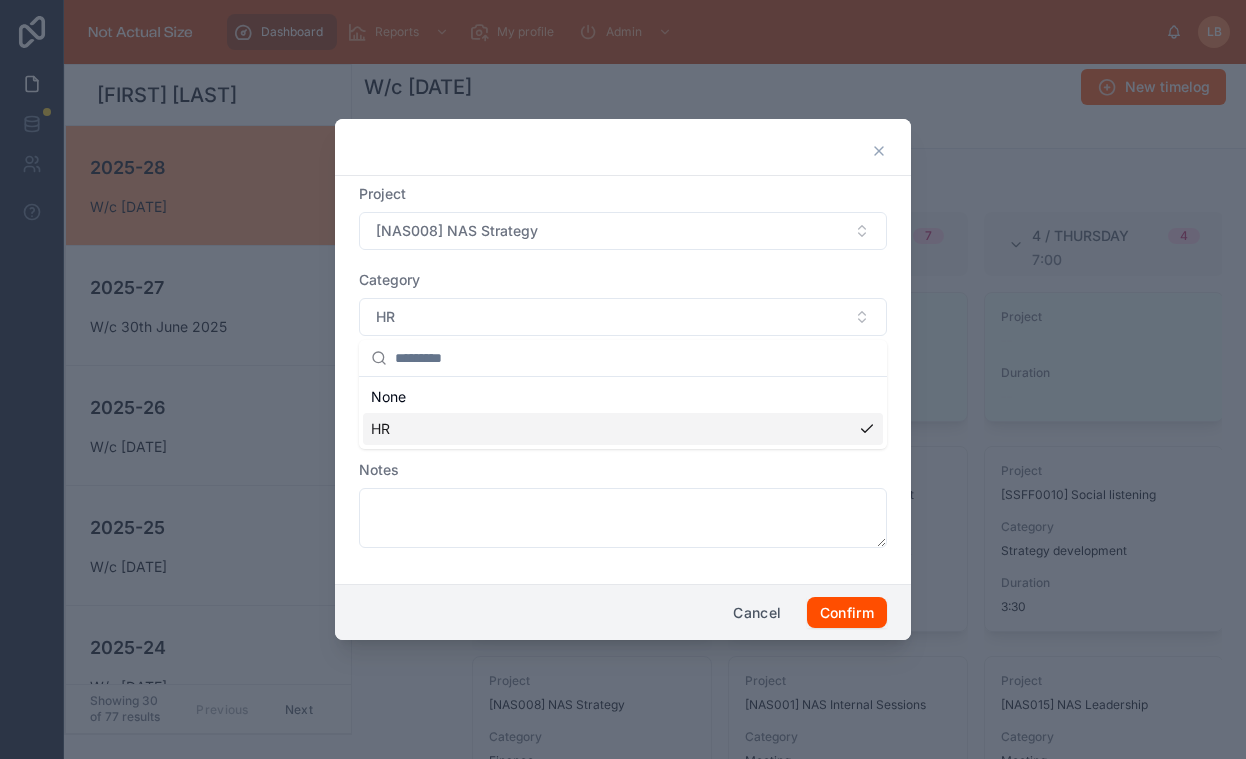scroll, scrollTop: 0, scrollLeft: 0, axis: both 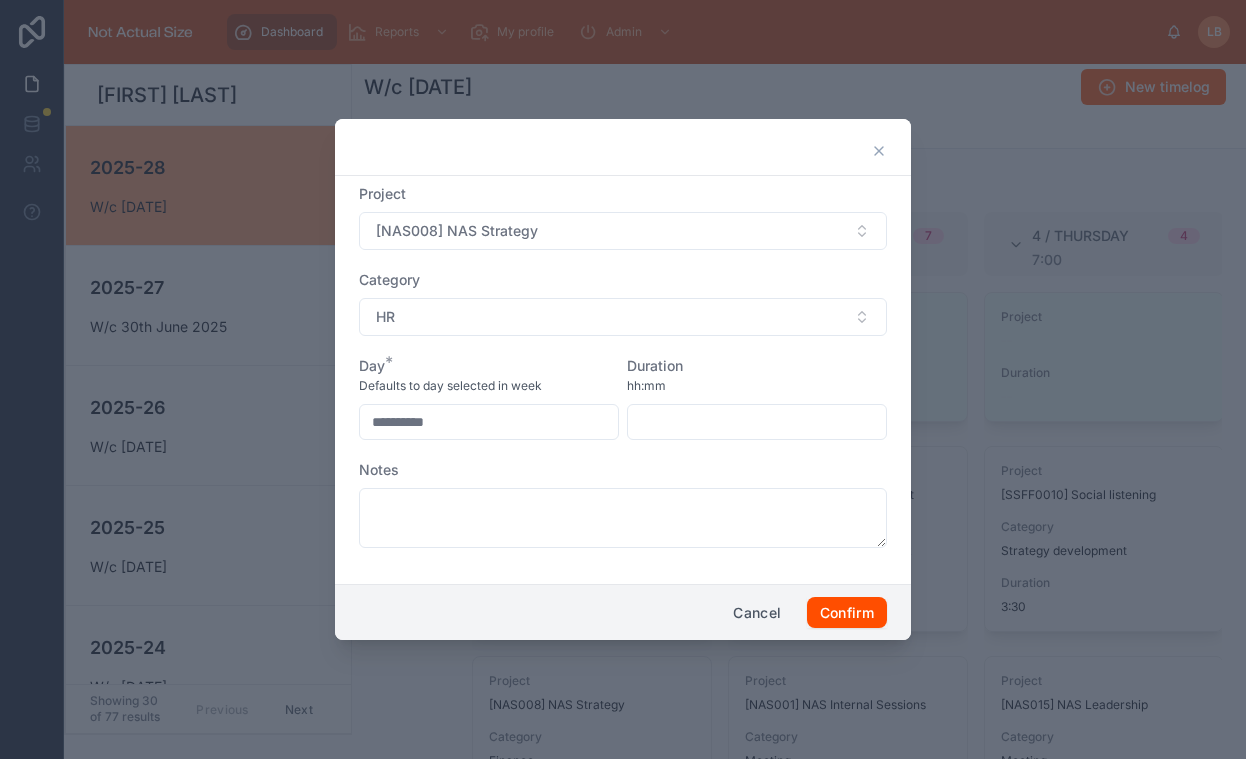 click at bounding box center (757, 422) 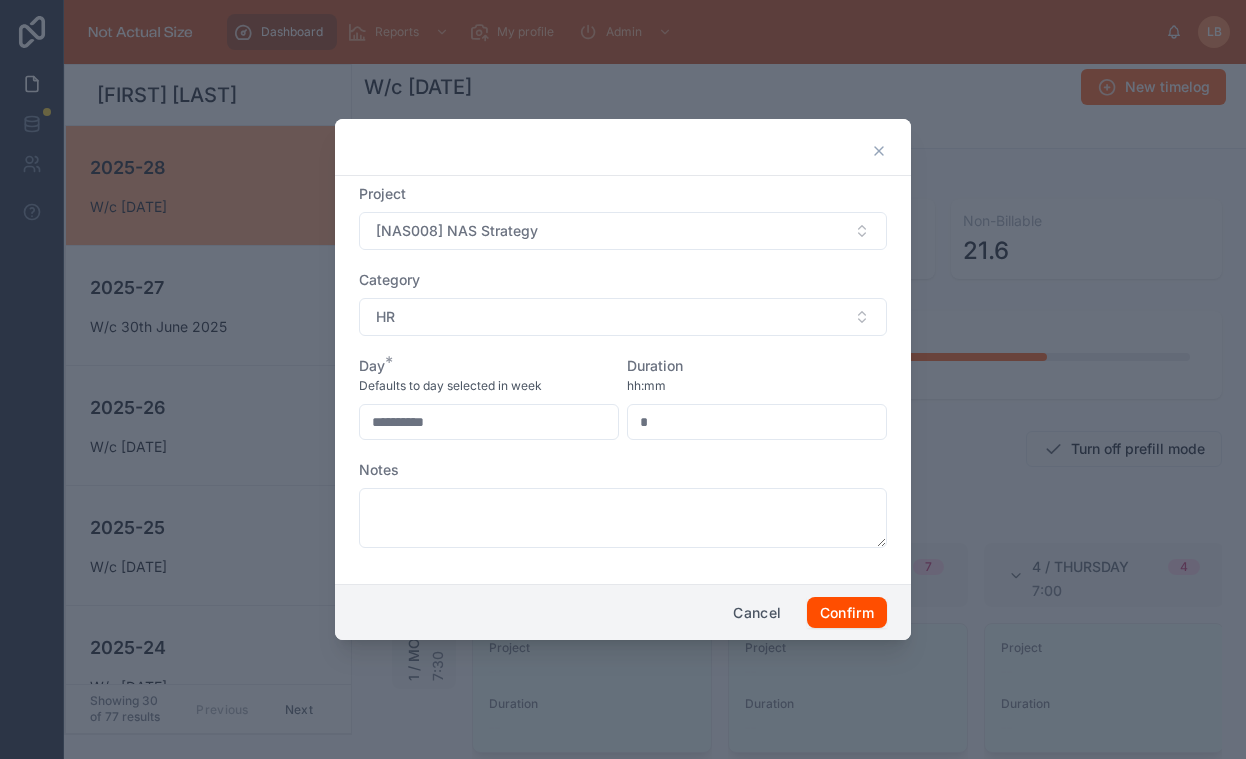 type on "****" 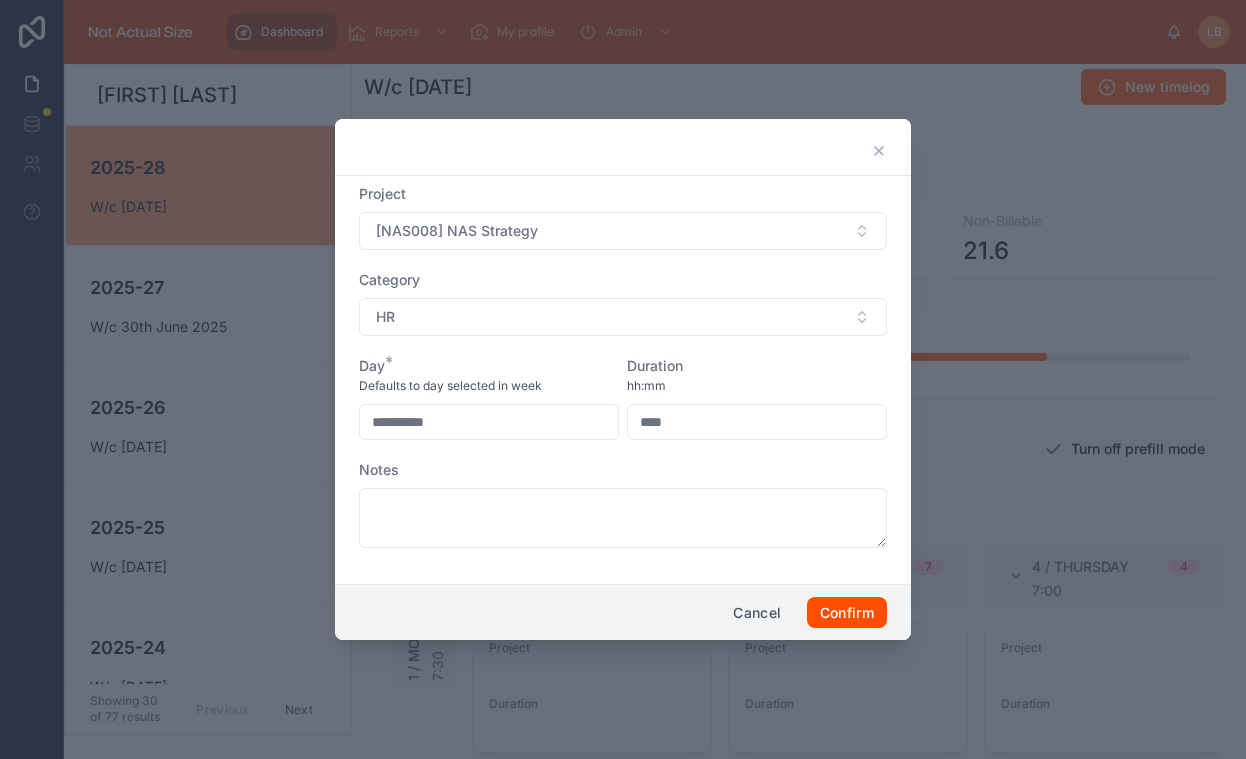 click on "hh:mm" at bounding box center (757, 386) 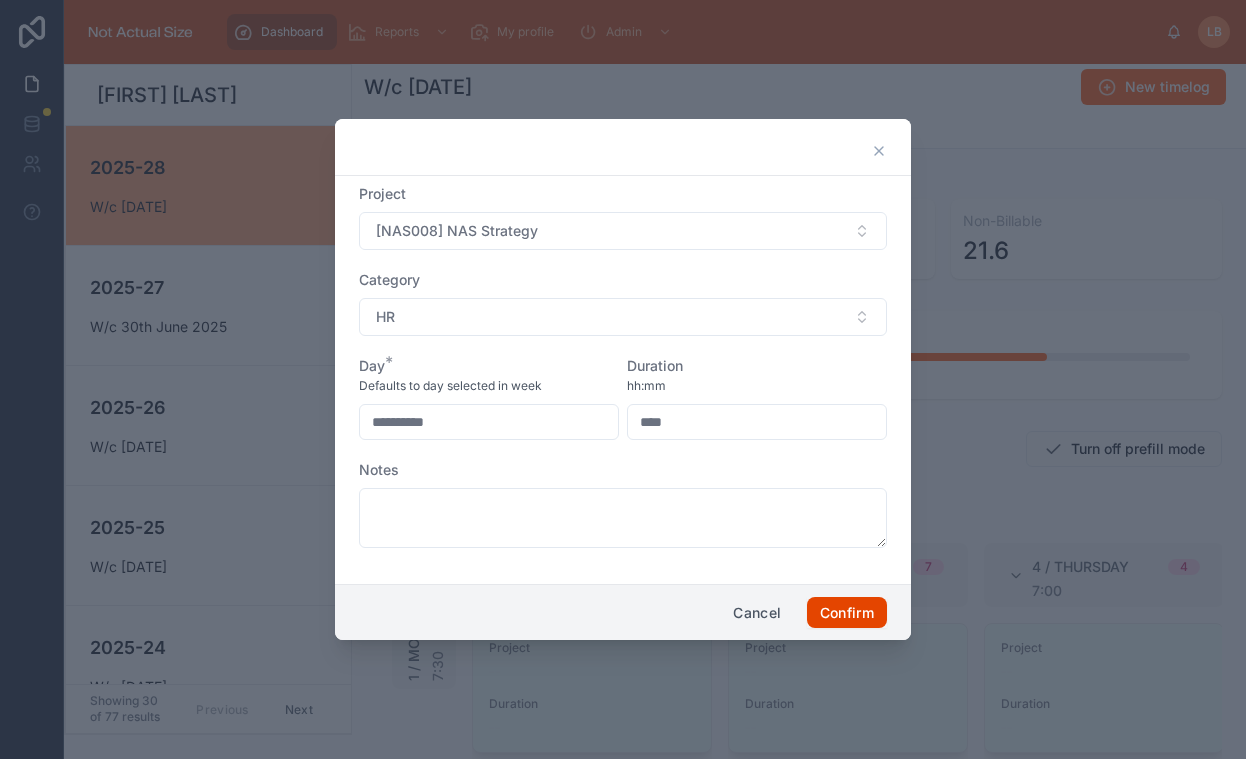 click on "Confirm" at bounding box center (847, 613) 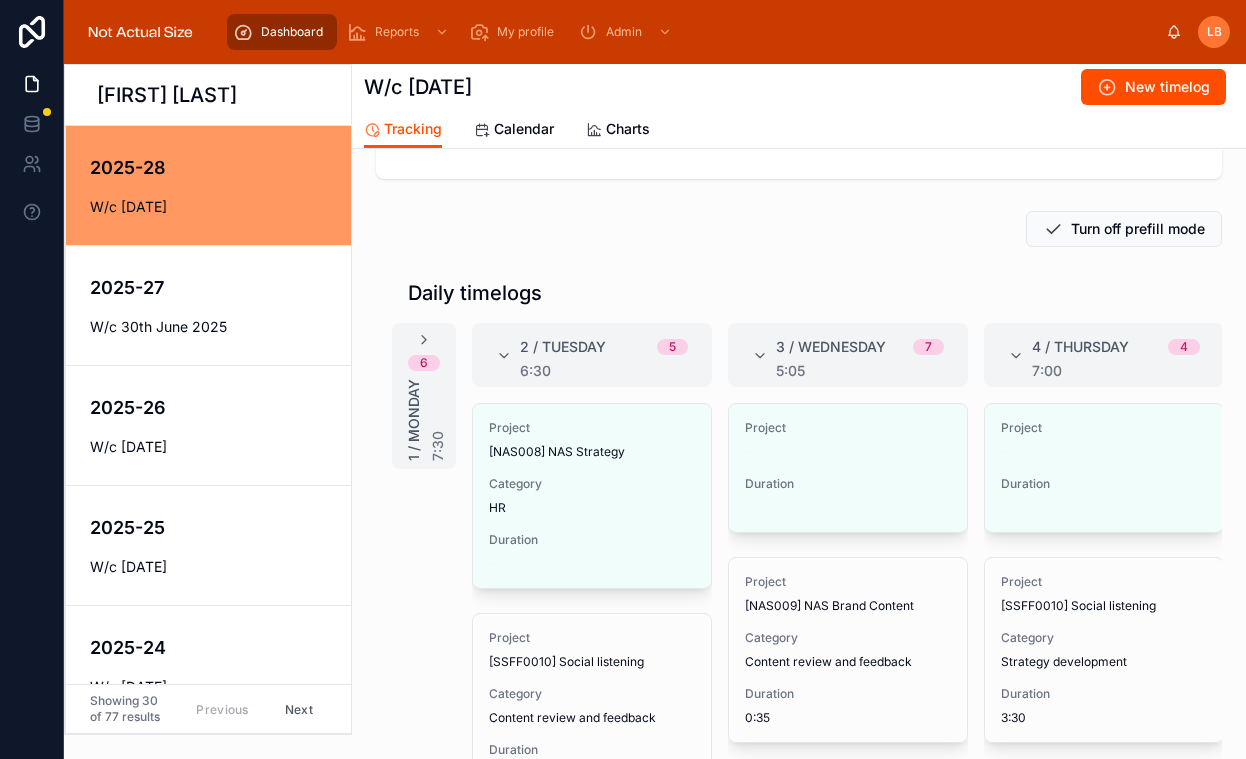 scroll, scrollTop: 221, scrollLeft: 0, axis: vertical 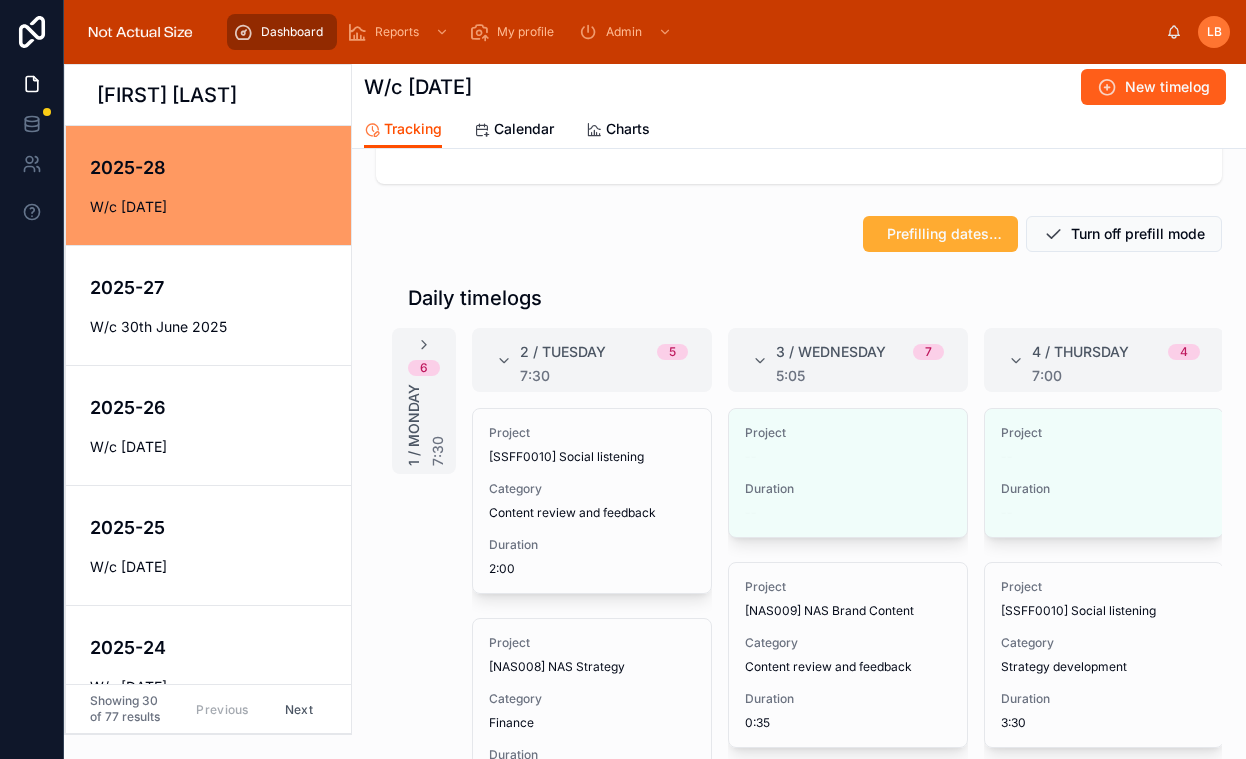 click on "New timelog" at bounding box center (1153, 87) 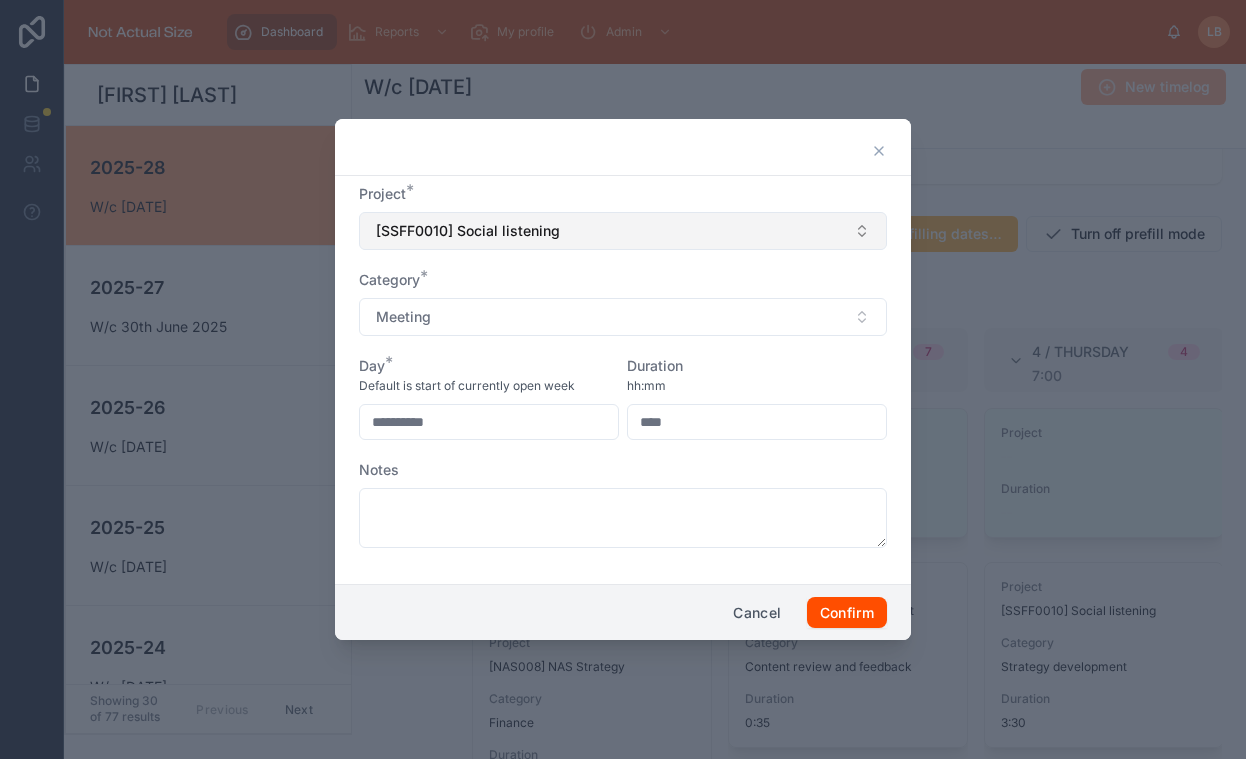 click on "[SSFF0010] Social listening" at bounding box center (468, 231) 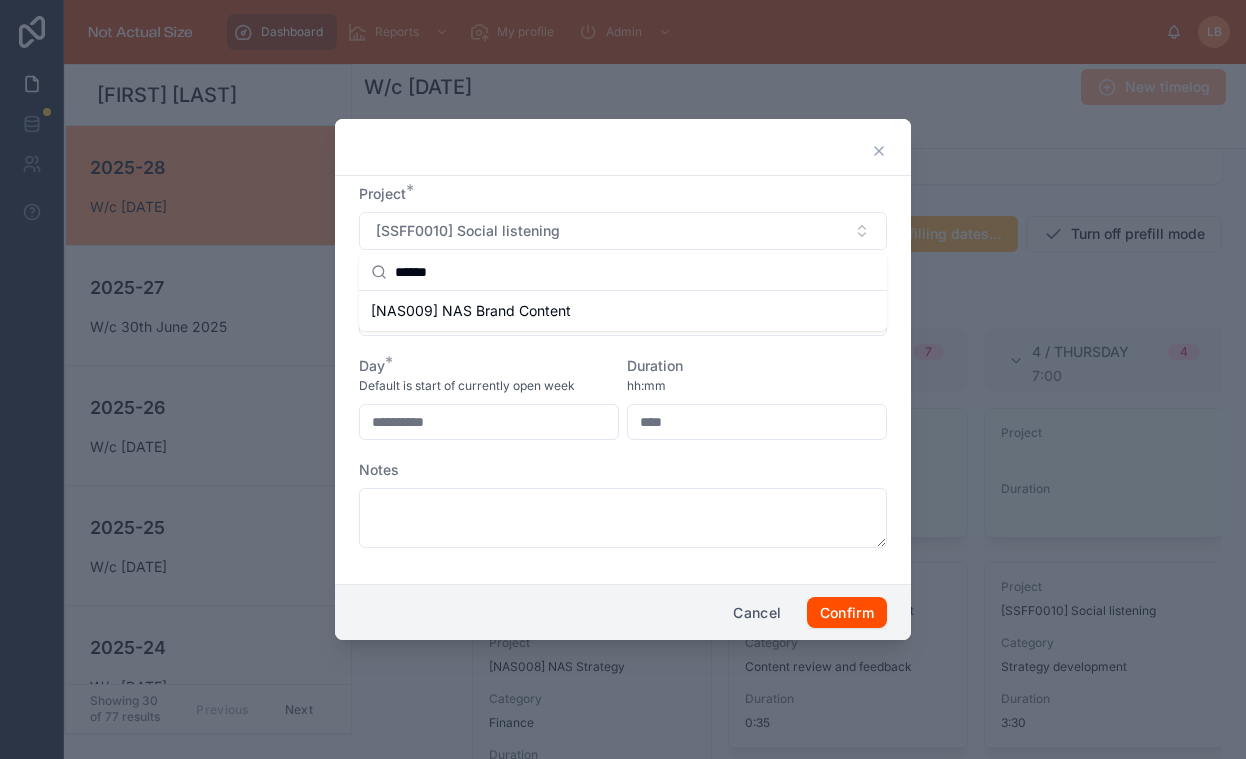 type on "******" 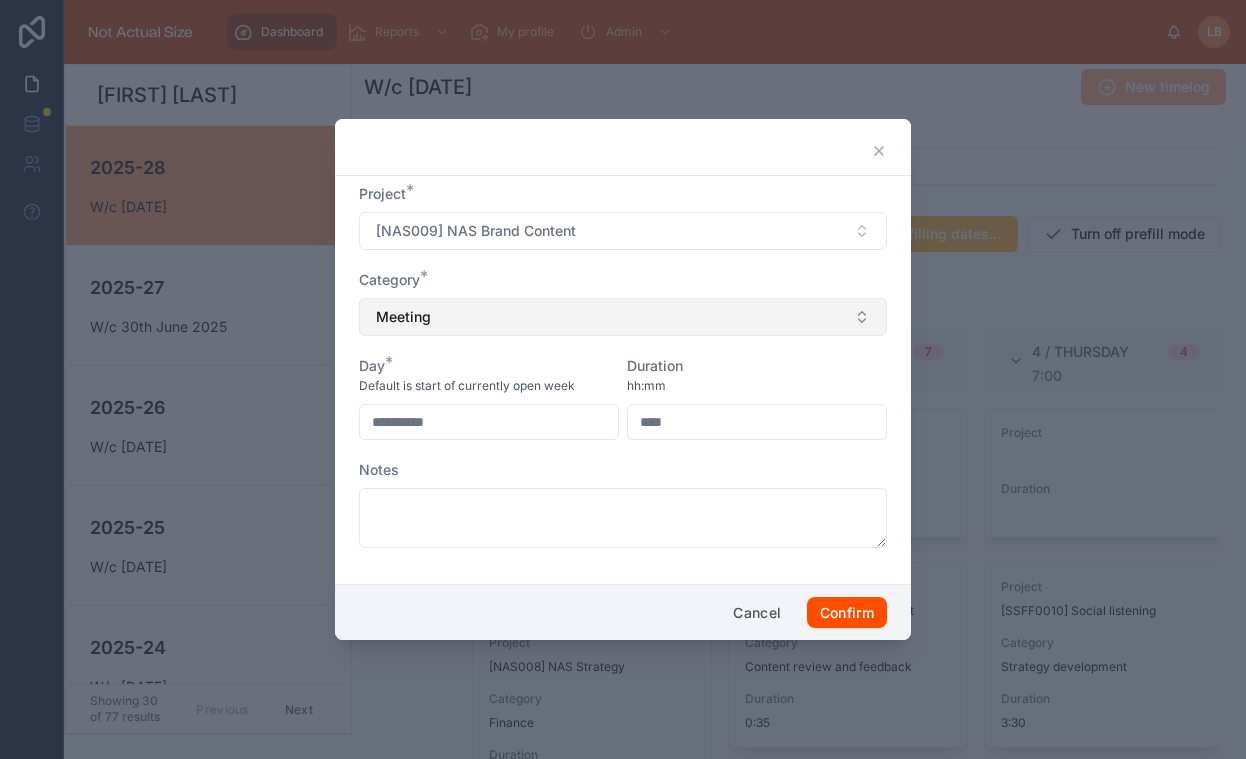 click on "Meeting" at bounding box center (623, 317) 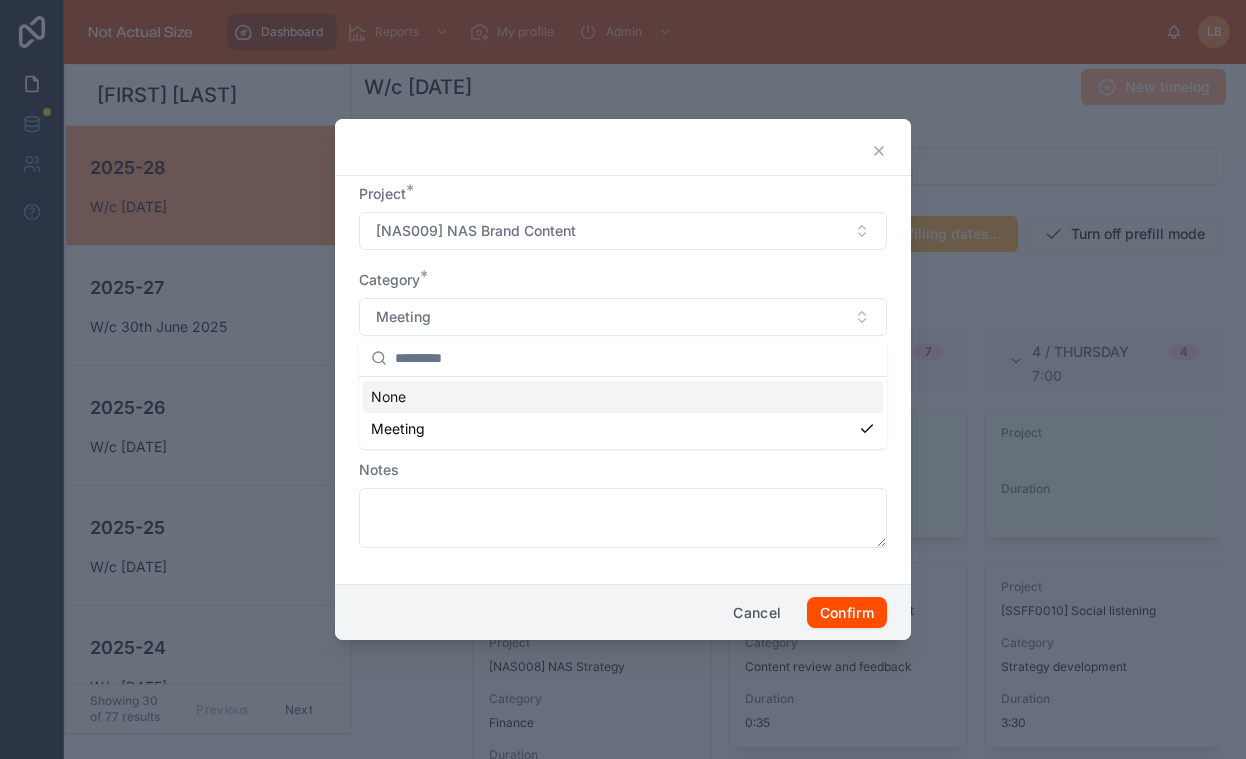click on "Category *" at bounding box center [623, 280] 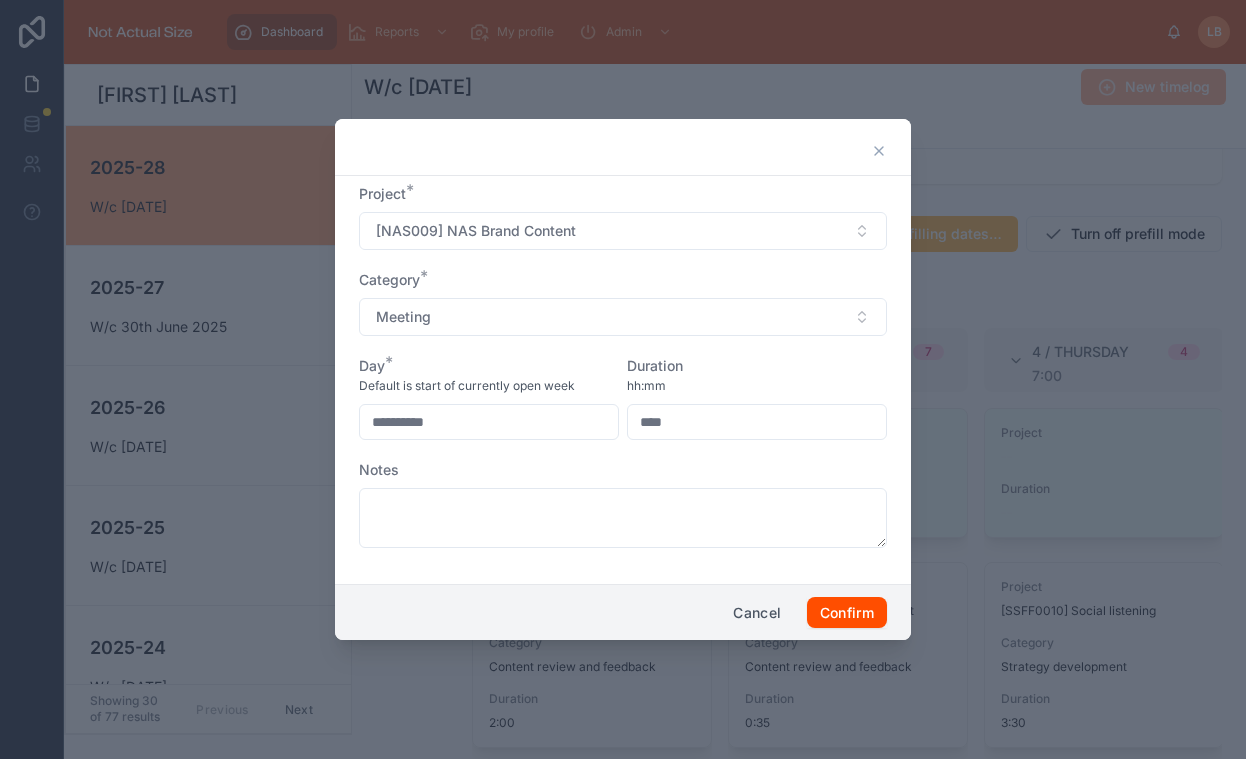 drag, startPoint x: 694, startPoint y: 416, endPoint x: 562, endPoint y: 416, distance: 132 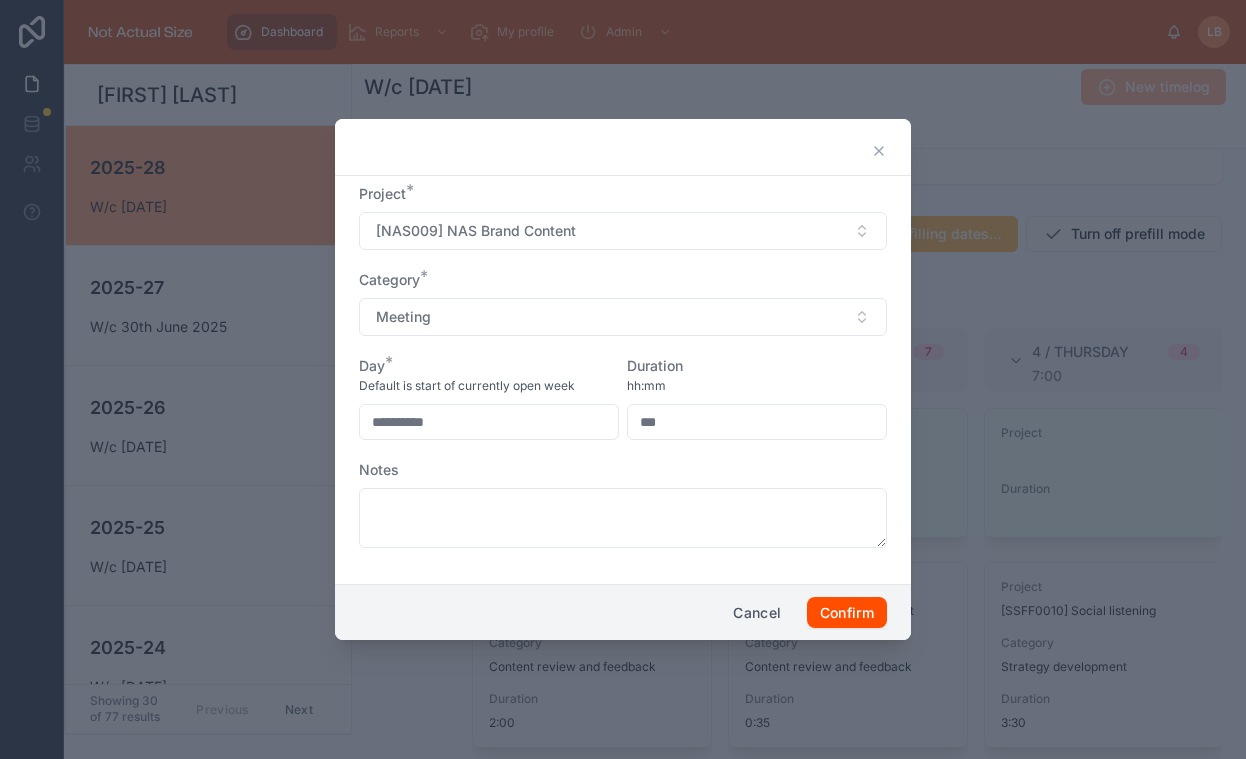 type on "****" 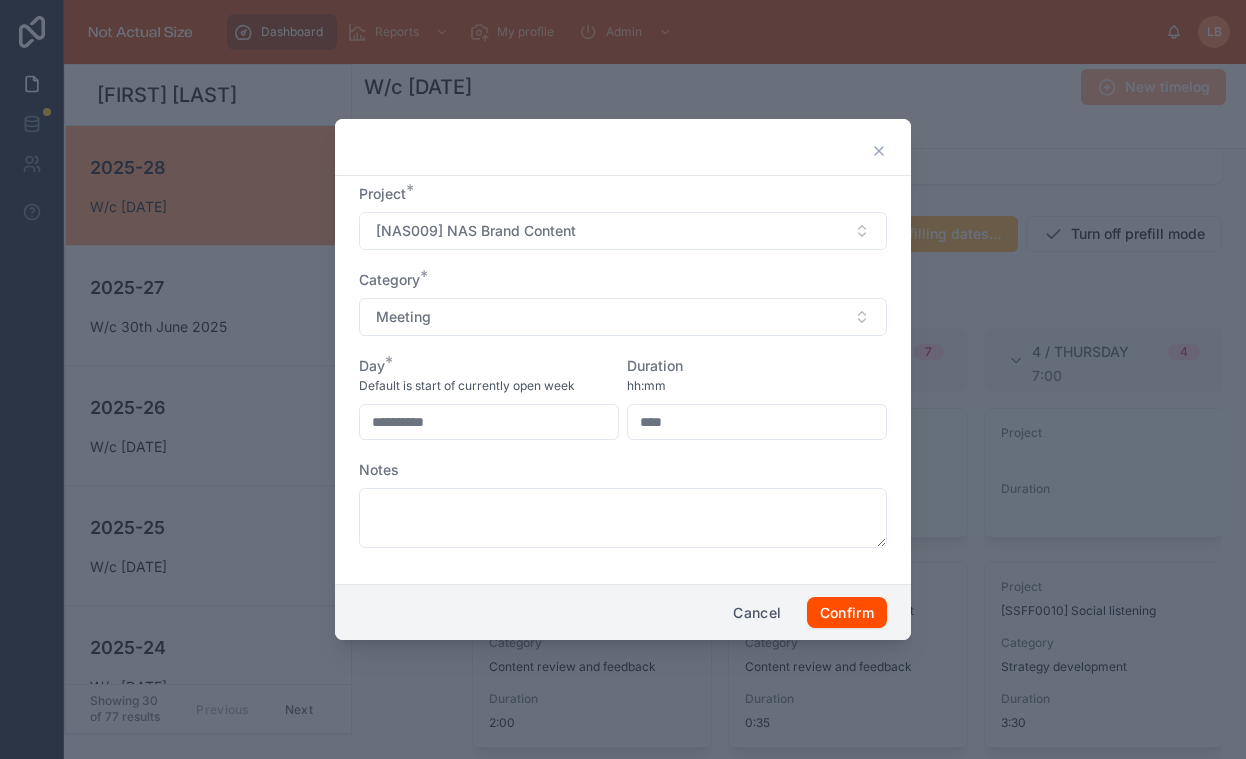 click on "Day *" at bounding box center (489, 366) 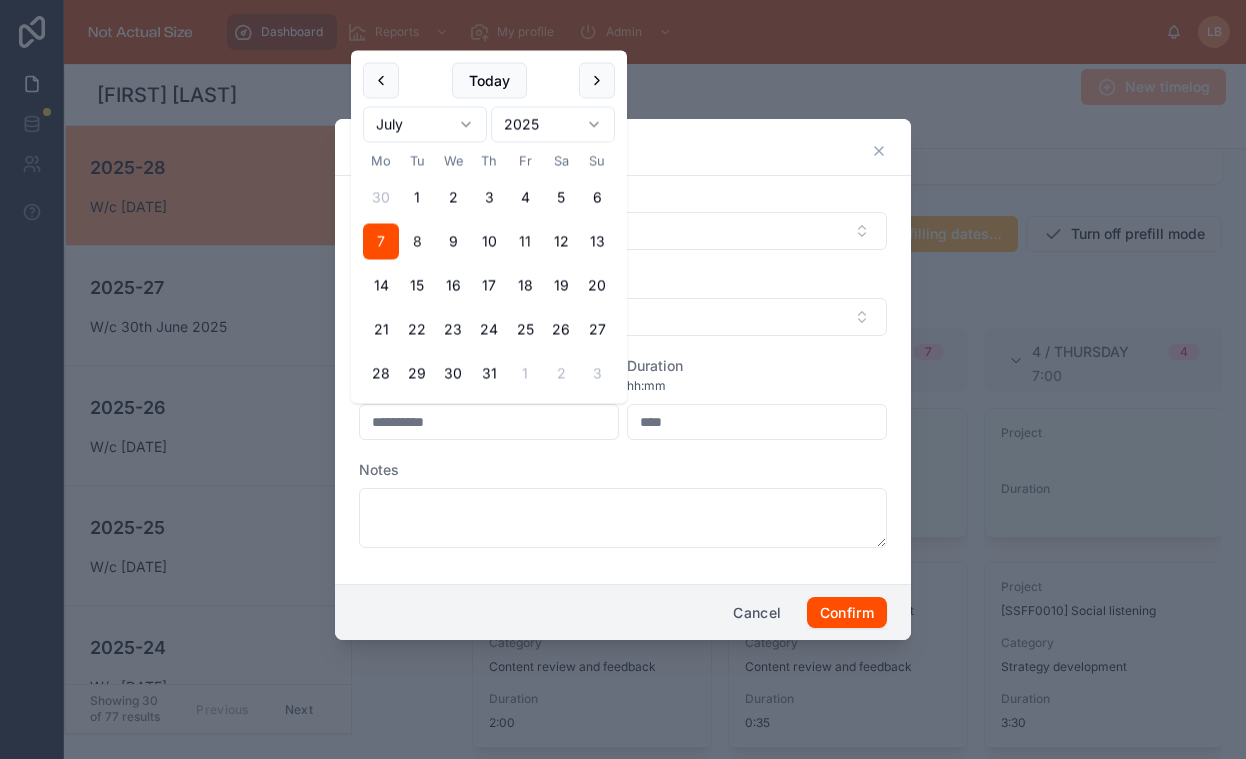 click on "8" at bounding box center [417, 242] 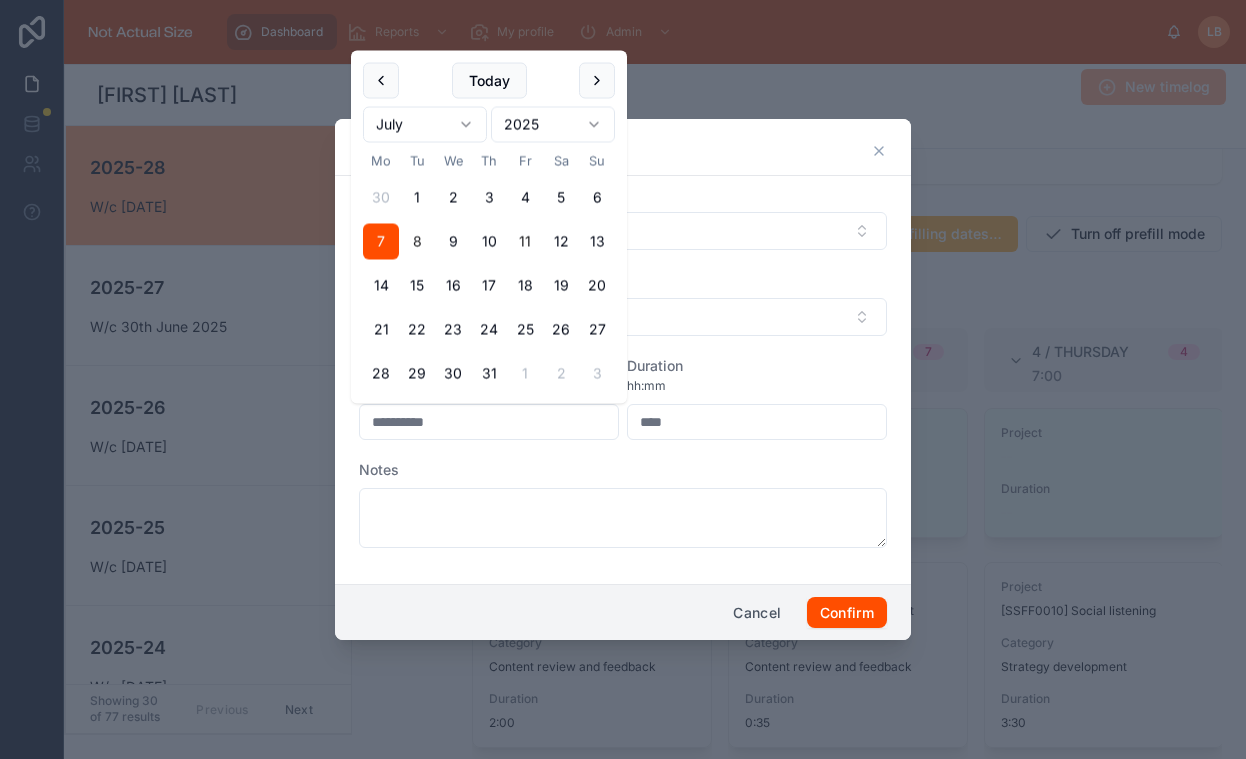 type on "**********" 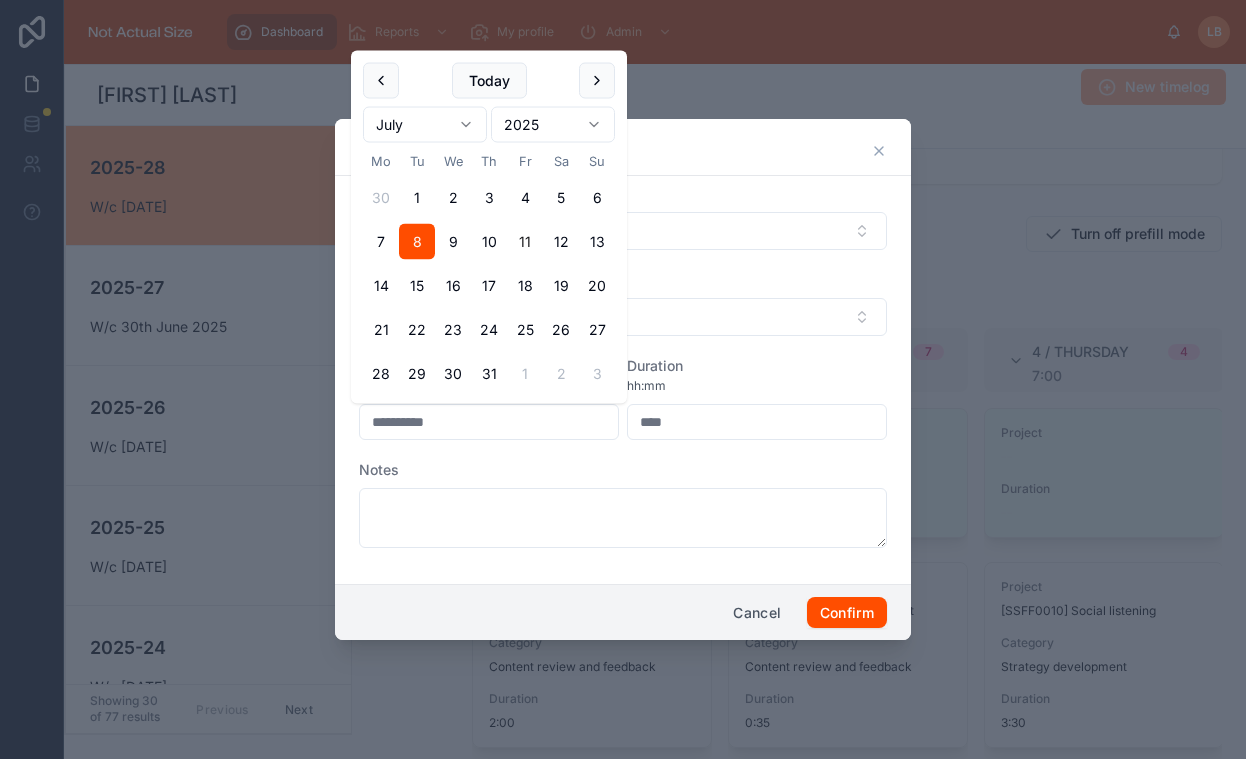 click on "**********" at bounding box center [623, 376] 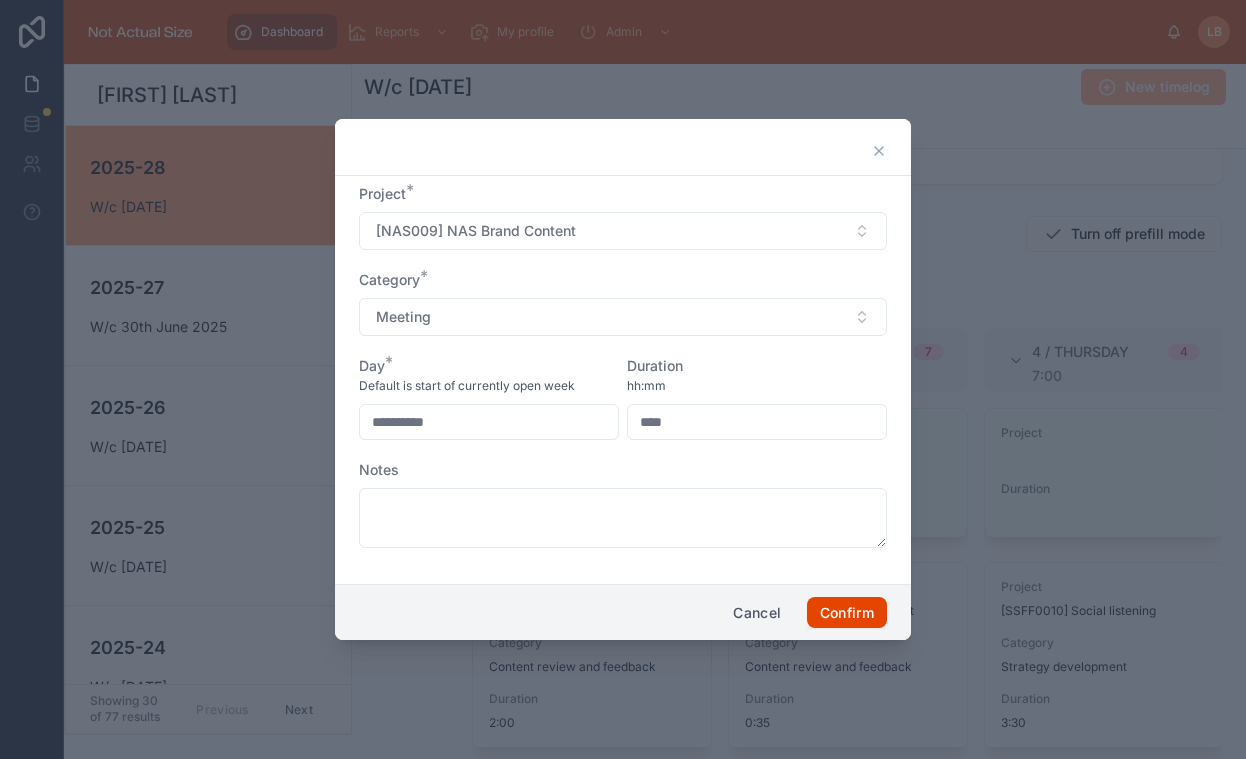 click on "Confirm" at bounding box center [847, 613] 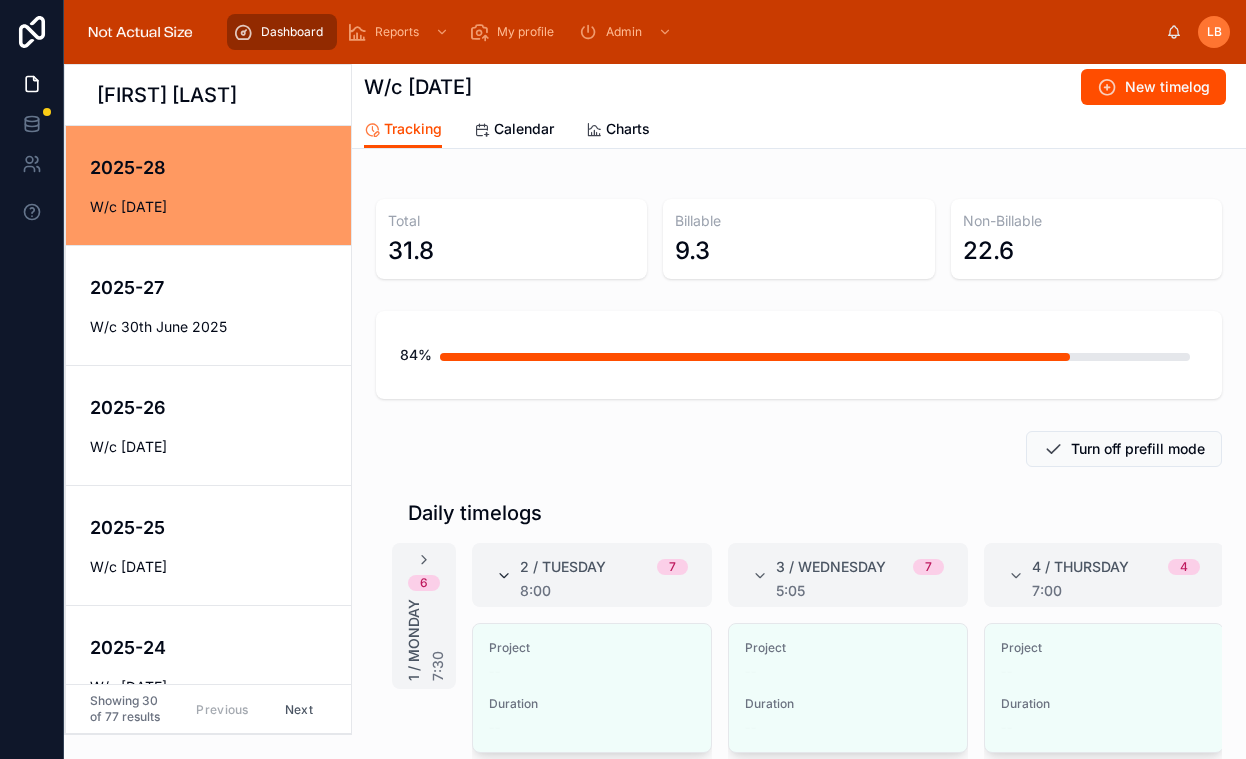 click at bounding box center [504, 576] 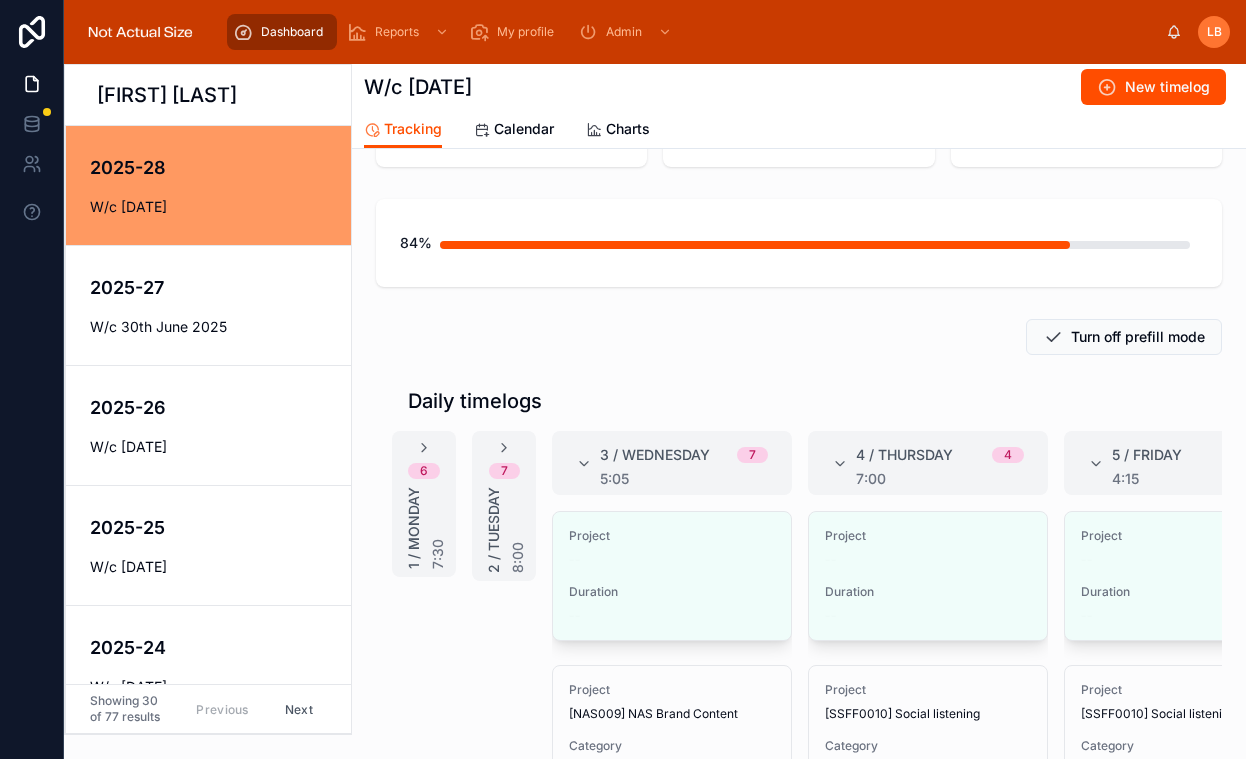 scroll, scrollTop: 142, scrollLeft: 0, axis: vertical 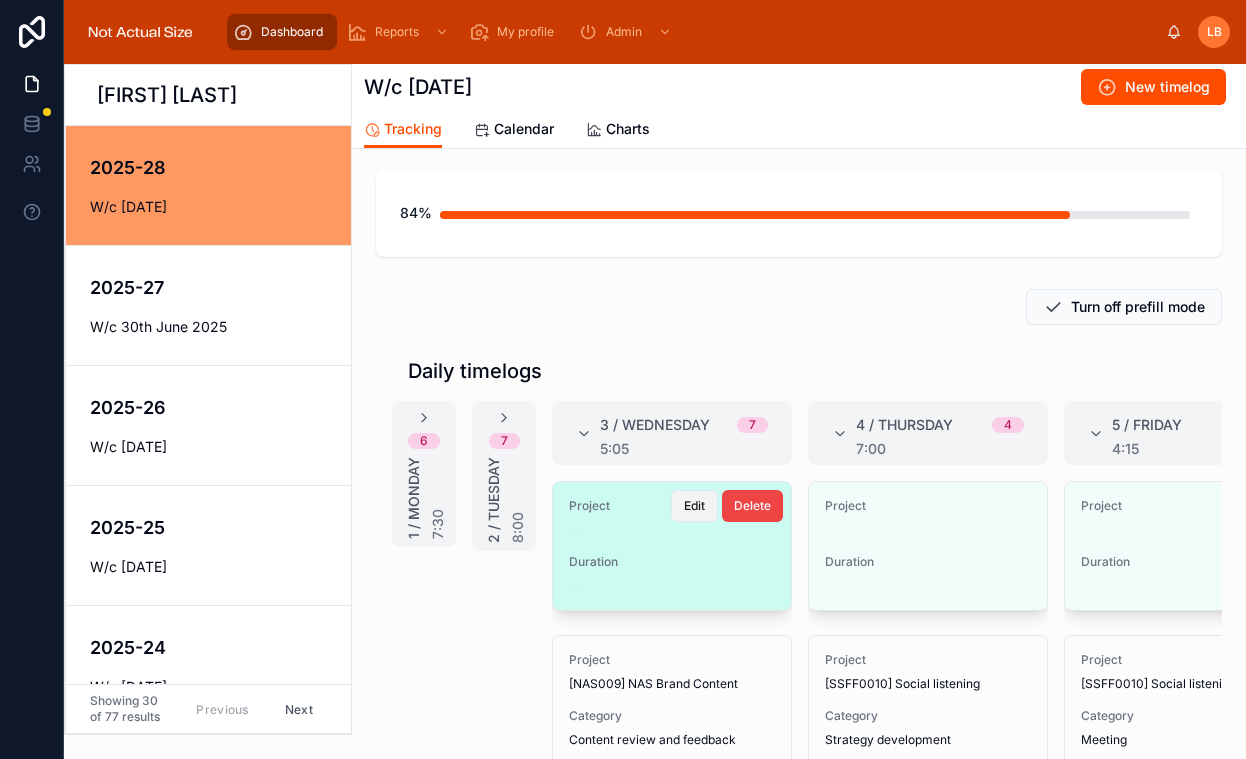 click on "Edit" at bounding box center (694, 506) 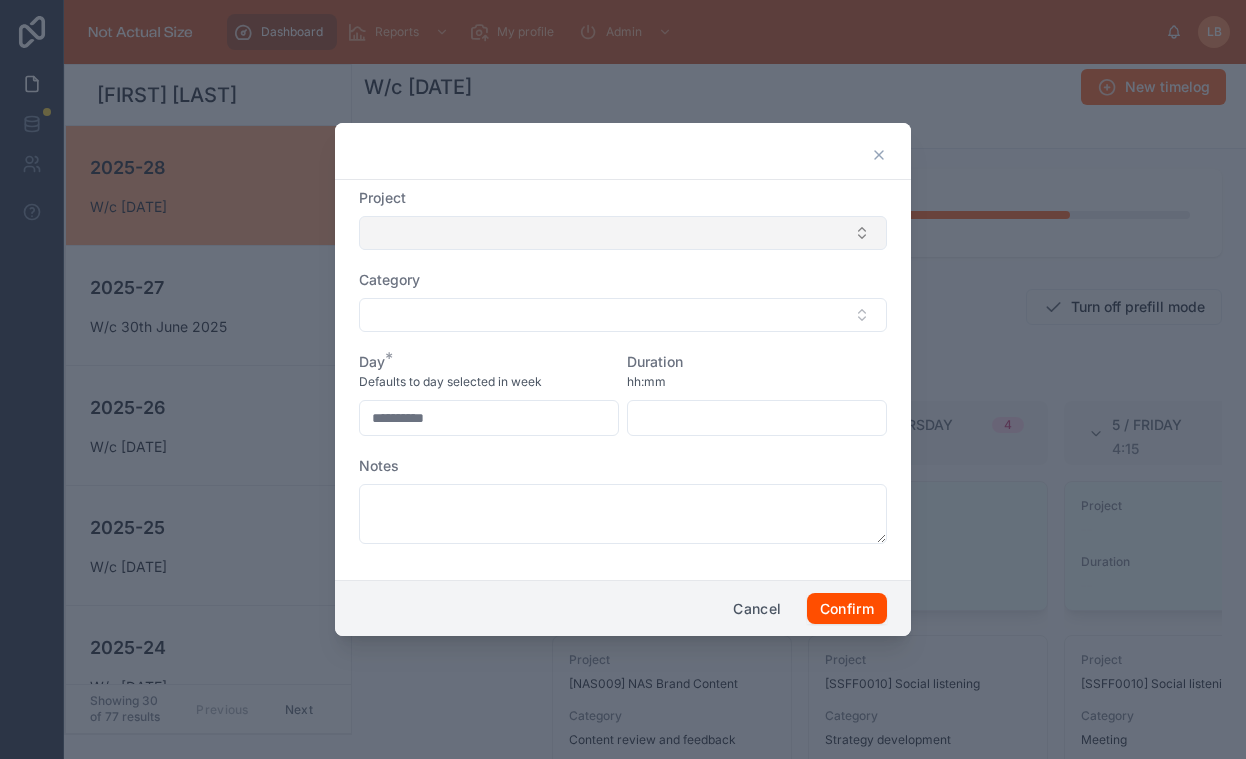 click at bounding box center [623, 233] 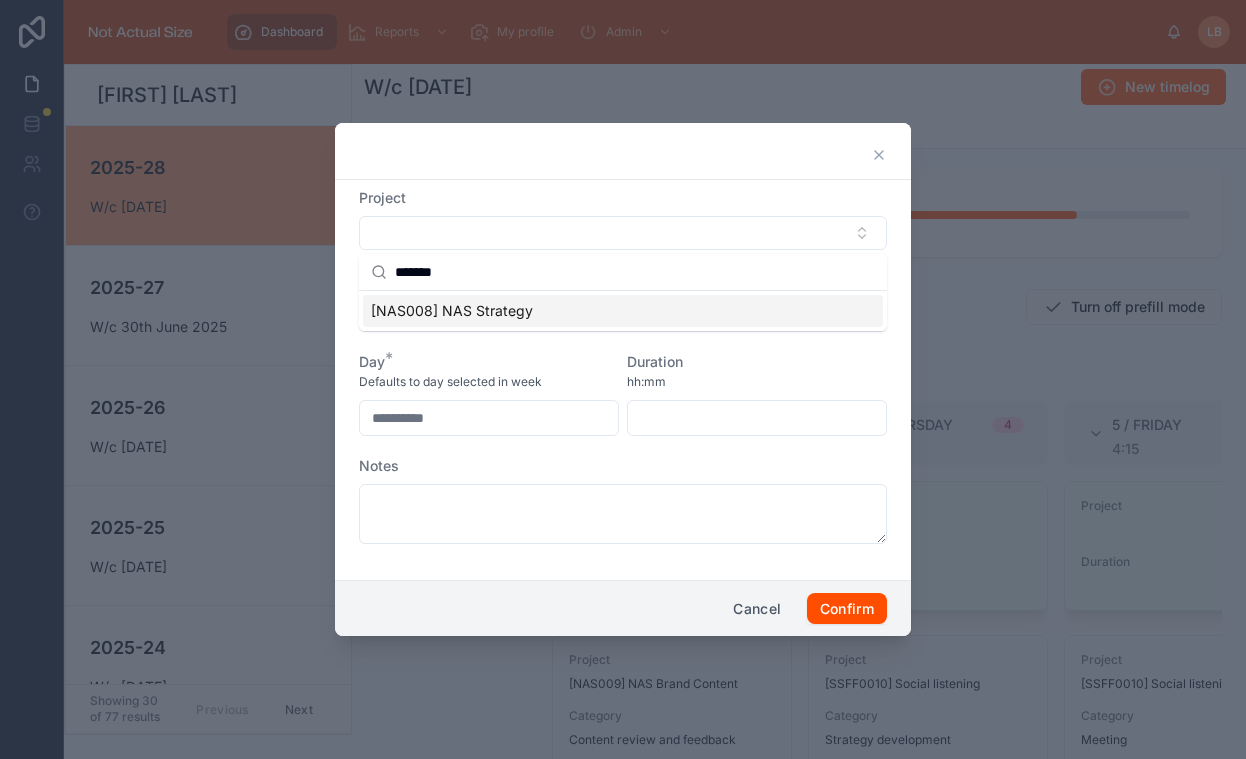 type on "*******" 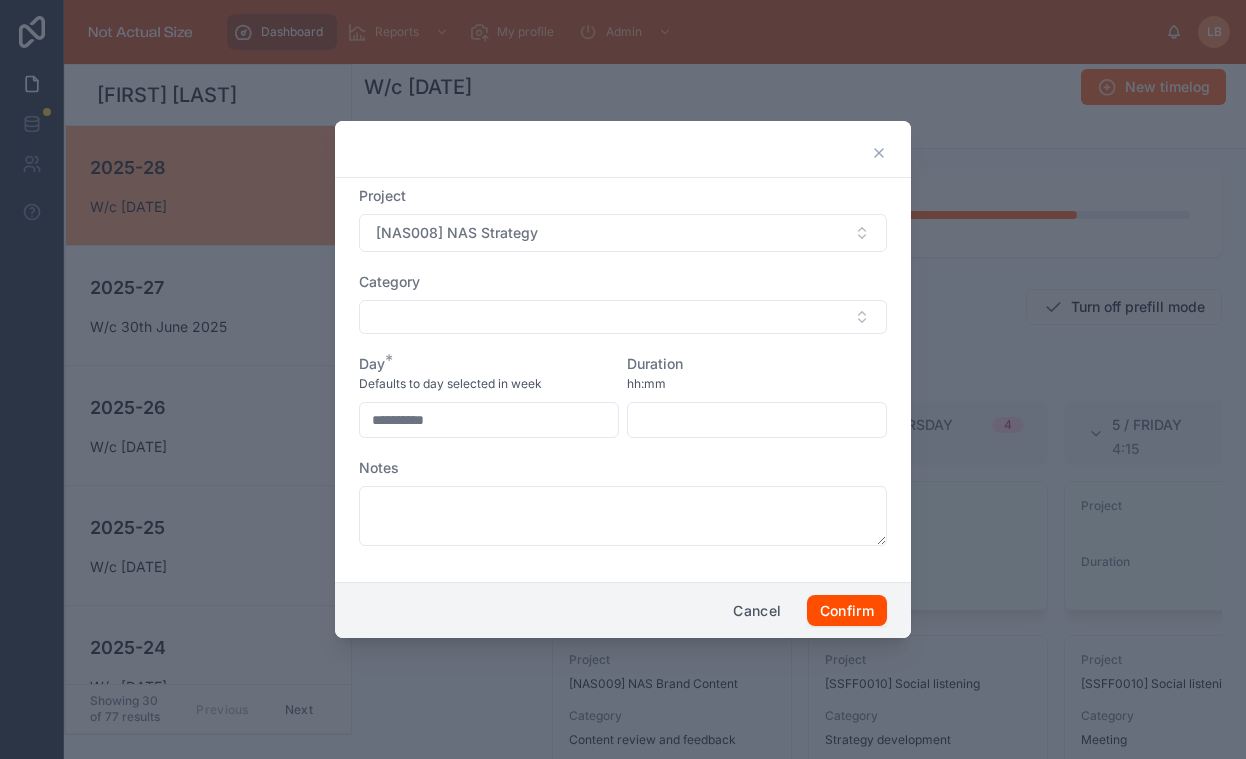 click at bounding box center (623, 317) 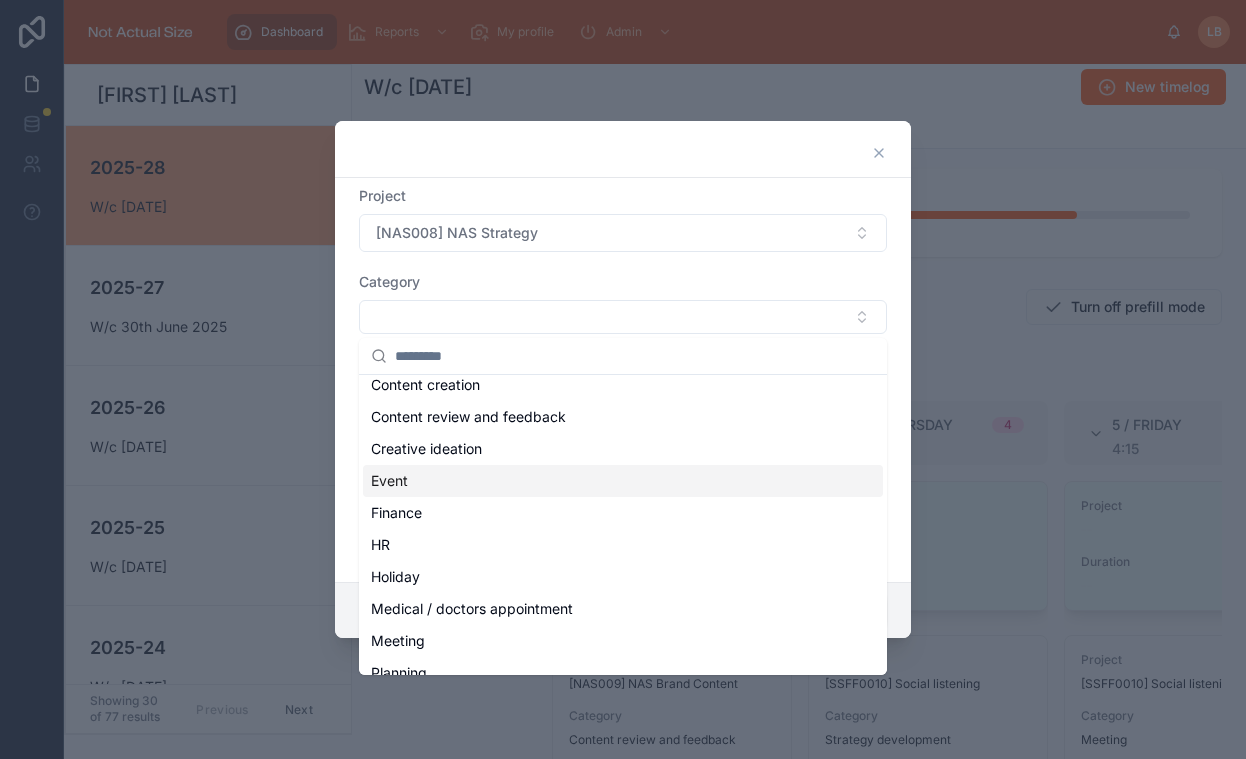 scroll, scrollTop: 107, scrollLeft: 0, axis: vertical 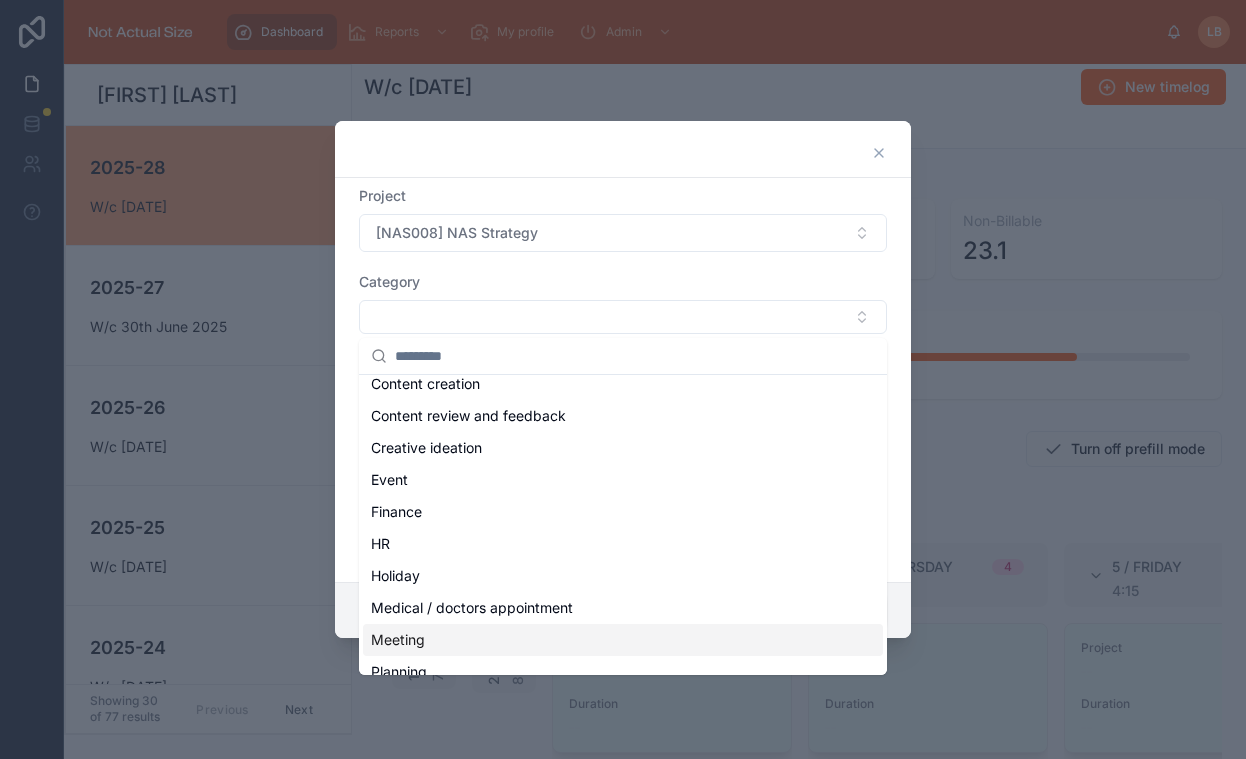 click on "Meeting" at bounding box center [398, 640] 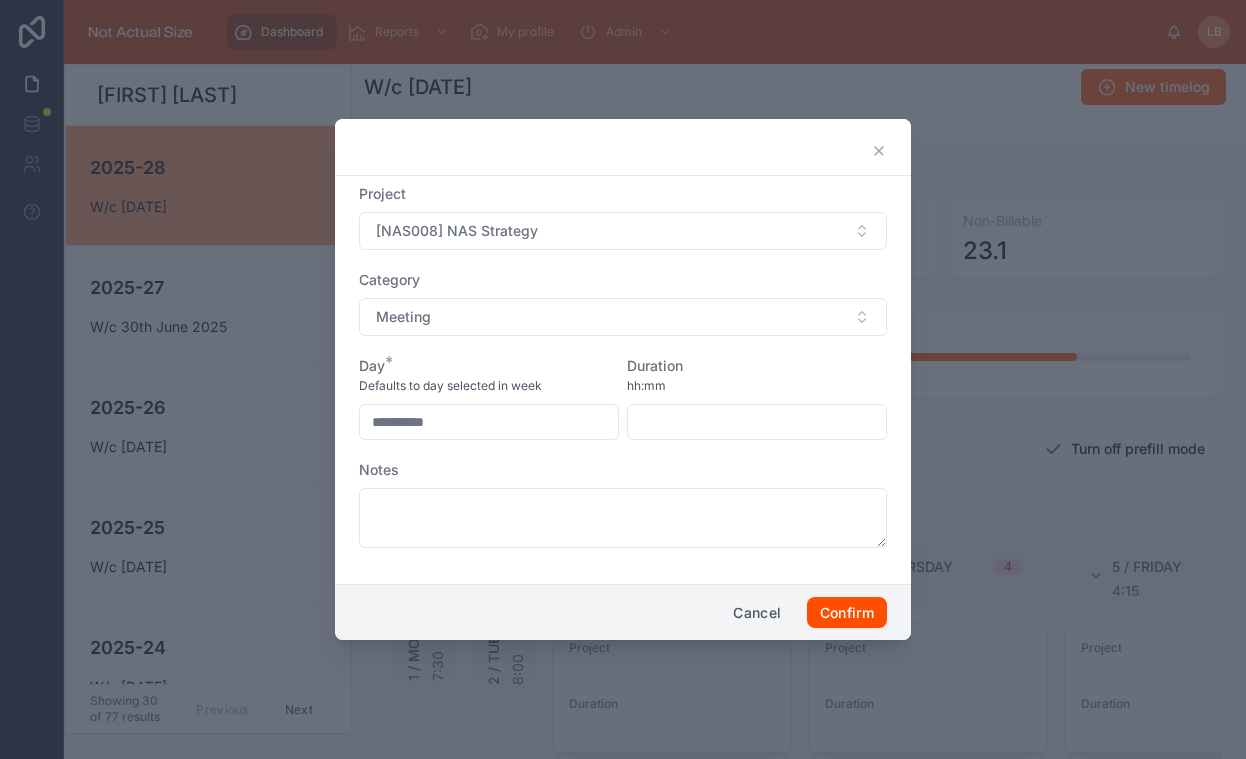 click at bounding box center (757, 422) 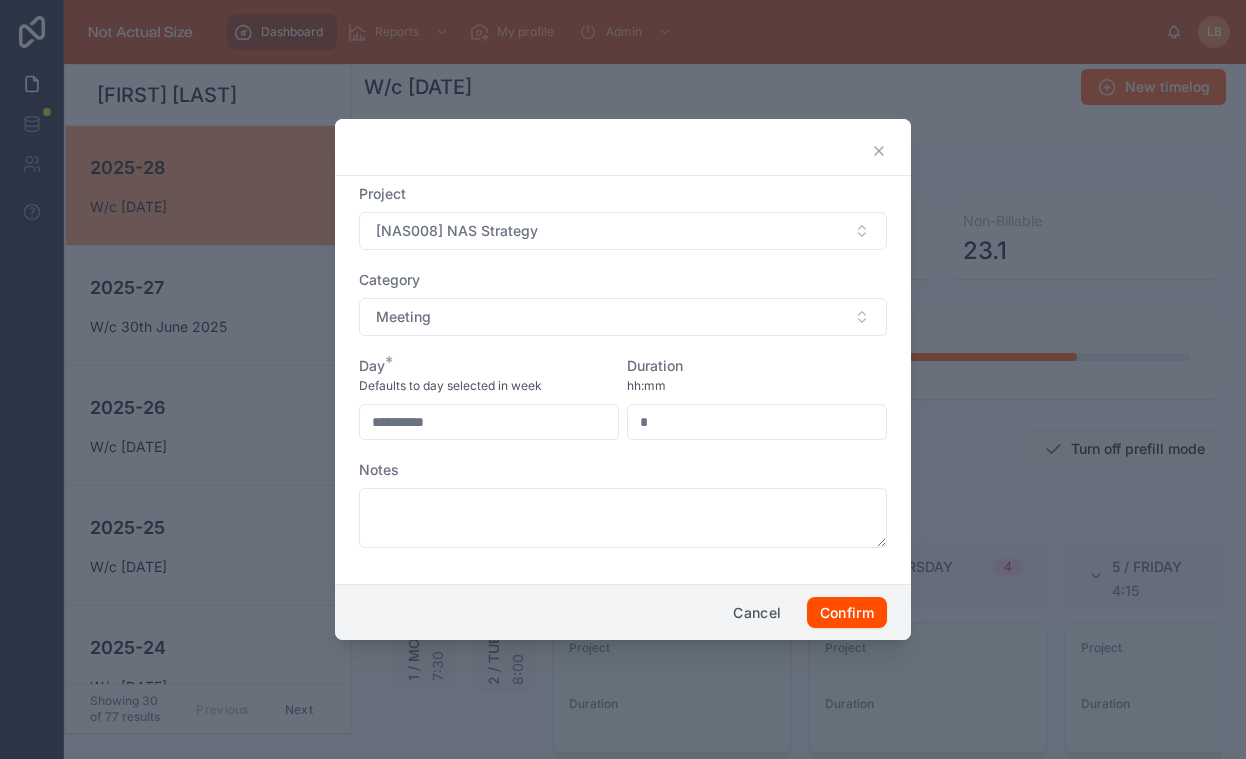 type on "****" 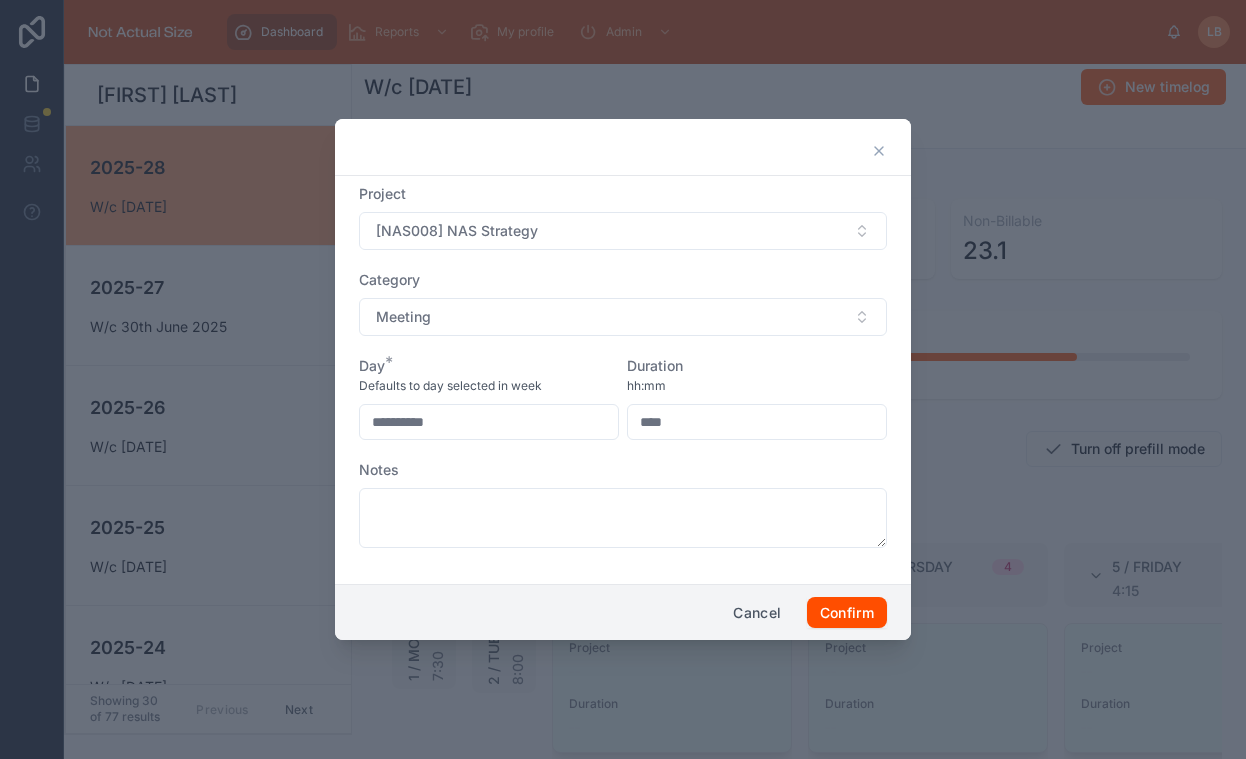 click on "**********" at bounding box center [623, 376] 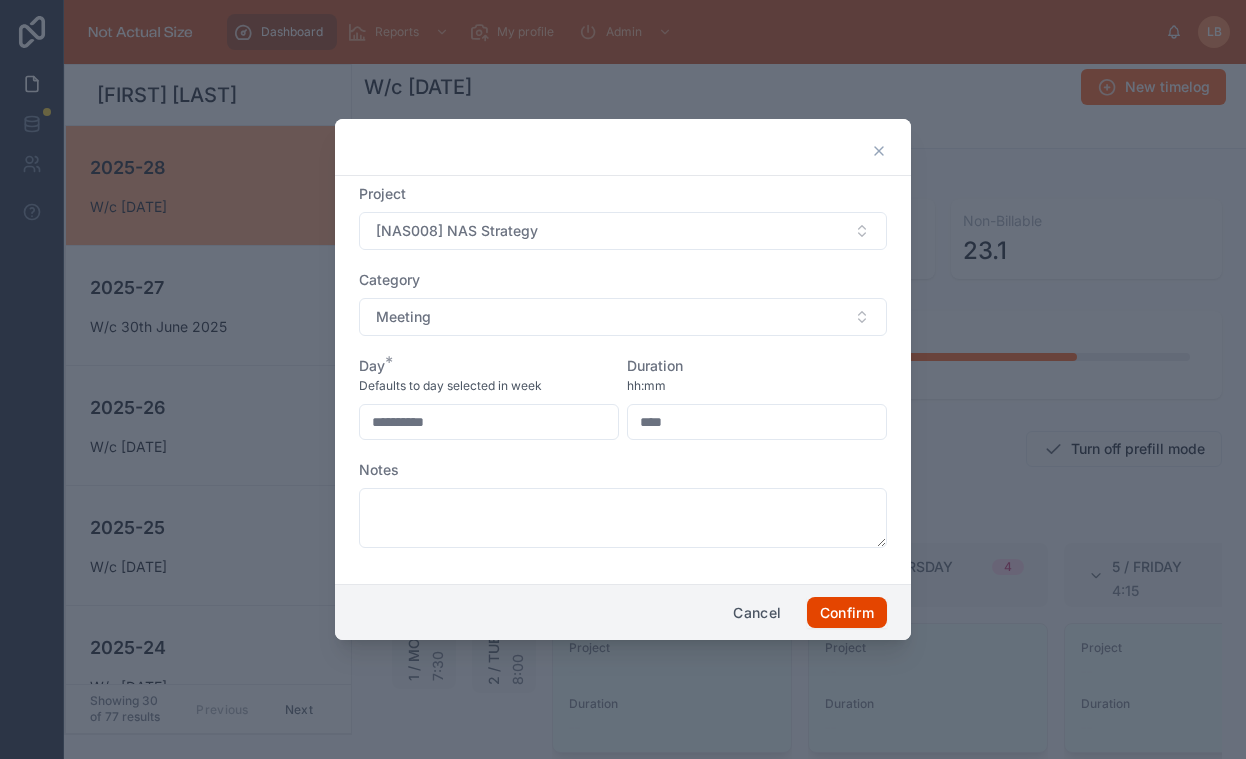 click on "Confirm" at bounding box center [847, 613] 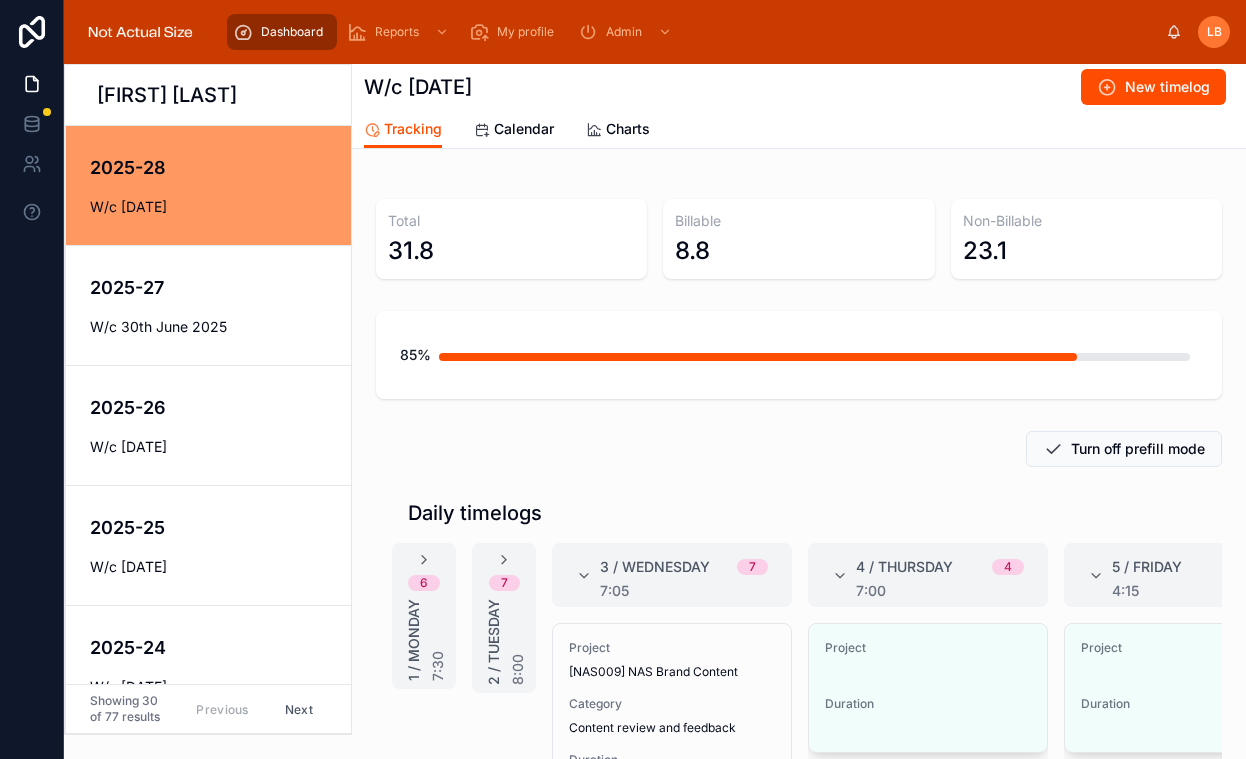 scroll, scrollTop: 368, scrollLeft: 0, axis: vertical 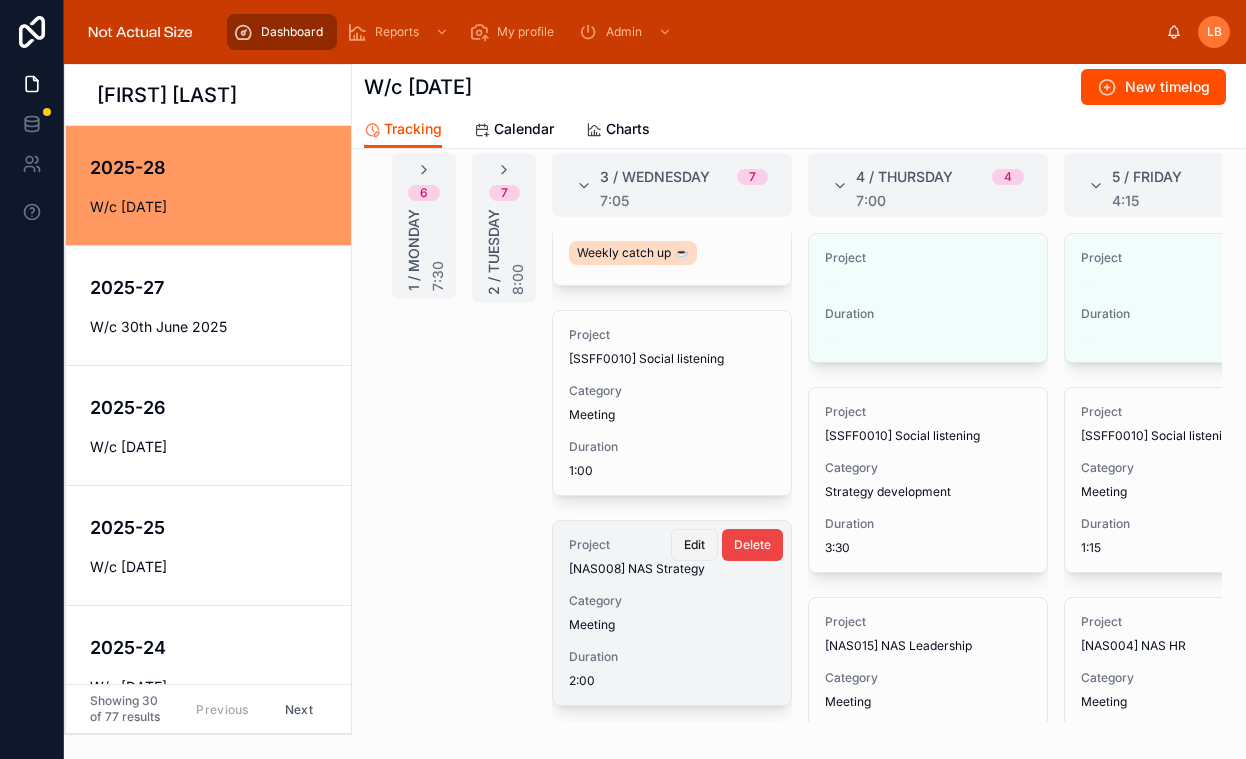 click on "Edit" at bounding box center (694, 545) 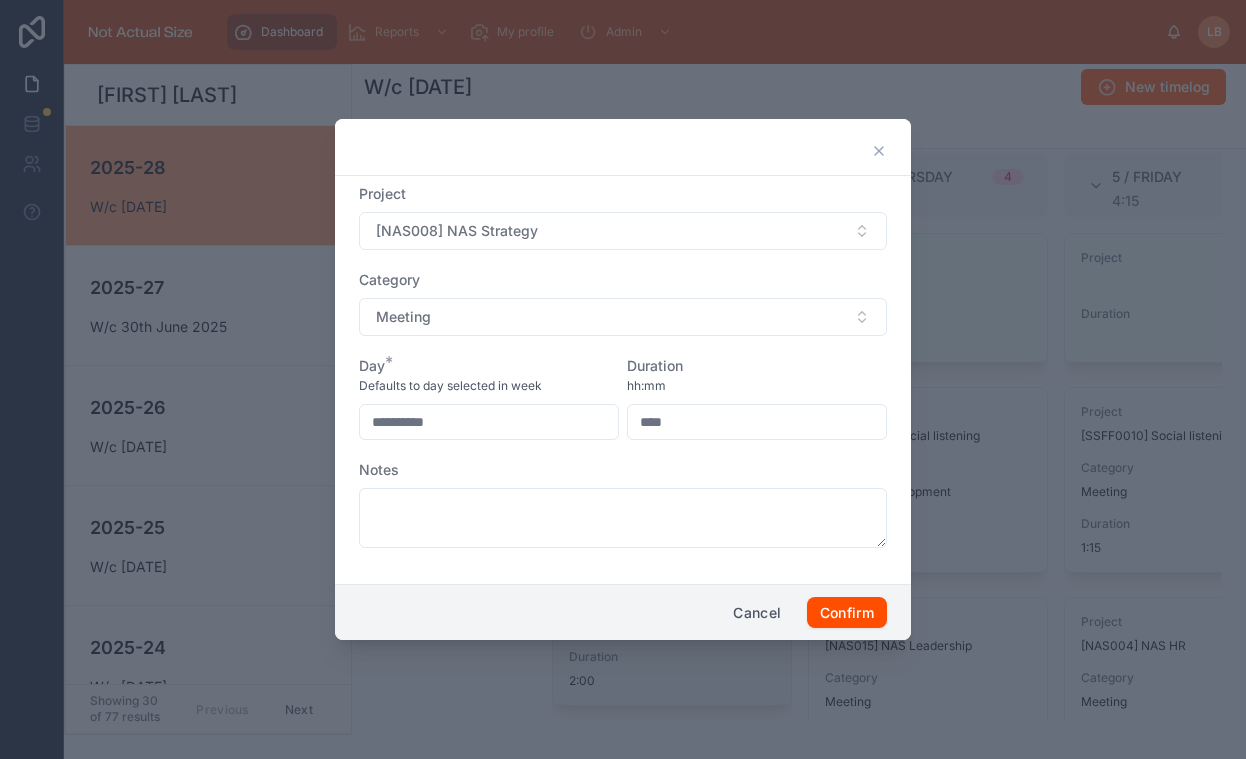 drag, startPoint x: 695, startPoint y: 426, endPoint x: 555, endPoint y: 420, distance: 140.12851 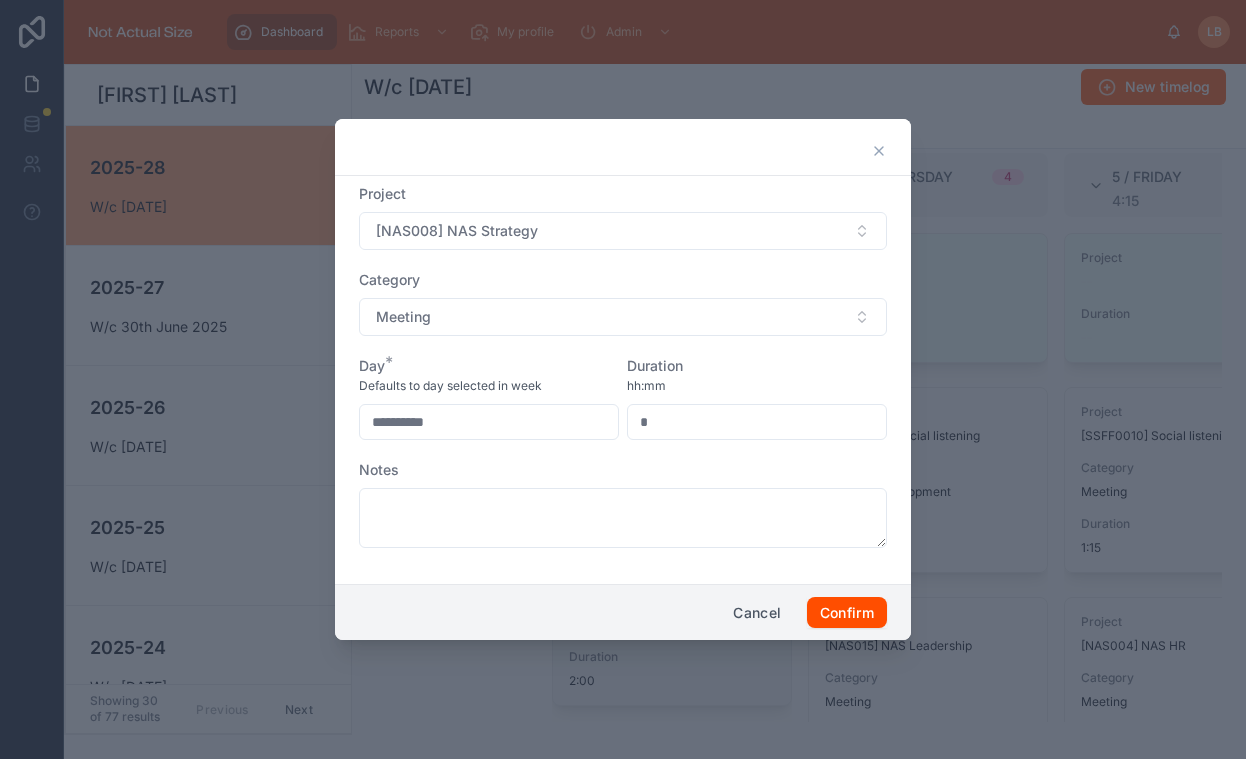 type on "****" 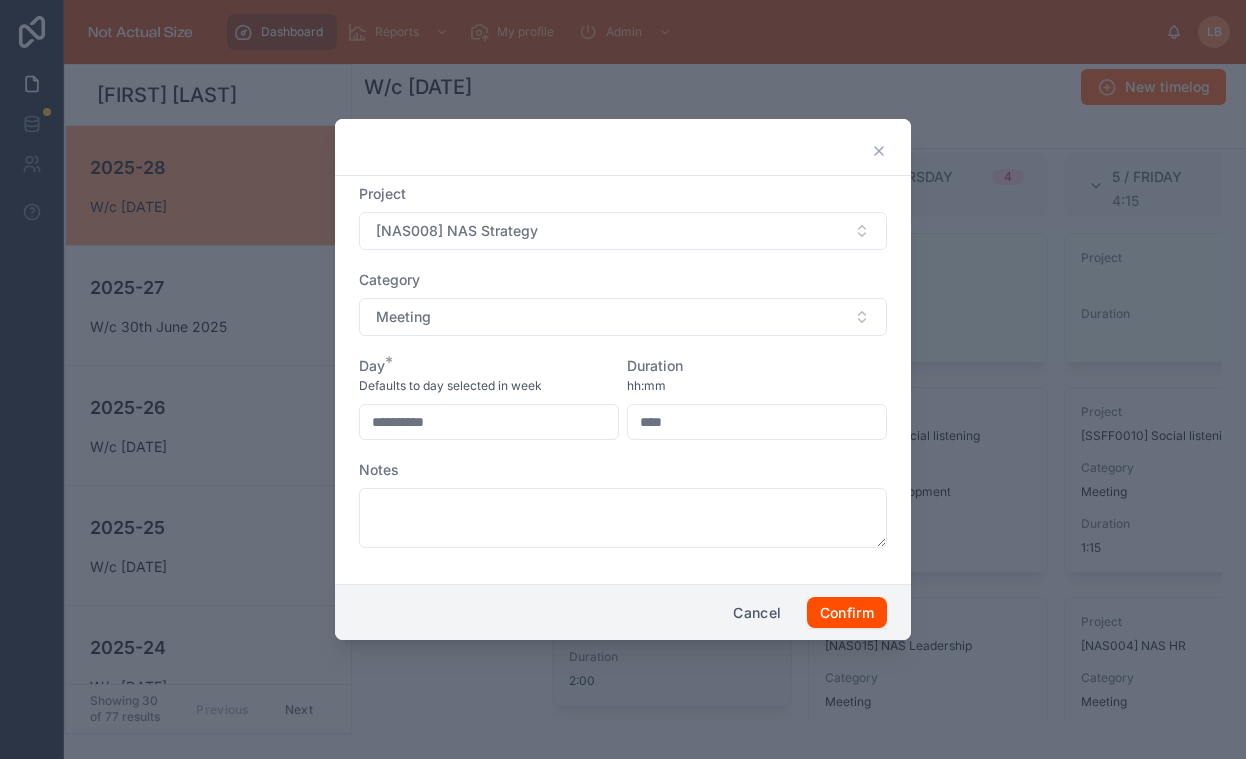 click on "Duration" at bounding box center (757, 366) 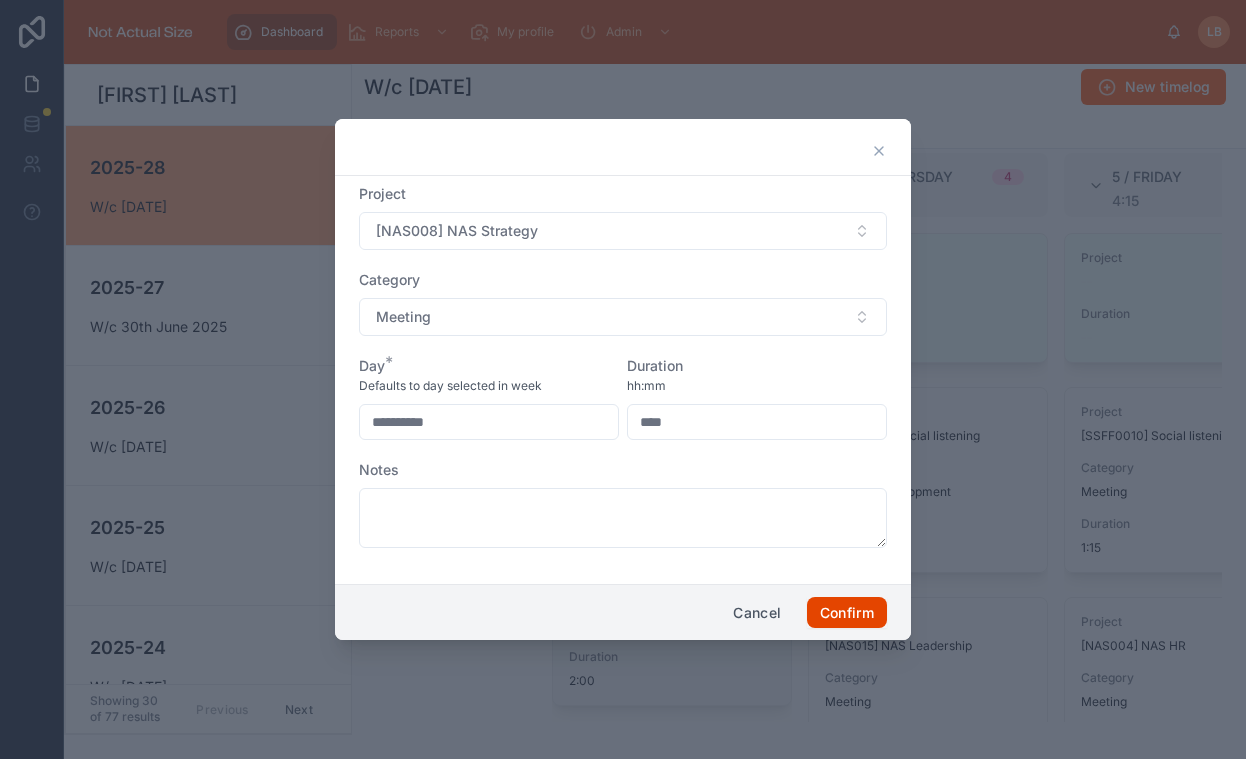 click on "Confirm" at bounding box center (847, 613) 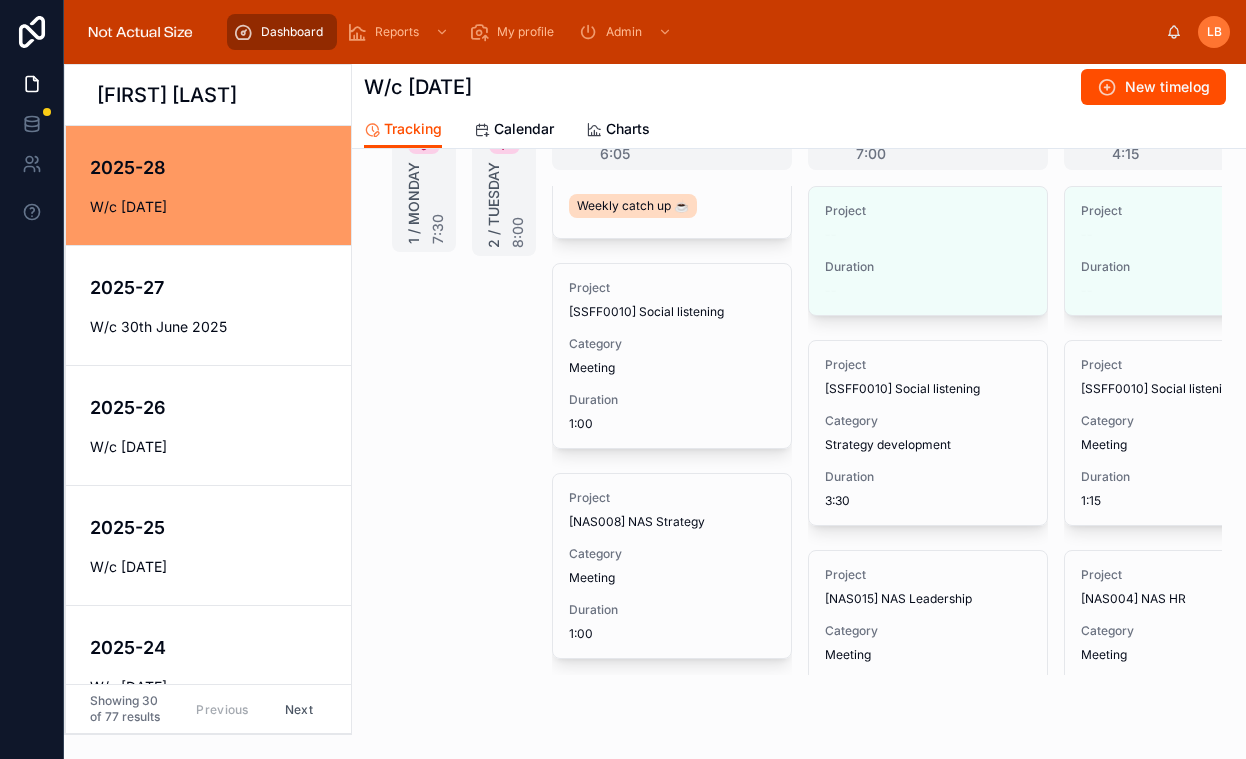 scroll, scrollTop: 454, scrollLeft: 0, axis: vertical 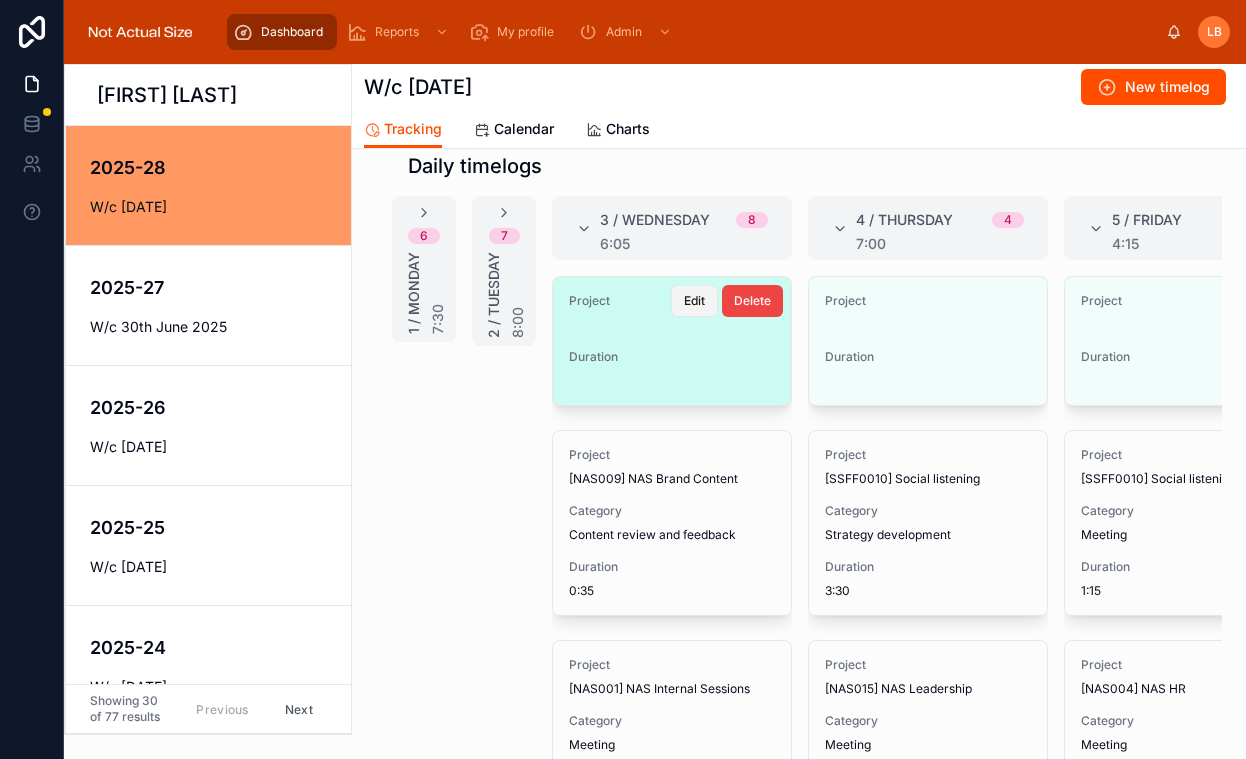 click on "Edit" at bounding box center (694, 301) 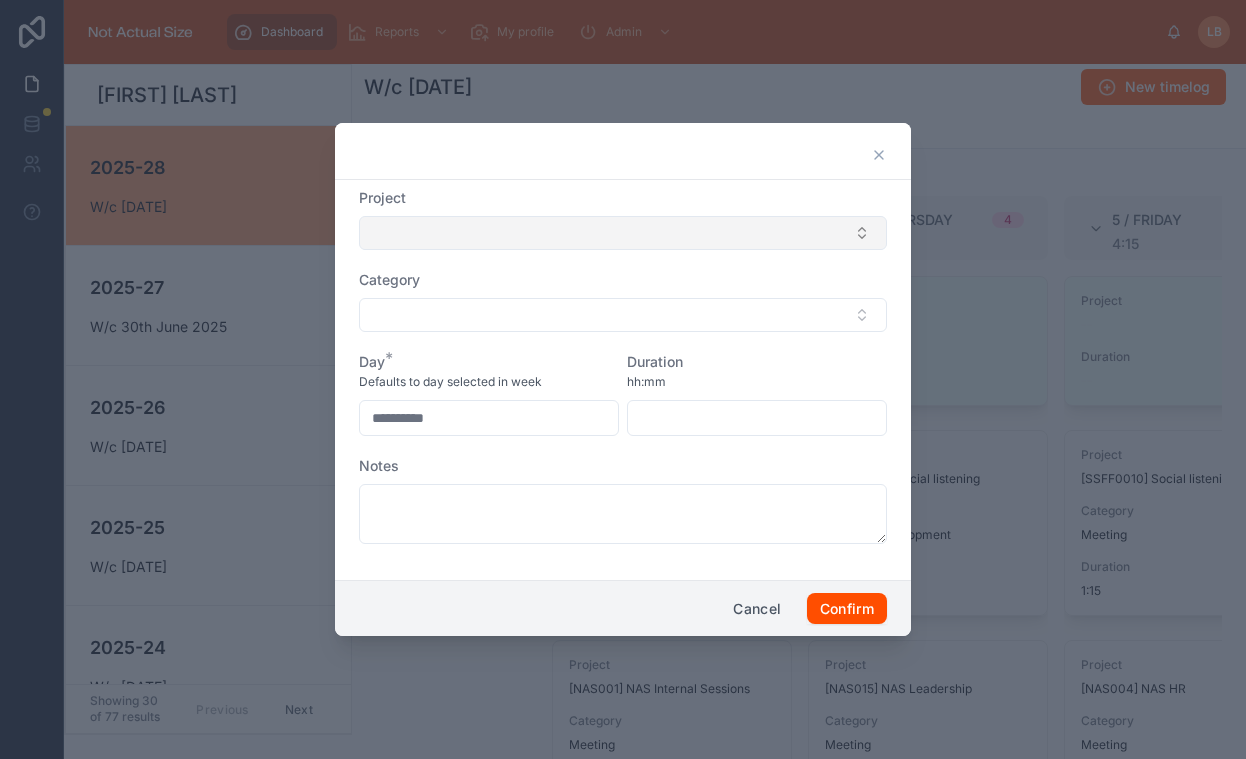 click at bounding box center [623, 233] 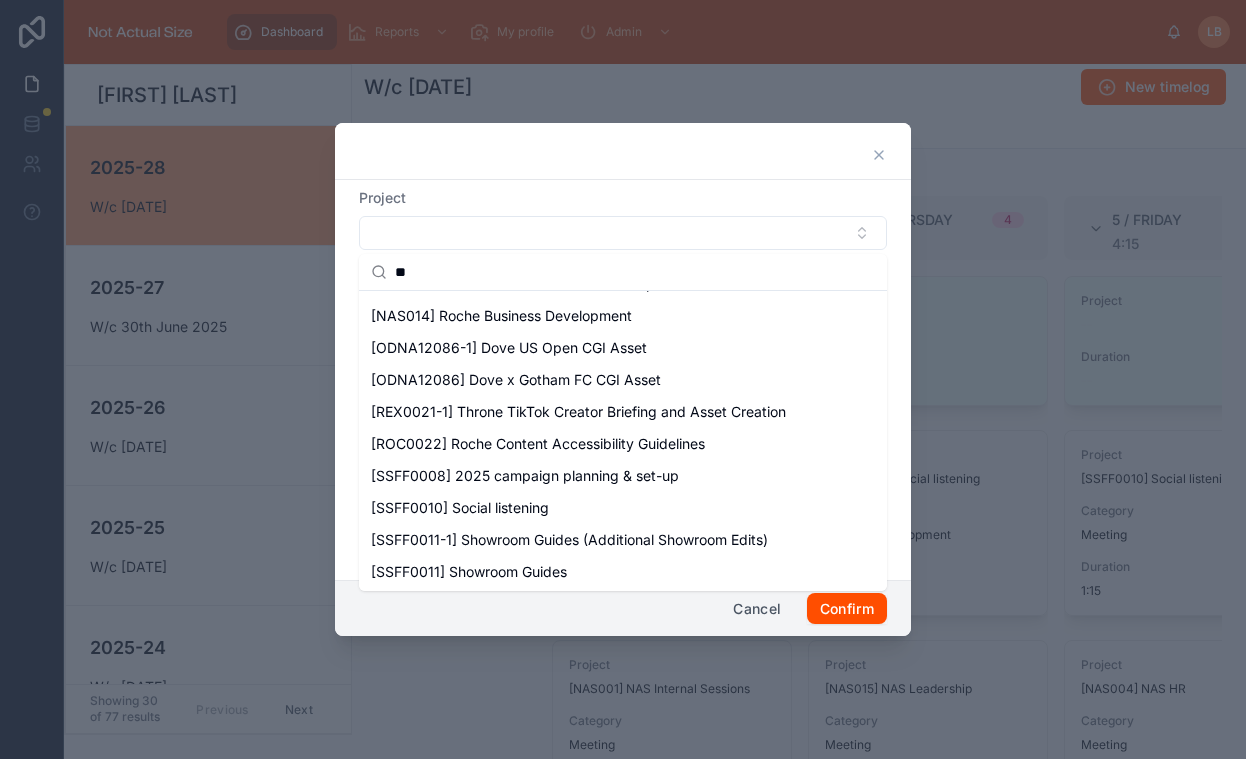 scroll, scrollTop: 188, scrollLeft: 0, axis: vertical 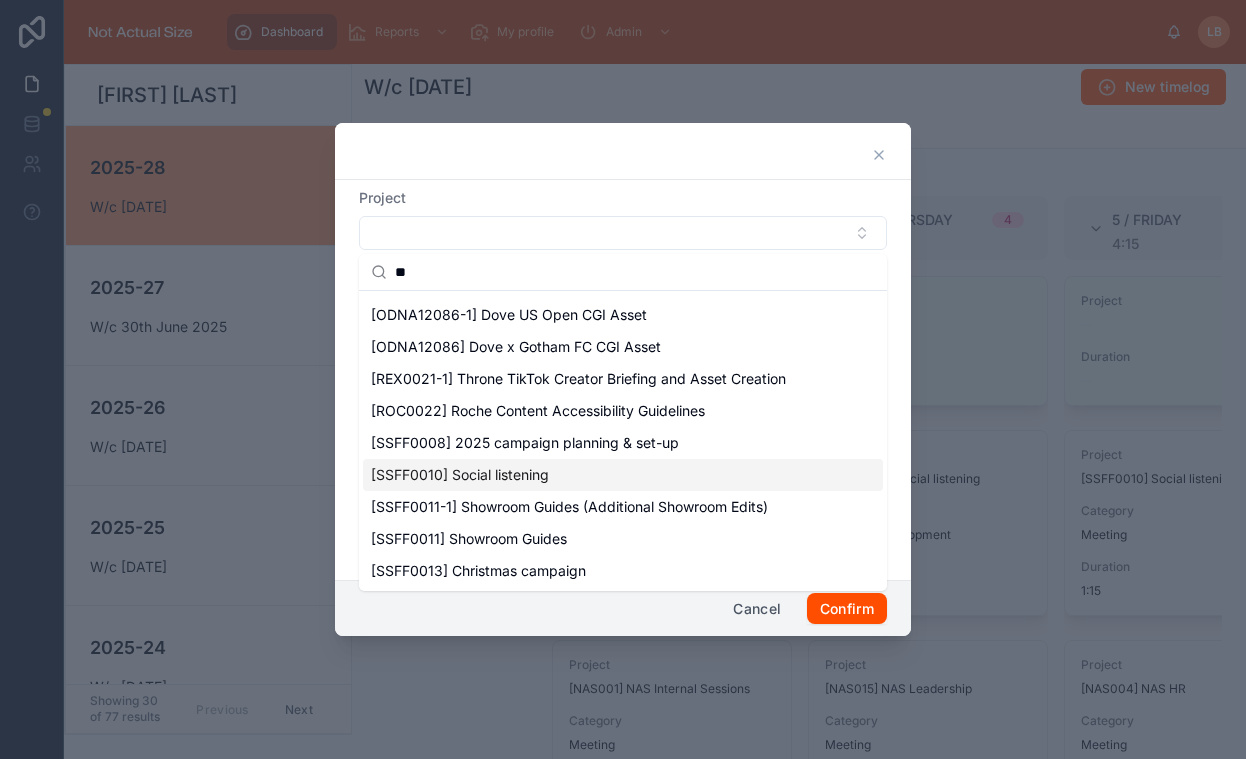 type on "**" 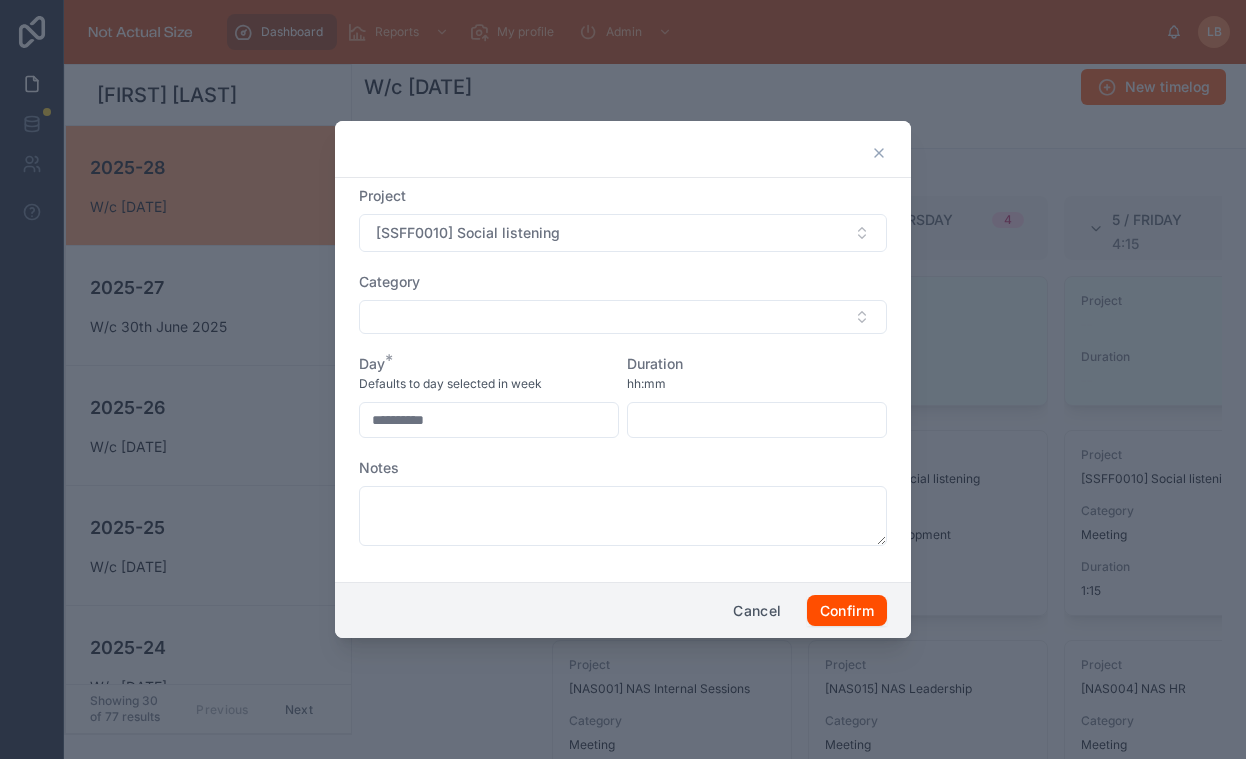 click at bounding box center (757, 420) 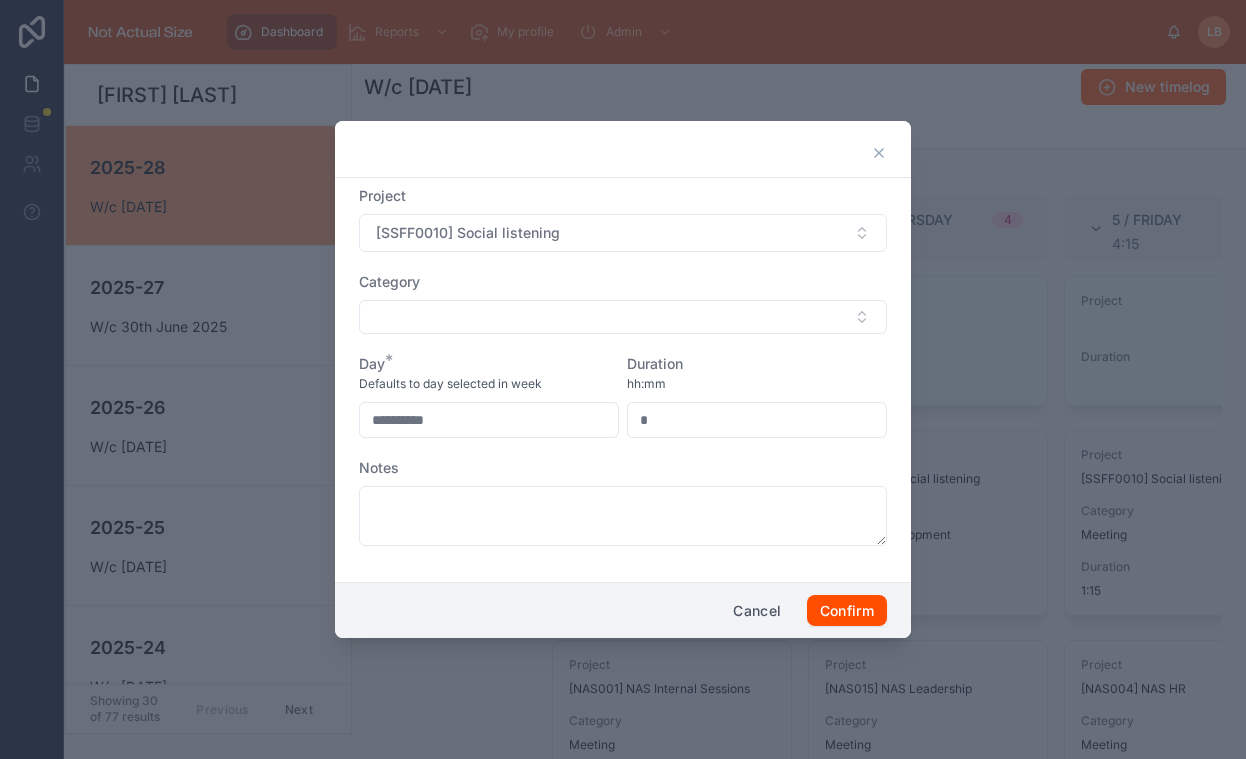type on "****" 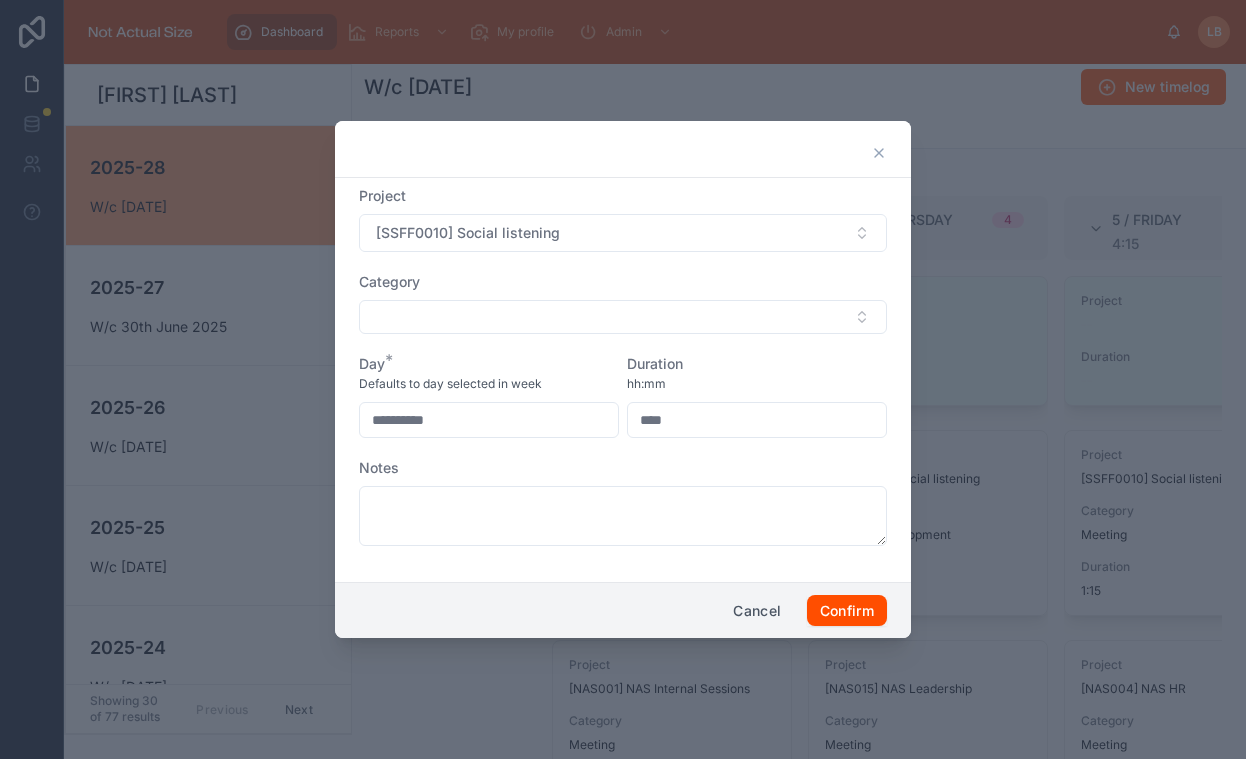 click on "hh:mm" at bounding box center [757, 384] 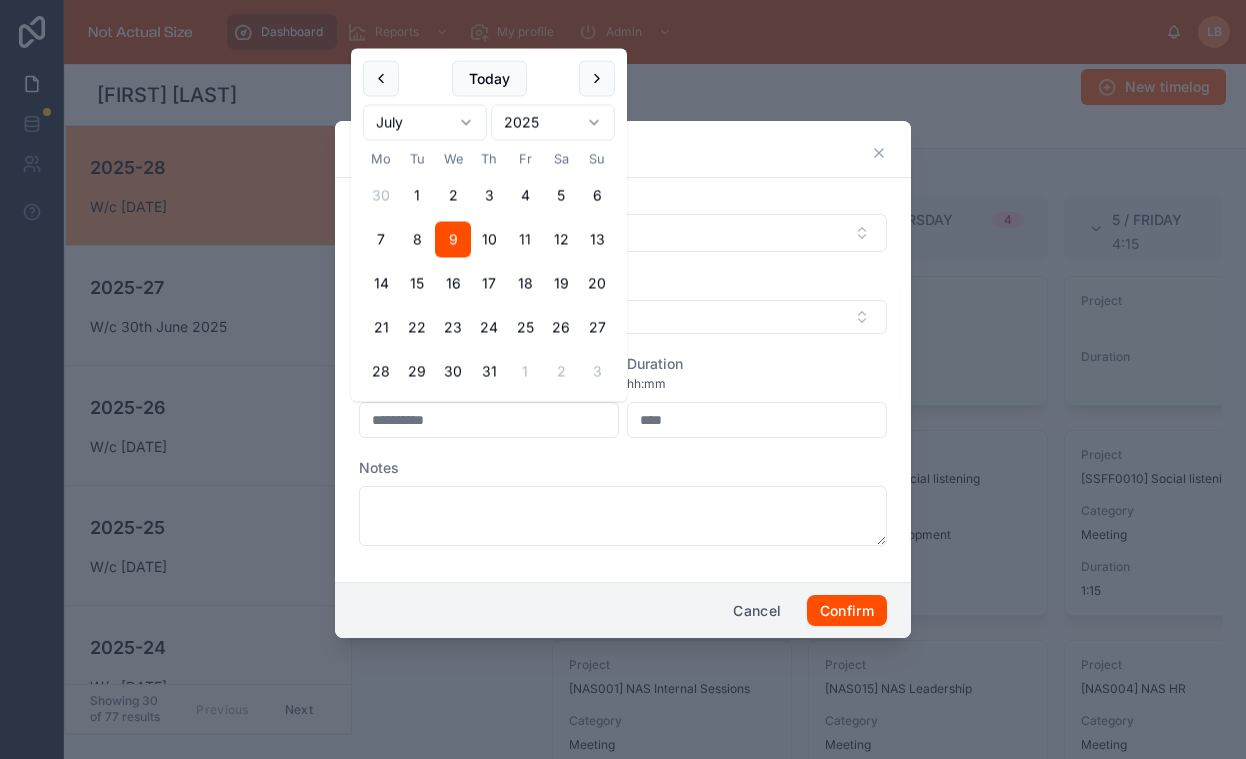 click on "**********" at bounding box center (489, 420) 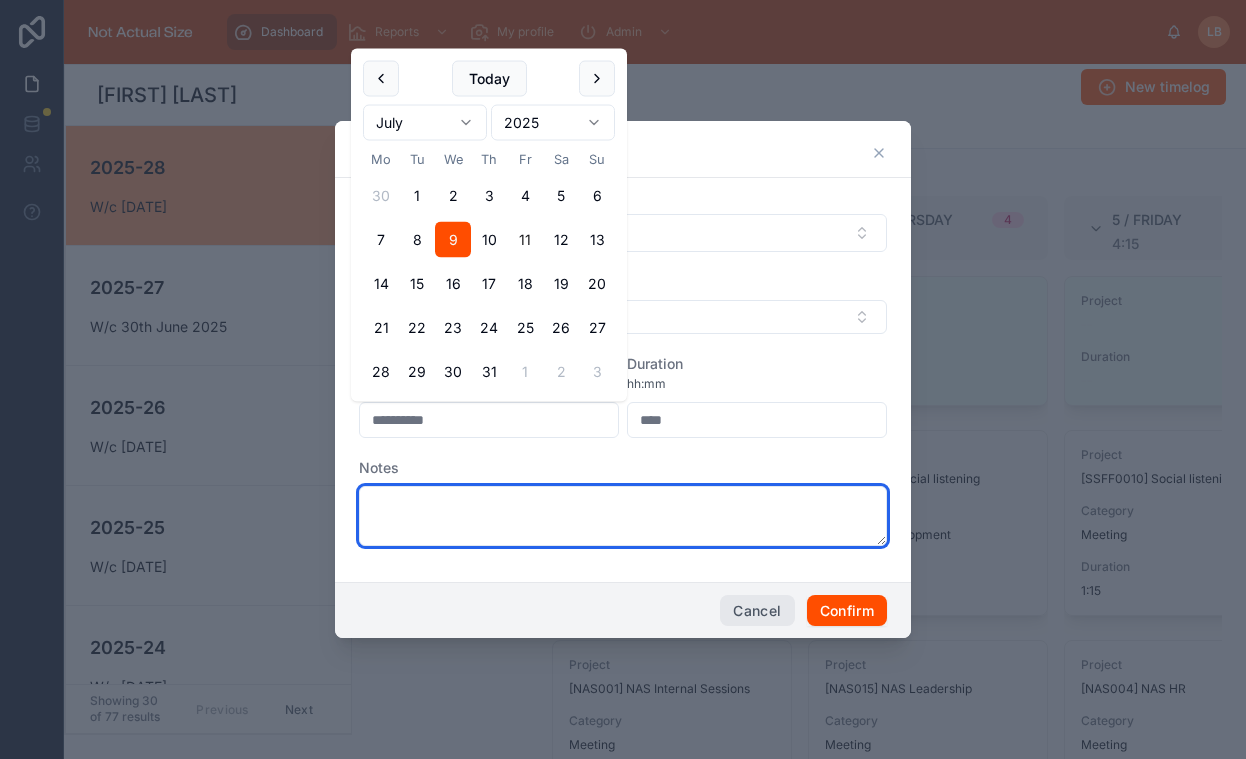 click at bounding box center (623, 516) 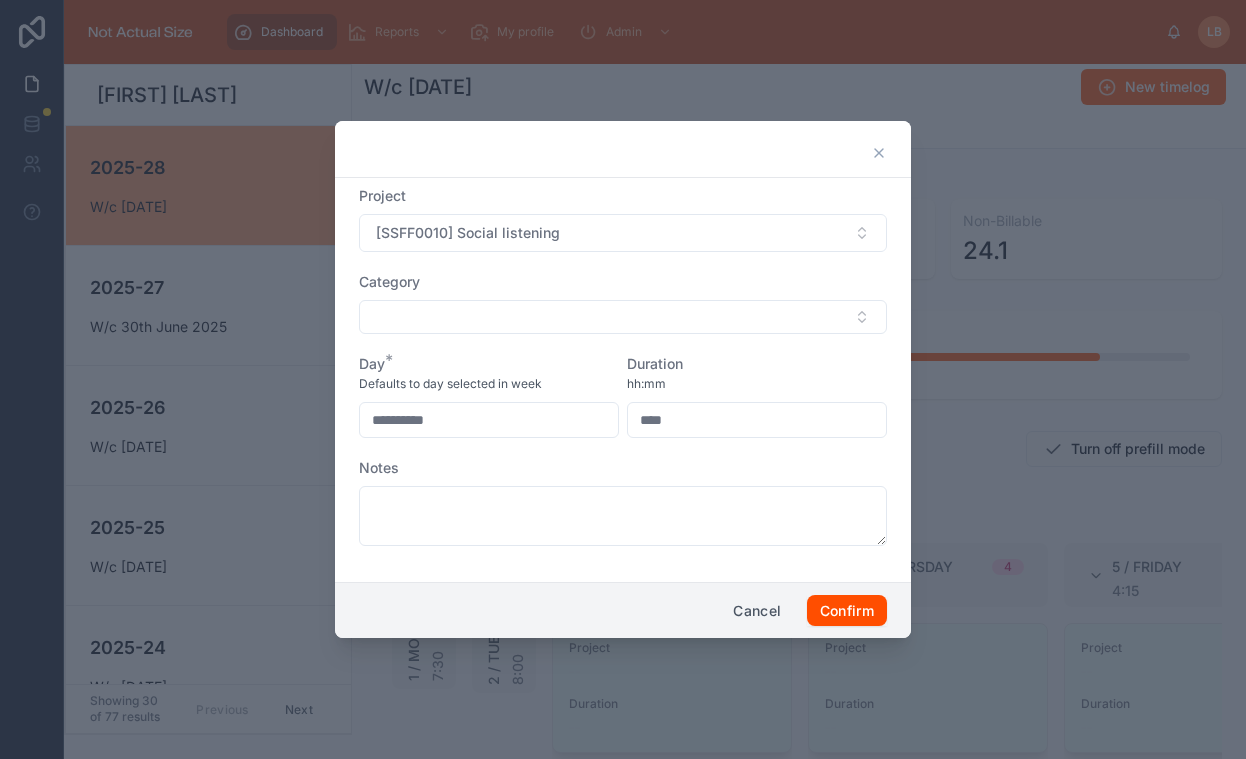 click on "**********" at bounding box center [623, 376] 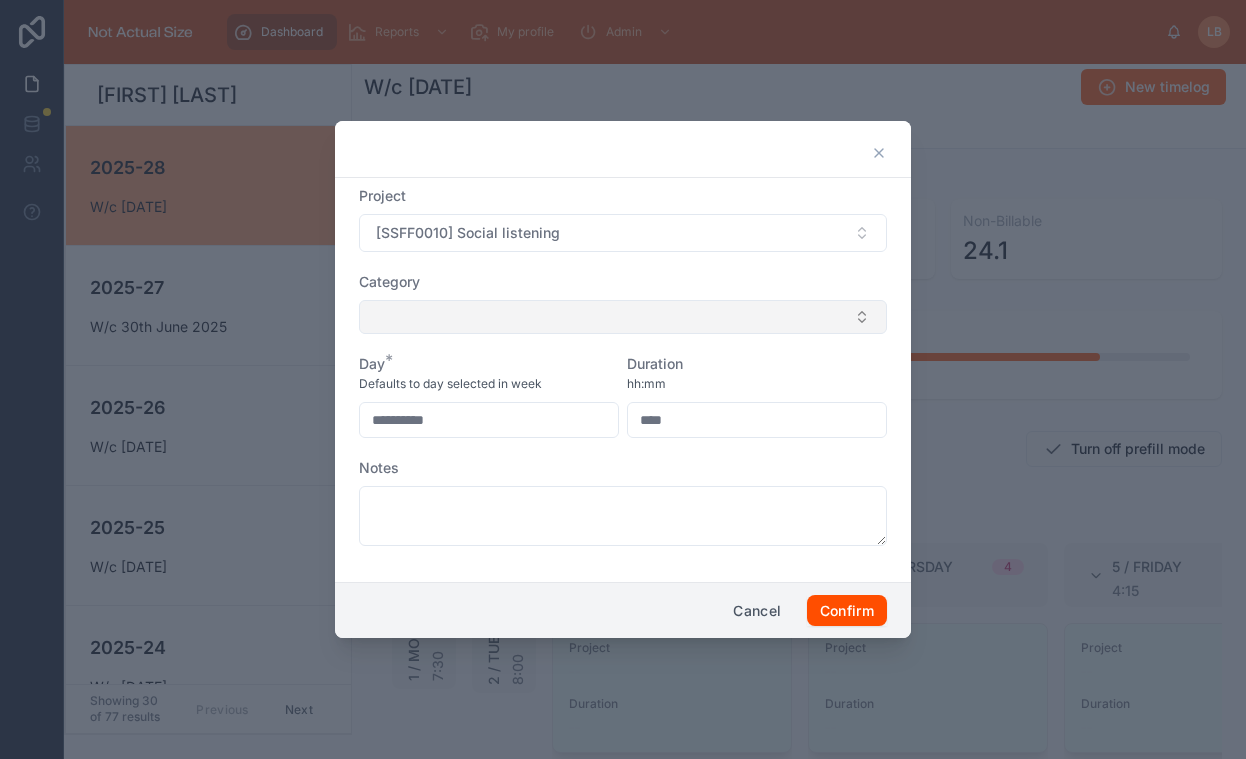 click at bounding box center (623, 317) 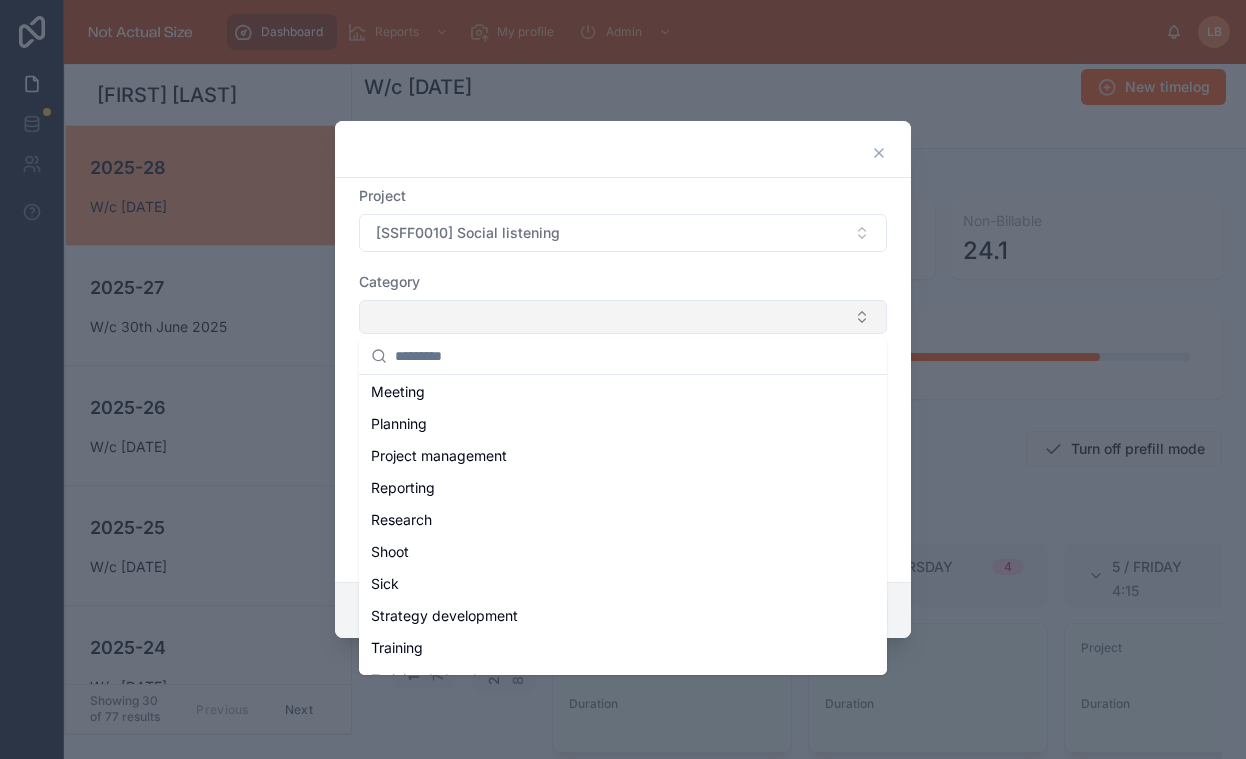 scroll, scrollTop: 380, scrollLeft: 0, axis: vertical 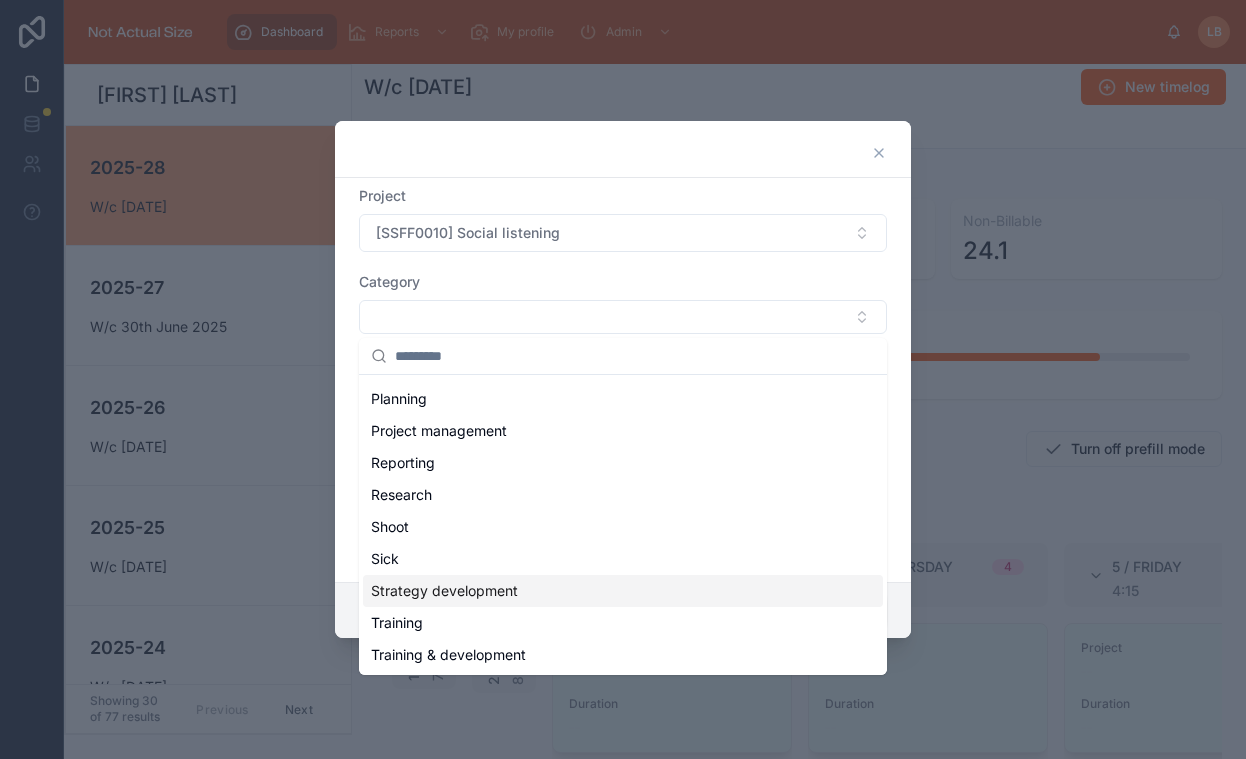 click on "Strategy development" at bounding box center (444, 591) 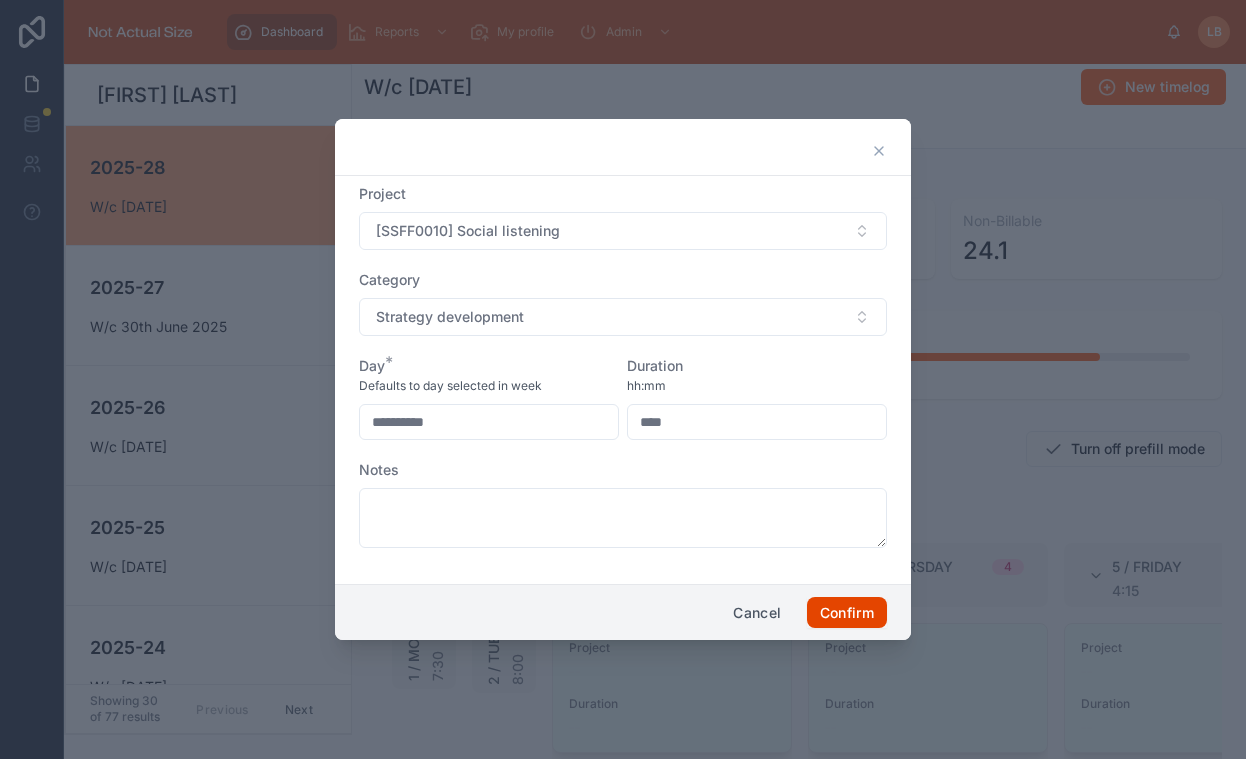 click on "Confirm" at bounding box center (847, 613) 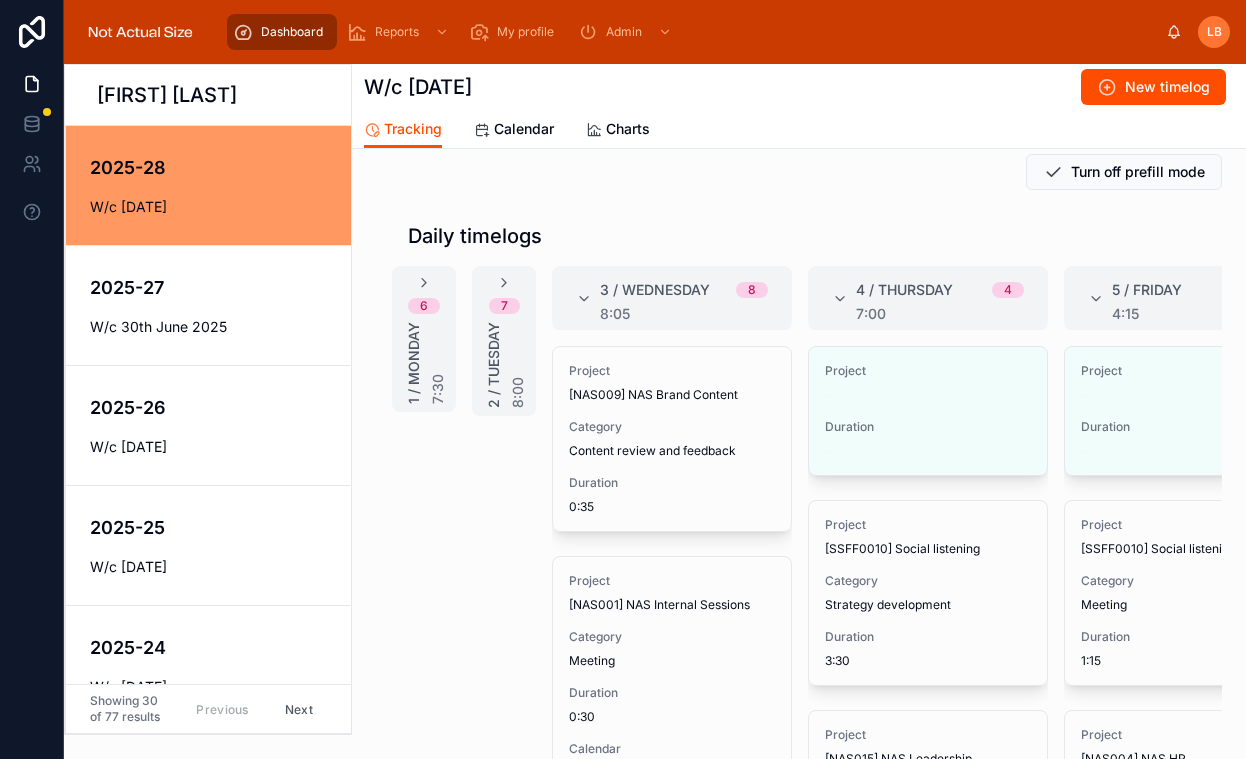 scroll, scrollTop: 278, scrollLeft: 0, axis: vertical 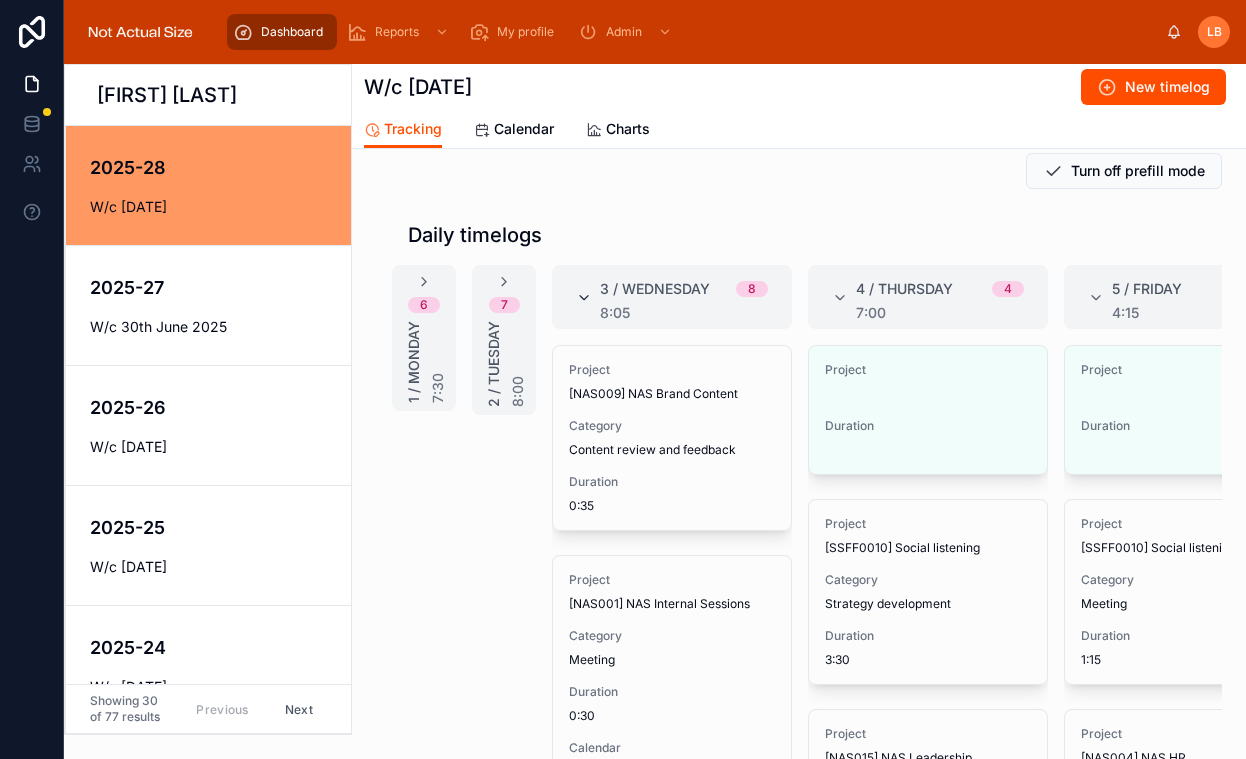 click at bounding box center (584, 298) 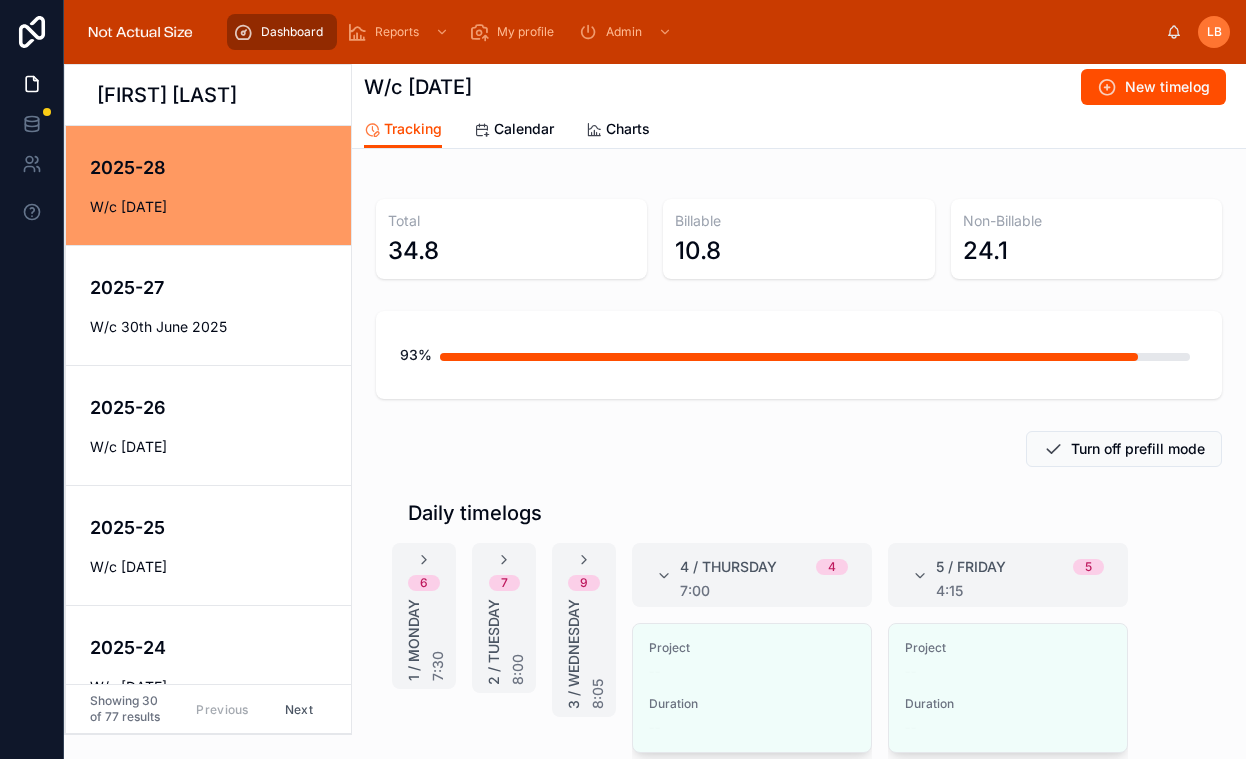 scroll, scrollTop: 309, scrollLeft: 0, axis: vertical 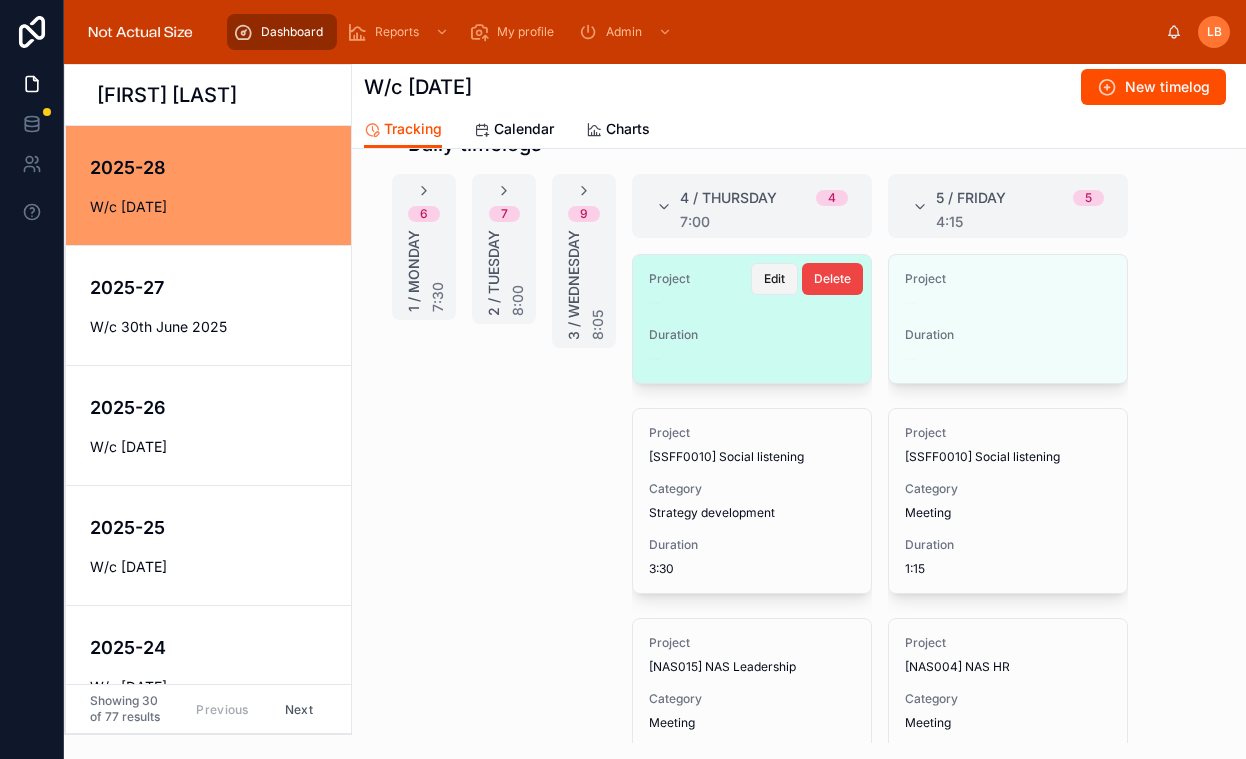 click on "Edit" at bounding box center (774, 279) 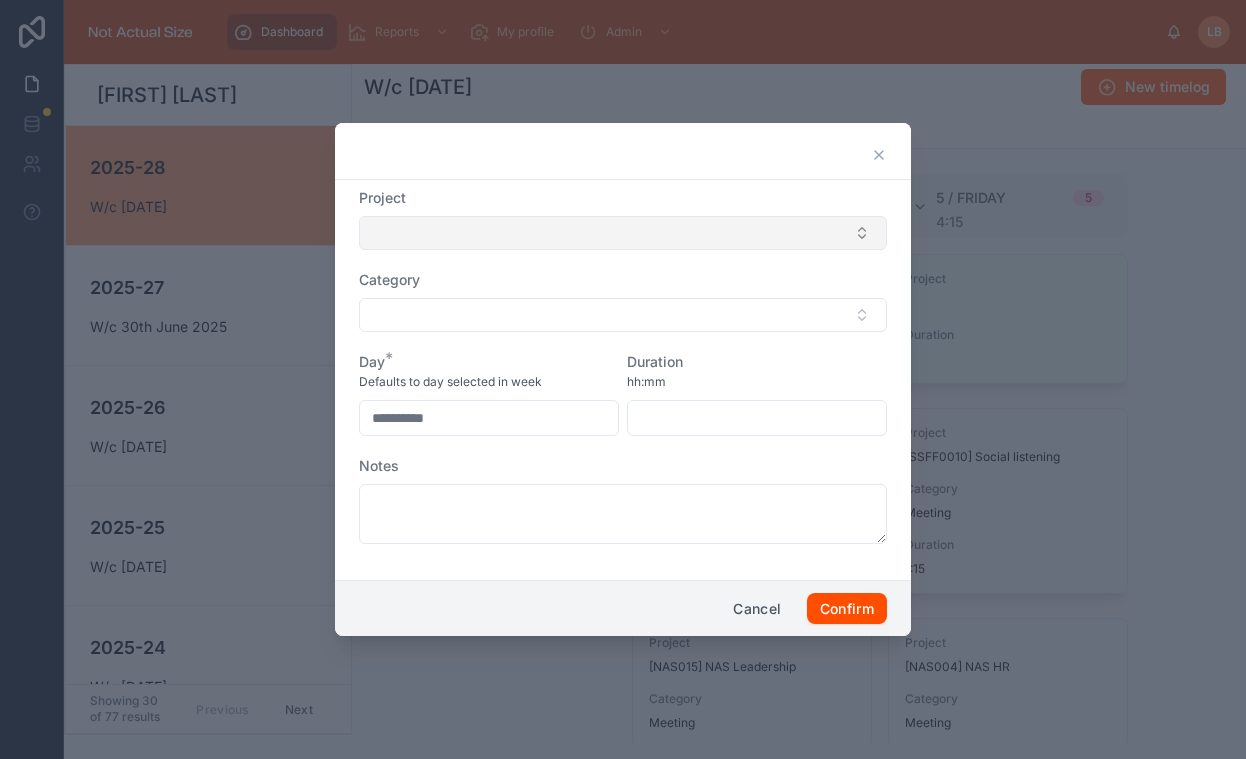 click at bounding box center (623, 233) 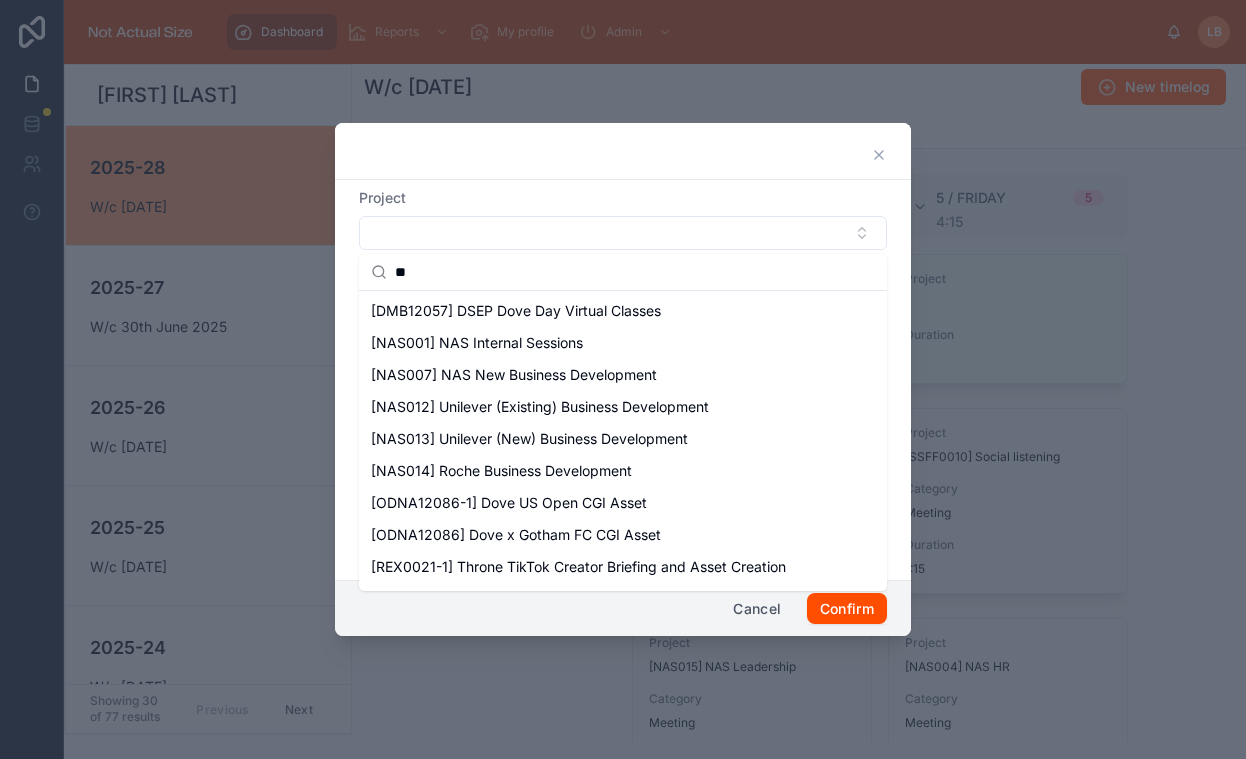 scroll, scrollTop: 188, scrollLeft: 0, axis: vertical 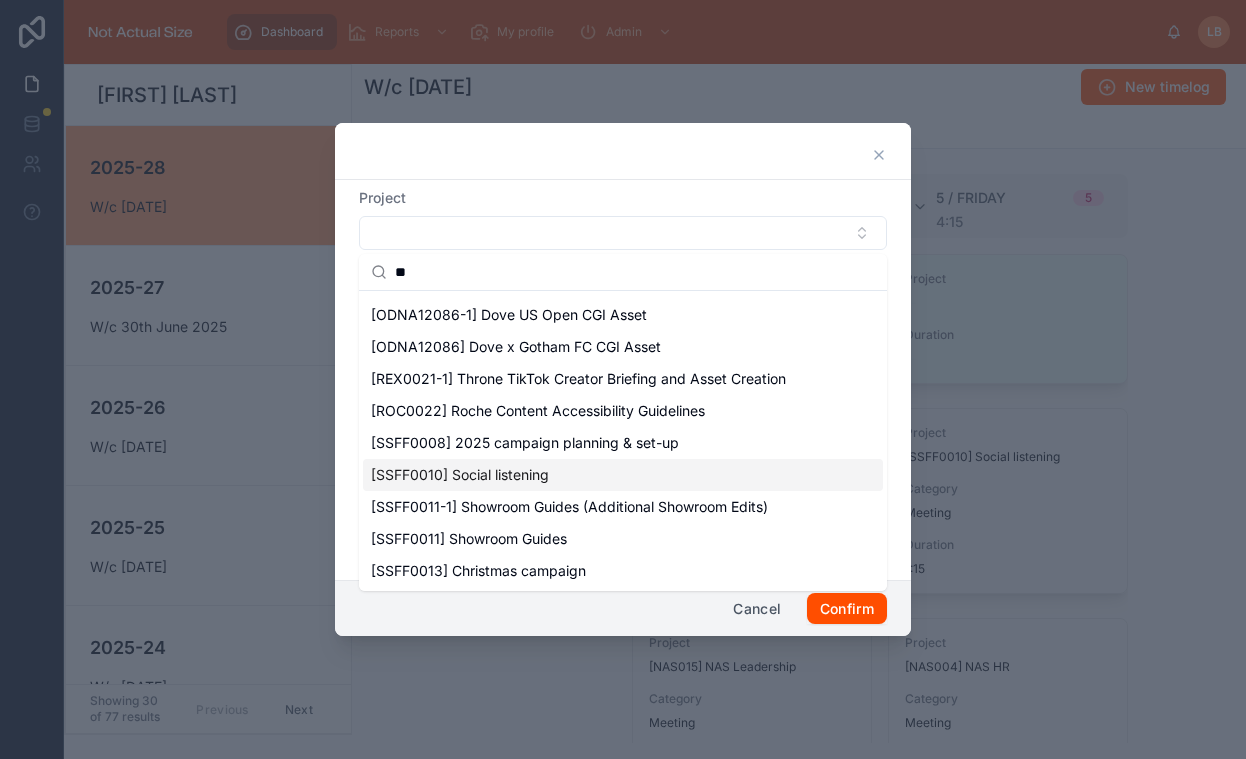 type on "**" 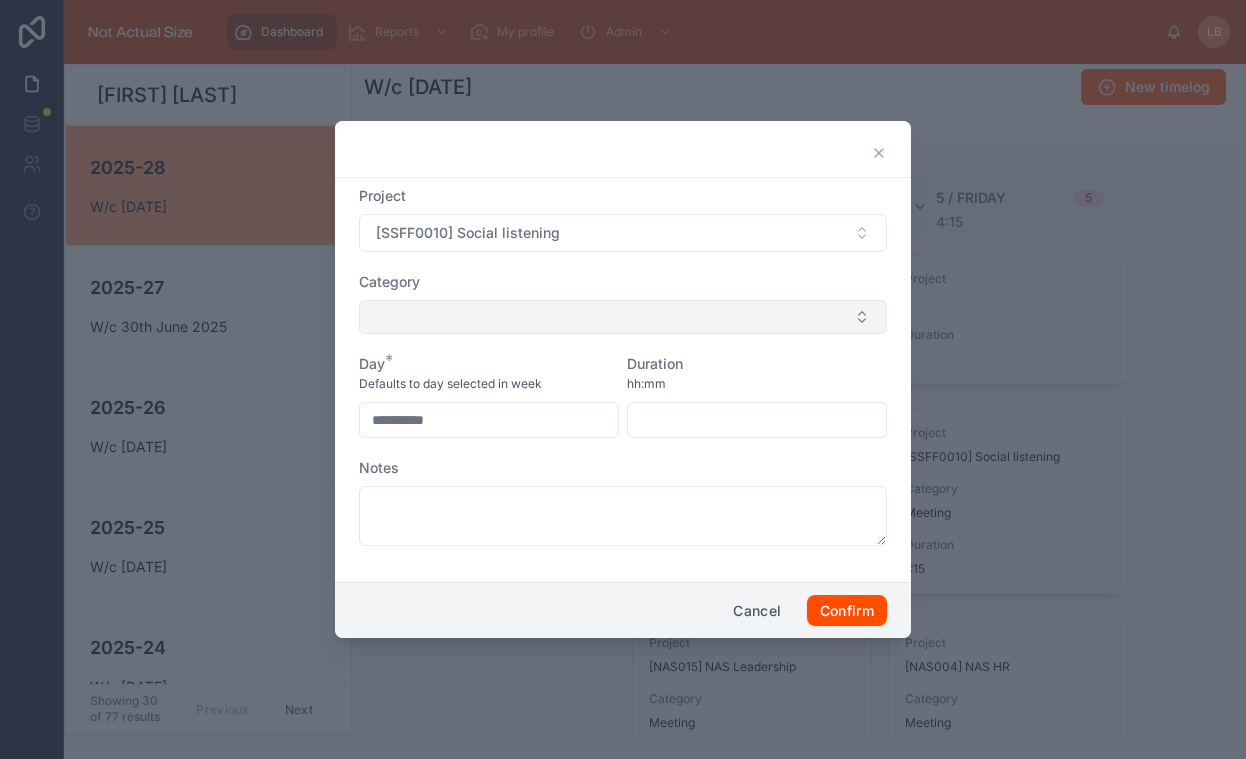 click at bounding box center (623, 317) 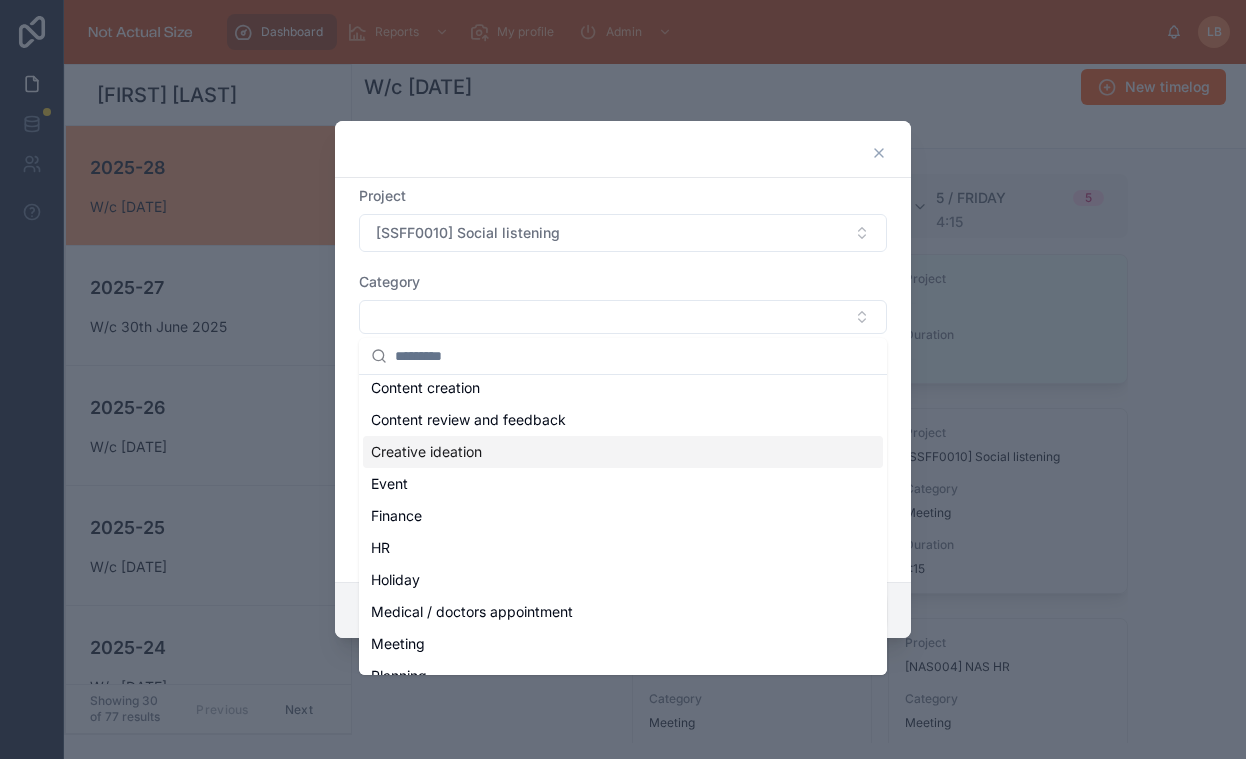 scroll, scrollTop: 104, scrollLeft: 0, axis: vertical 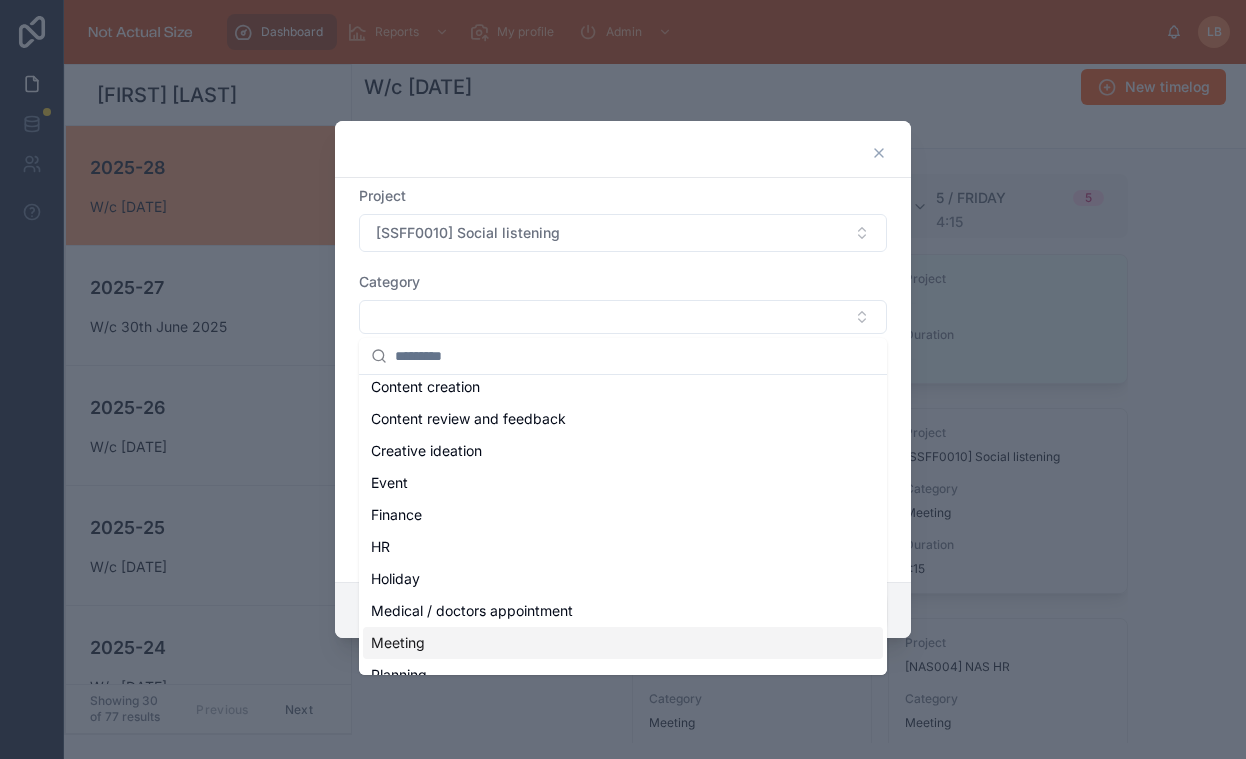 click on "Meeting" at bounding box center [623, 643] 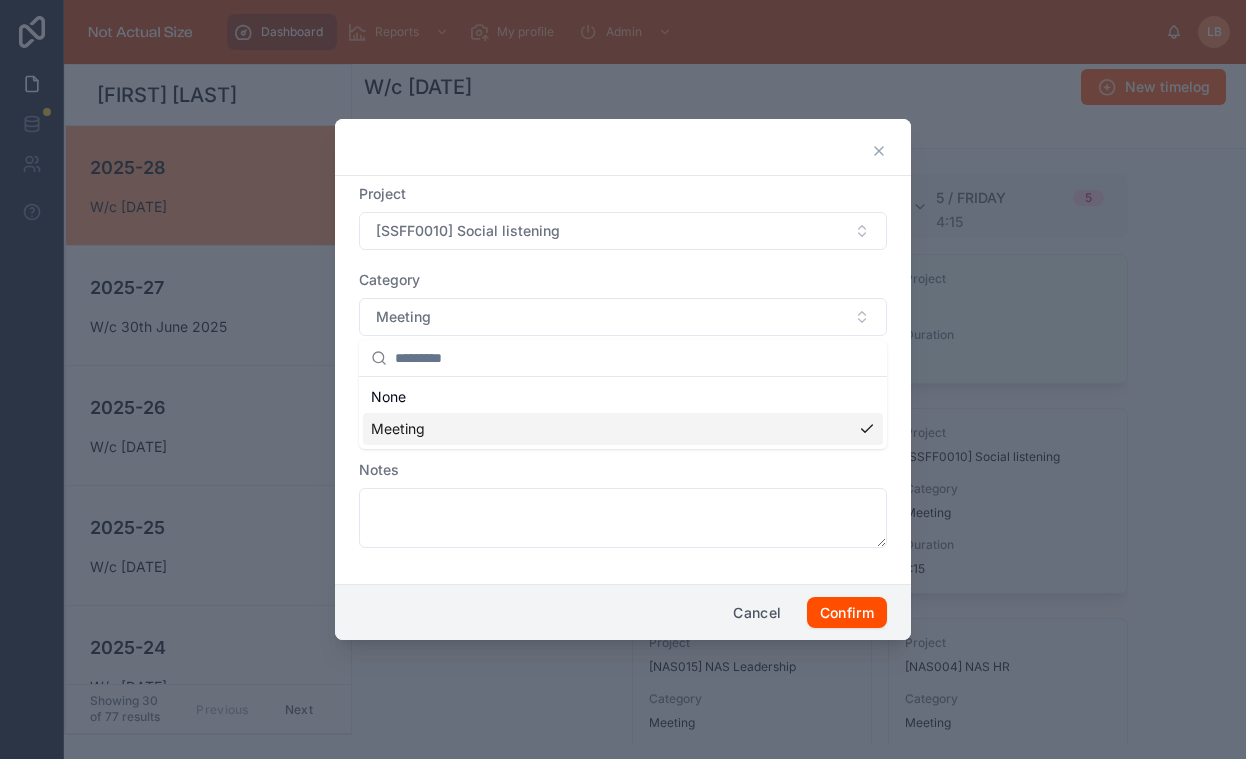 scroll, scrollTop: 0, scrollLeft: 0, axis: both 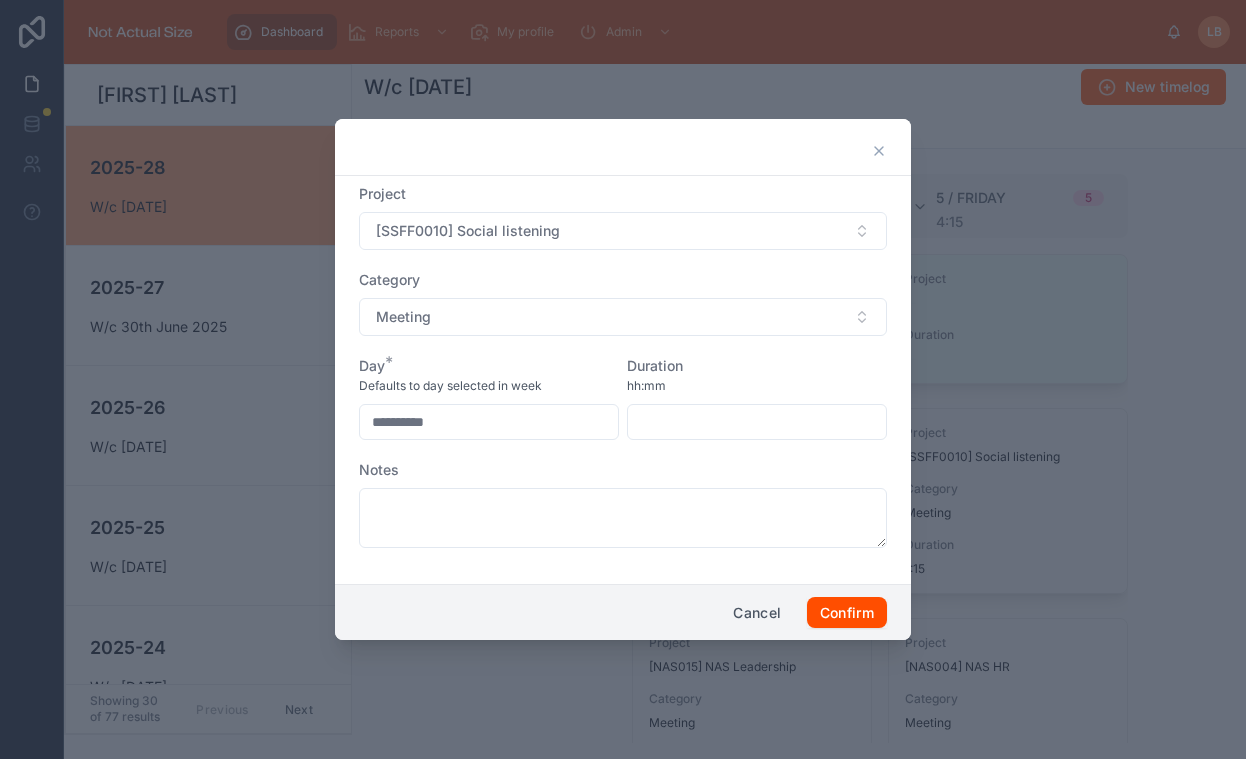 click at bounding box center (757, 422) 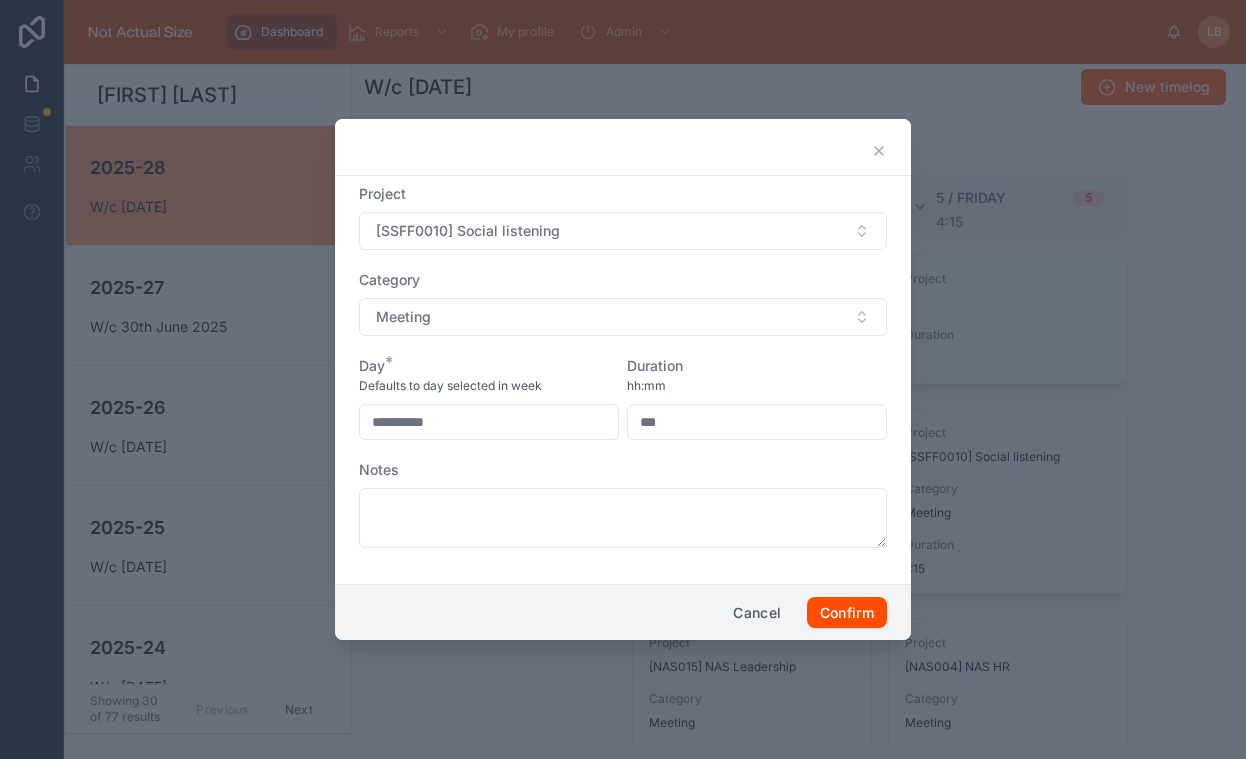 type on "****" 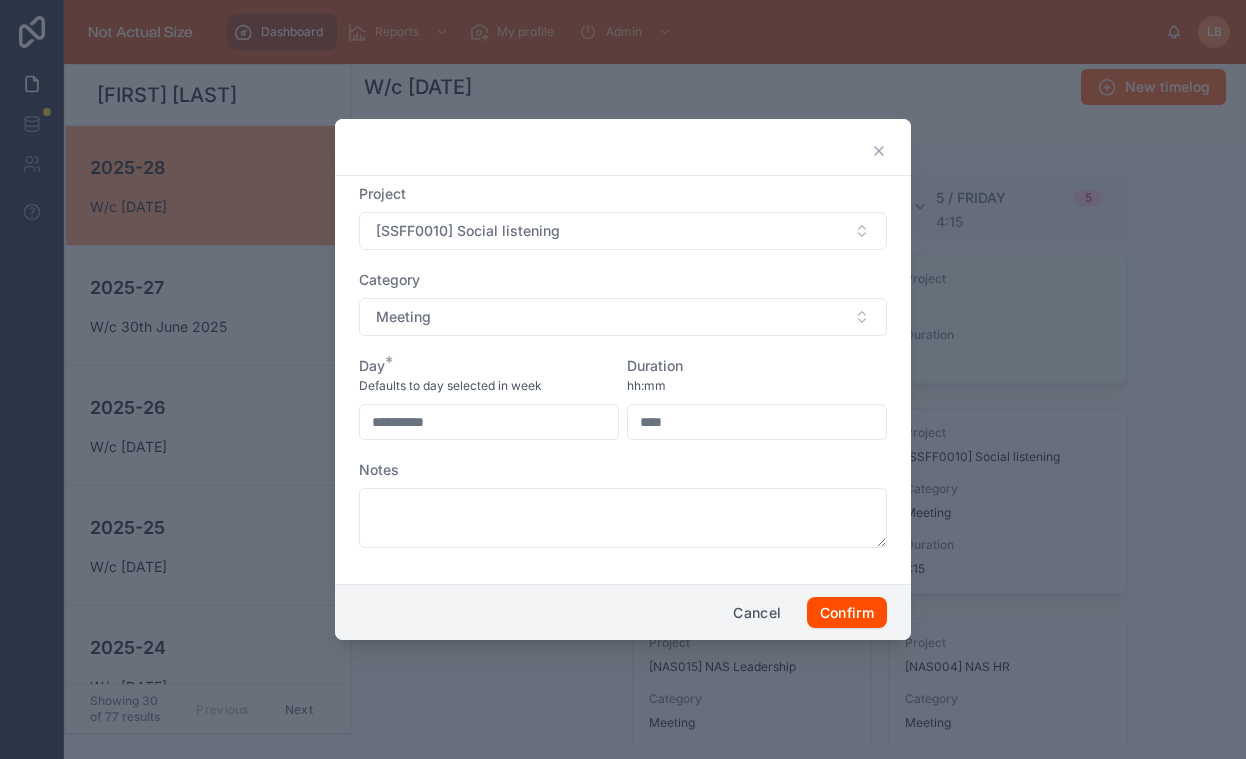 click on "**********" at bounding box center [623, 376] 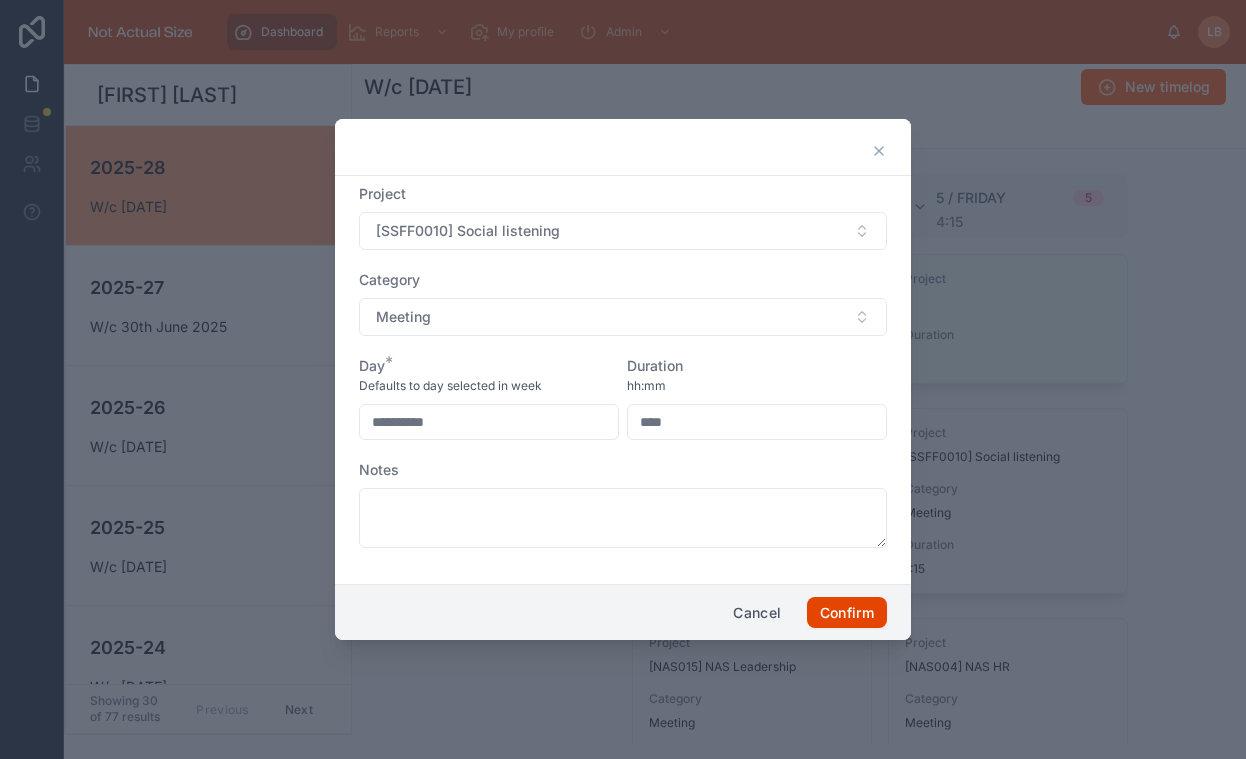 click on "Confirm" at bounding box center [847, 613] 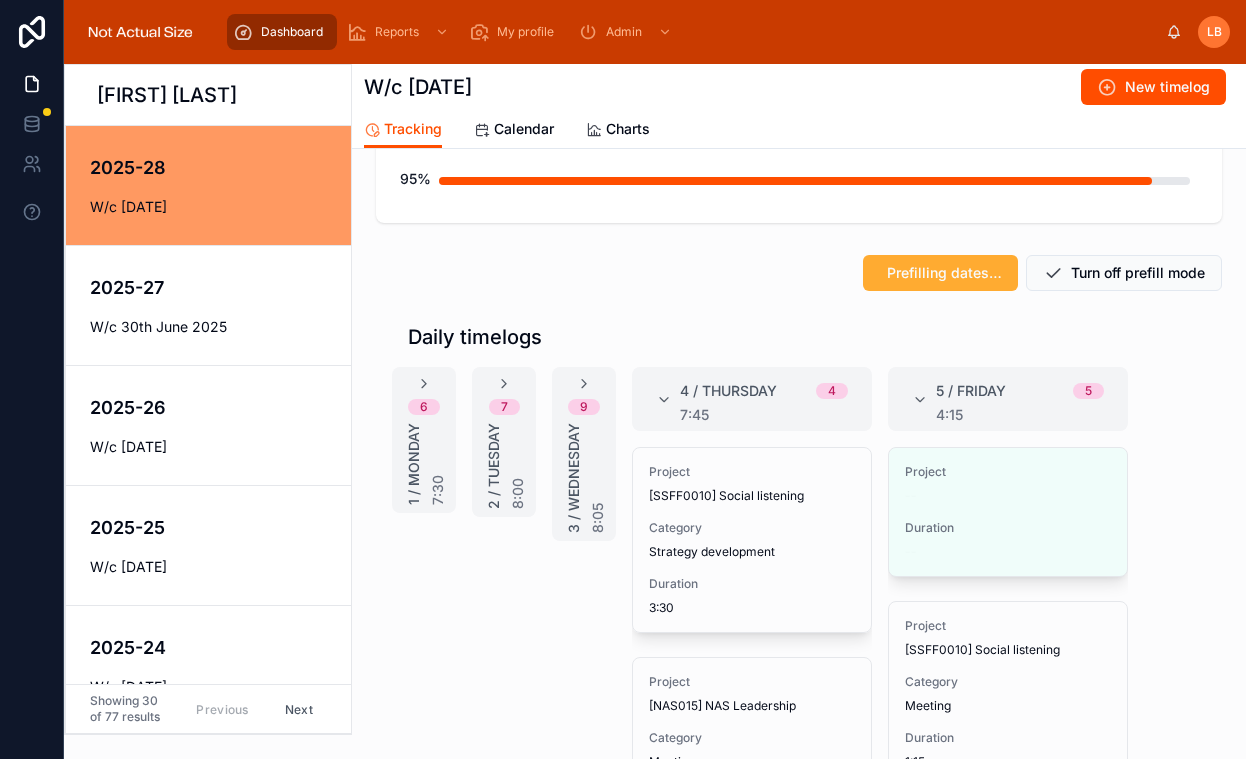 scroll, scrollTop: 178, scrollLeft: 0, axis: vertical 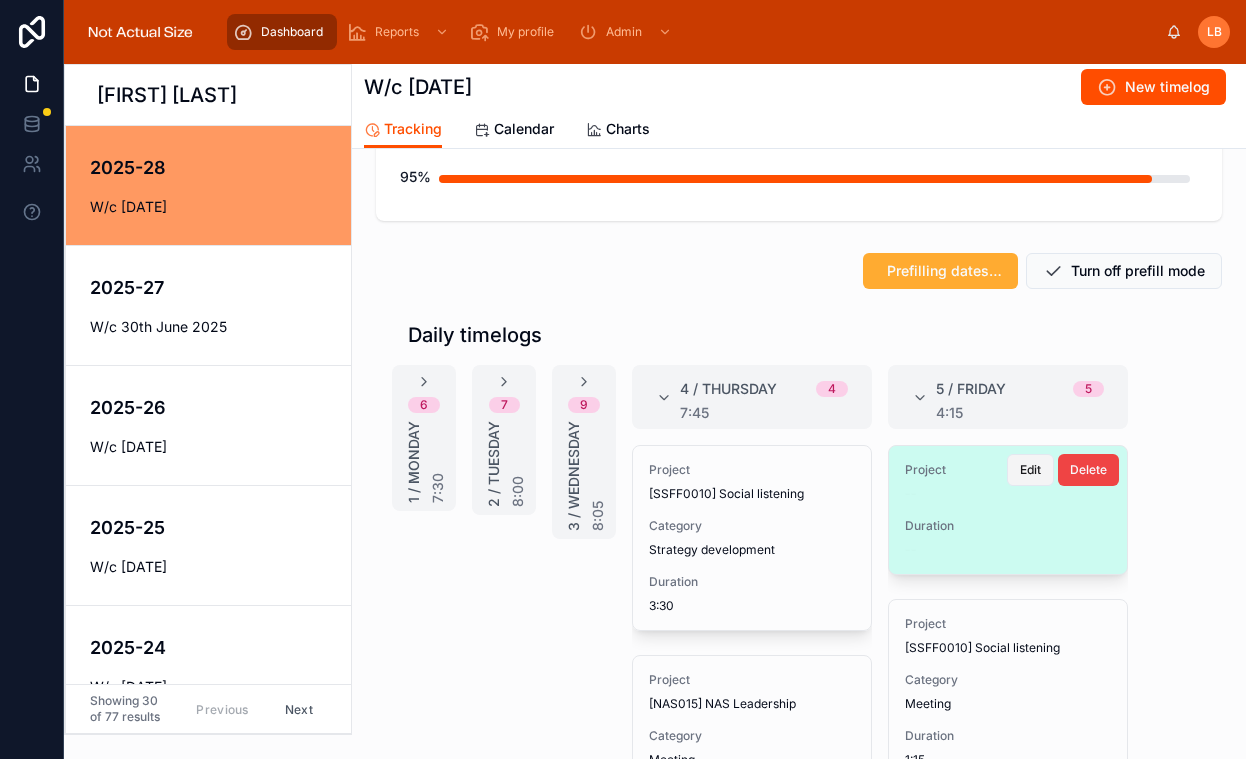 click on "Edit" at bounding box center (1030, 470) 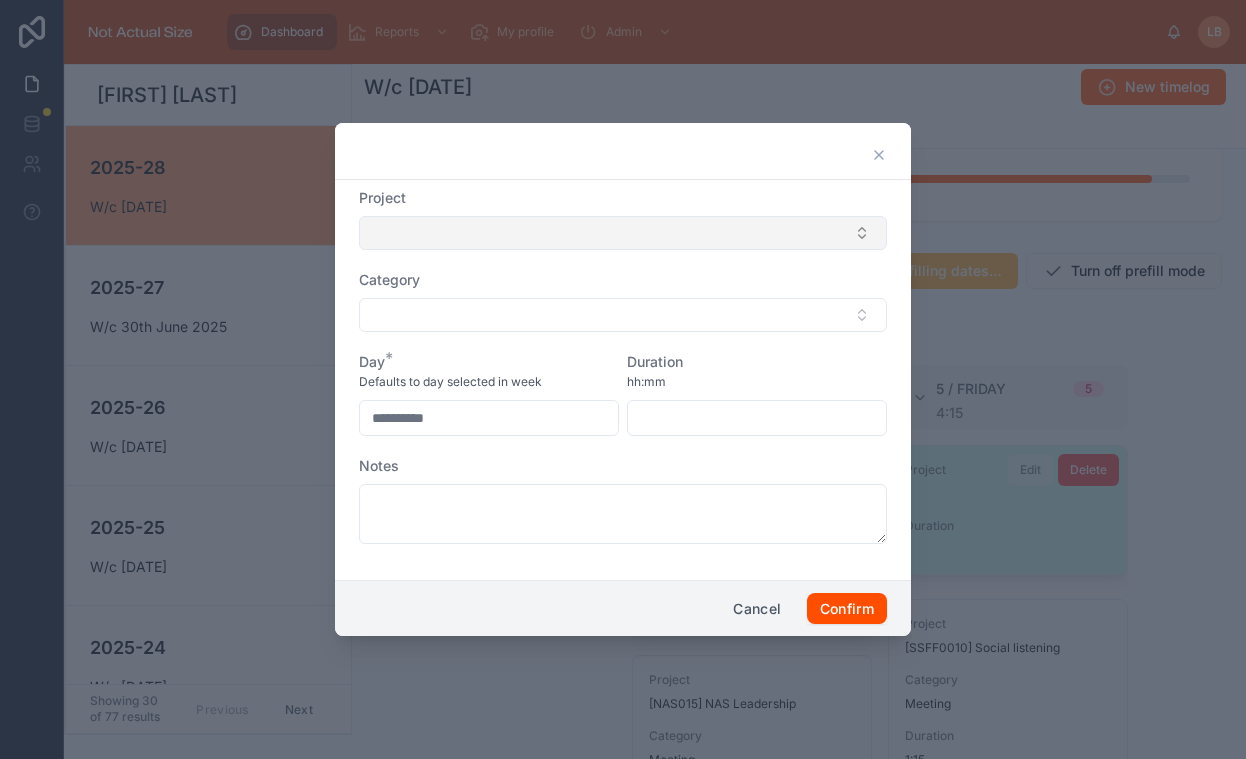 click at bounding box center (623, 233) 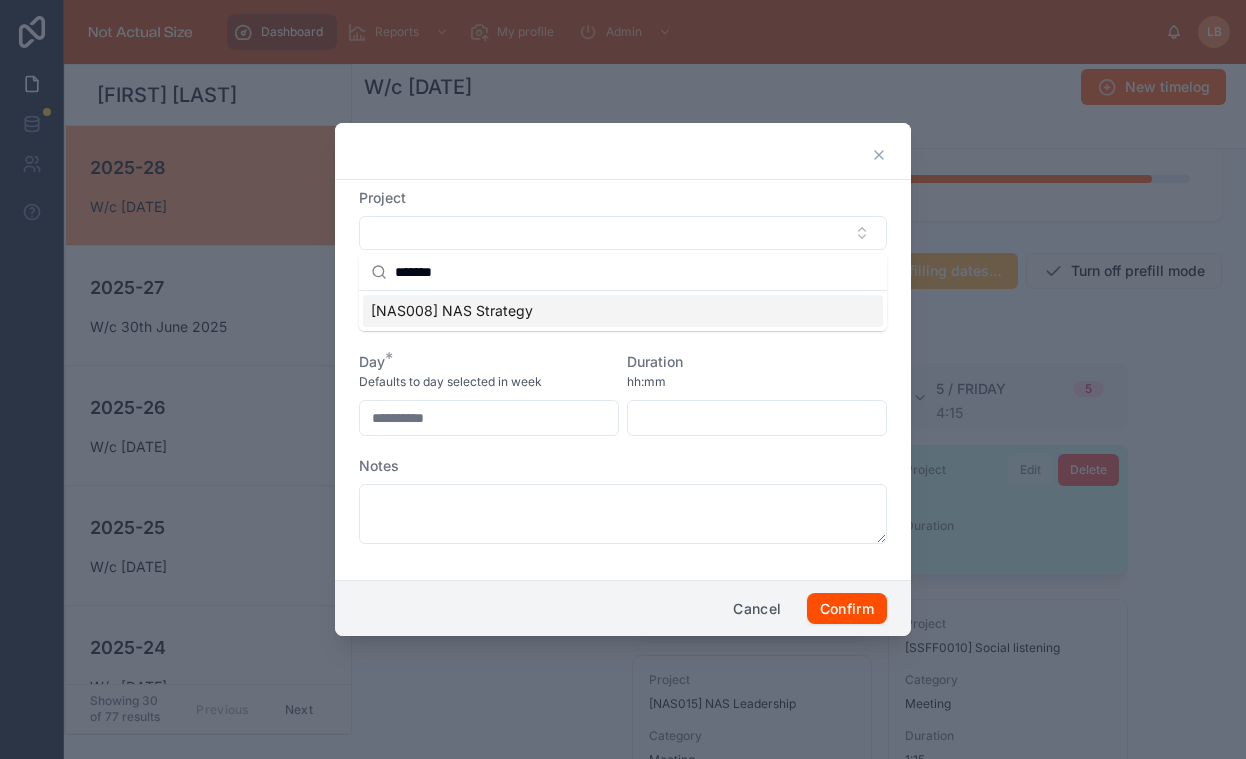 type on "*******" 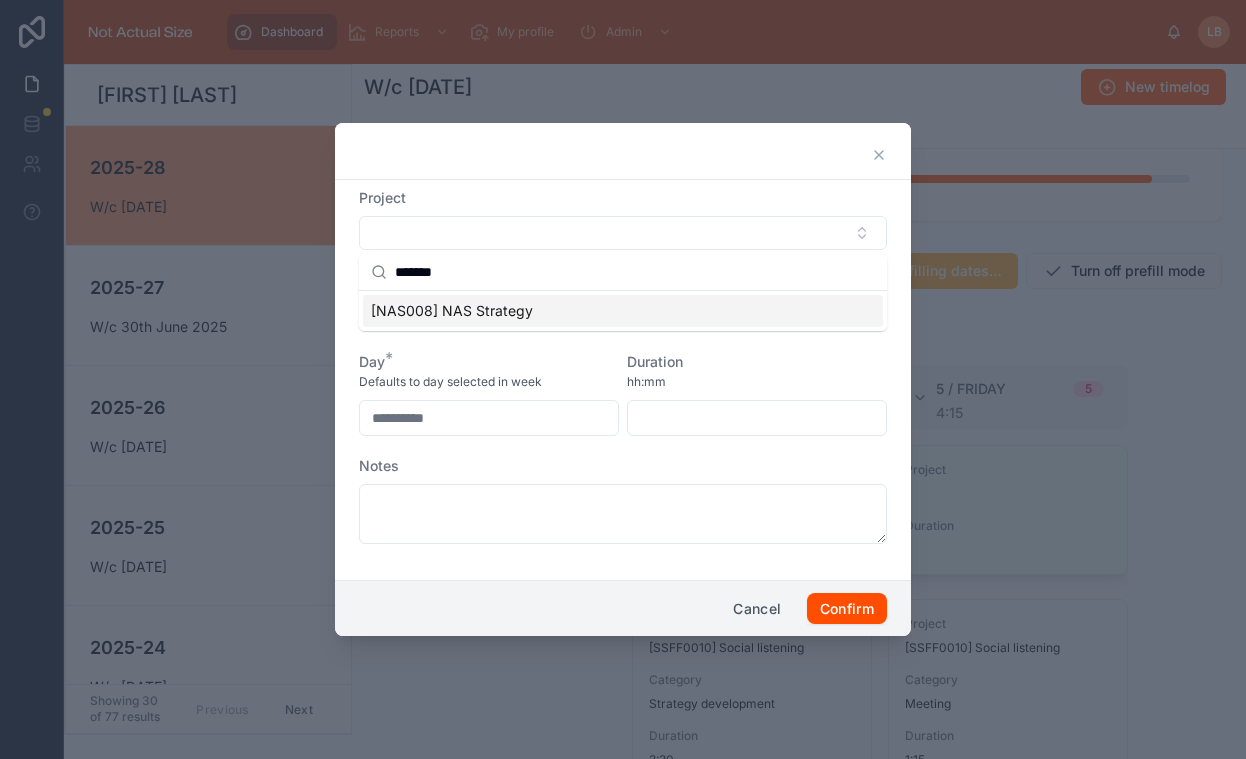 click on "[NAS008] NAS Strategy" at bounding box center (452, 311) 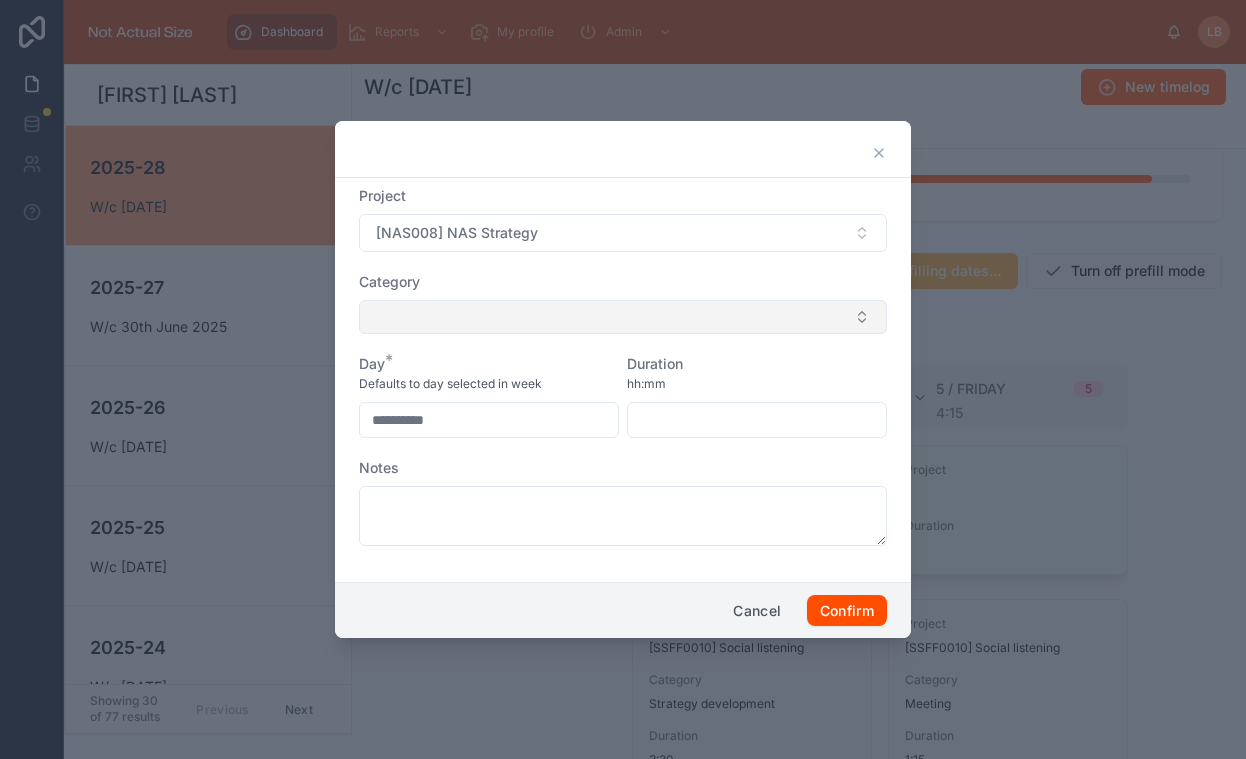 click at bounding box center [623, 317] 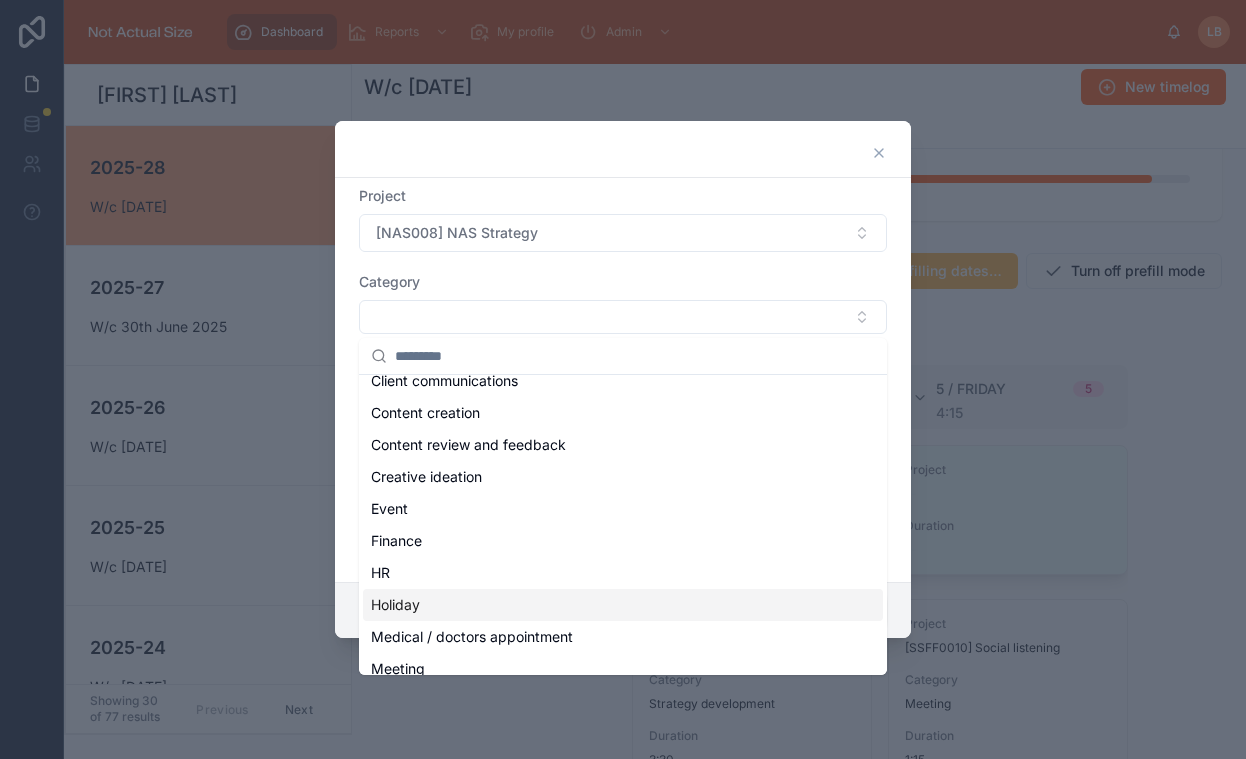 scroll, scrollTop: 94, scrollLeft: 0, axis: vertical 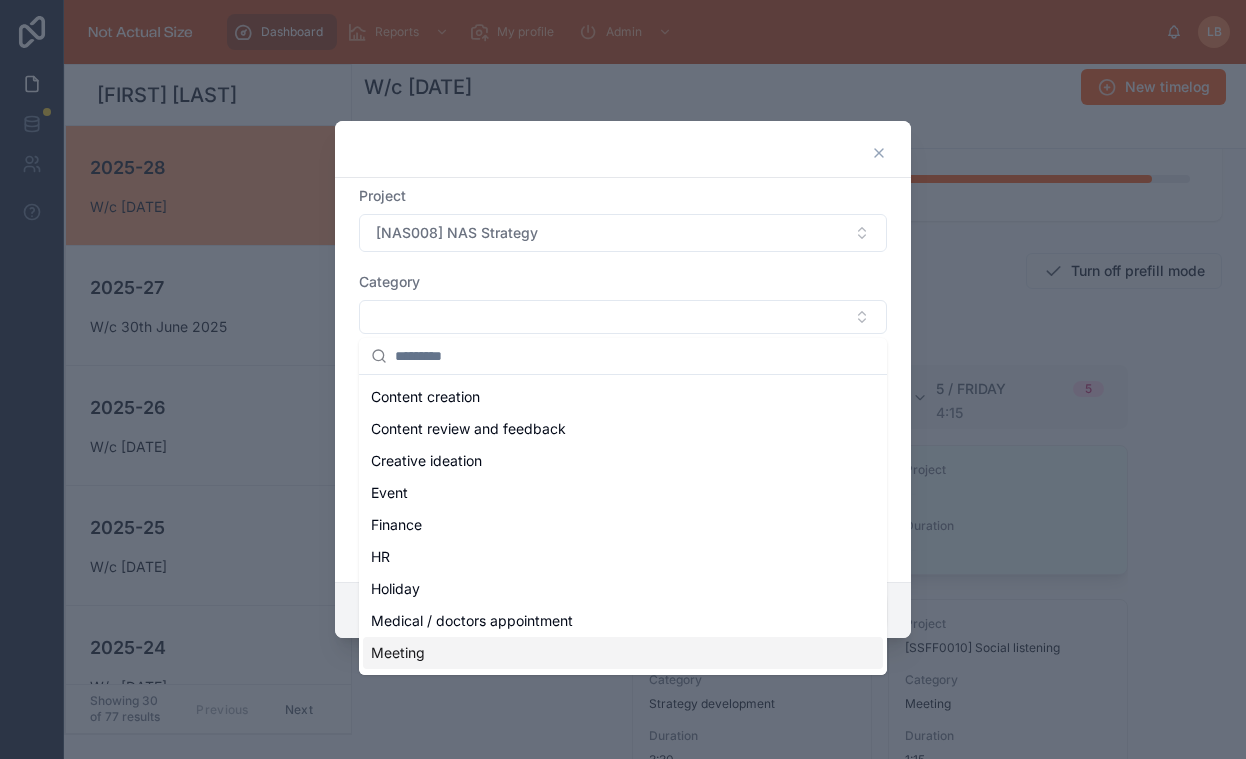 click on "Meeting" at bounding box center (623, 653) 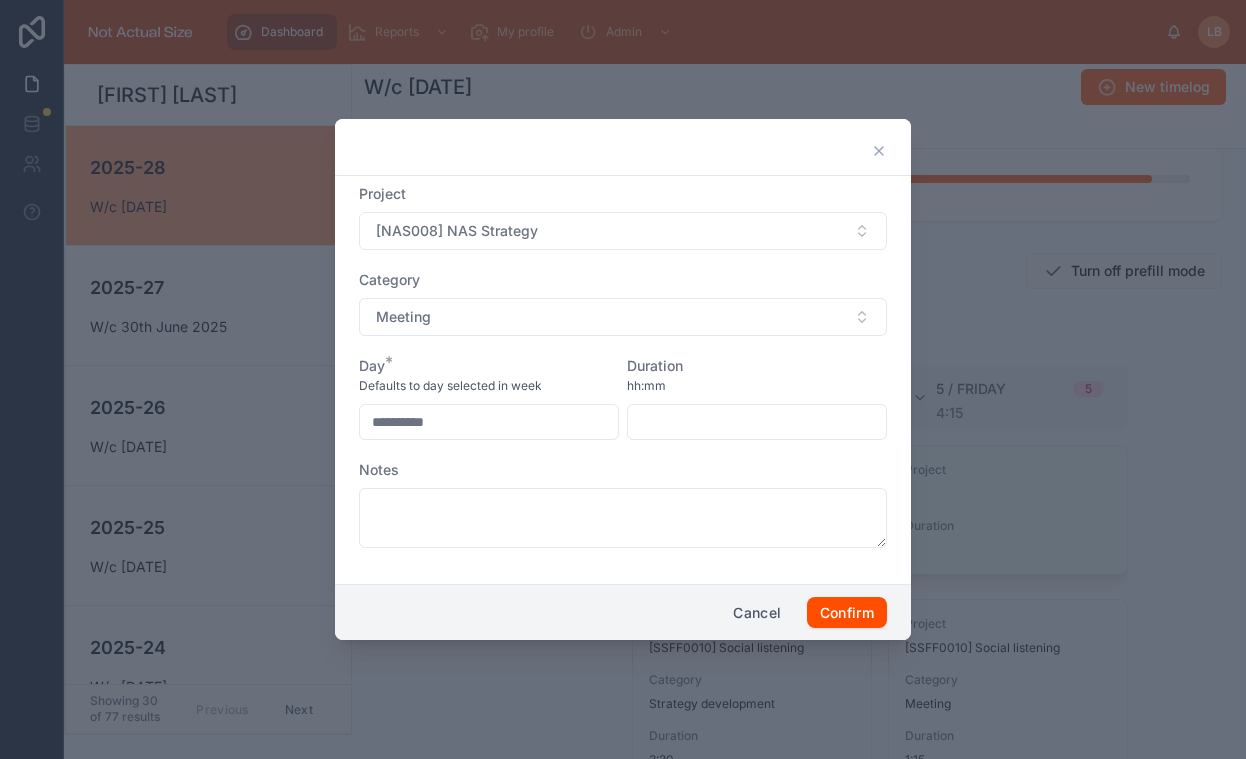 click on "Duration hh:mm" at bounding box center (757, 398) 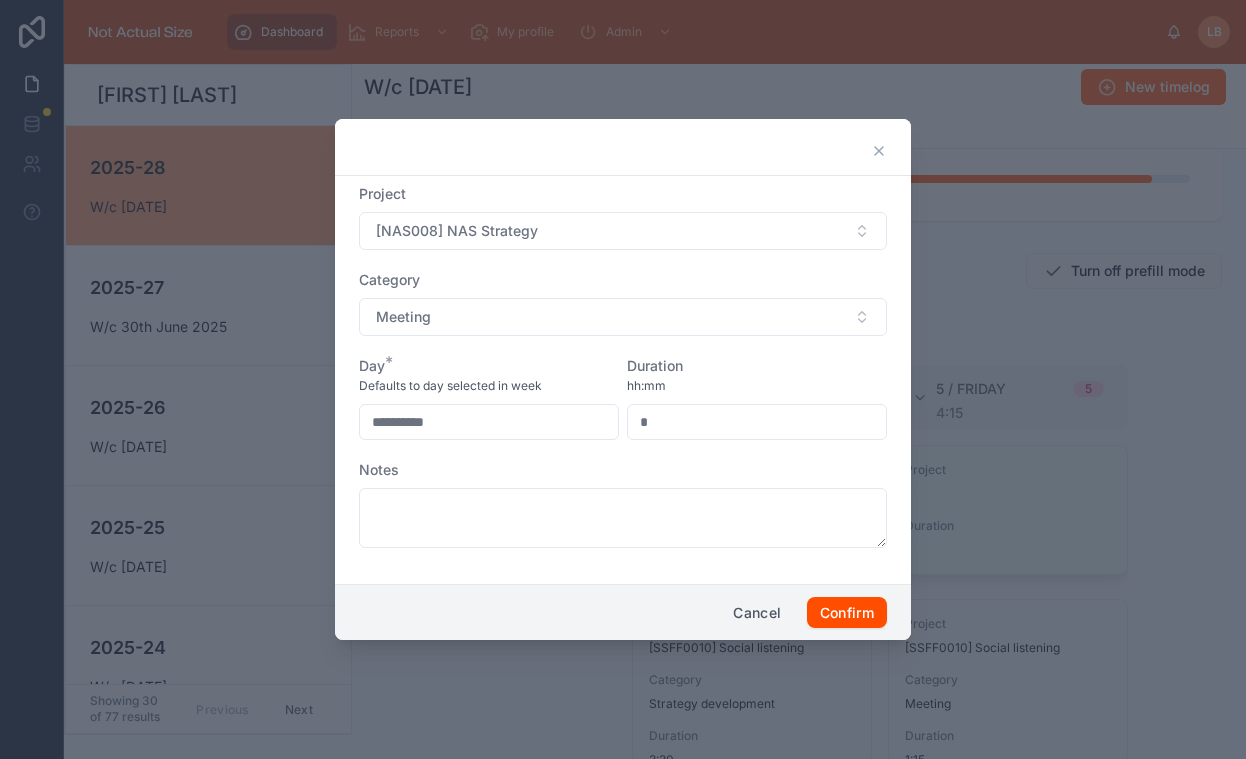 type on "****" 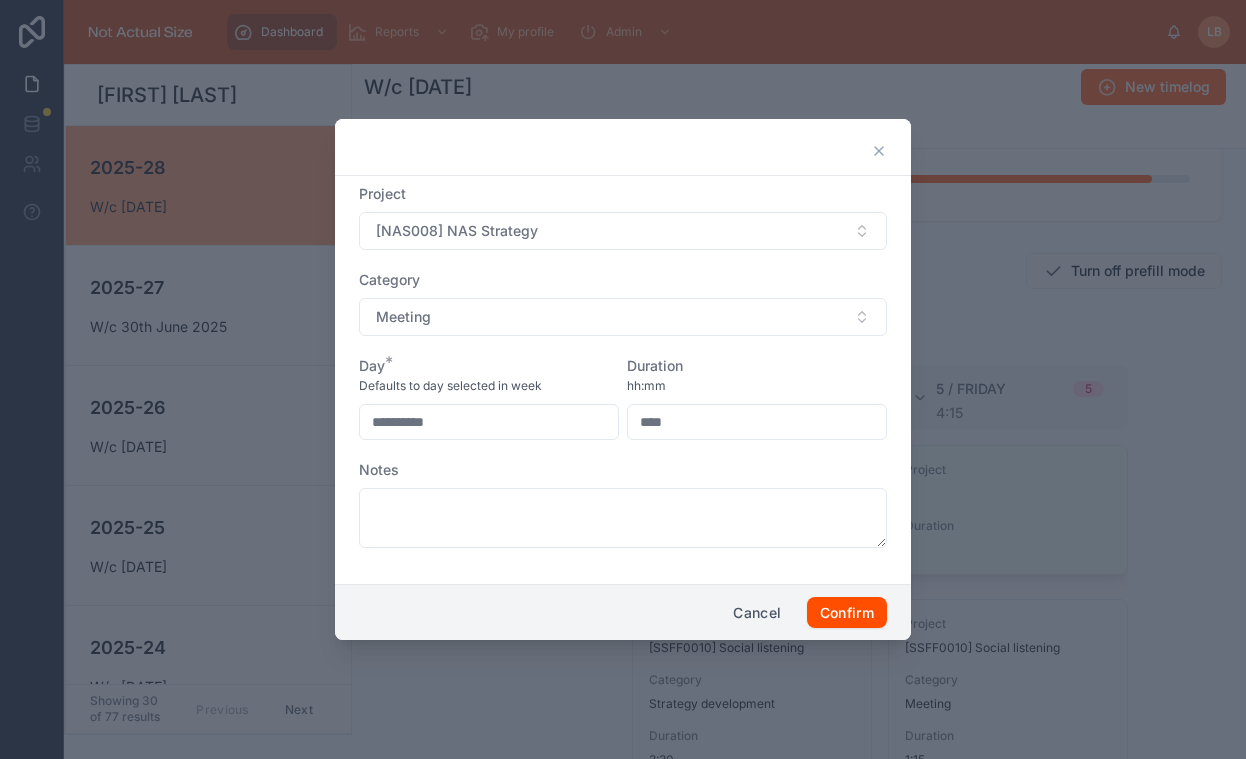 click on "Duration" at bounding box center [757, 366] 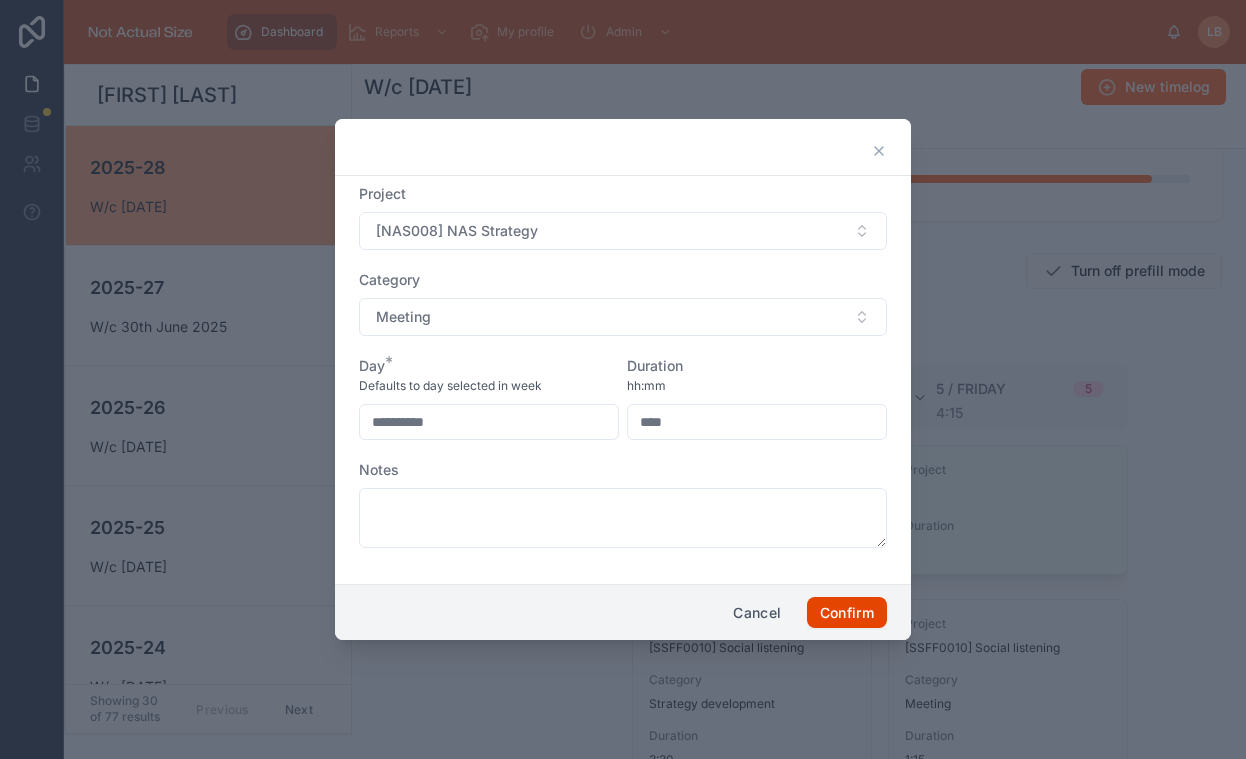 click on "Confirm" at bounding box center (847, 613) 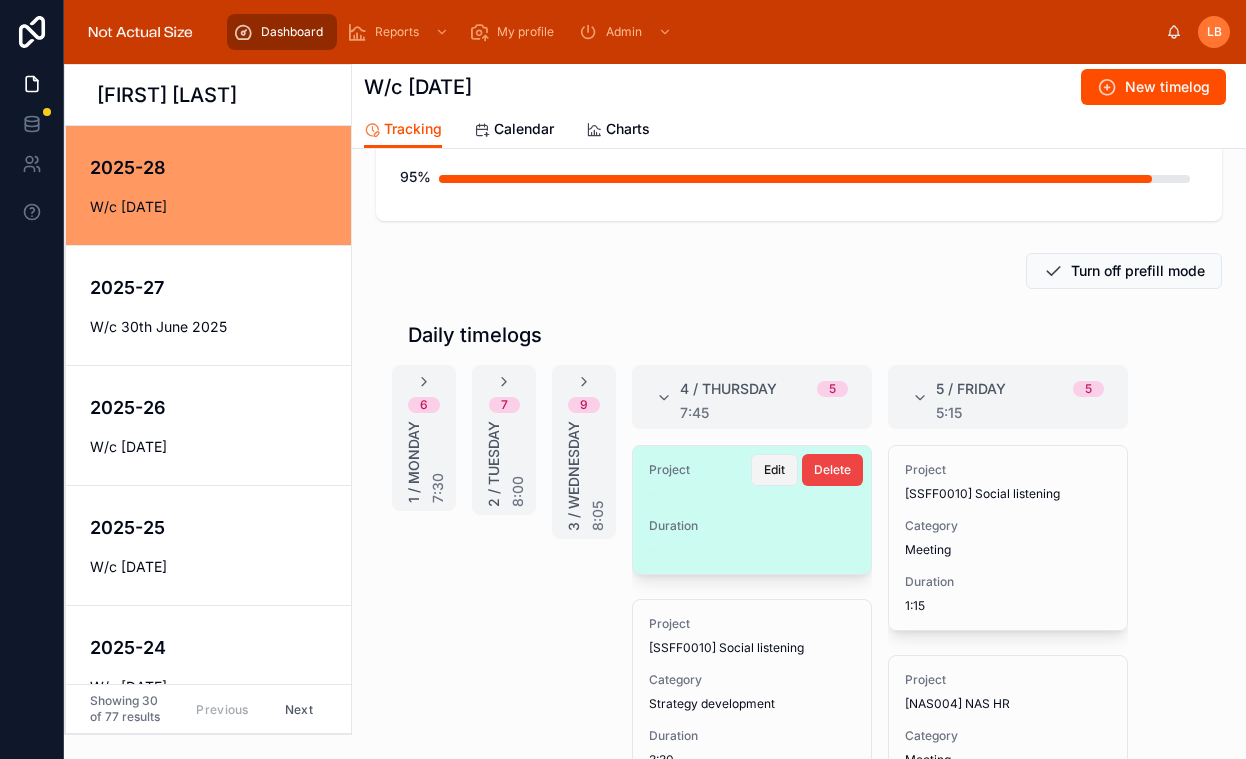 click on "Edit" at bounding box center [774, 470] 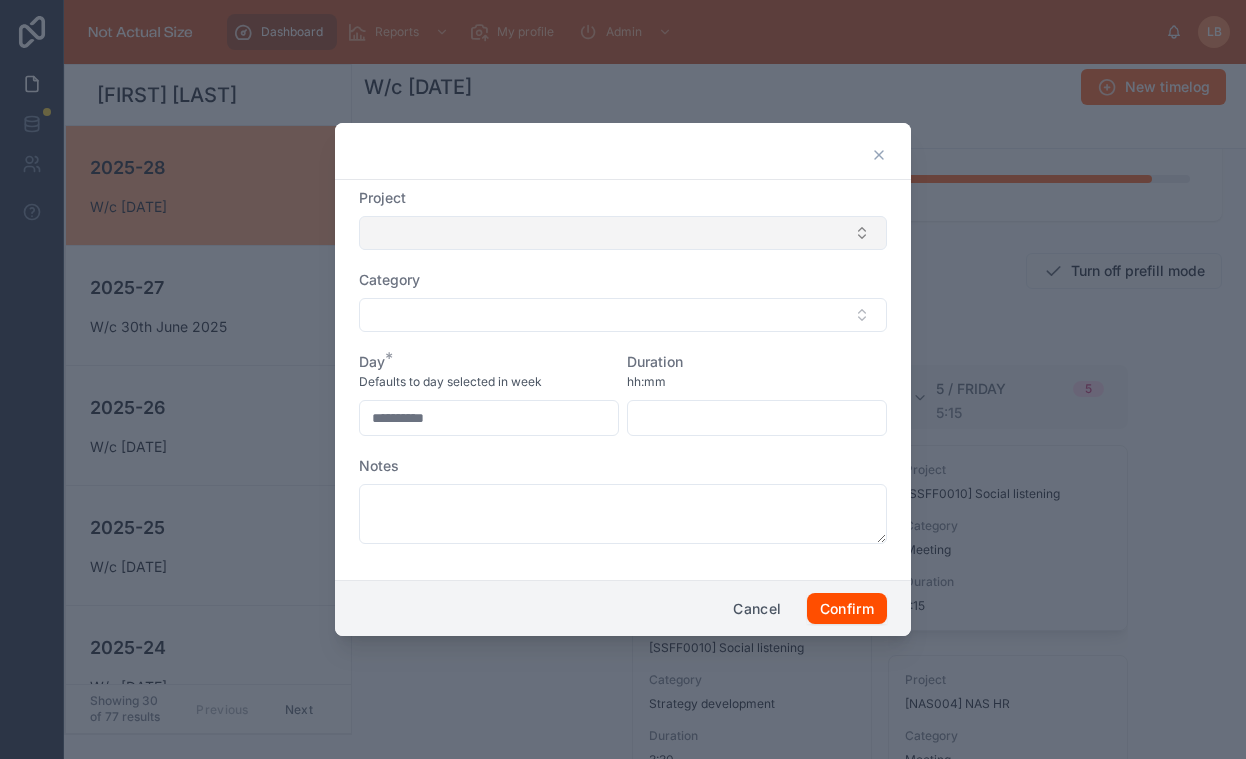 click at bounding box center (623, 233) 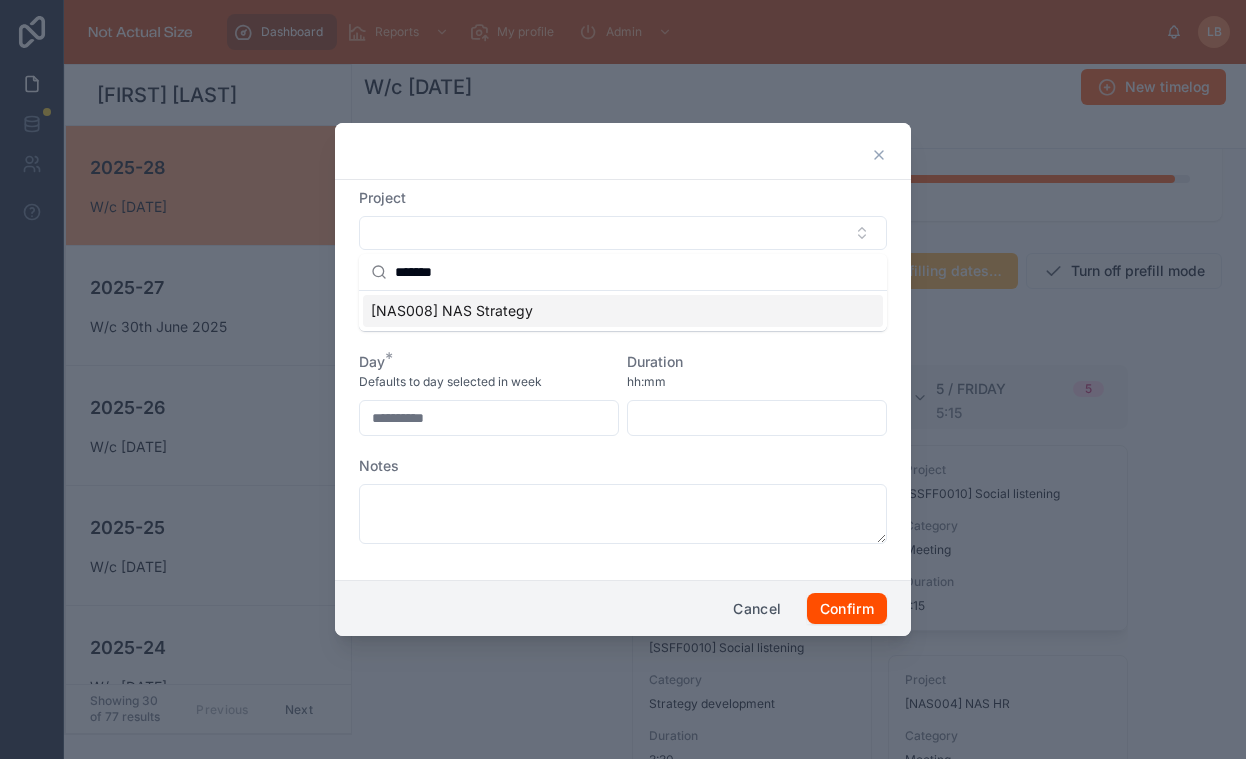 type on "*******" 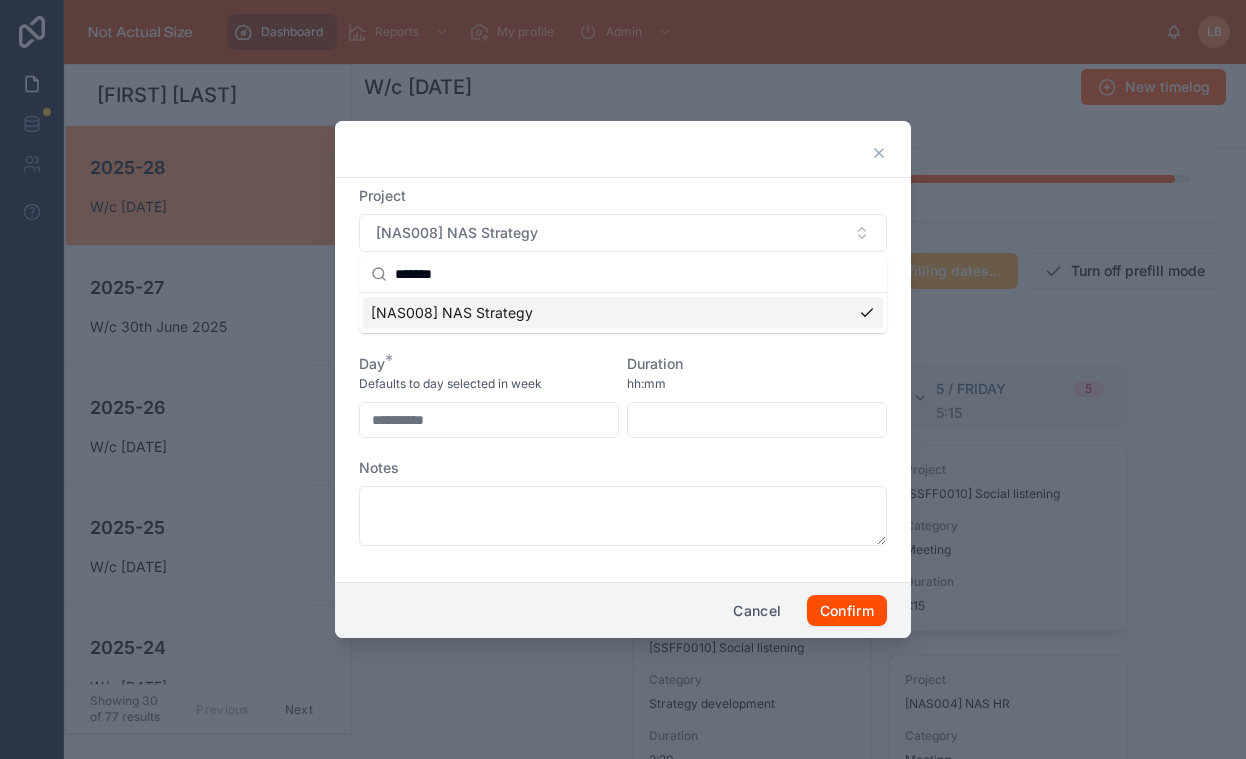 click at bounding box center (623, 317) 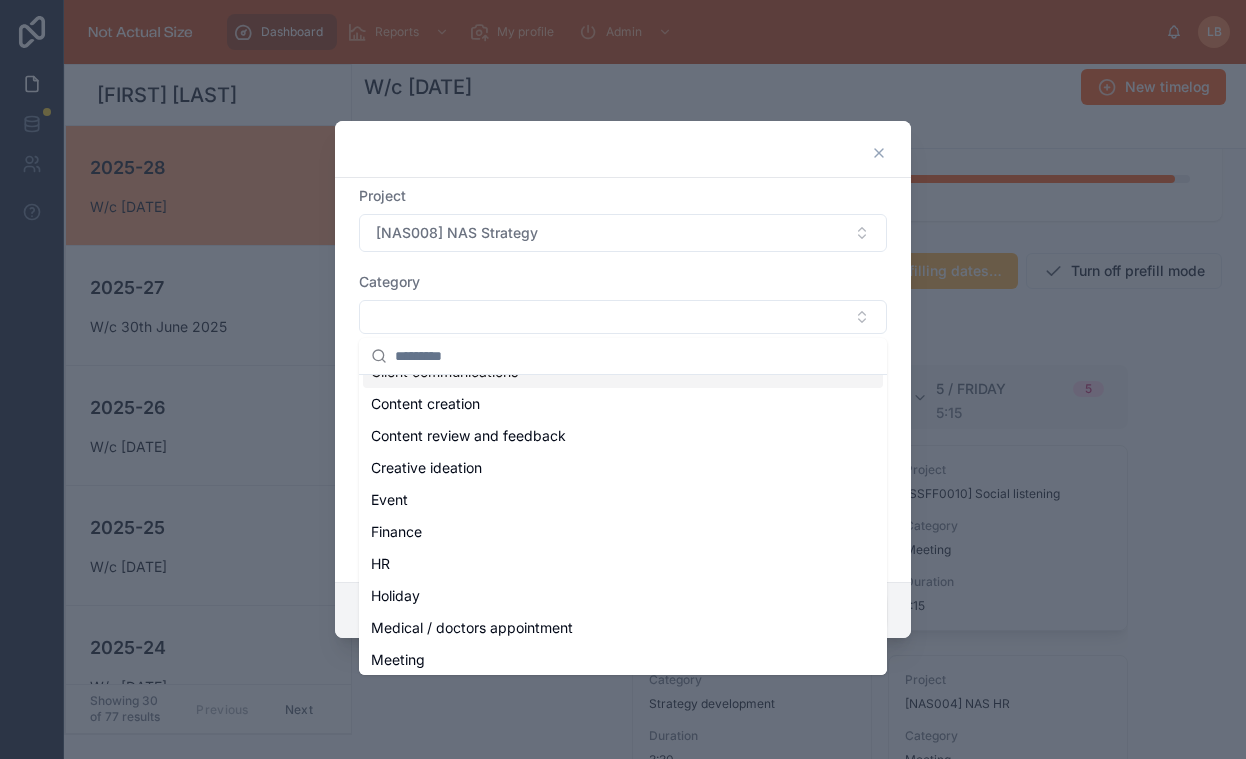 scroll, scrollTop: 101, scrollLeft: 0, axis: vertical 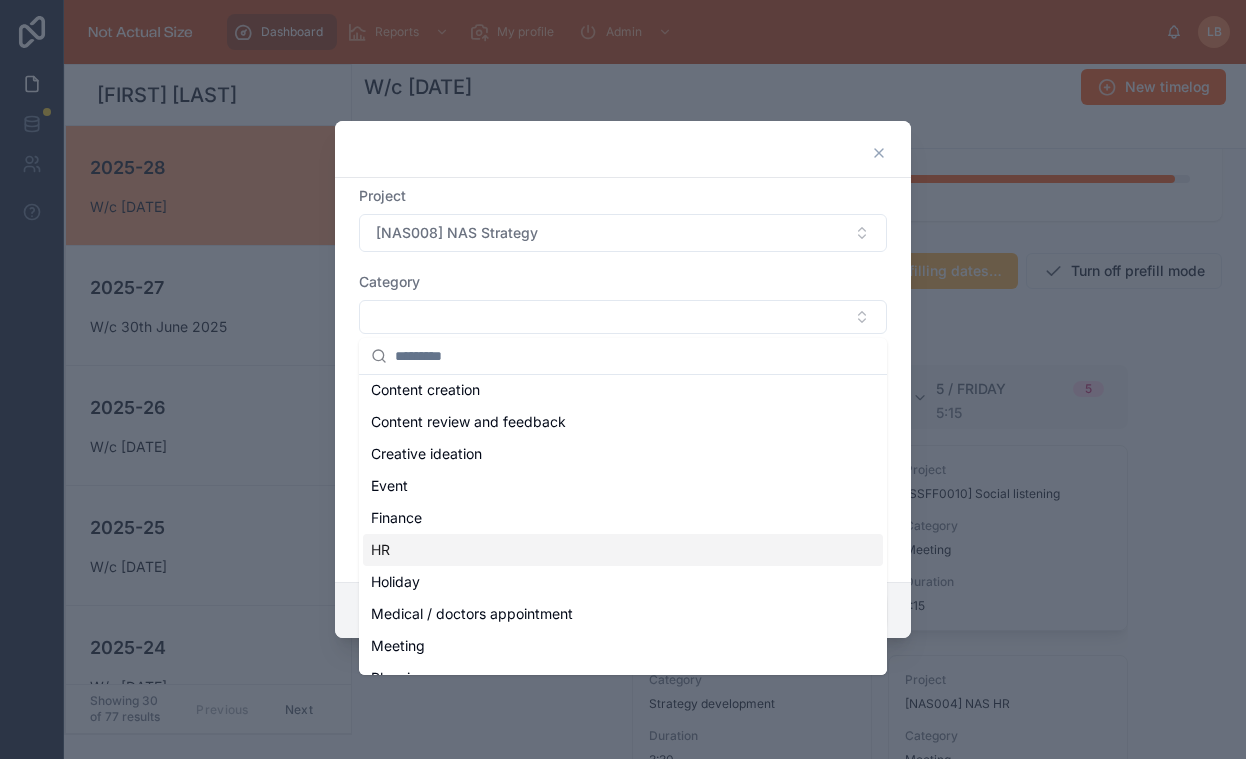 click on "HR" at bounding box center [623, 550] 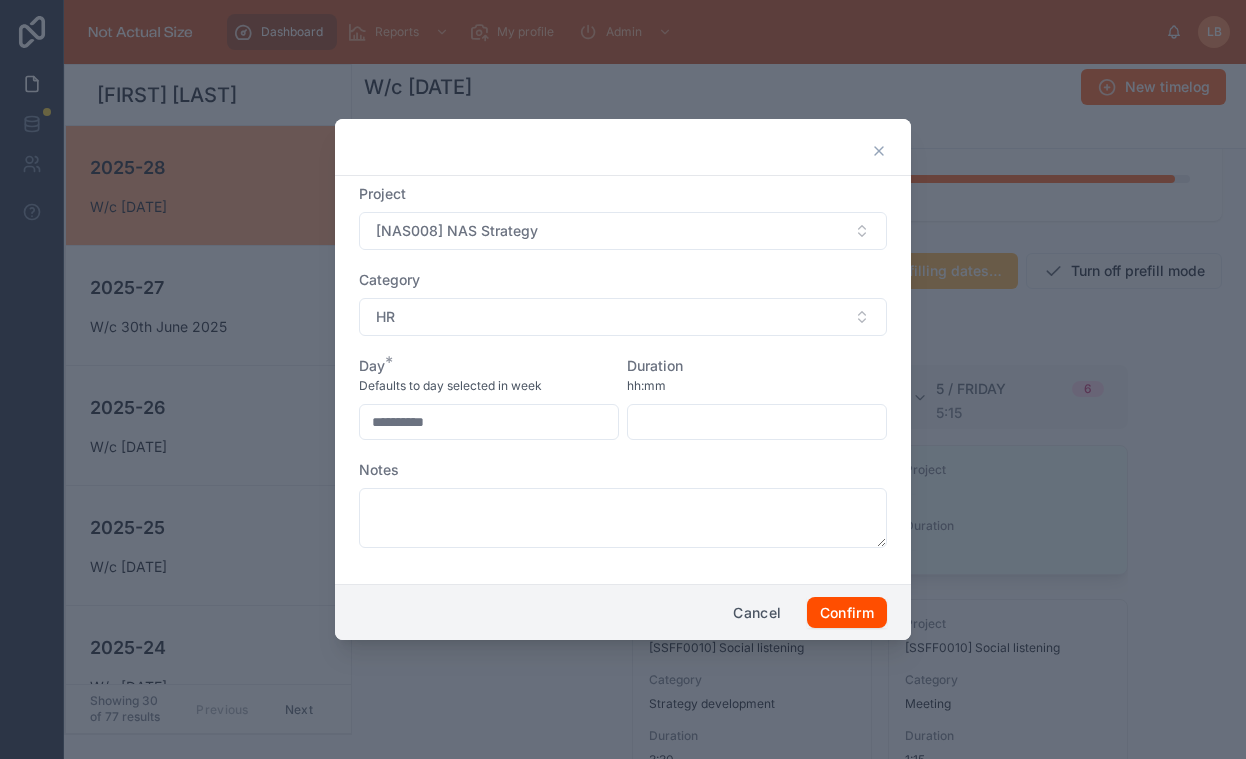 click at bounding box center (757, 422) 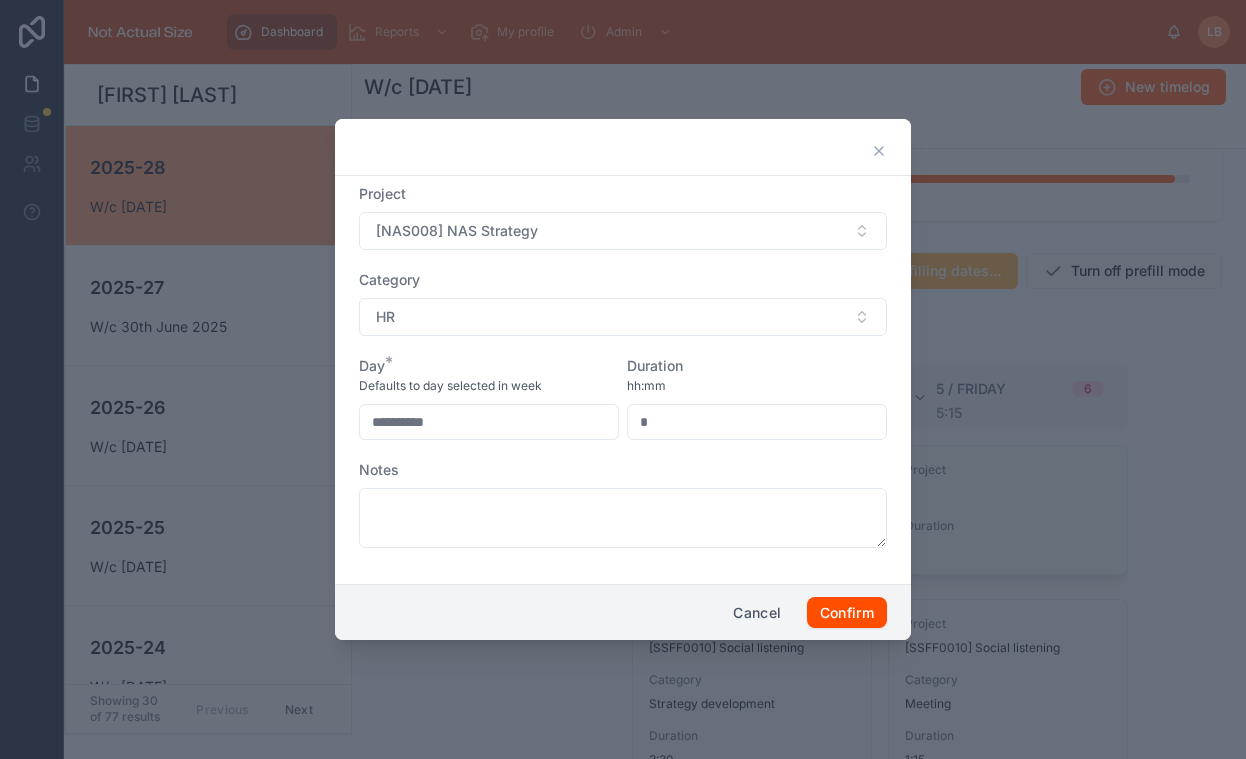 type on "****" 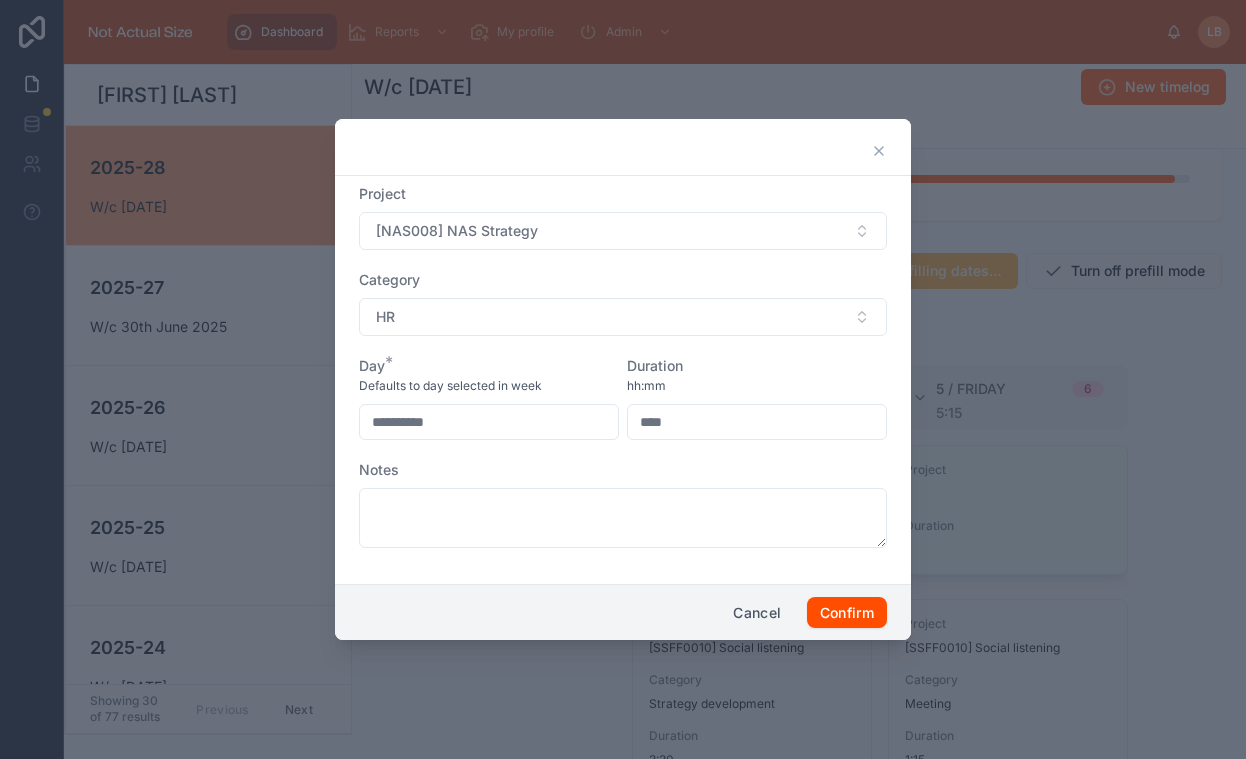 drag, startPoint x: 735, startPoint y: 371, endPoint x: 737, endPoint y: 395, distance: 24.083189 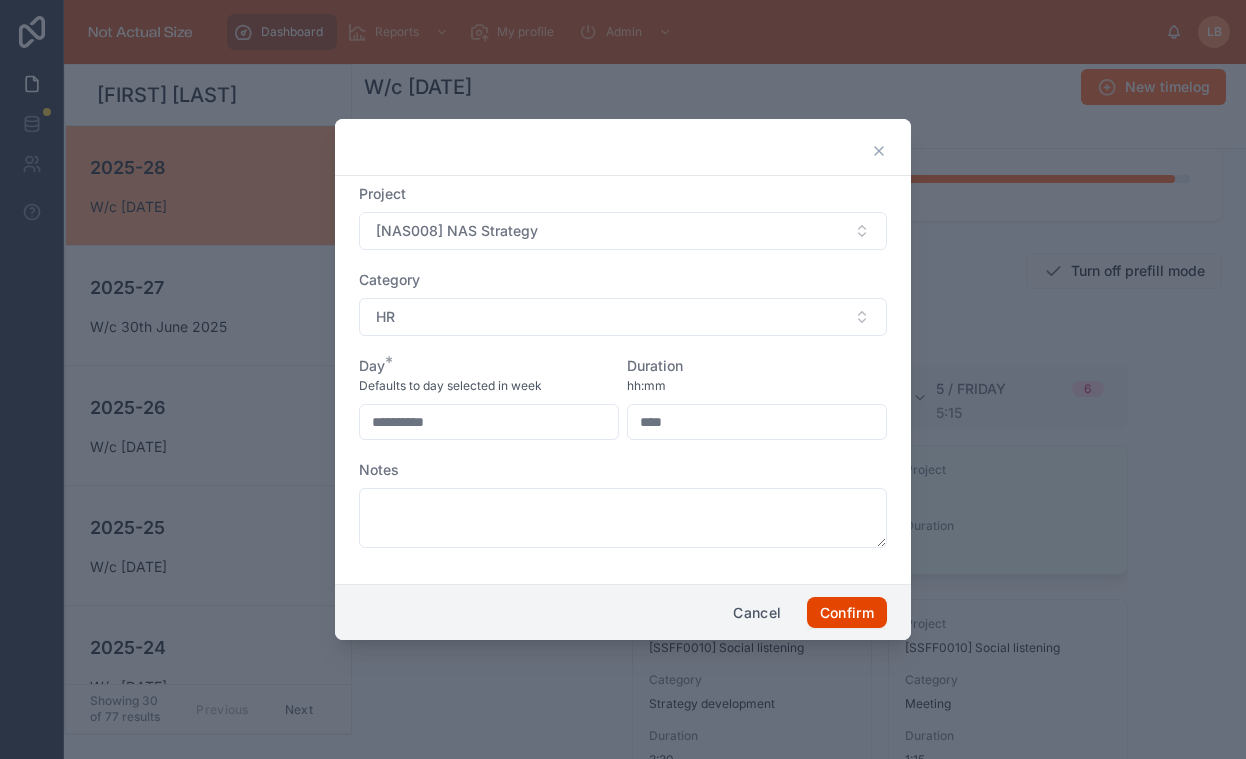 click on "Confirm" at bounding box center [847, 613] 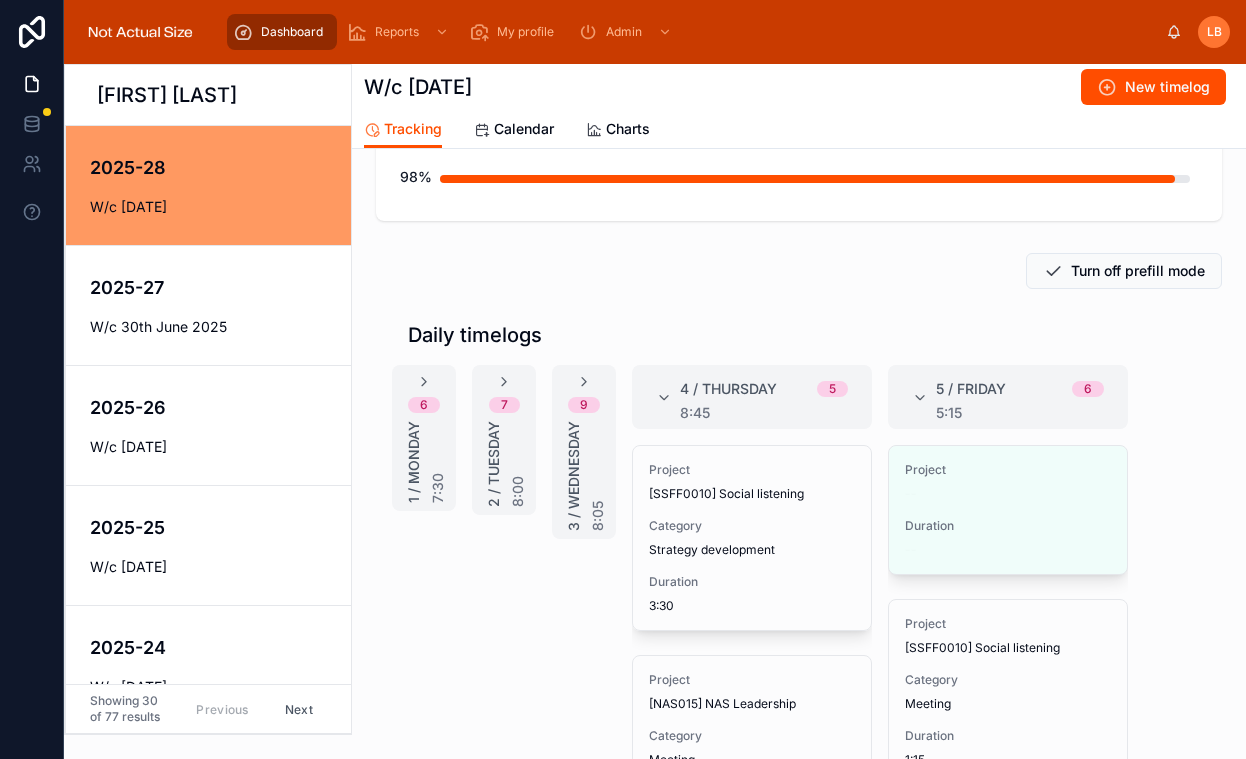 click on "[NUMBER] / [DAY] [NUMBER] [TIME]" at bounding box center [752, 397] 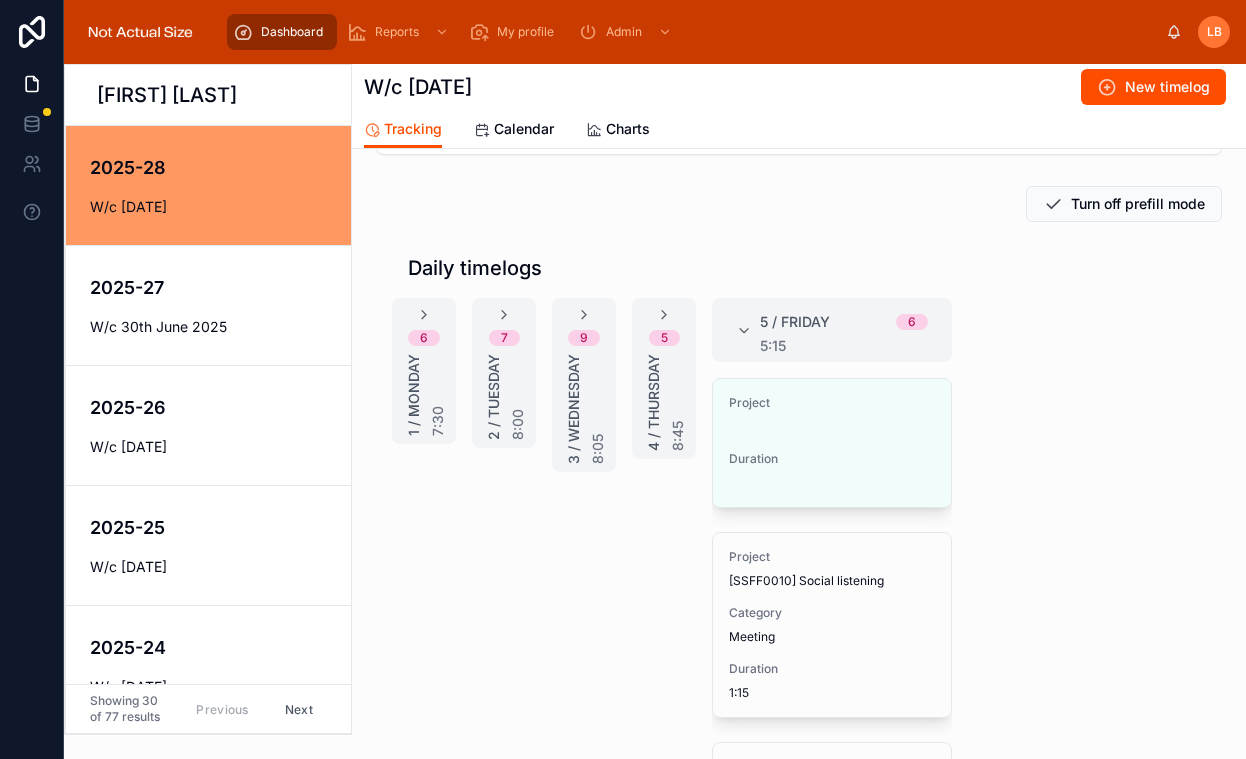 scroll, scrollTop: 246, scrollLeft: 0, axis: vertical 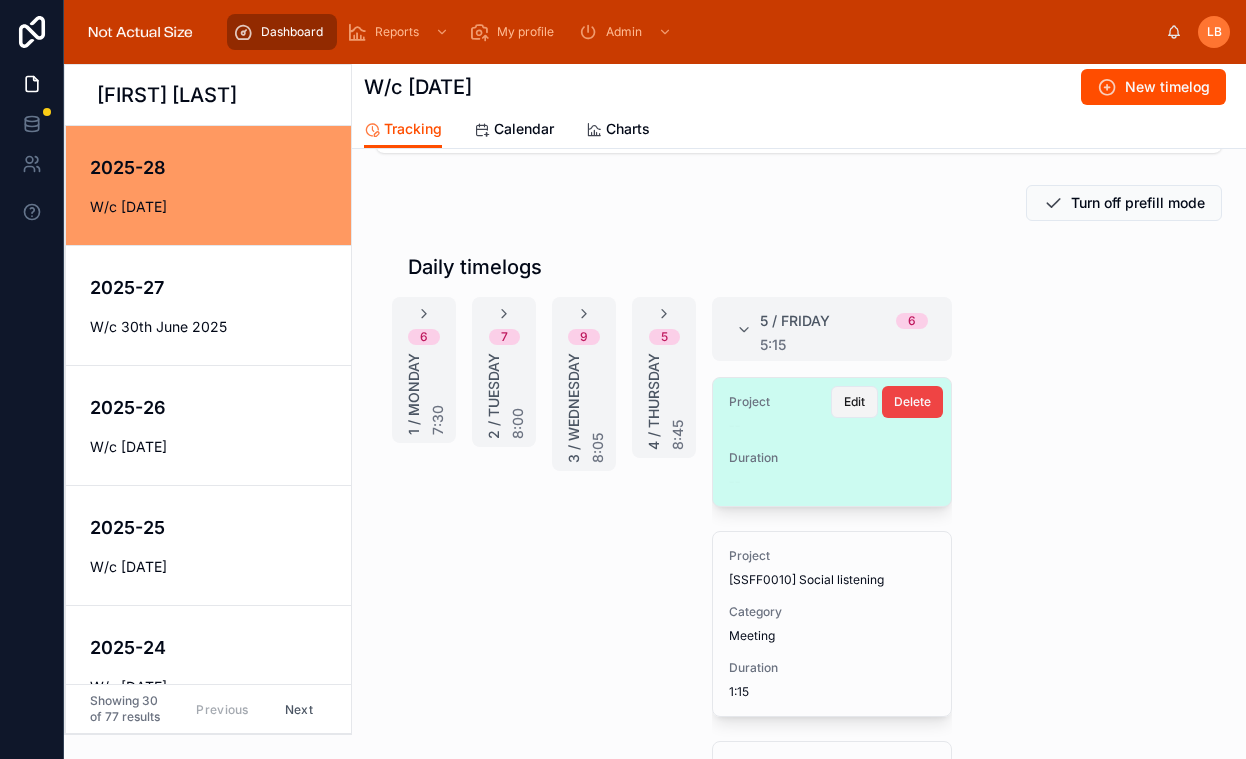 click on "Edit" at bounding box center [854, 402] 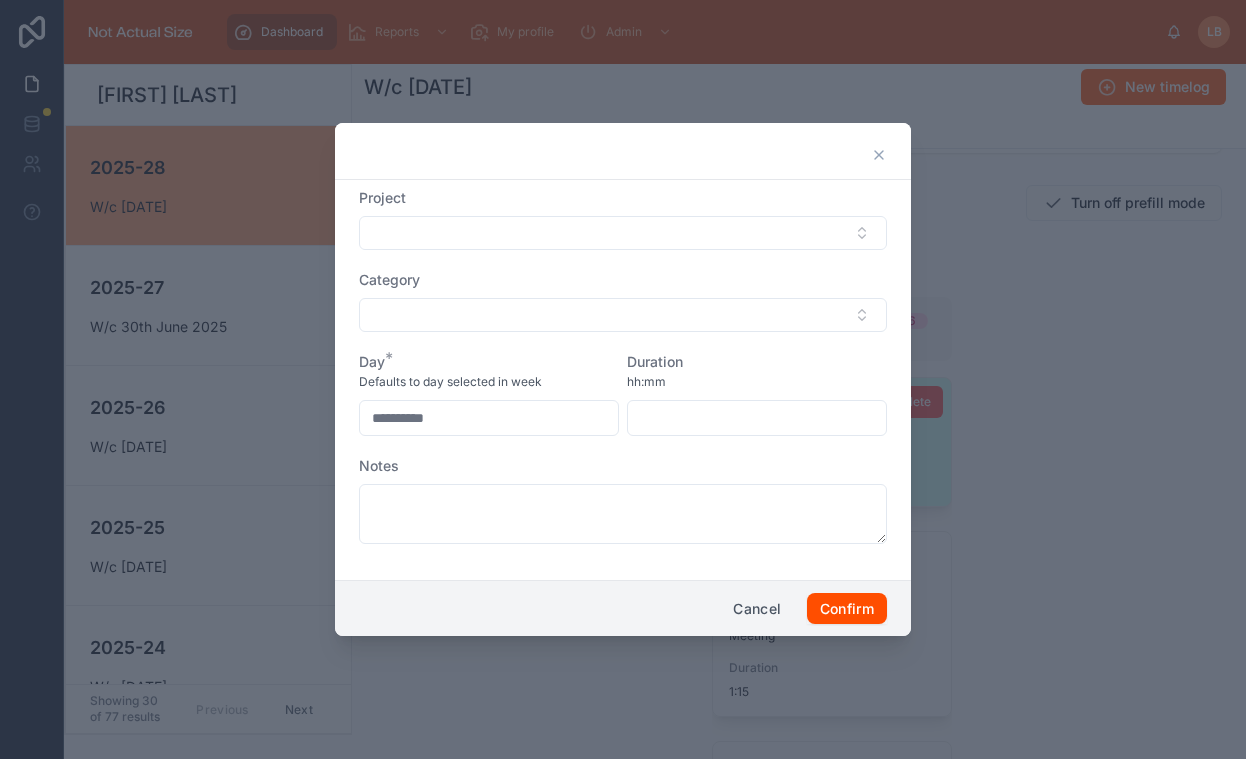 click 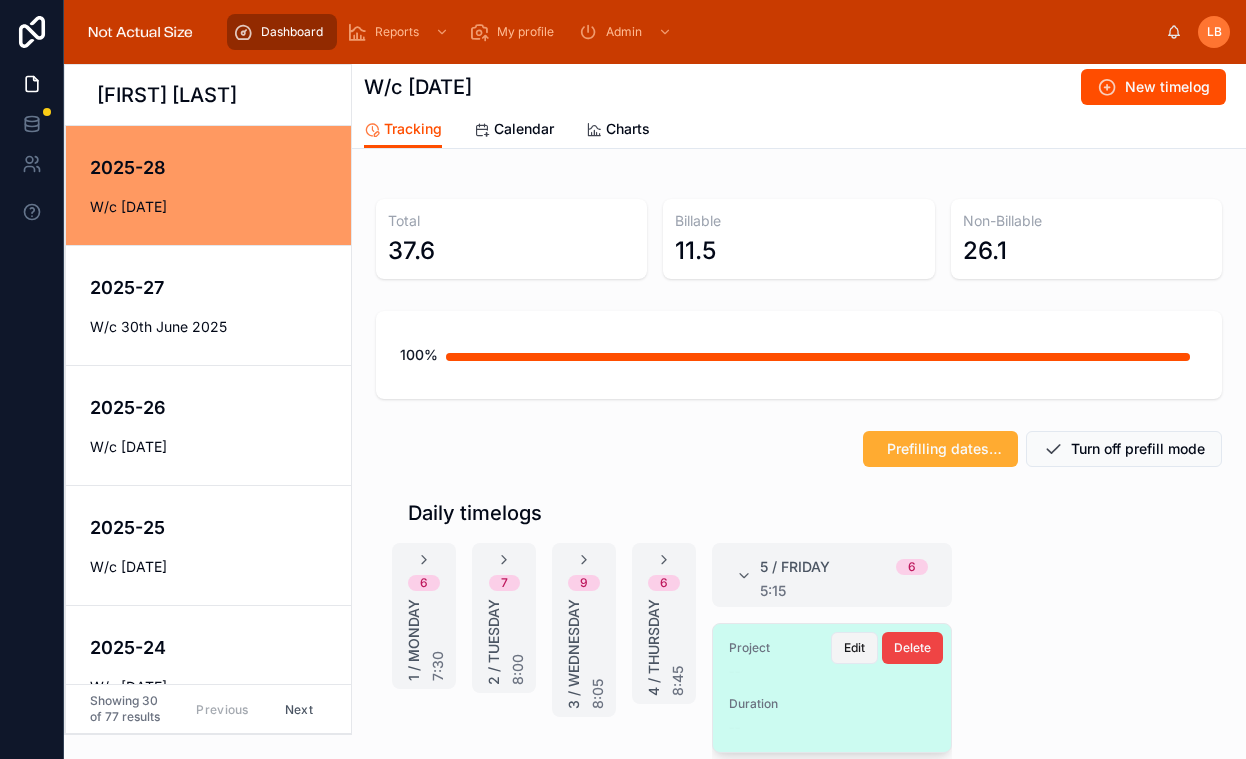 click on "Edit" at bounding box center (854, 648) 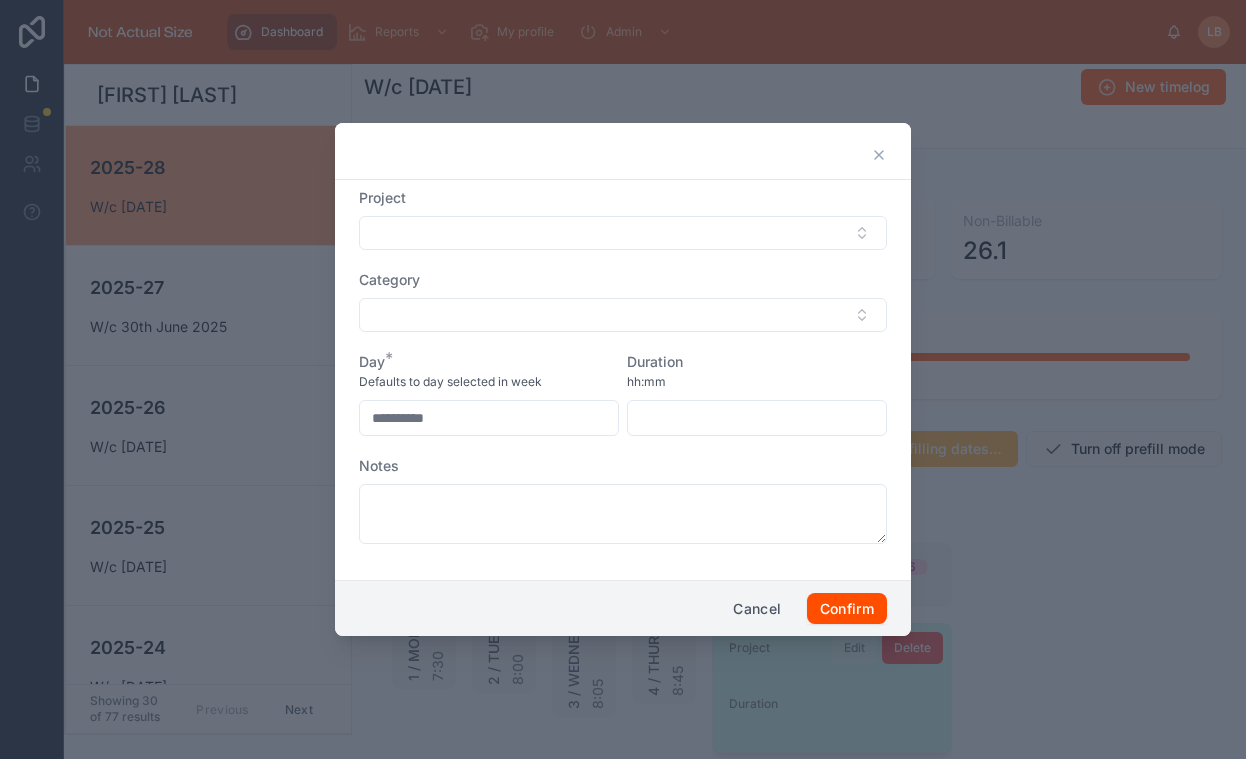 click on "**********" at bounding box center (623, 376) 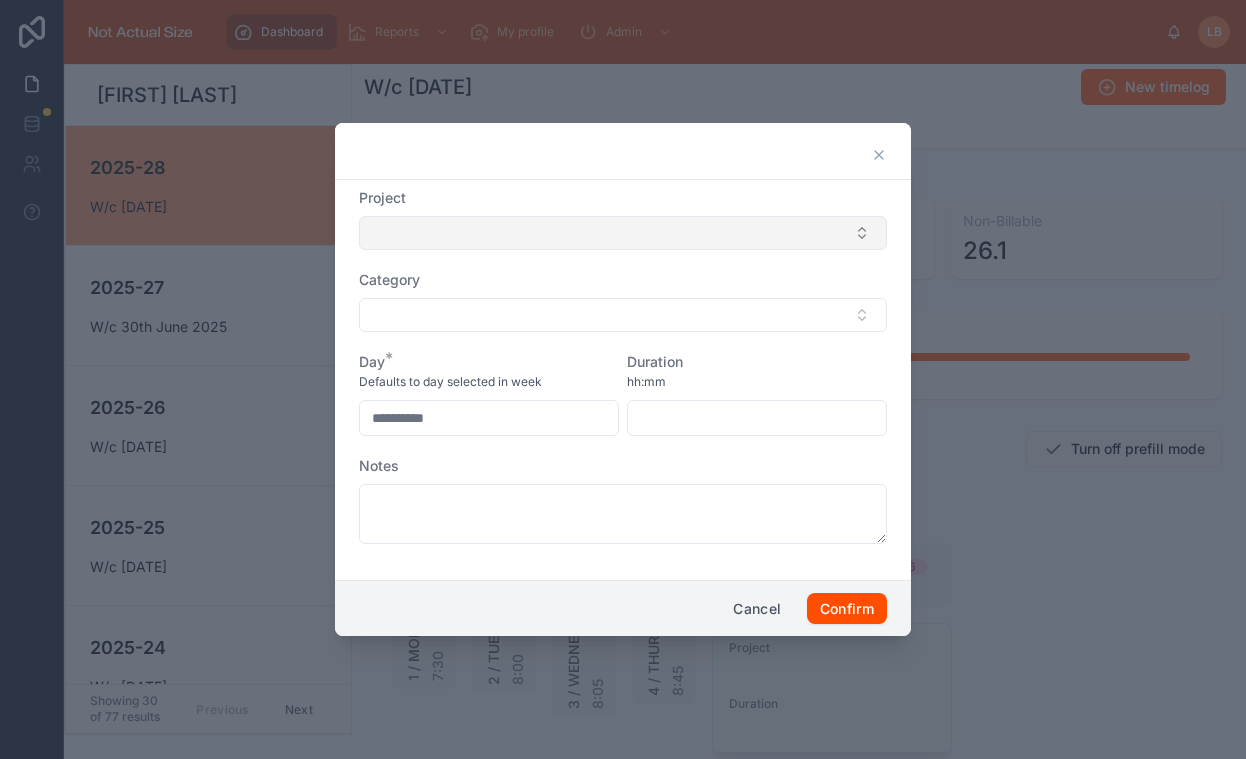 click at bounding box center [623, 233] 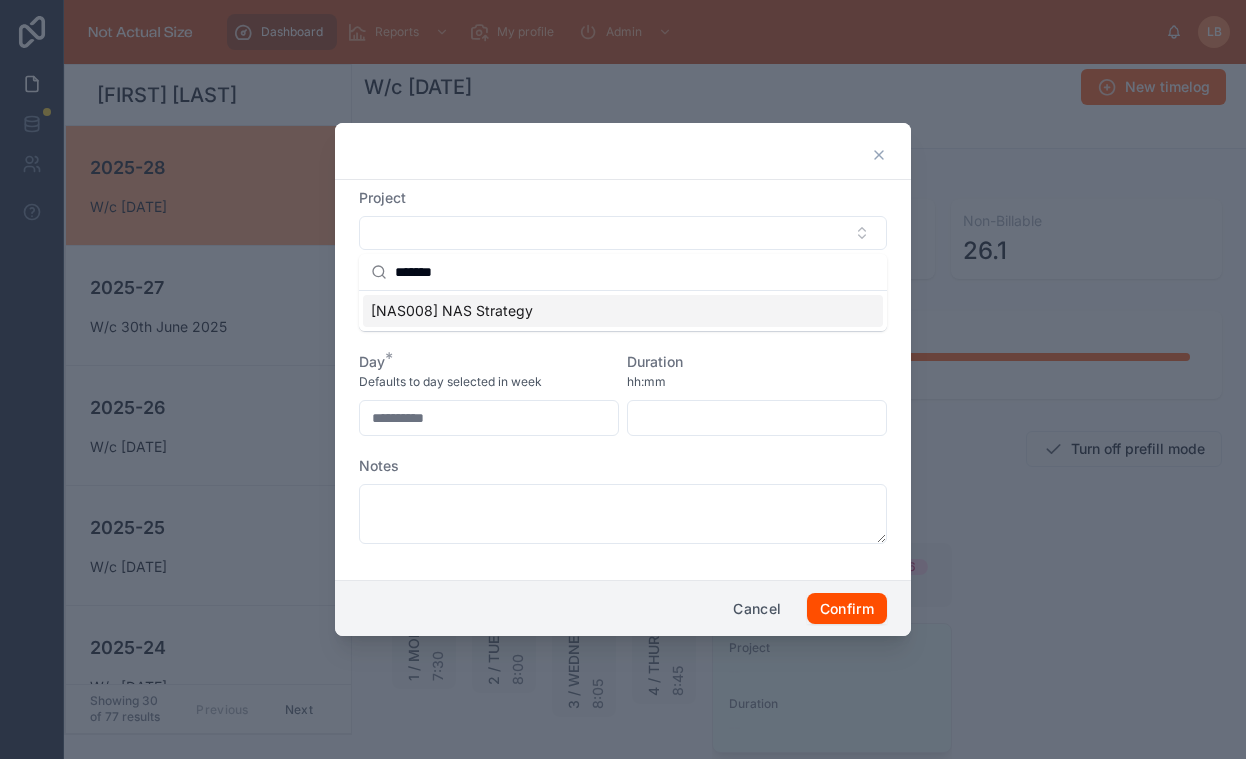 type on "*******" 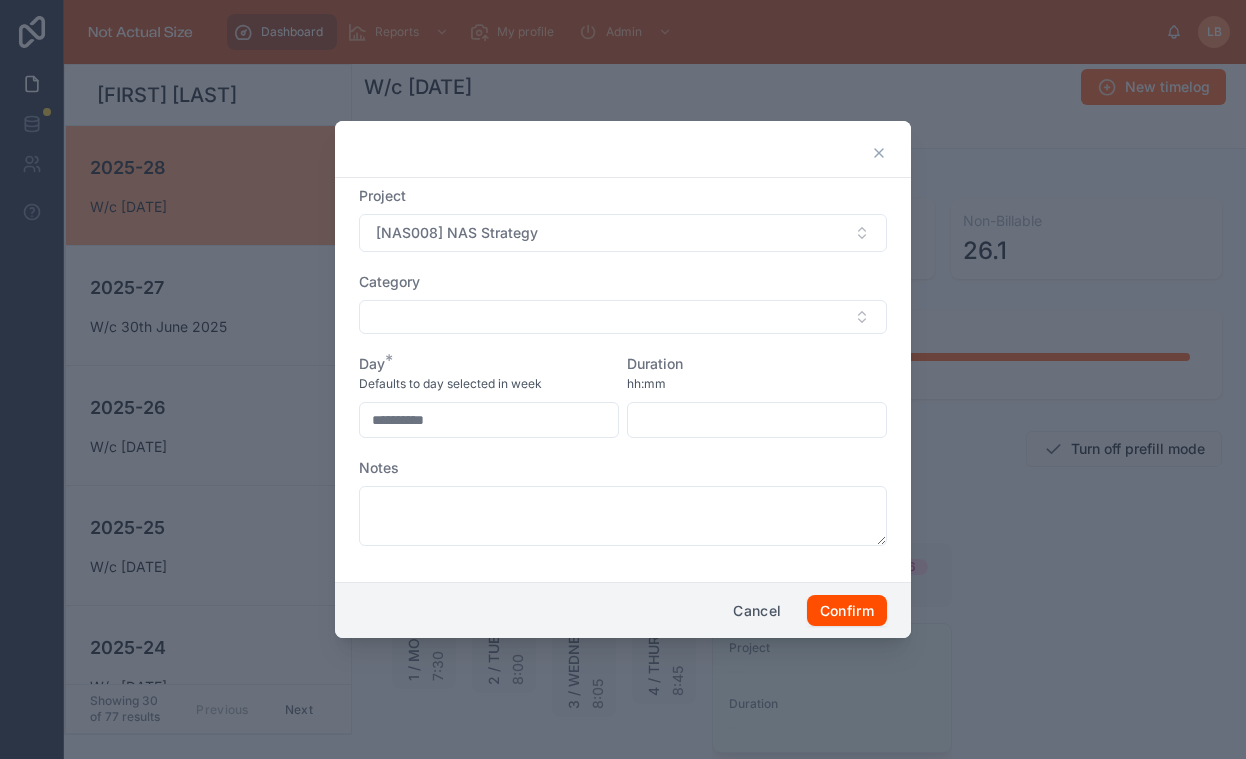 click at bounding box center [623, 317] 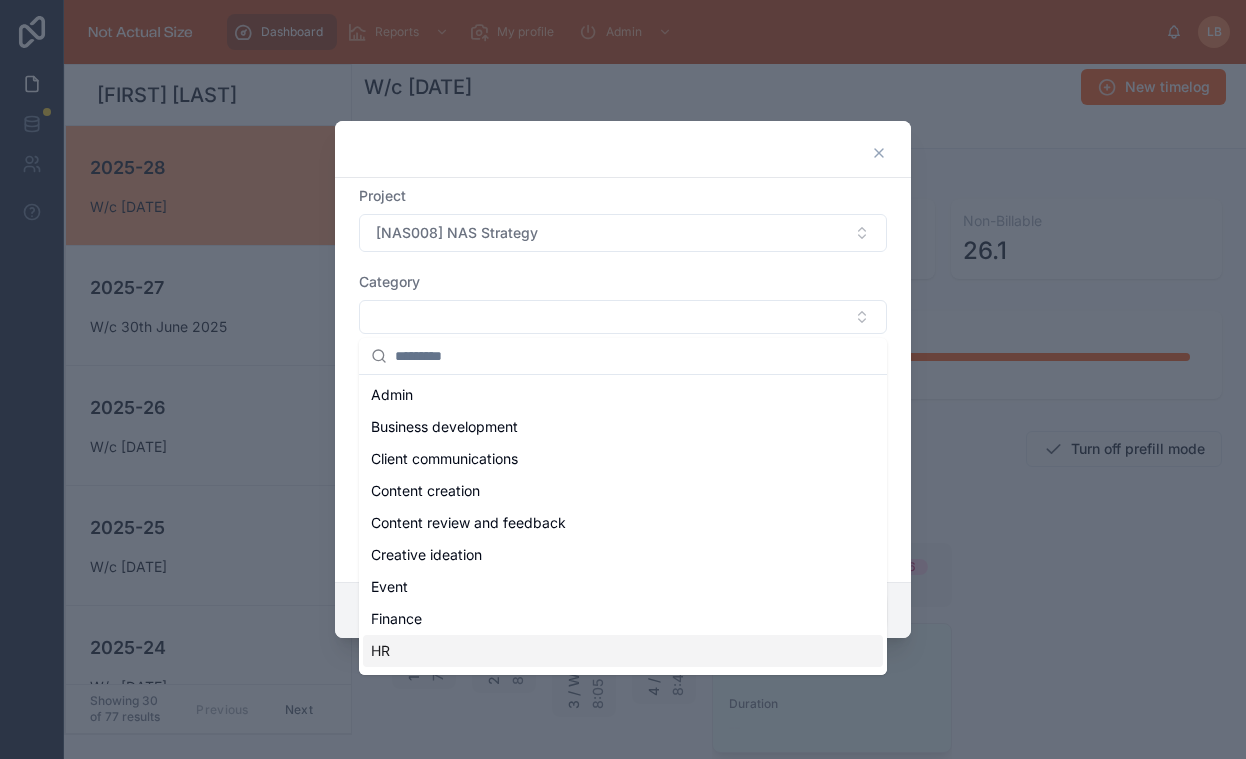 click on "HR" at bounding box center (623, 651) 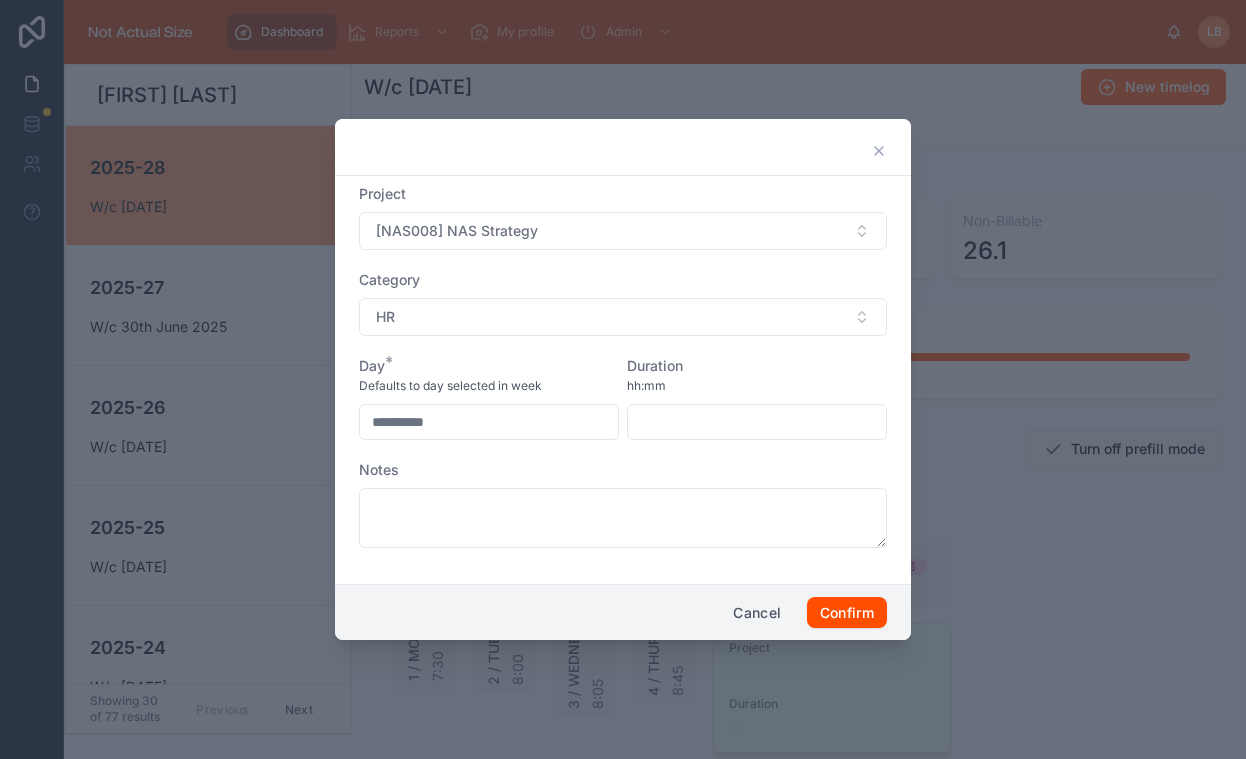 click at bounding box center [757, 422] 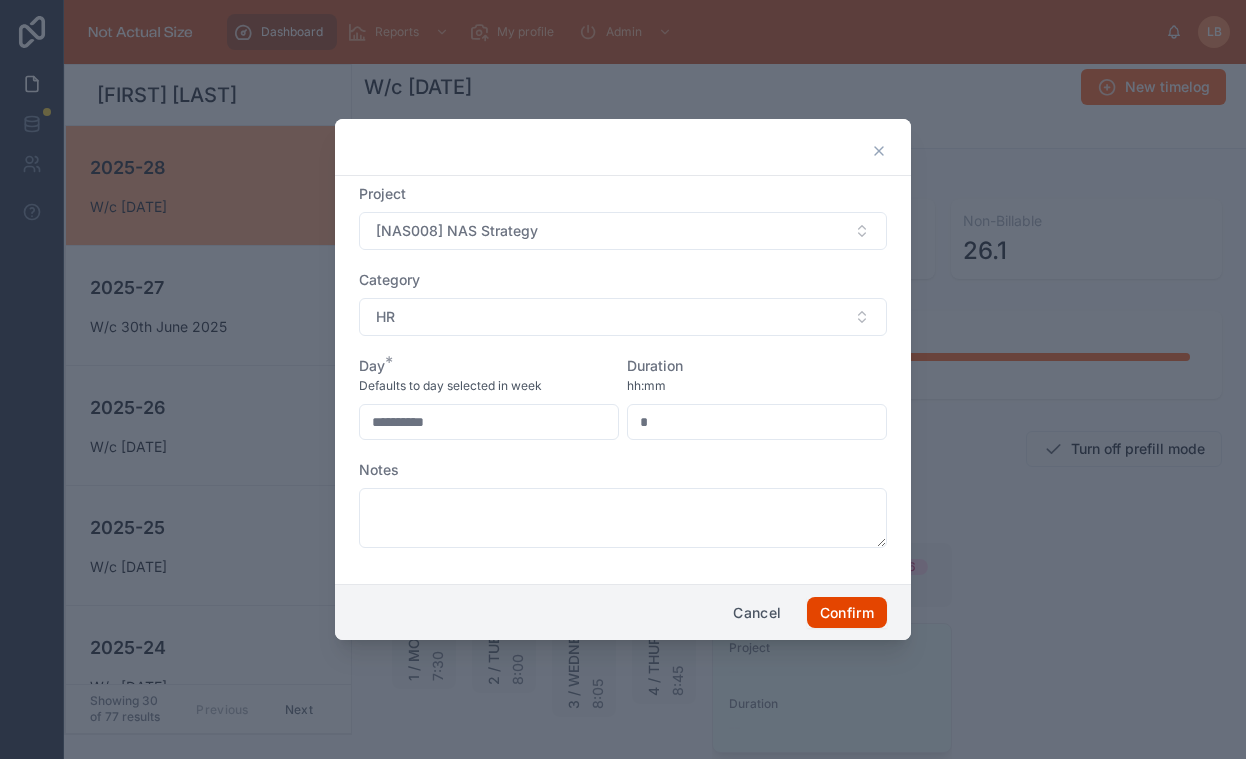 type on "****" 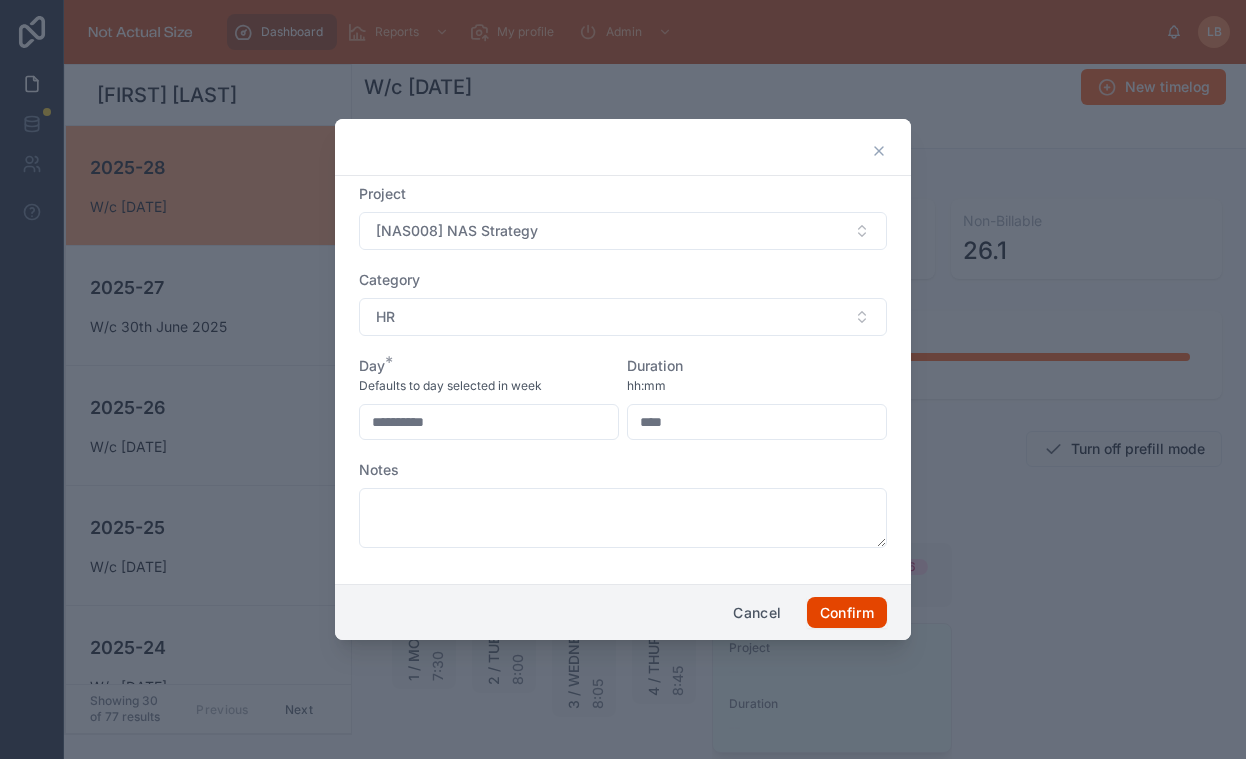 click on "Confirm" at bounding box center (847, 613) 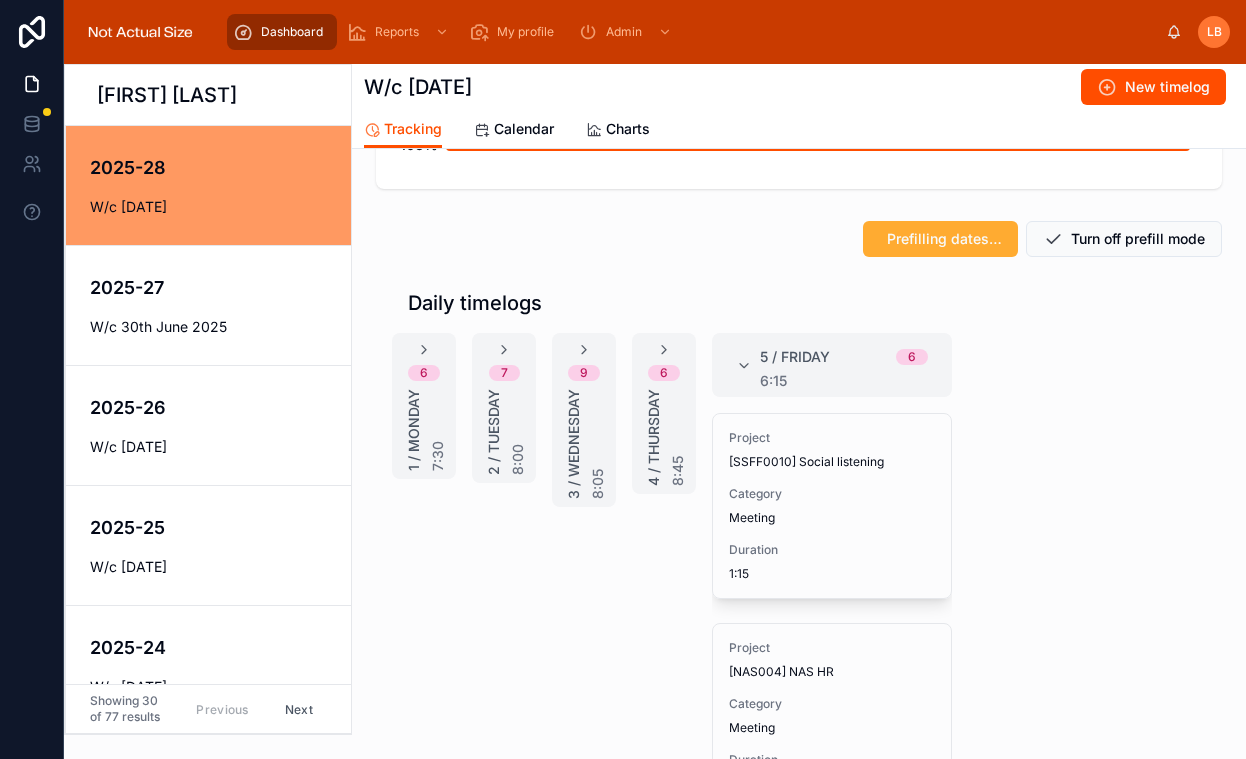 scroll, scrollTop: 251, scrollLeft: 0, axis: vertical 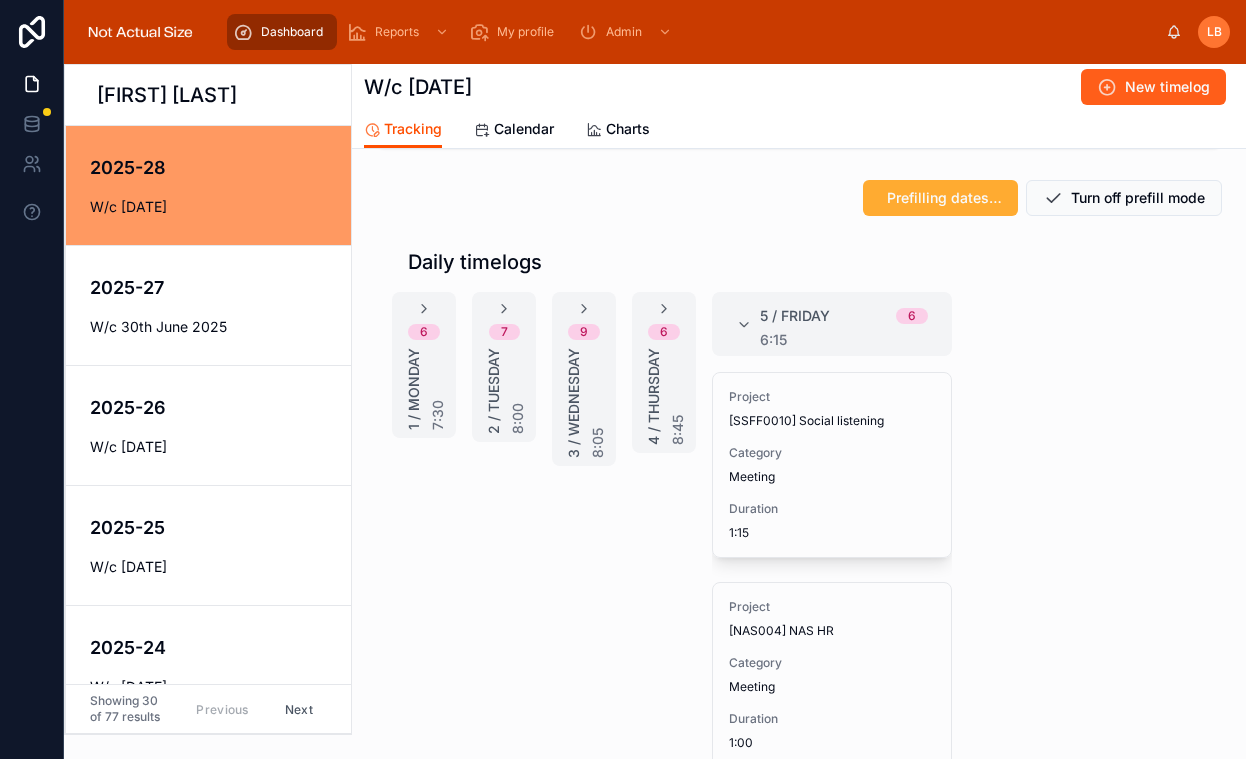 click on "New timelog" at bounding box center (1153, 87) 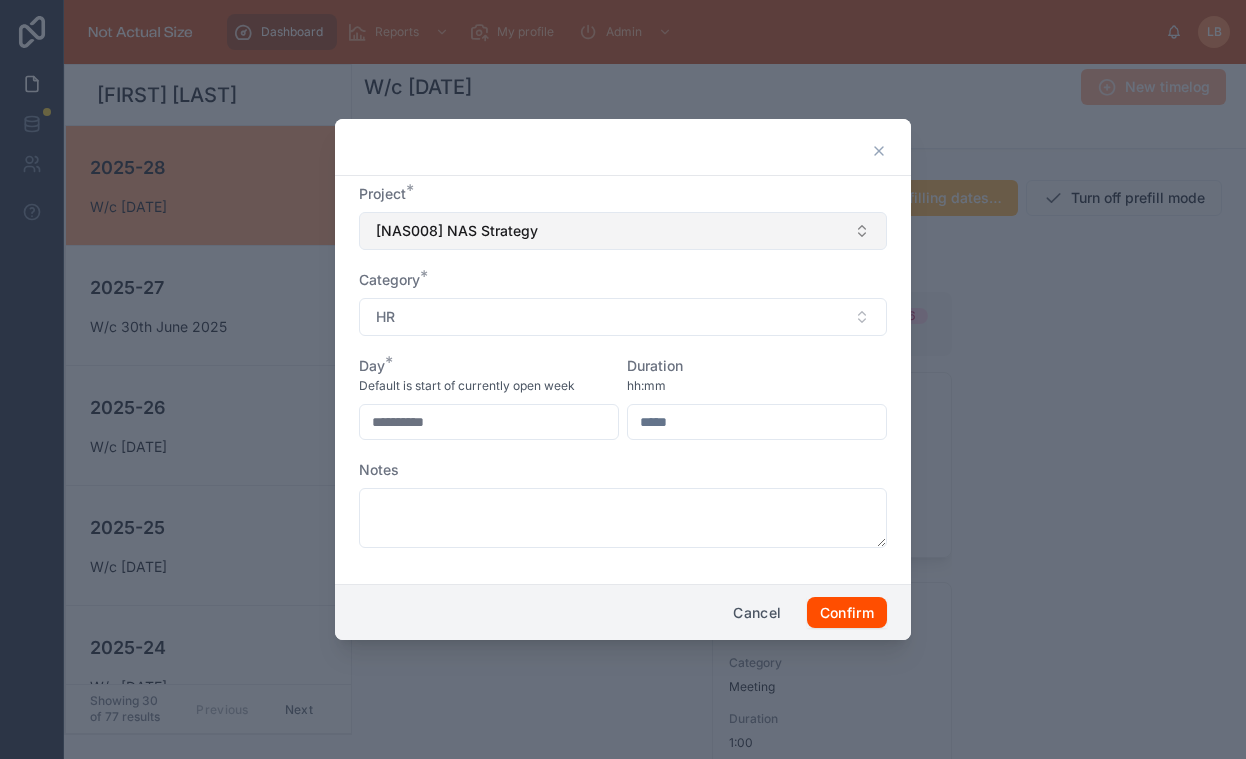click on "[NAS008] NAS Strategy" at bounding box center [457, 231] 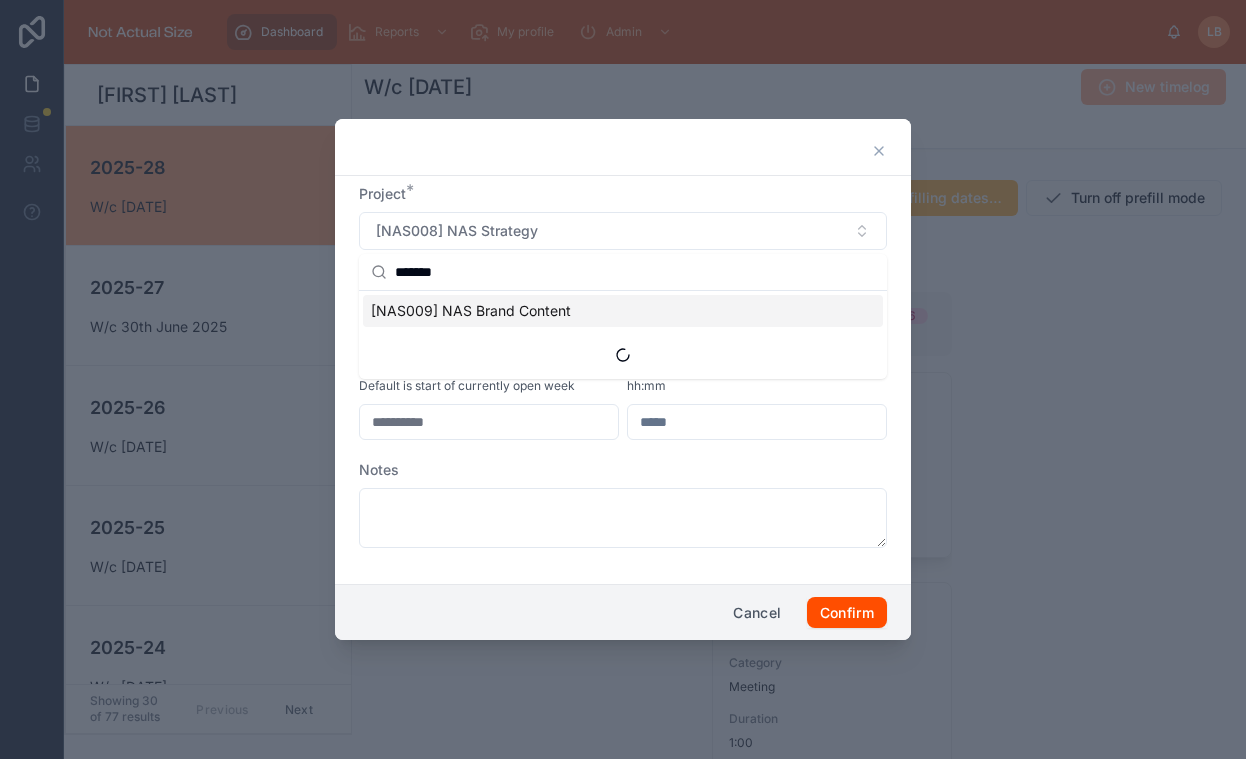 type on "*******" 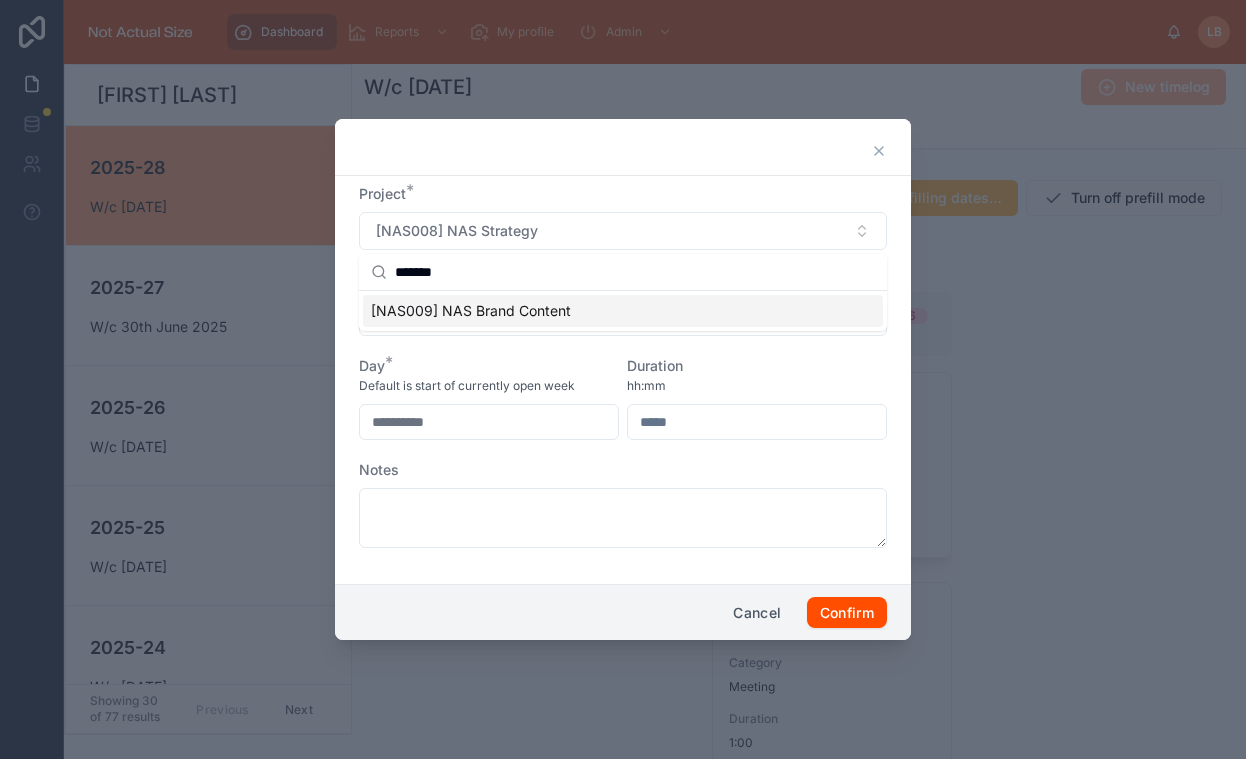 click on "[NAS009] NAS Brand Content" at bounding box center [471, 311] 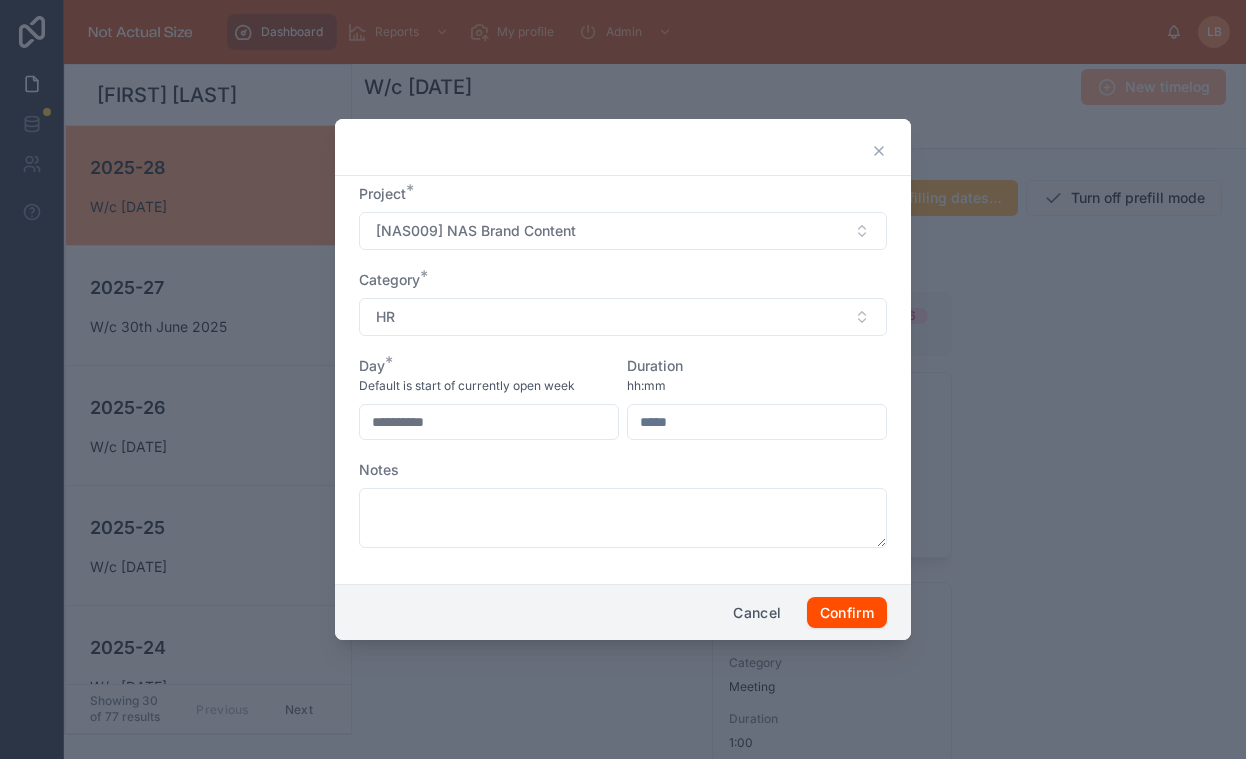 click on "HR" at bounding box center (623, 317) 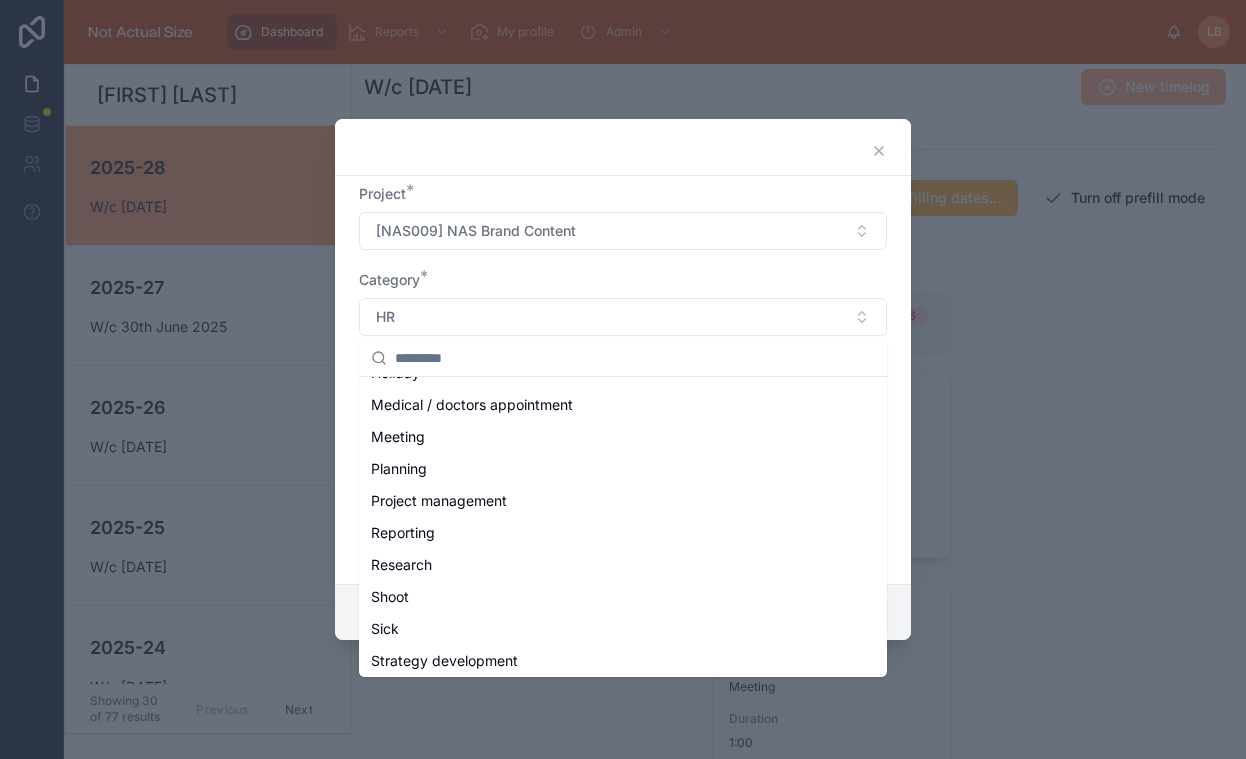 scroll, scrollTop: 348, scrollLeft: 0, axis: vertical 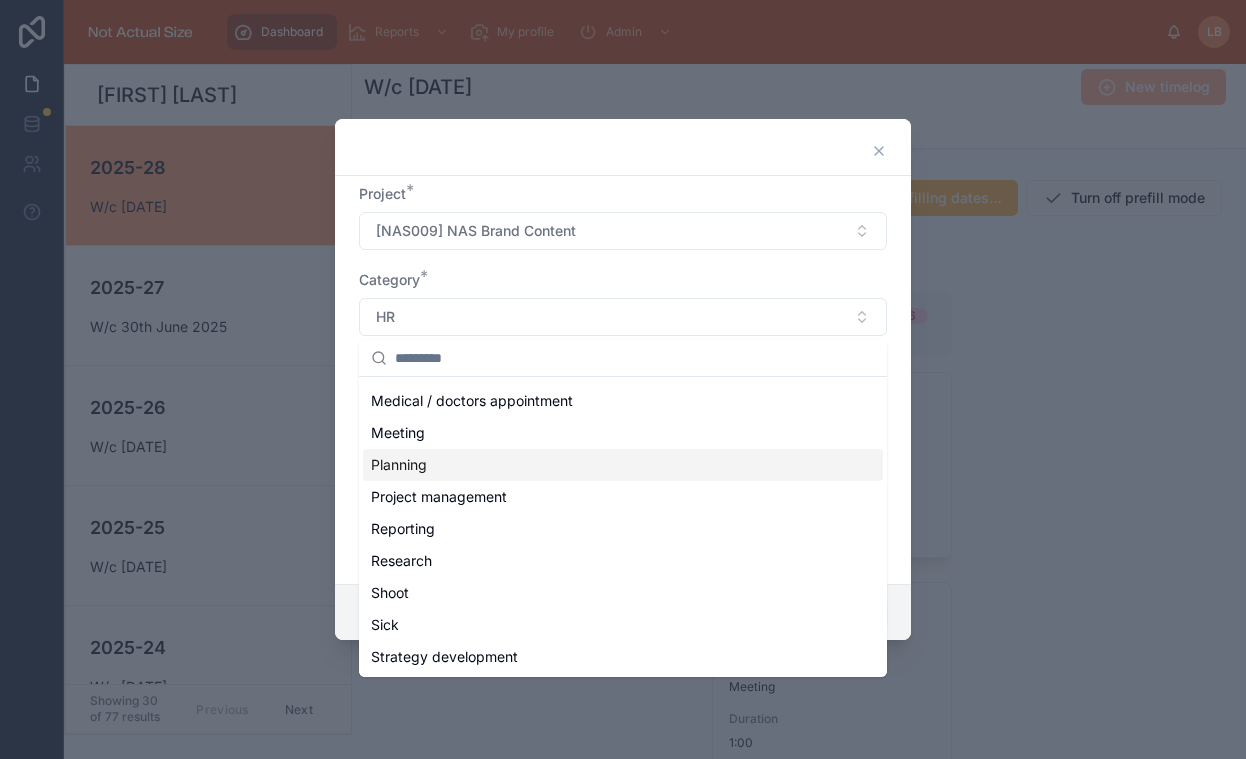 click on "Planning" at bounding box center (623, 465) 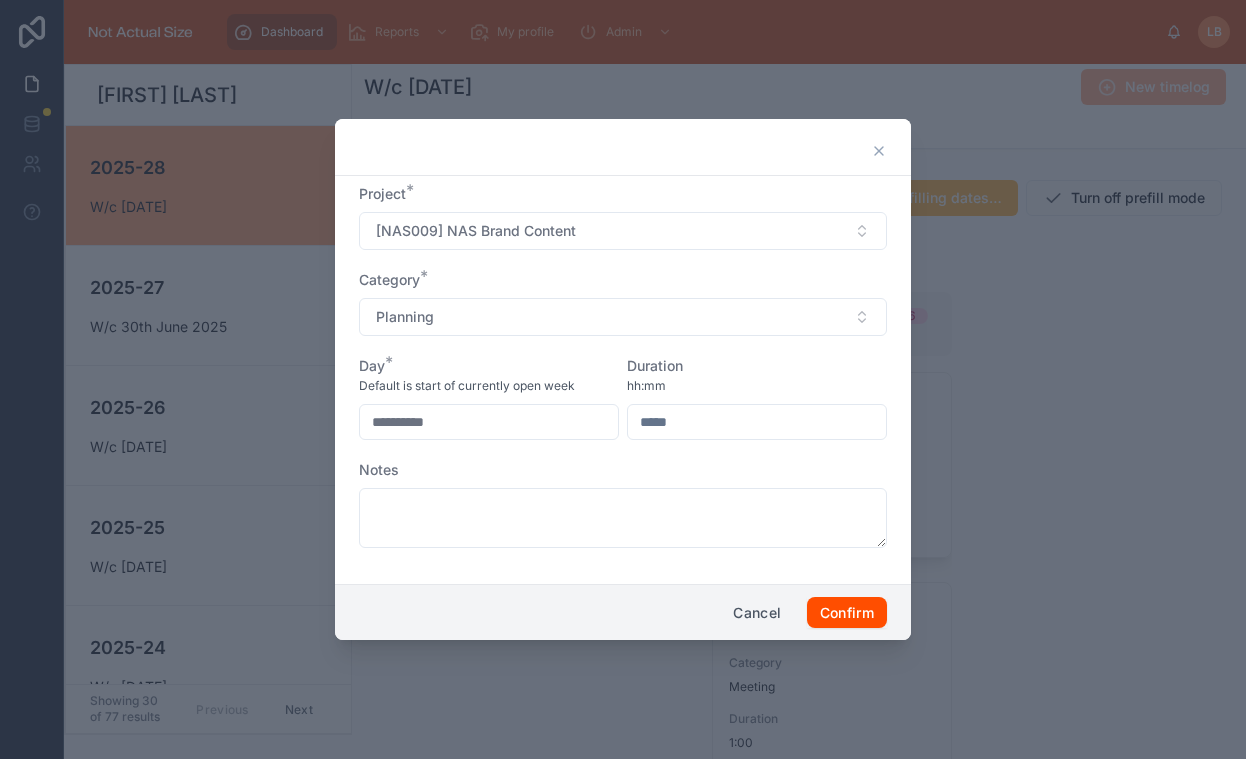 click at bounding box center [757, 422] 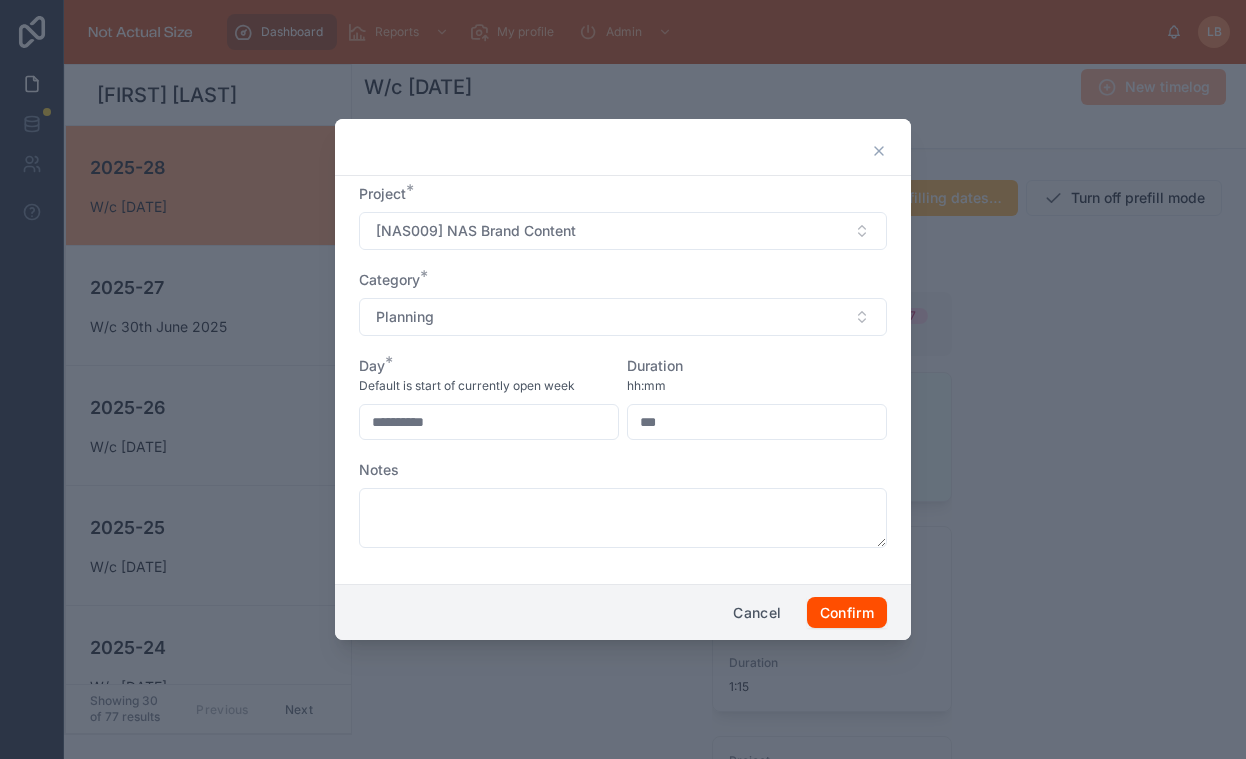 type on "****" 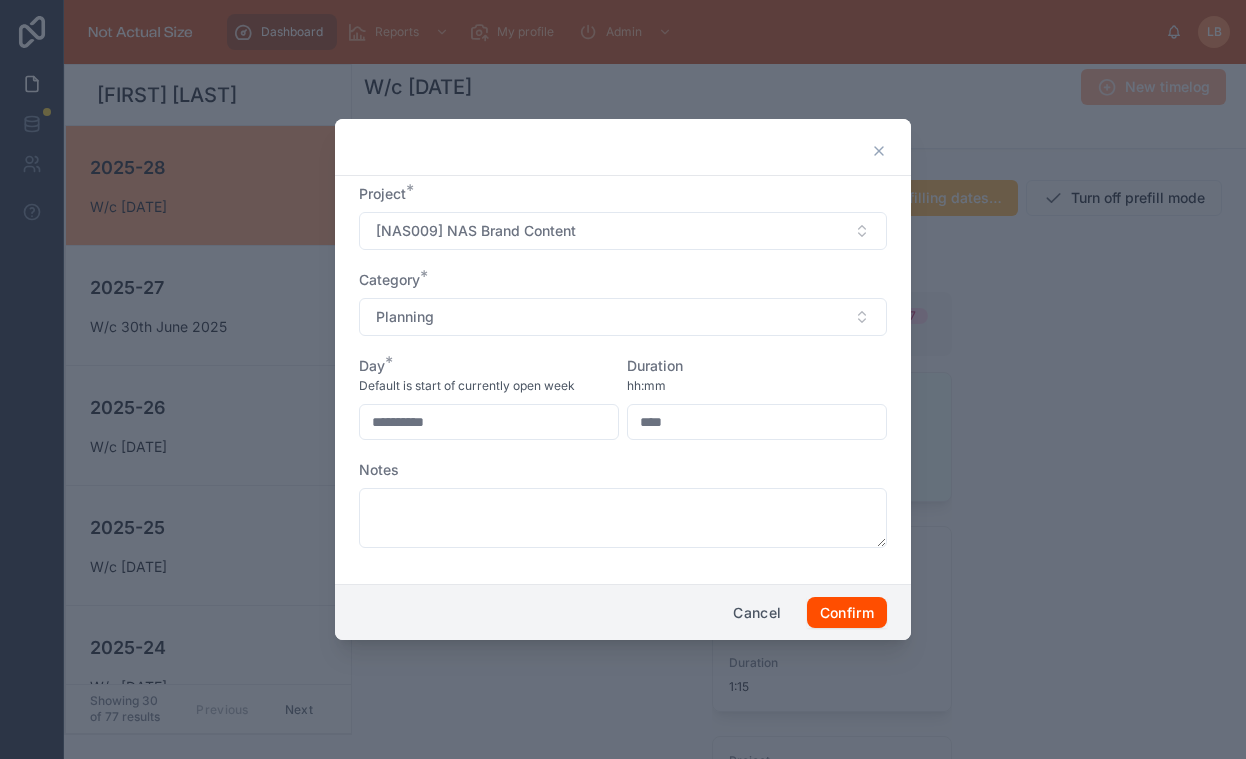 click on "hh:mm" at bounding box center [757, 386] 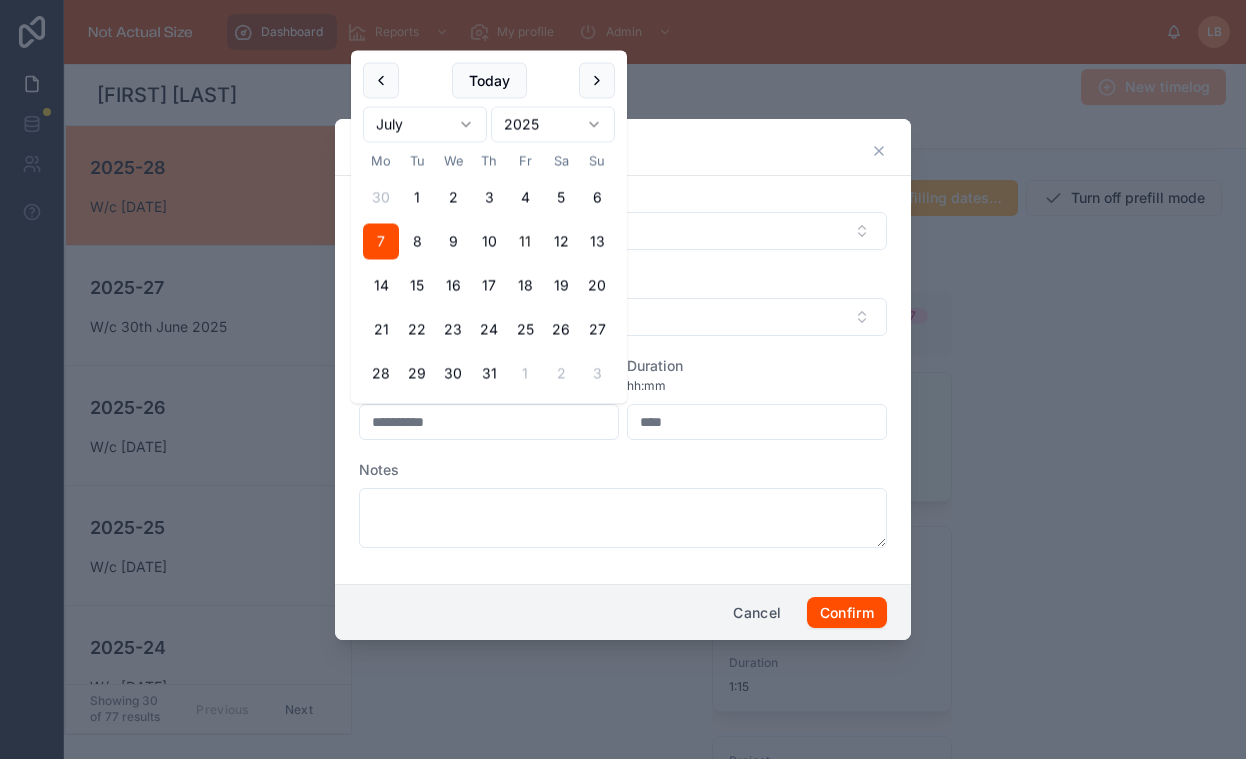 click on "11" at bounding box center [525, 242] 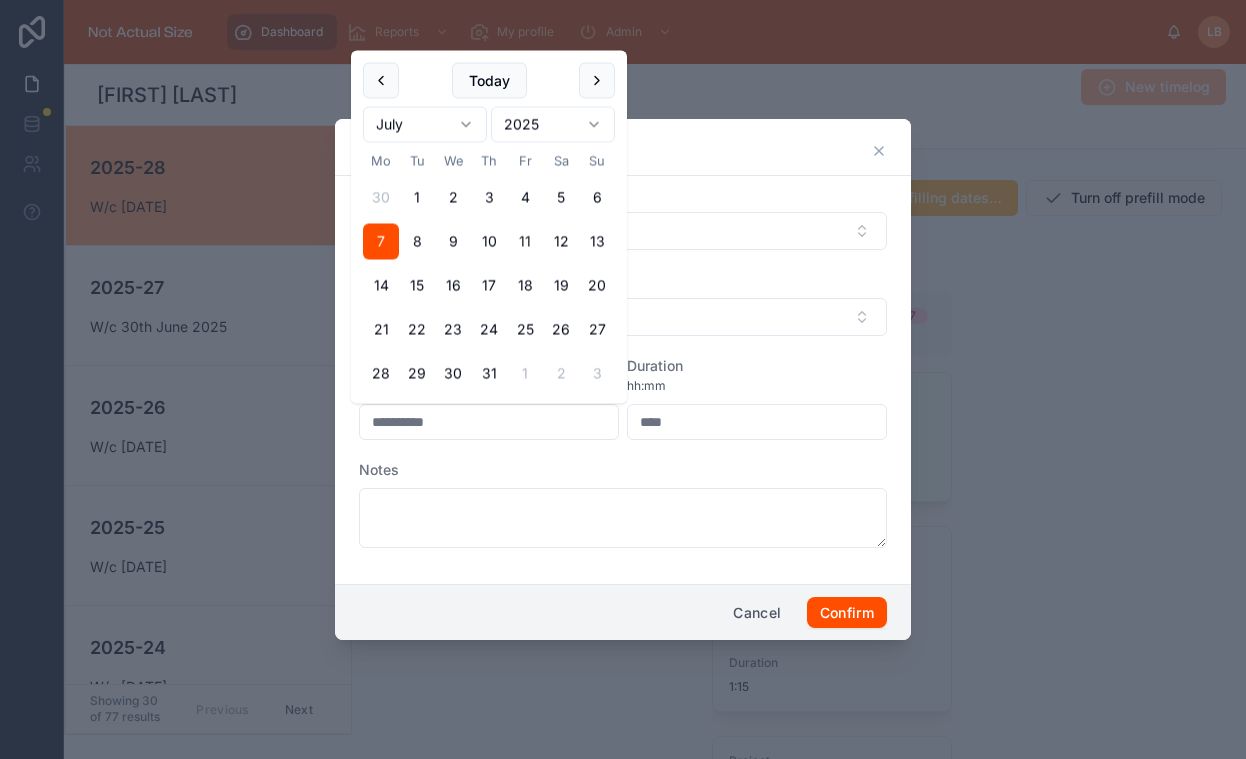 type on "**********" 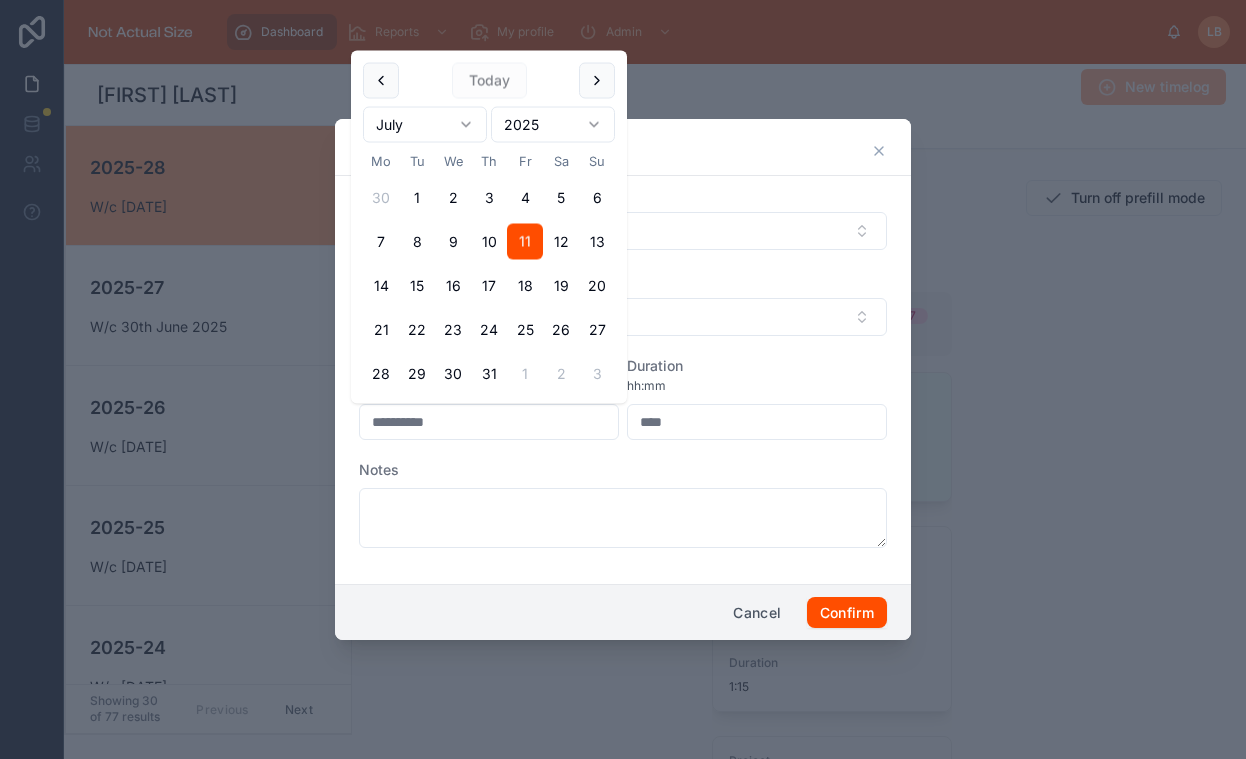 click on "hh:mm" at bounding box center [757, 386] 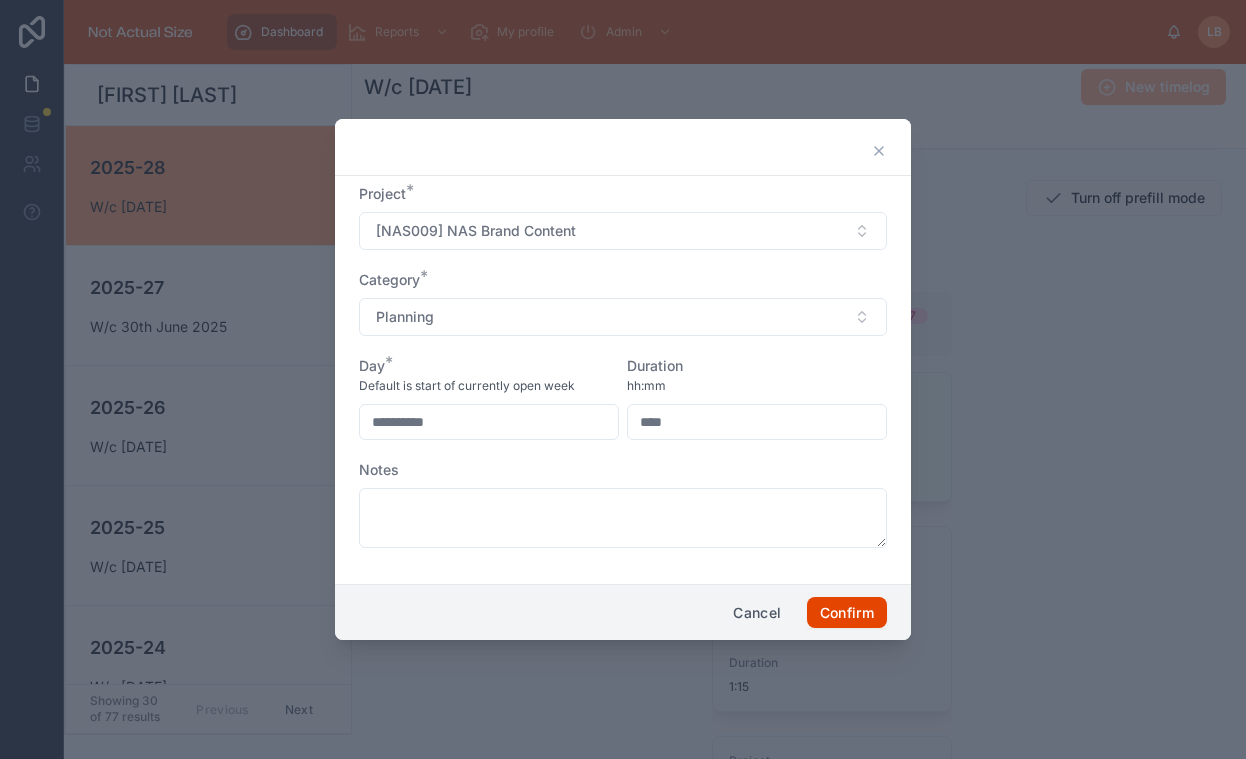 click on "Confirm" at bounding box center [847, 613] 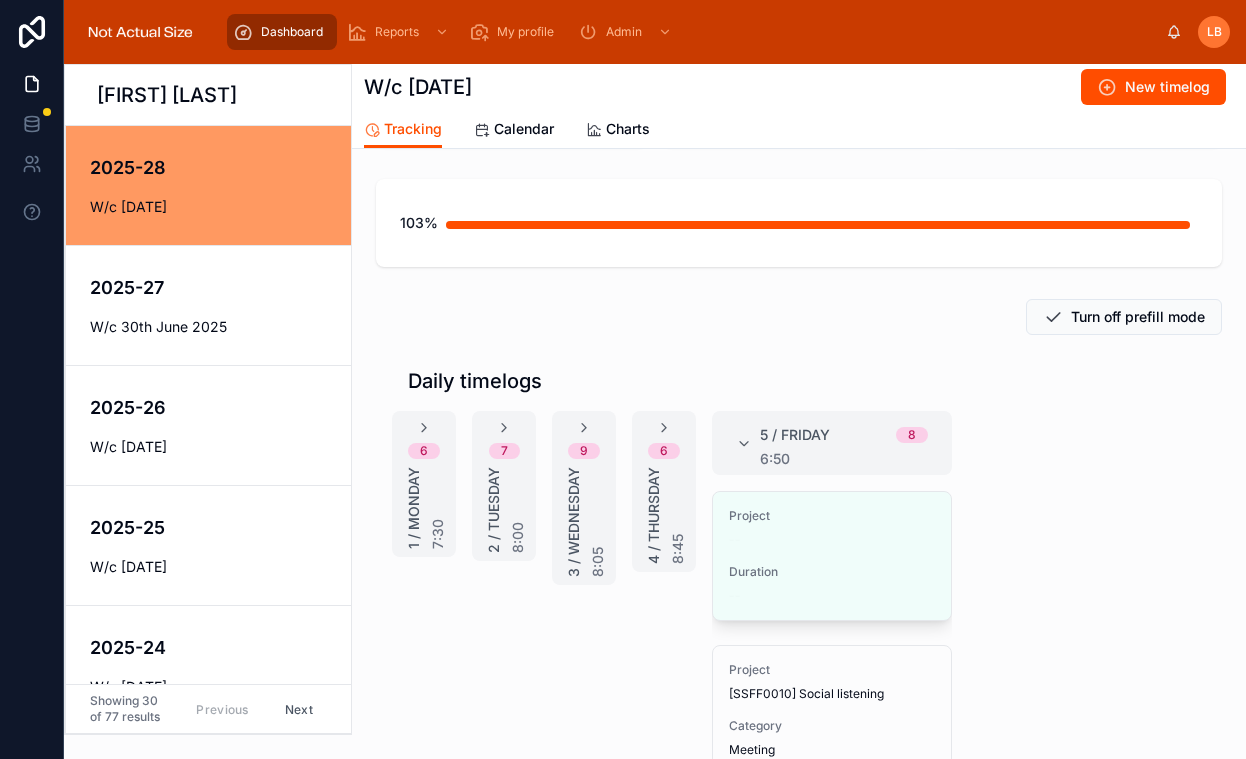 scroll, scrollTop: 0, scrollLeft: 0, axis: both 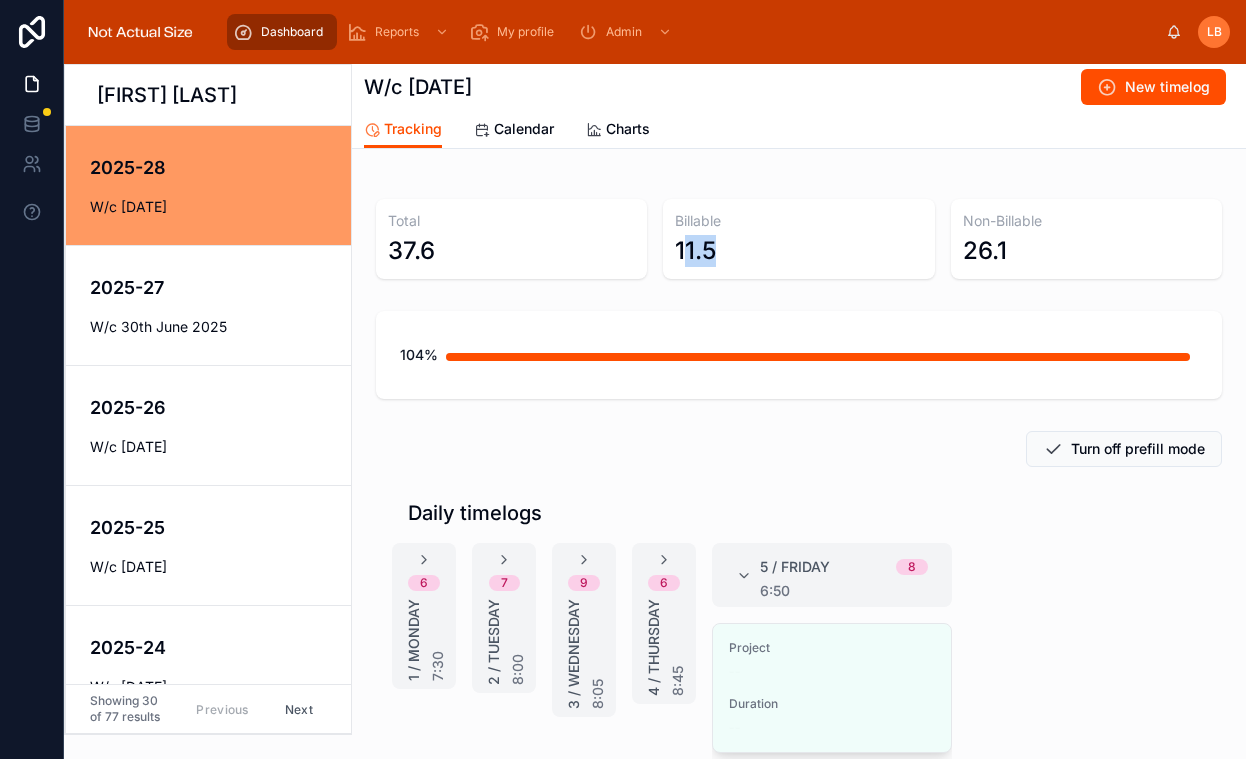 drag, startPoint x: 679, startPoint y: 252, endPoint x: 761, endPoint y: 252, distance: 82 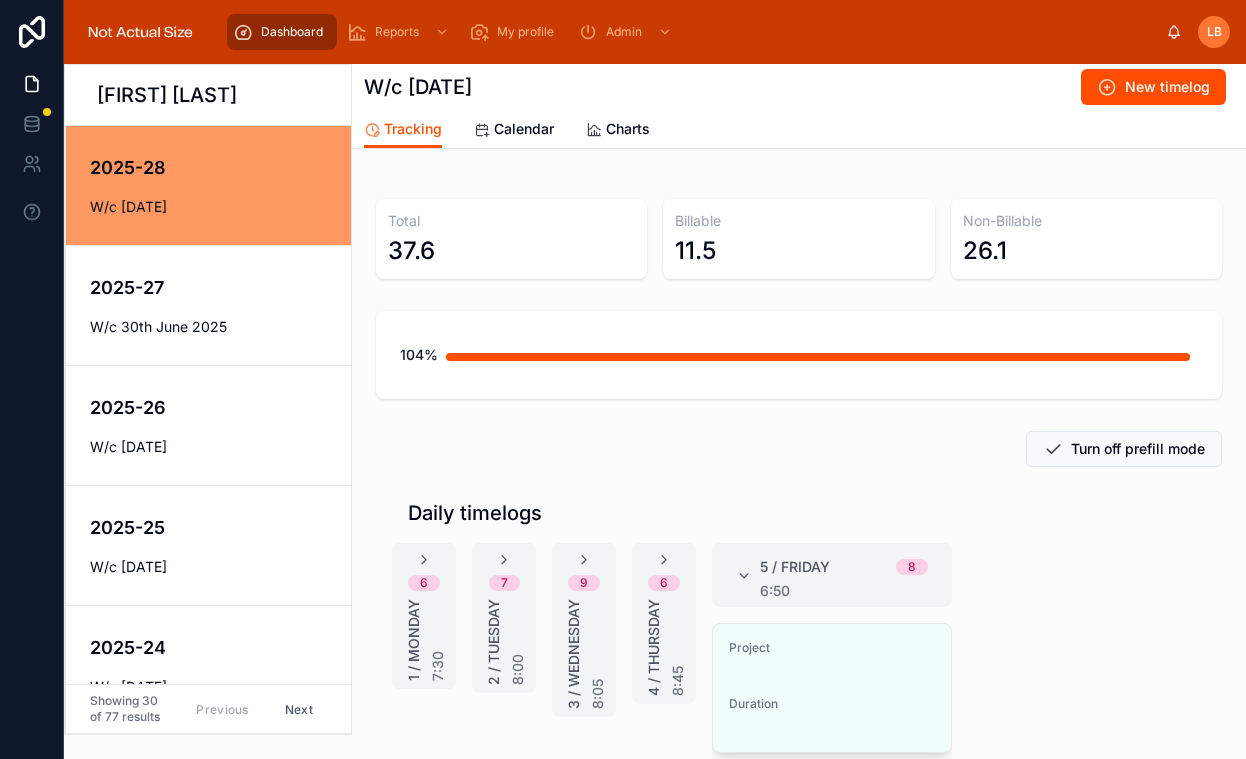 scroll, scrollTop: 0, scrollLeft: 0, axis: both 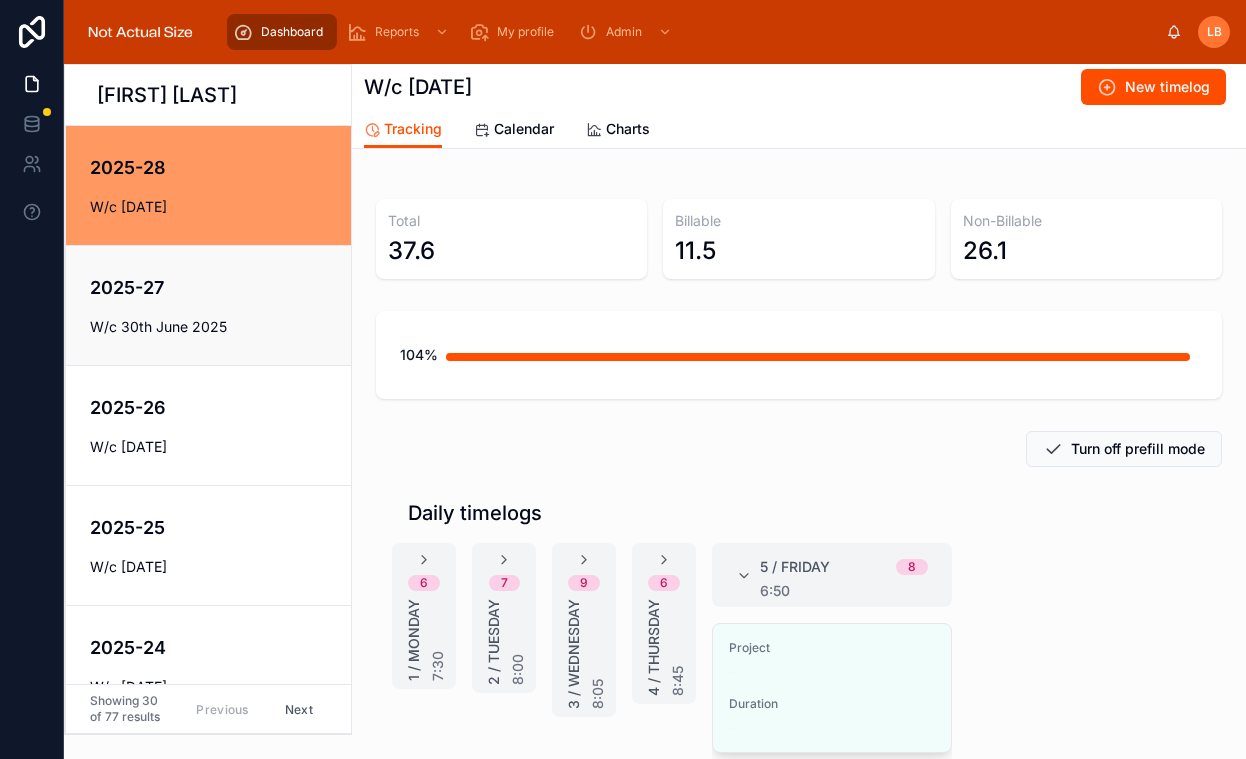 click on "2025-27" at bounding box center [222, 287] 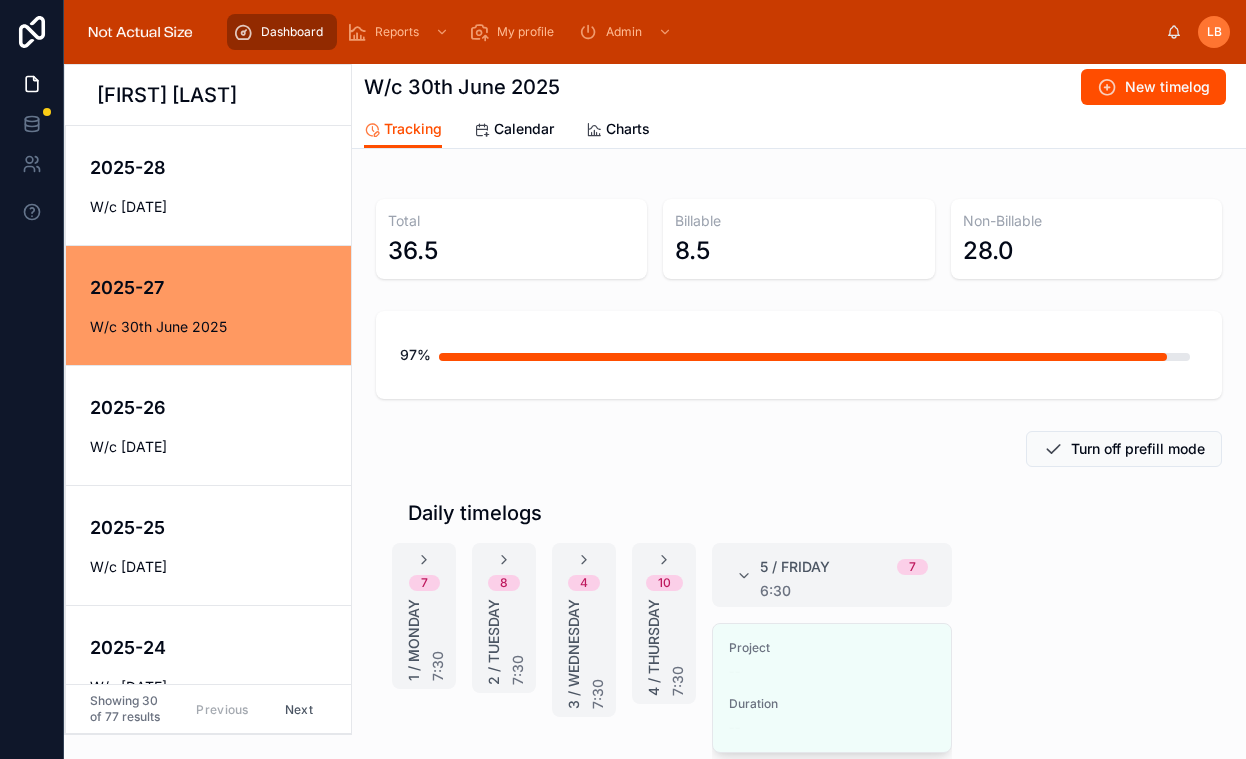 click on "2025-28" at bounding box center [222, 167] 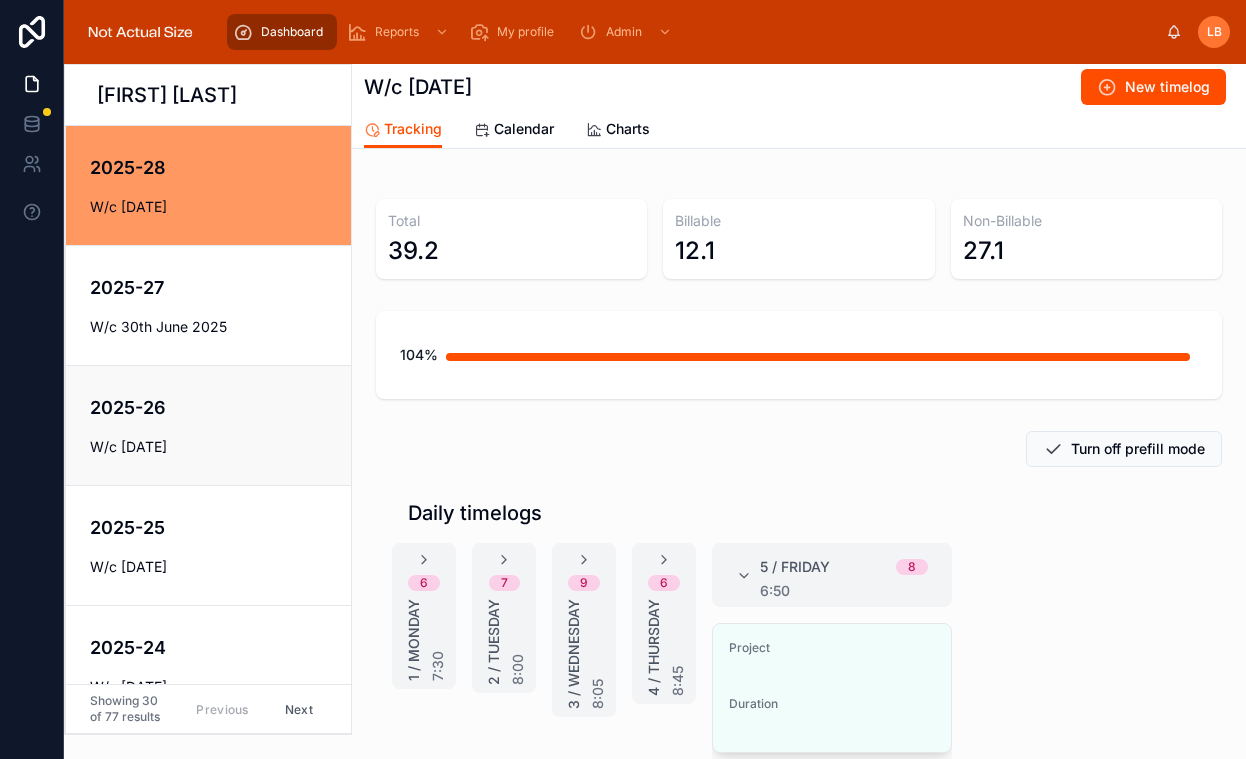 click on "2025-26" at bounding box center [222, 407] 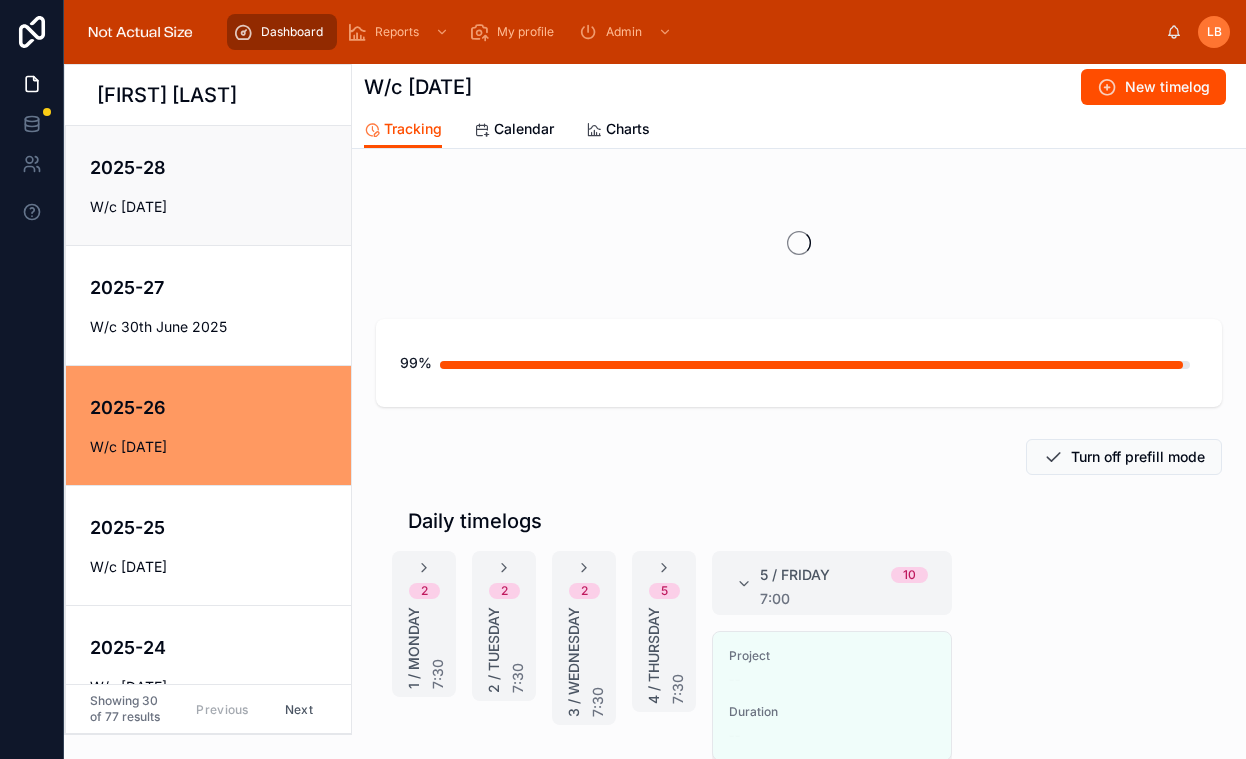 click on "[DATE] W/c [DATE]" at bounding box center (208, 185) 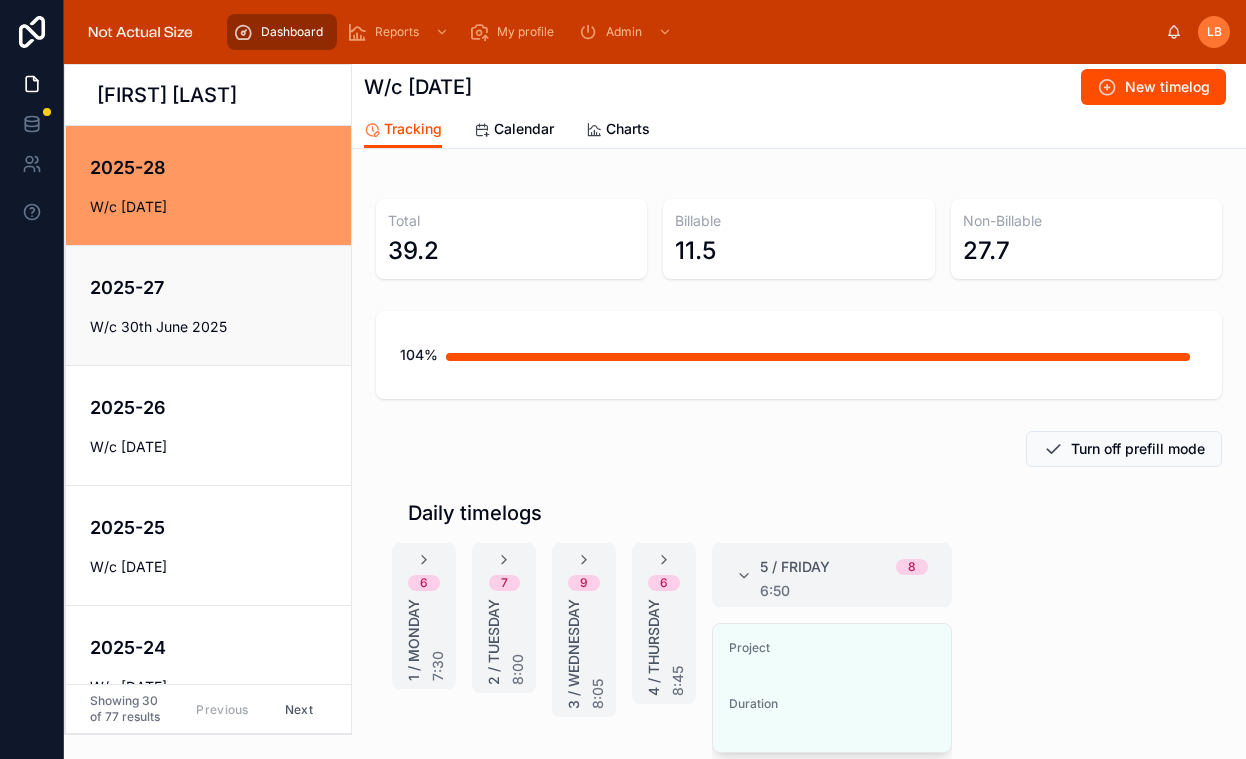 click on "2025-27" at bounding box center [222, 287] 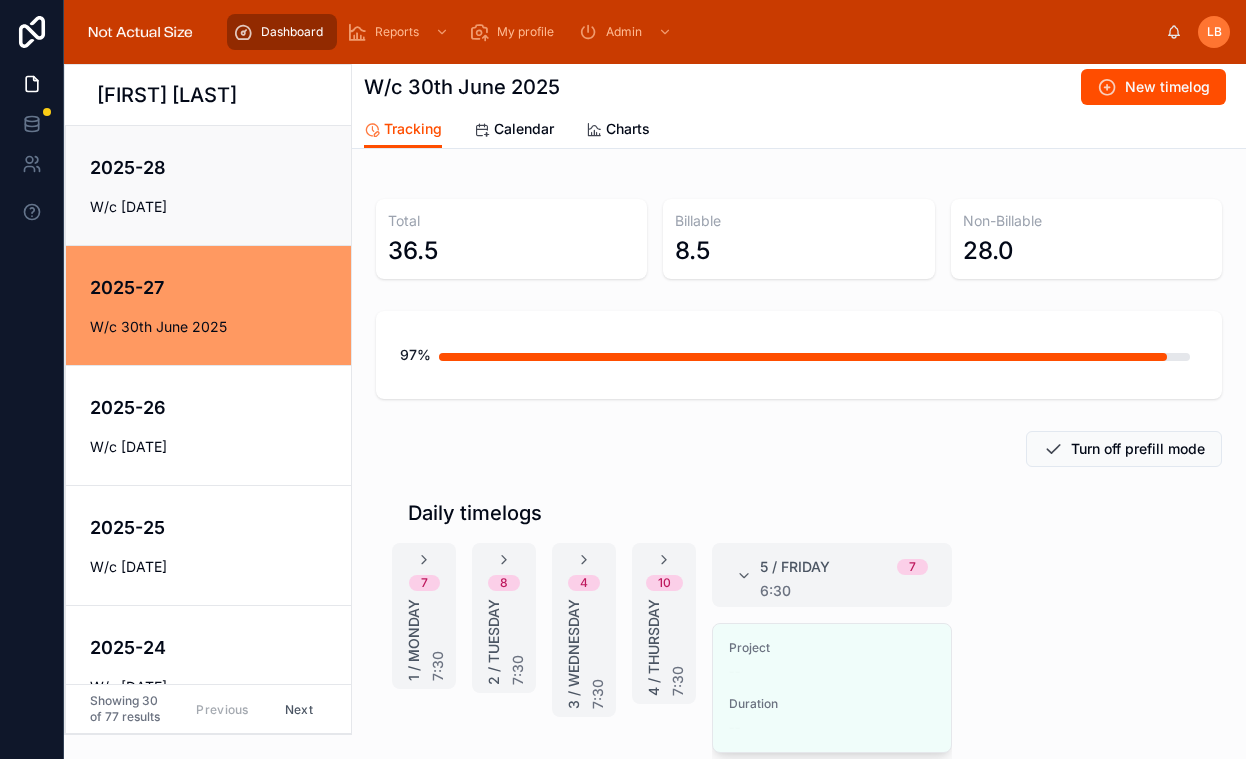 click on "W/c [DATE]" at bounding box center [222, 207] 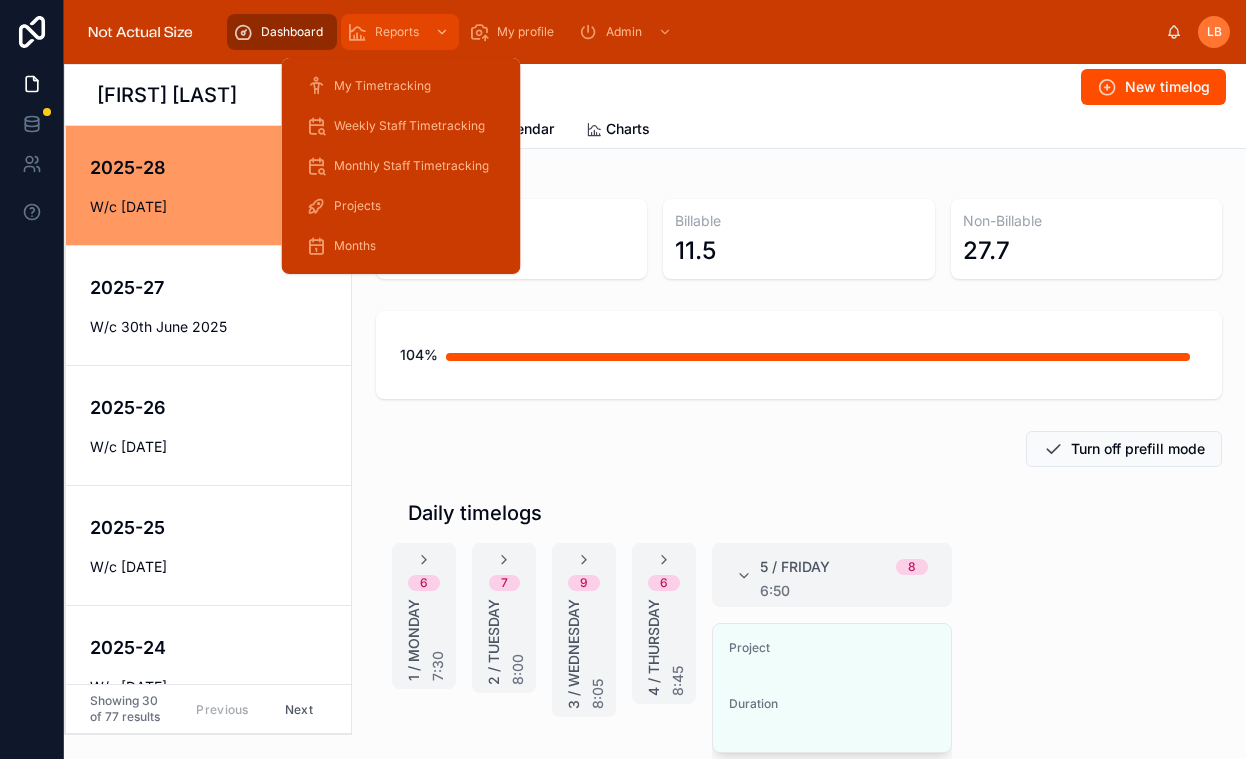 click on "Reports" at bounding box center [397, 32] 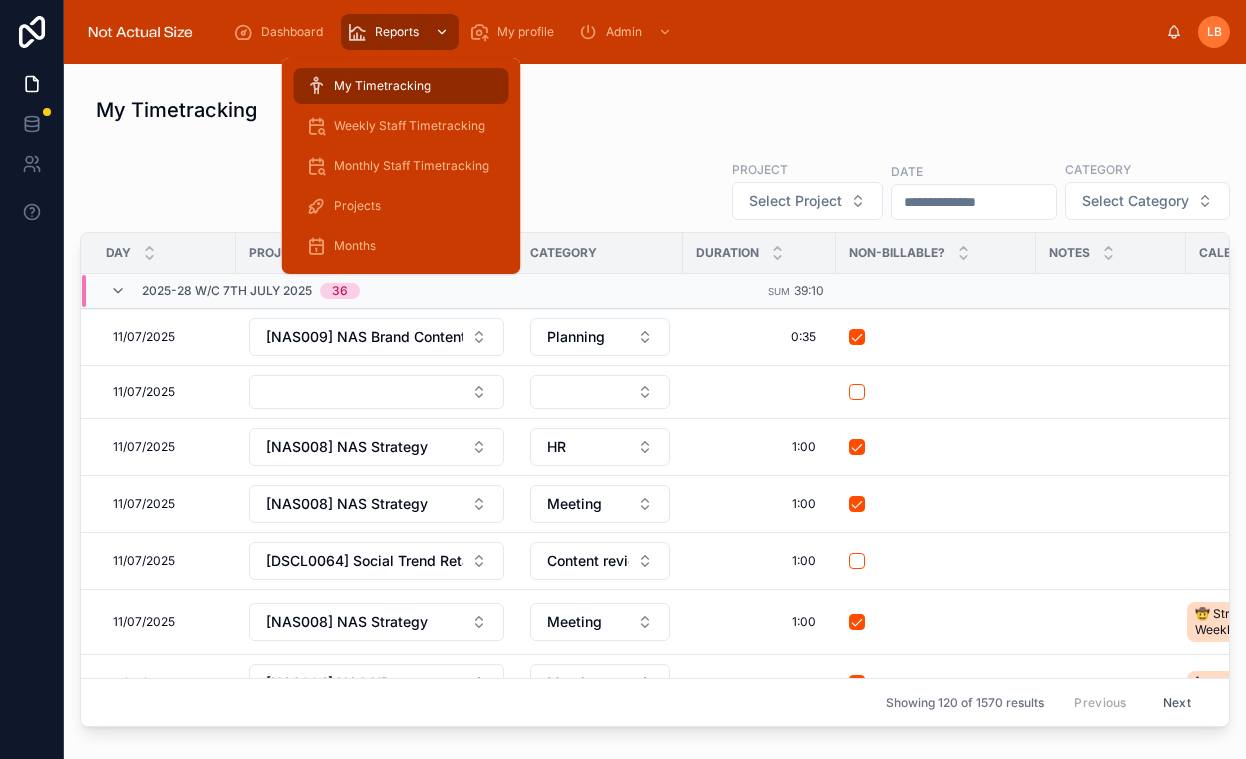 click at bounding box center [440, 32] 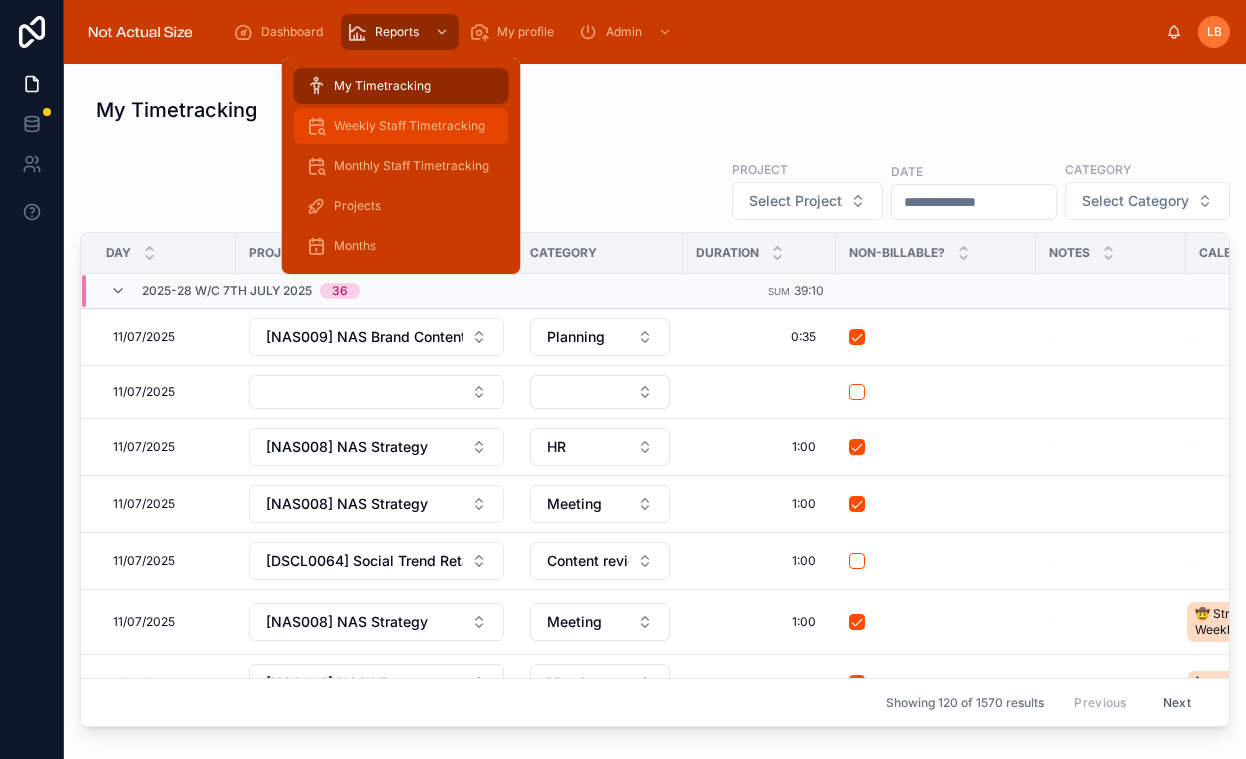 click on "Weekly Staff Timetracking" at bounding box center [401, 126] 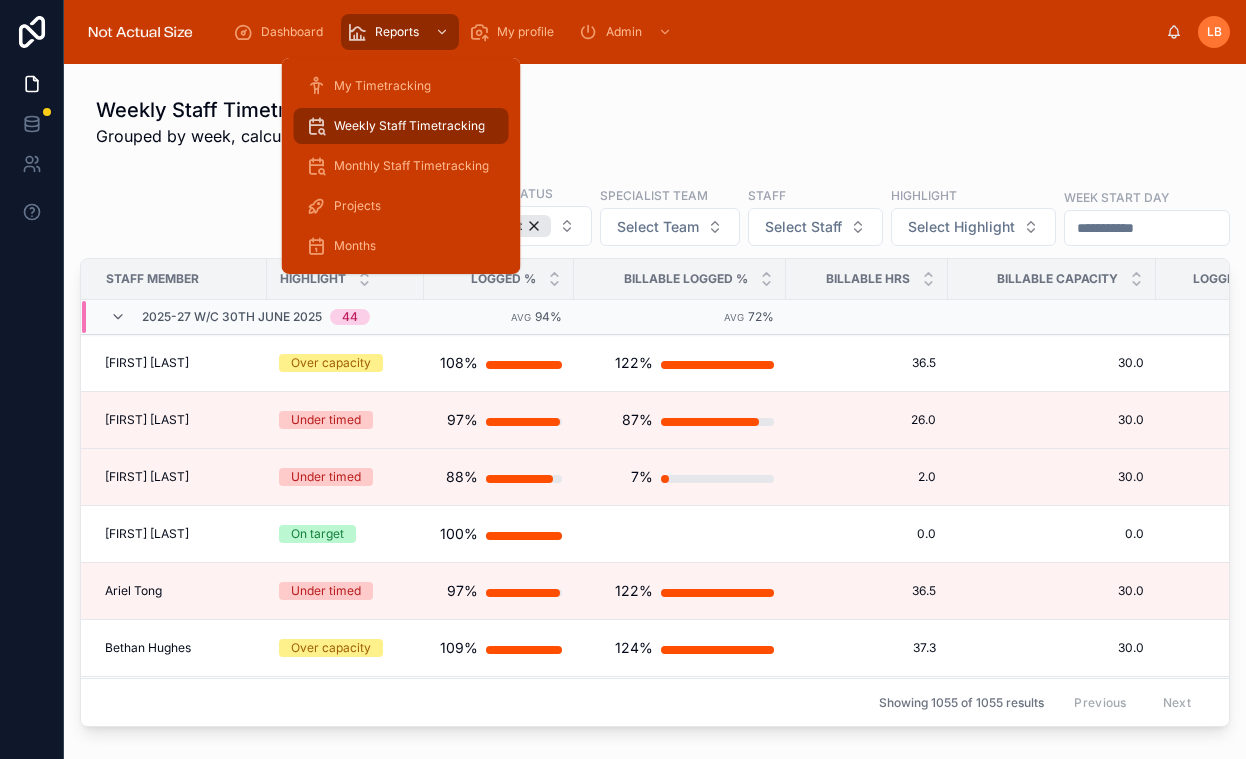 click on "2025-[DAY] w/c [DAY] [MONTH] [YEAR]" at bounding box center (655, 399) 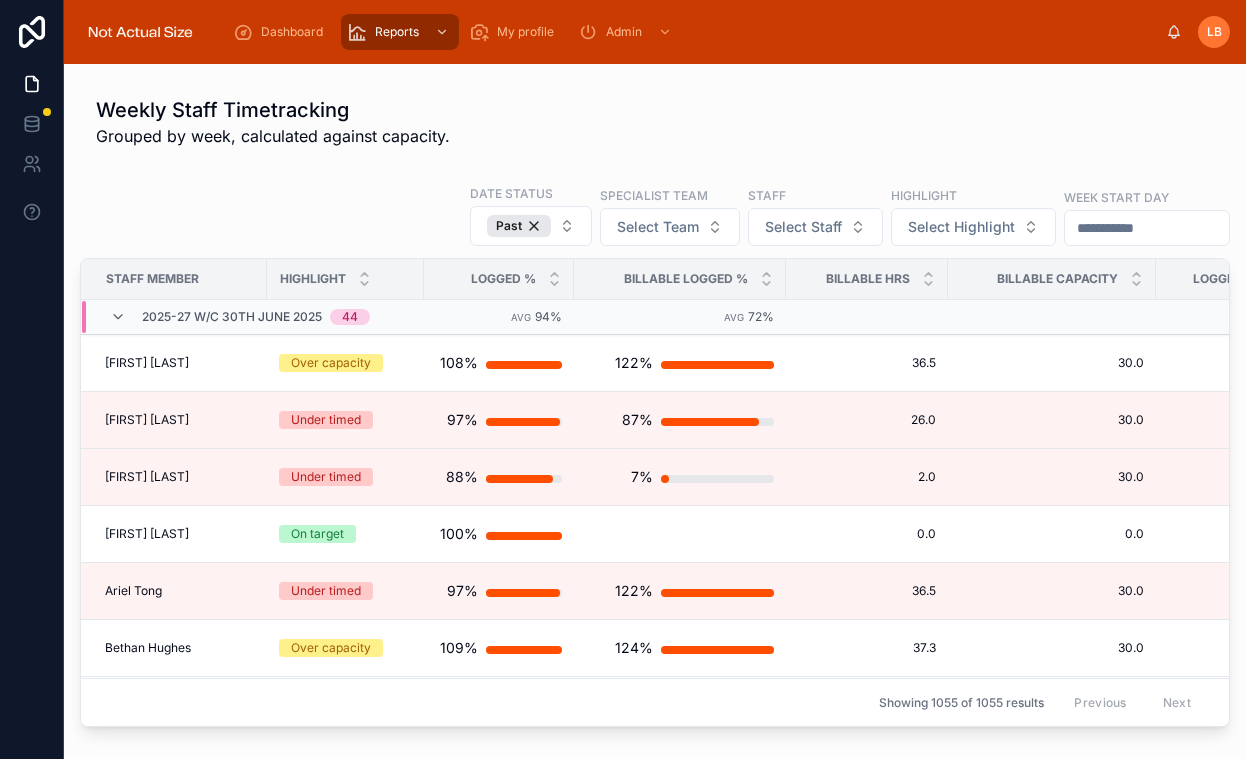 click on "Weekly Staff Timetracking Grouped by week, calculated against capacity." at bounding box center (655, 122) 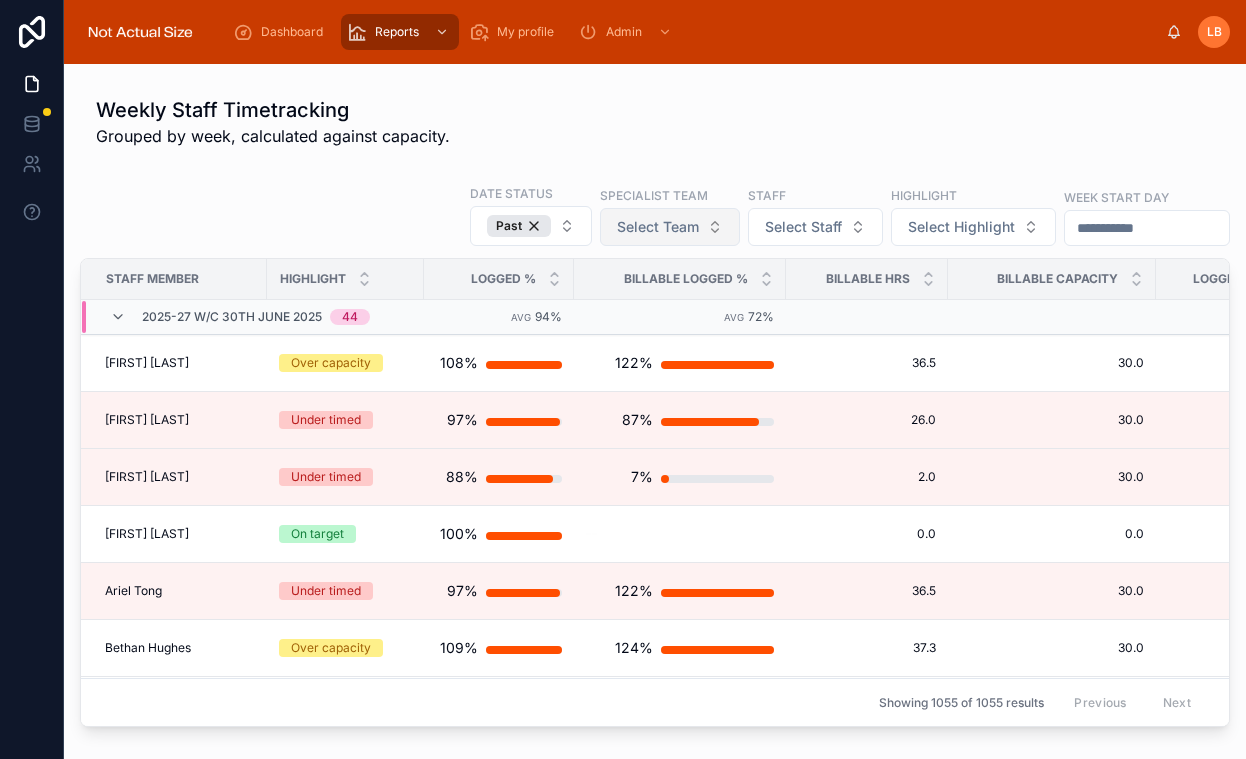 click on "Select Team" at bounding box center [670, 227] 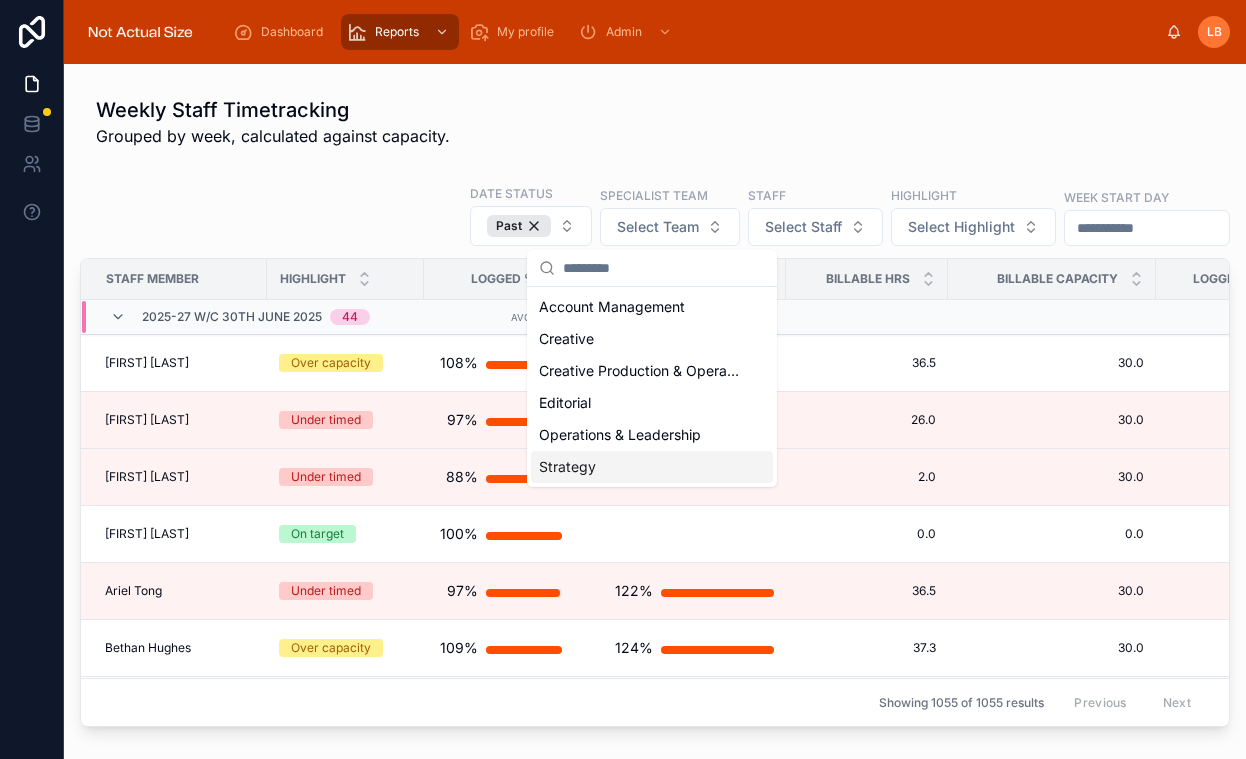 click on "Strategy" at bounding box center (652, 467) 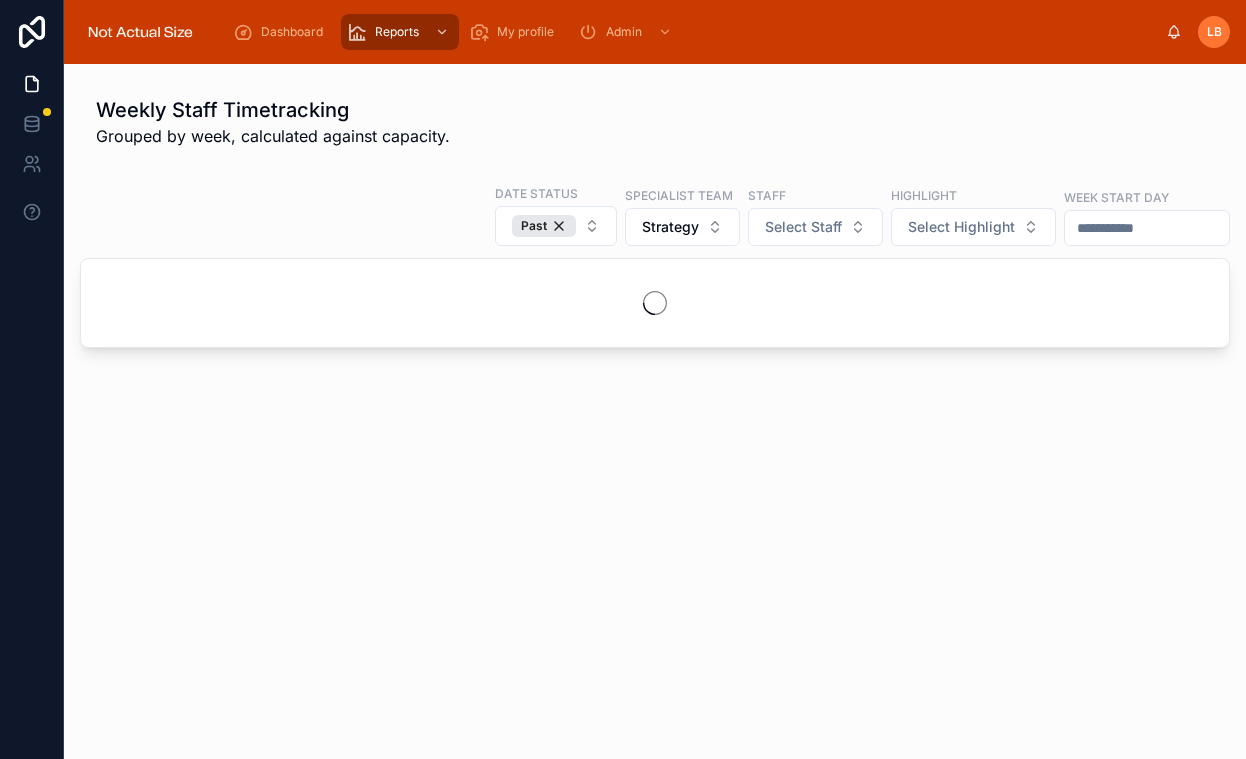 click on "Weekly Staff Timetracking Grouped by week, calculated against capacity." at bounding box center (655, 122) 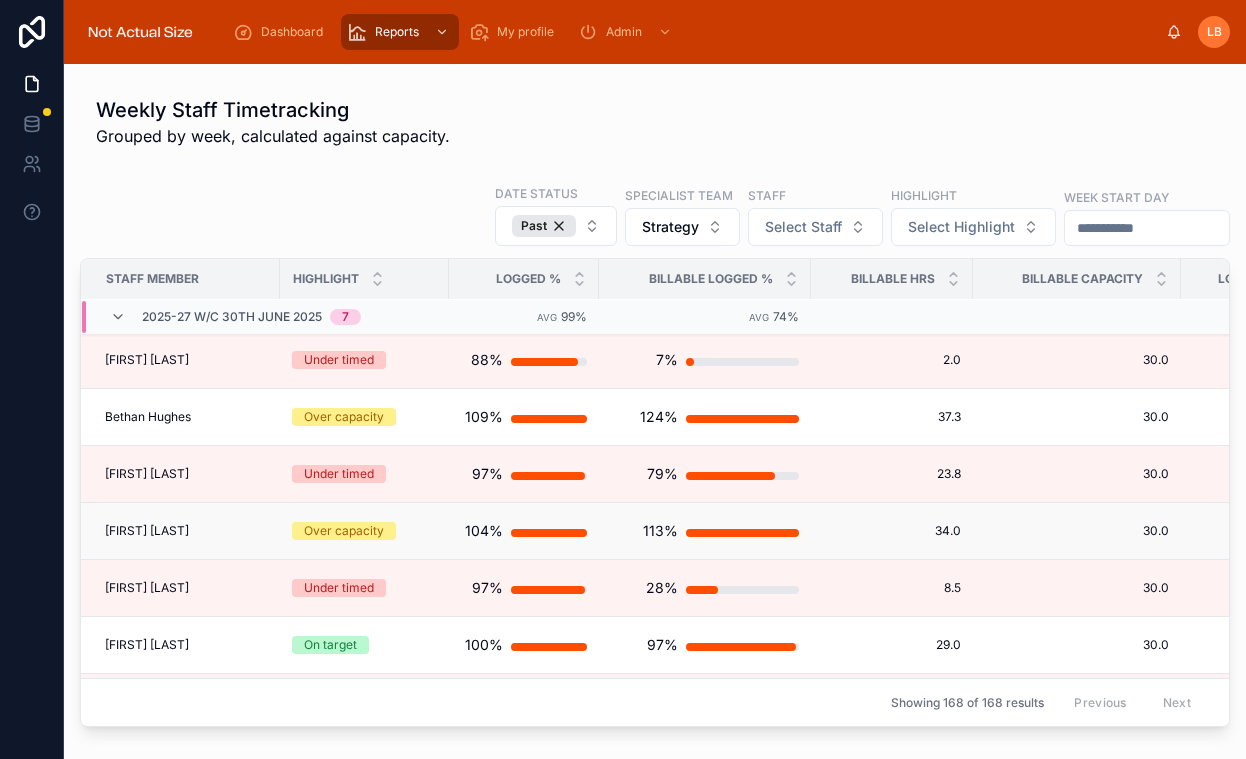 scroll, scrollTop: 0, scrollLeft: 0, axis: both 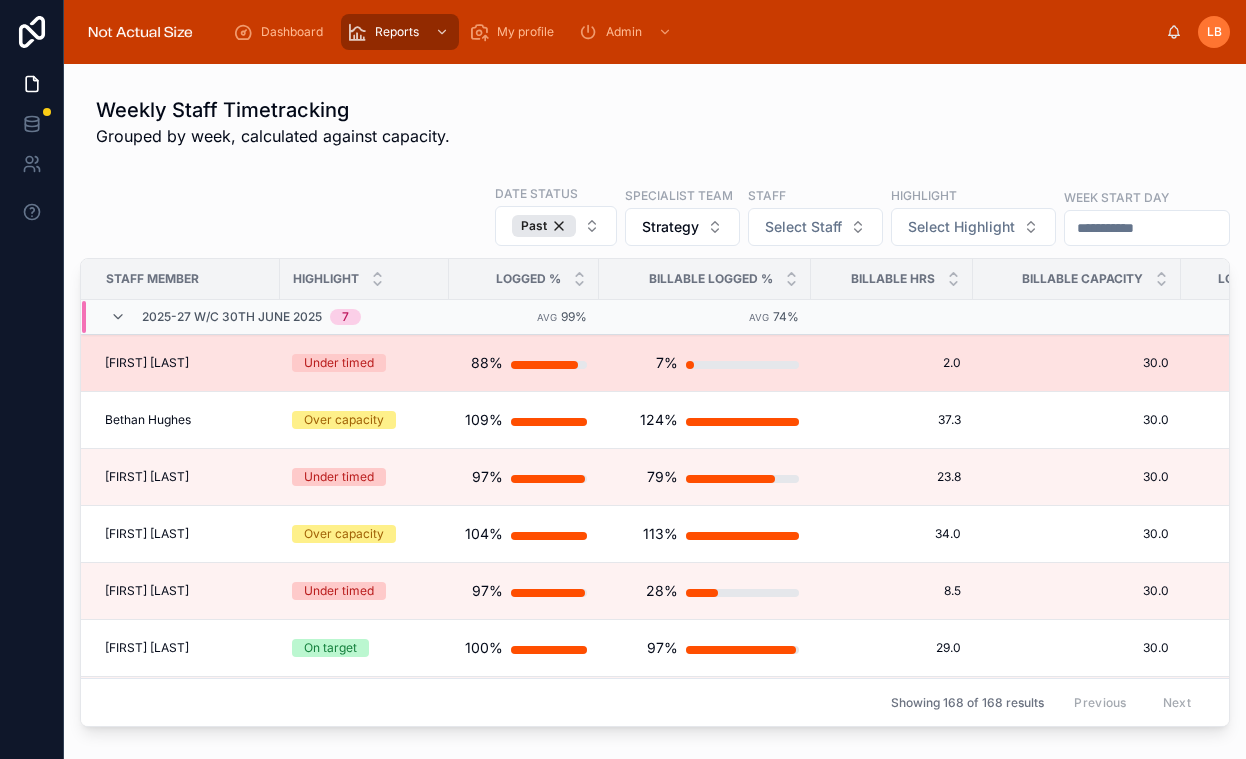 click on "7%" at bounding box center [705, 363] 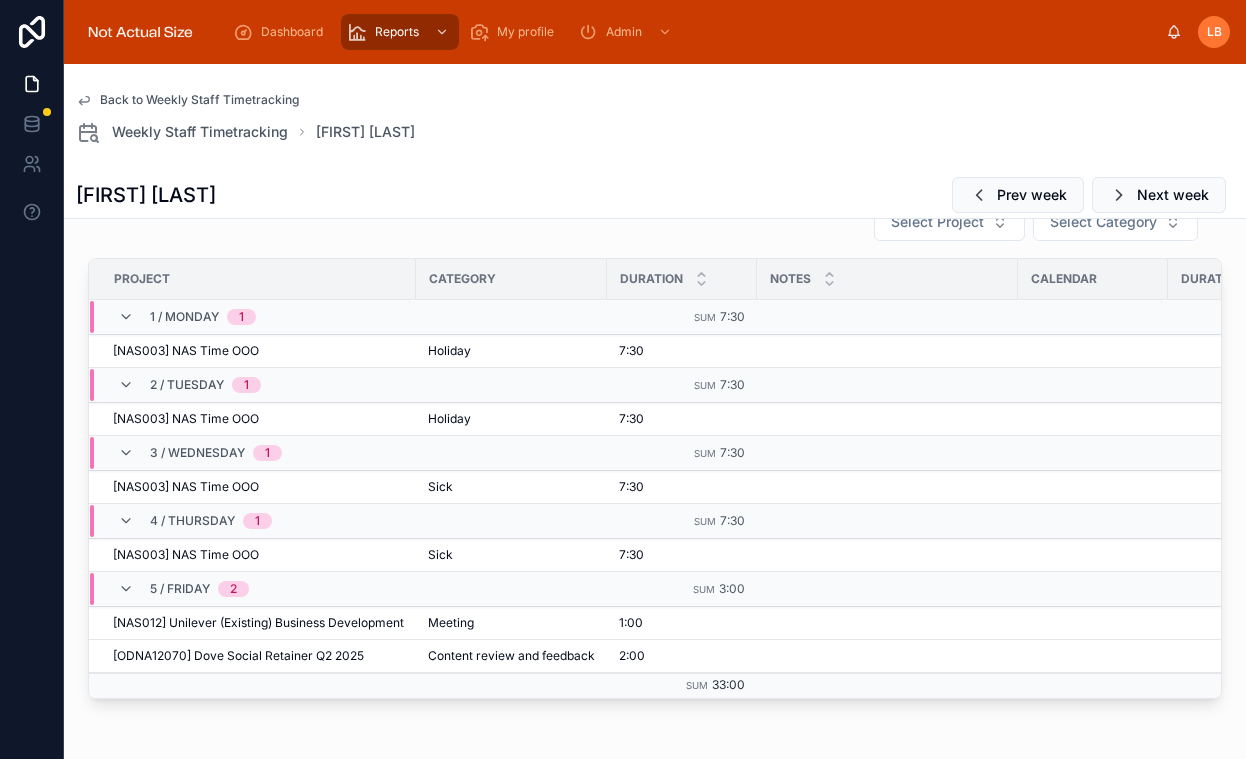 scroll, scrollTop: 1029, scrollLeft: 0, axis: vertical 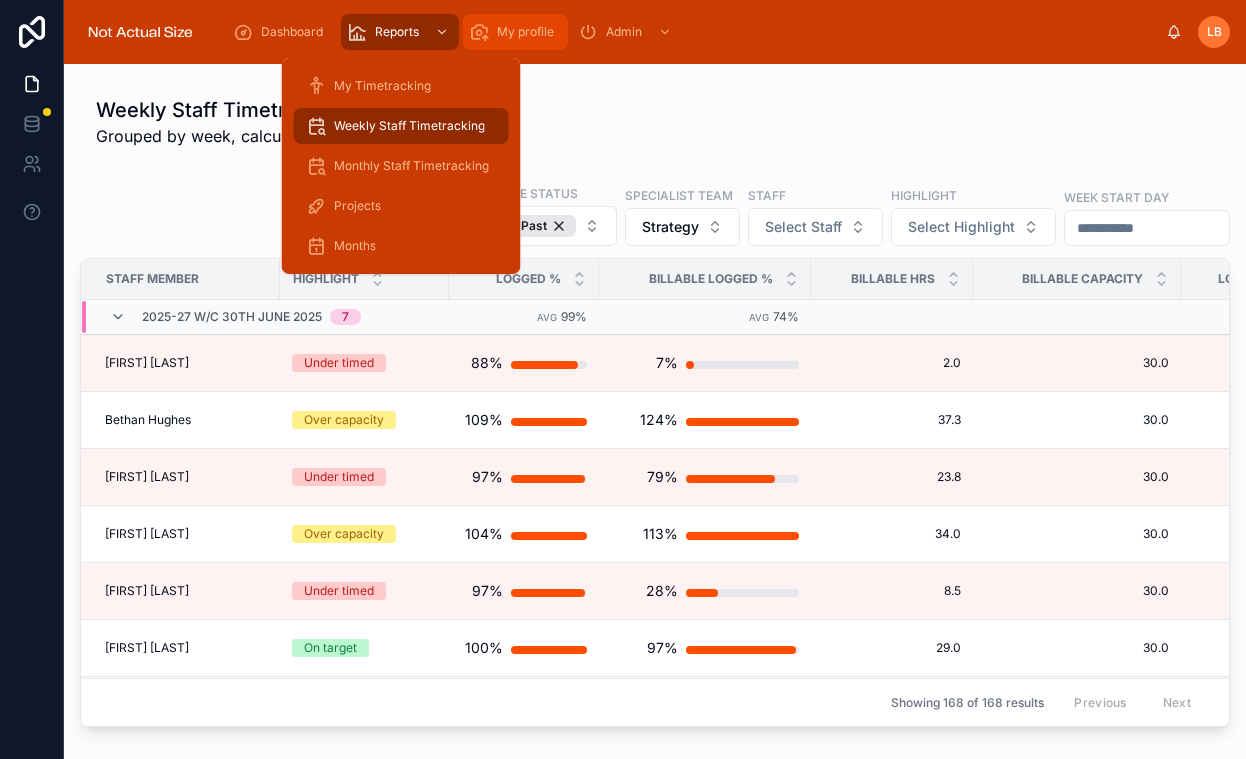 click on "My profile" at bounding box center [525, 32] 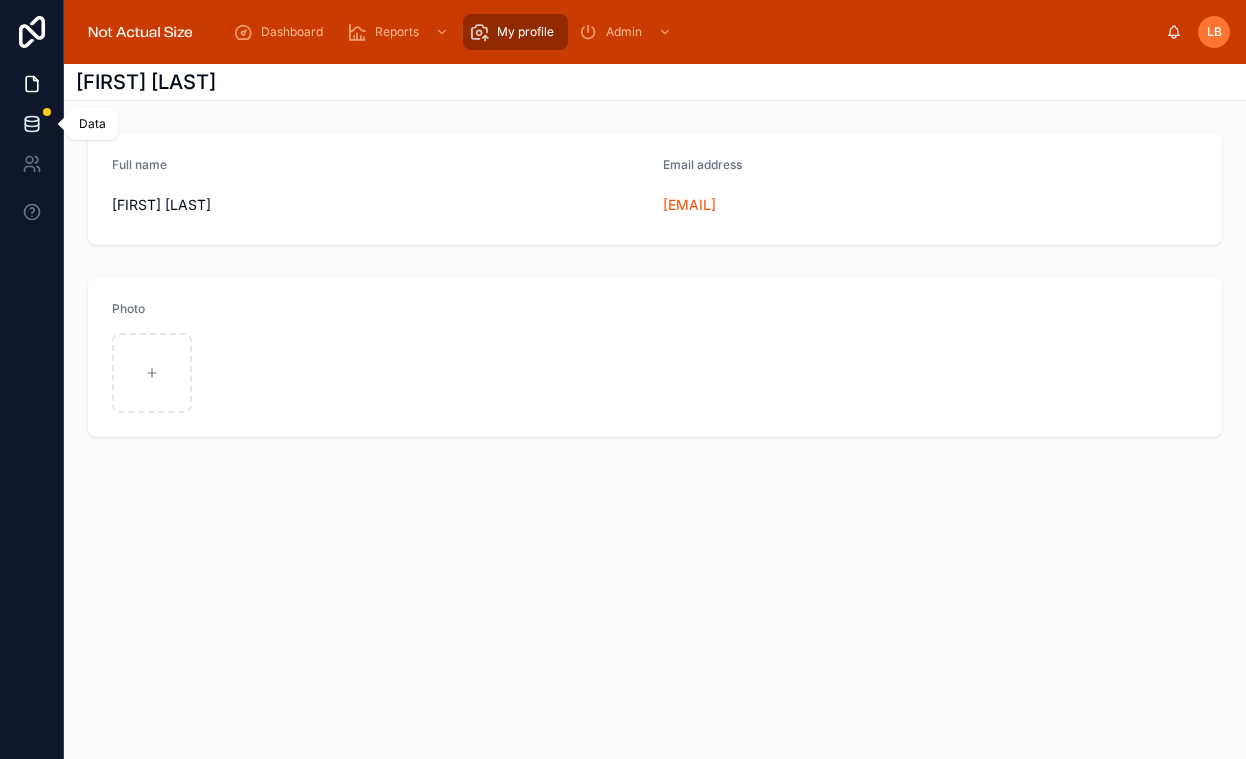 click 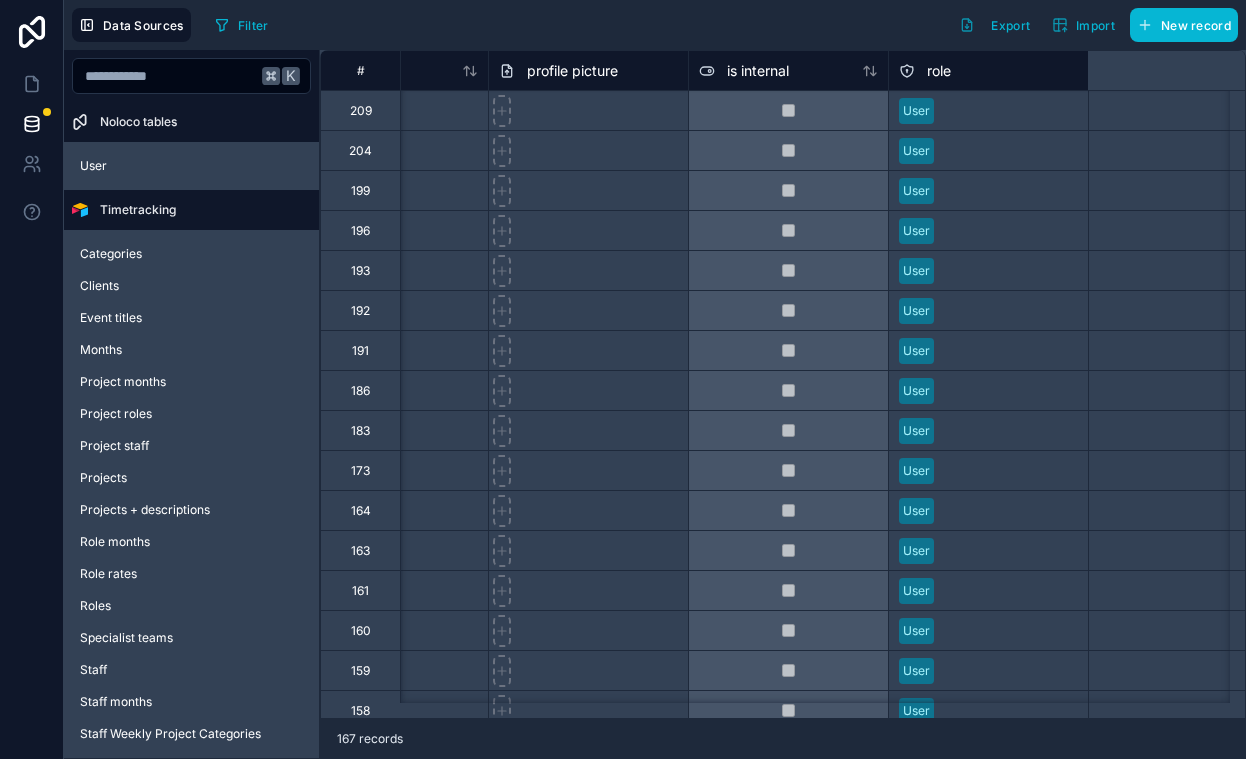 scroll, scrollTop: 0, scrollLeft: 0, axis: both 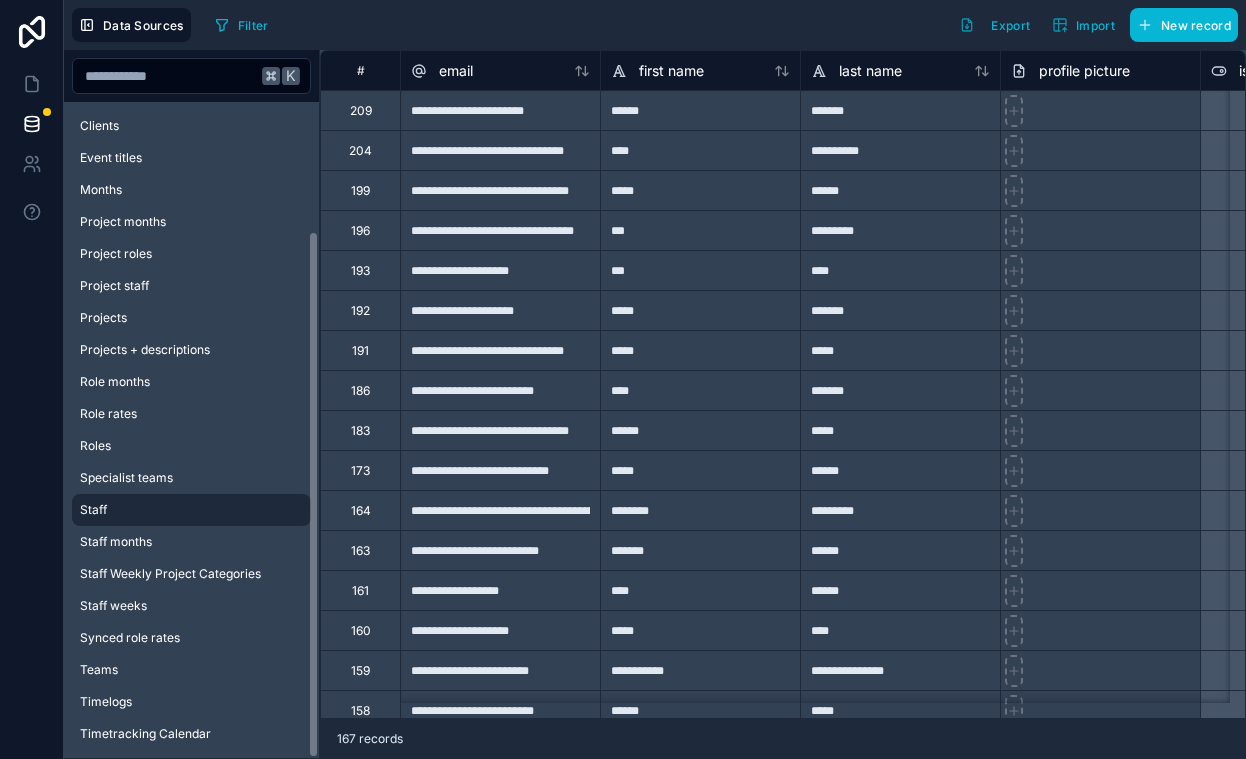 click on "Staff" at bounding box center [191, 510] 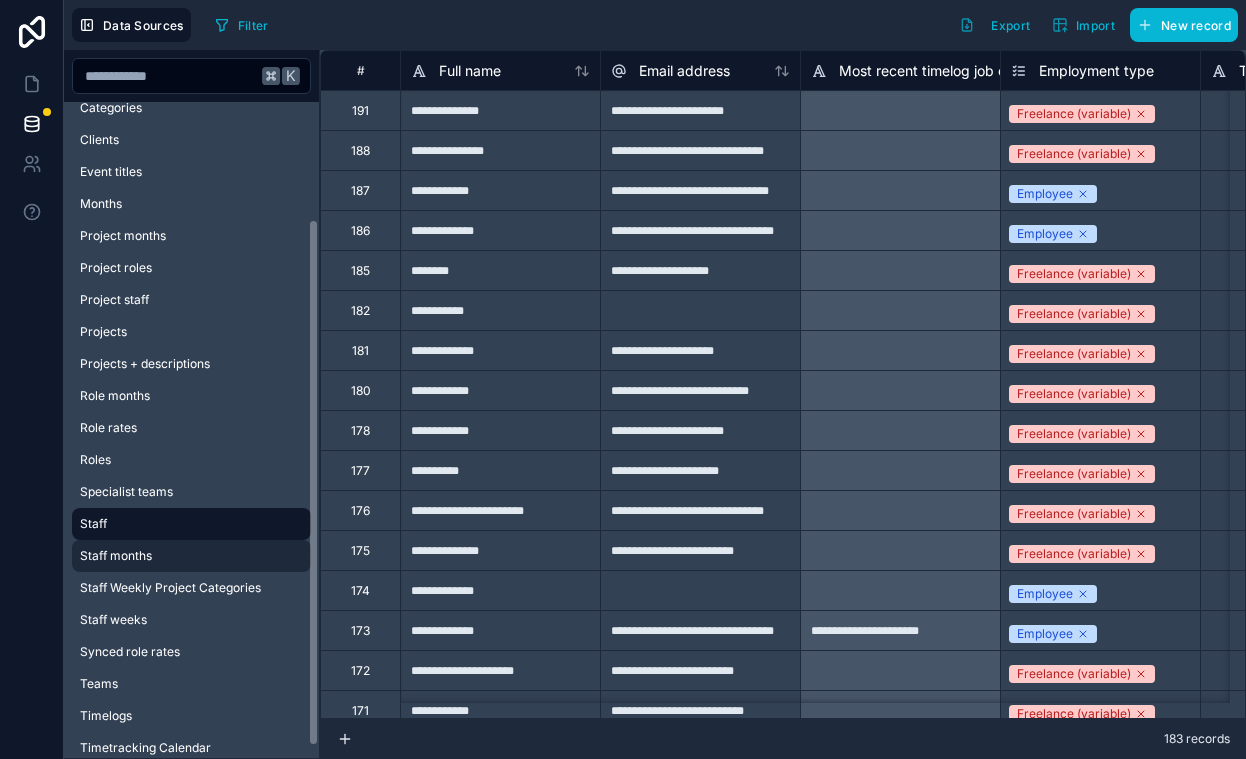 scroll, scrollTop: 148, scrollLeft: 0, axis: vertical 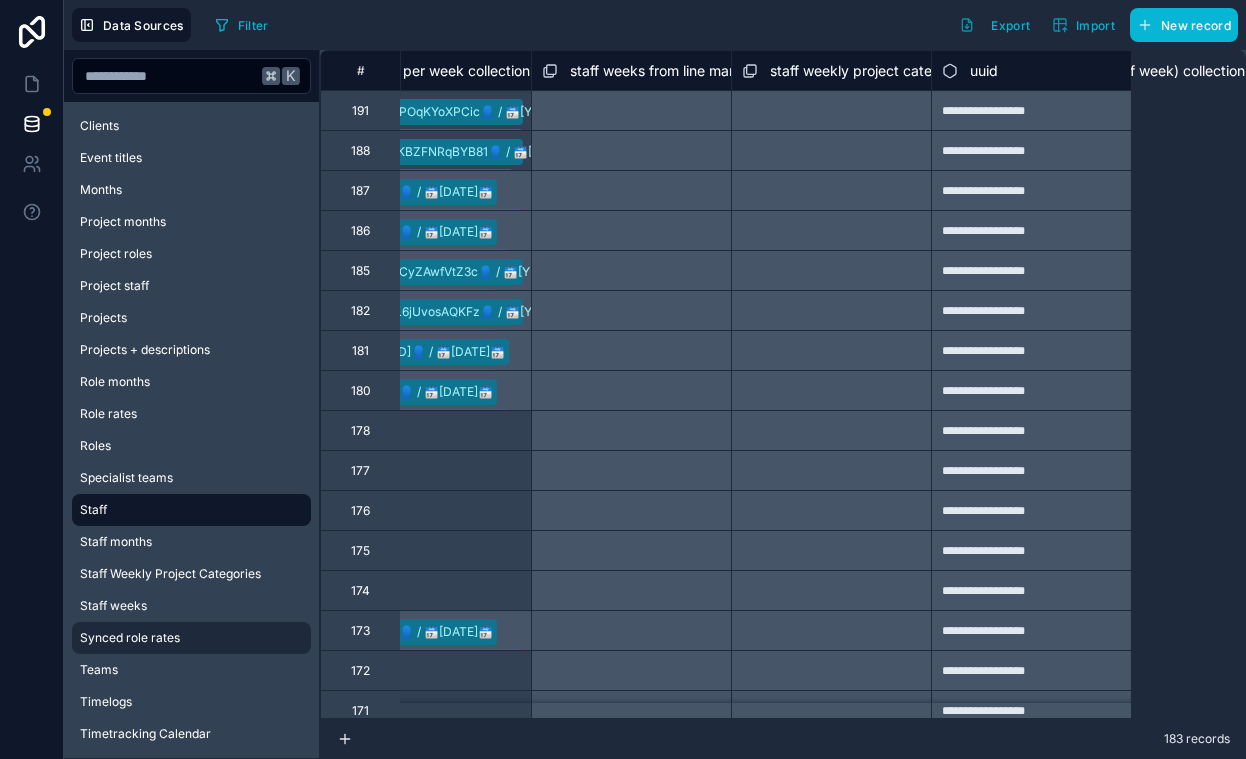 click on "Synced role rates" at bounding box center [130, 638] 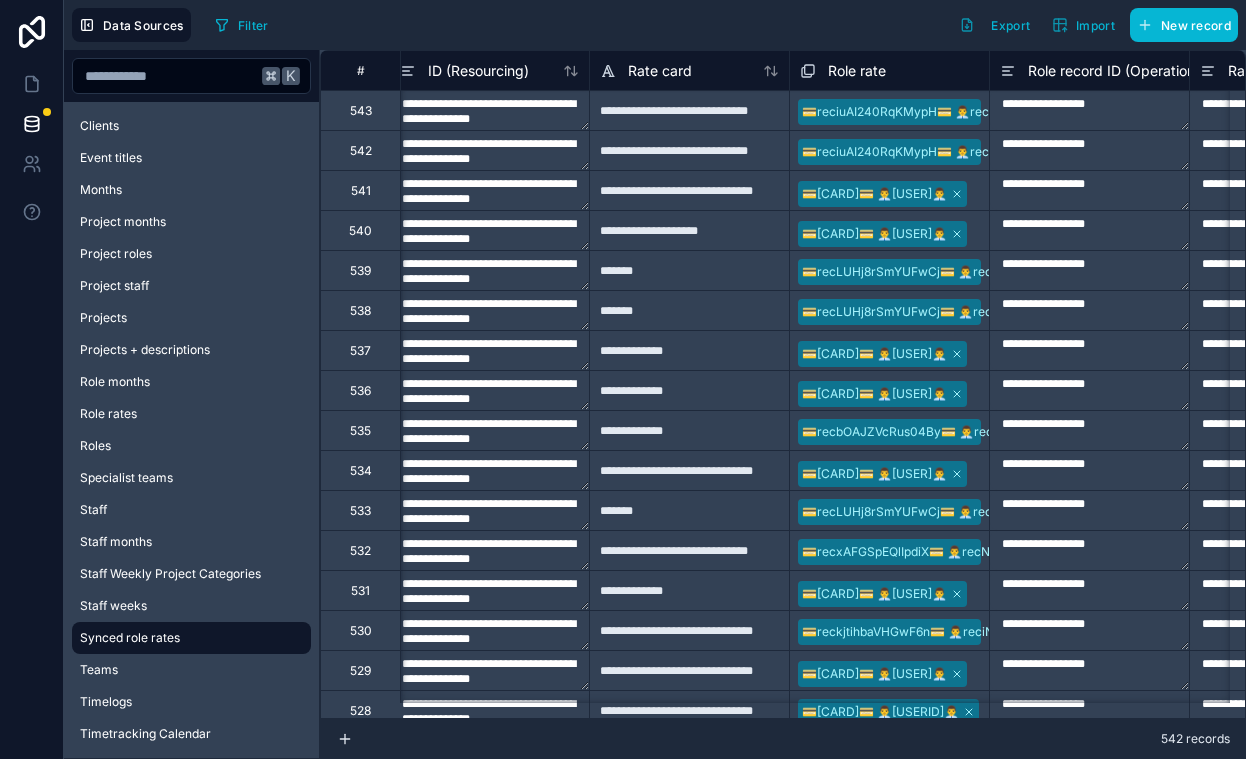 scroll, scrollTop: 0, scrollLeft: 0, axis: both 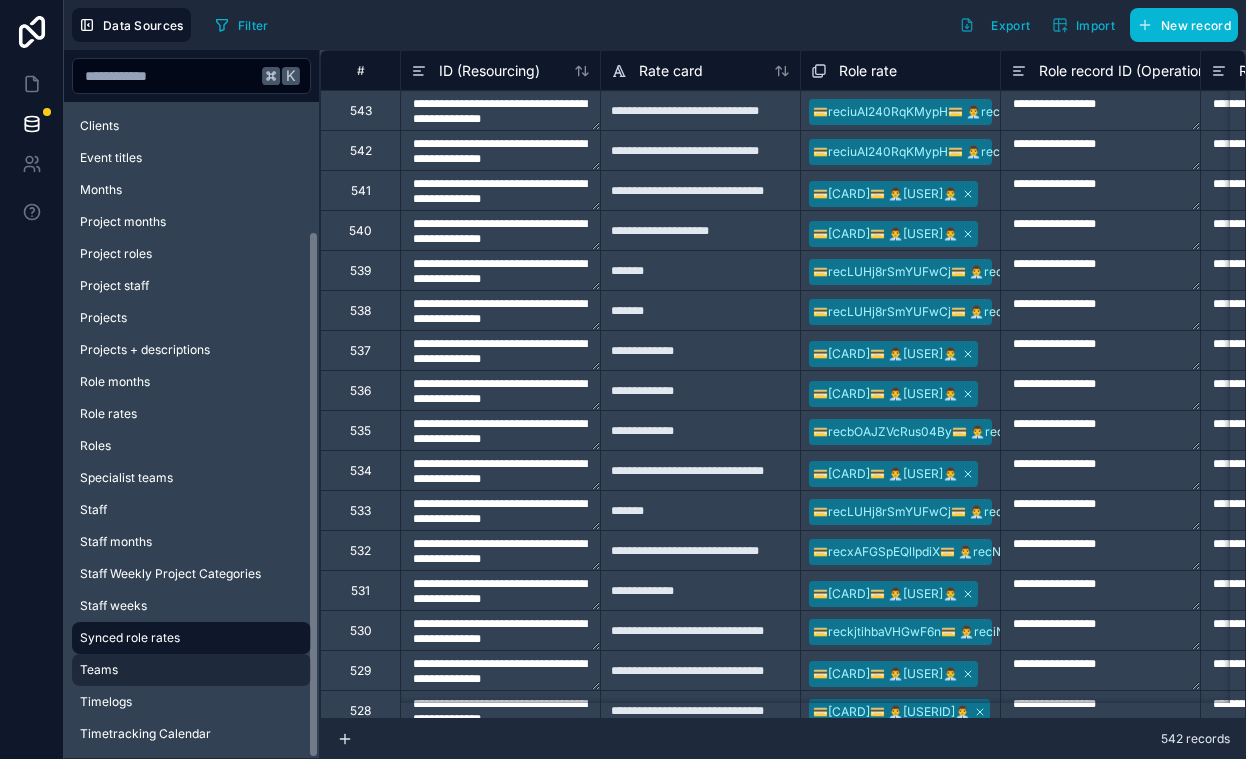 click on "Teams" at bounding box center [191, 670] 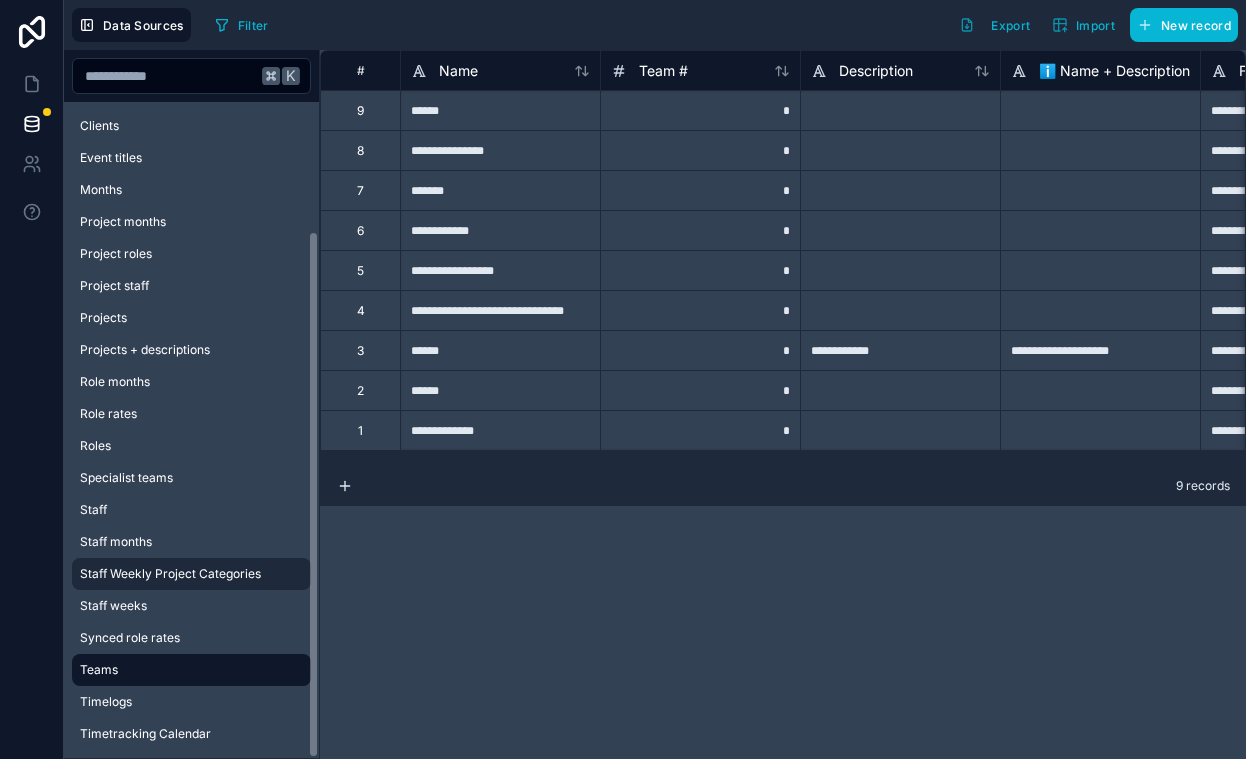 click on "Staff Weekly Project Categories" at bounding box center (170, 574) 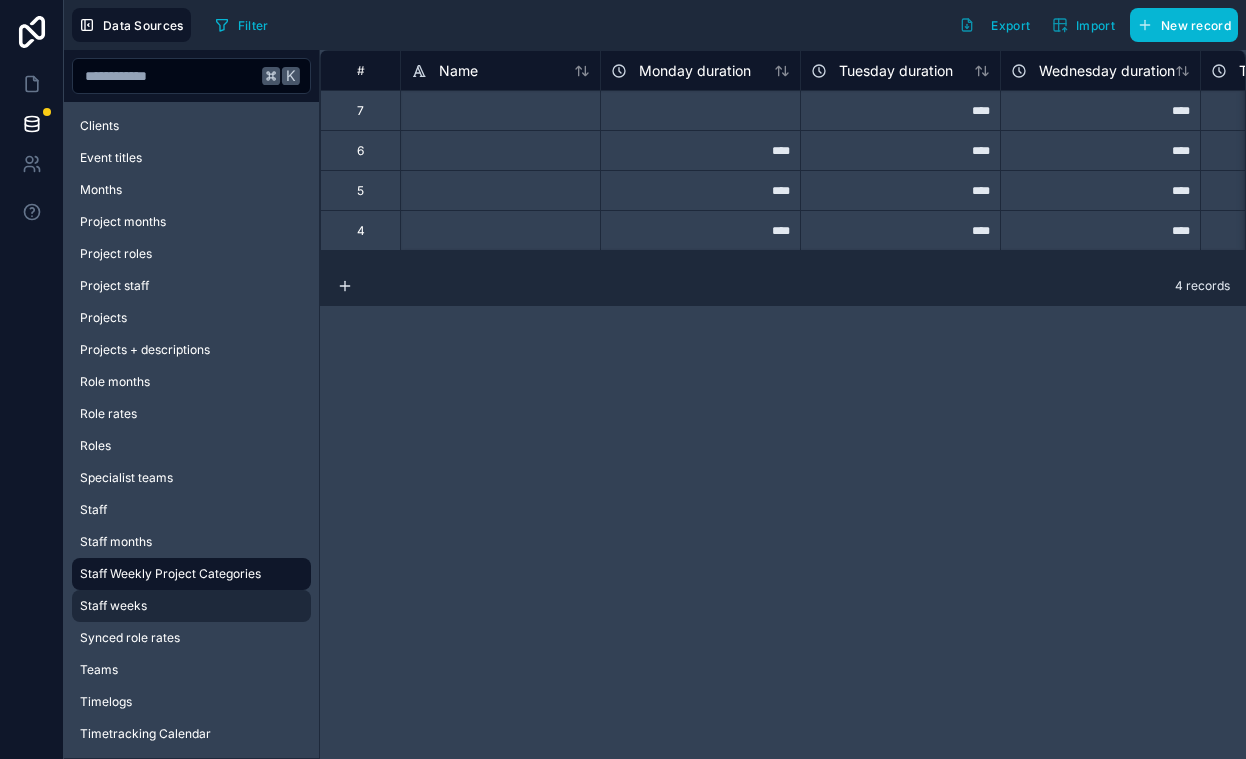 click on "Staff weeks" at bounding box center (113, 606) 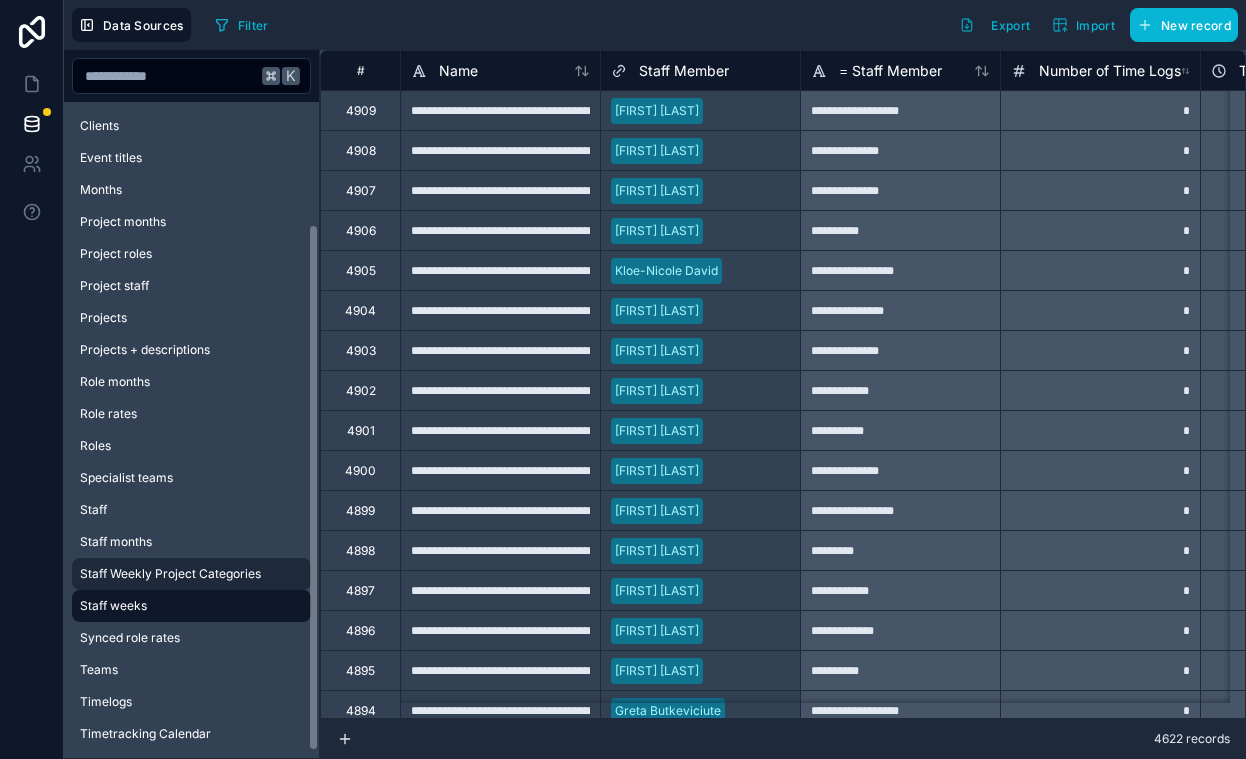 scroll, scrollTop: 147, scrollLeft: 0, axis: vertical 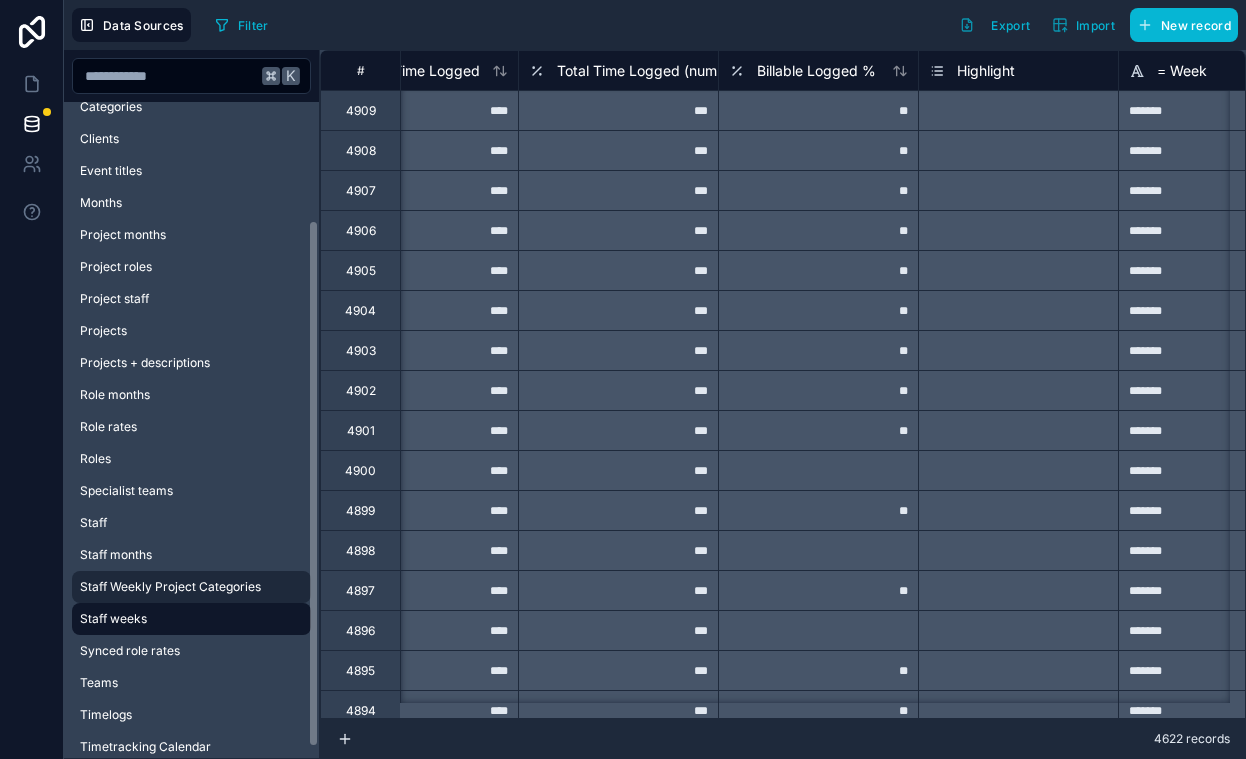 click on "Staff Weekly Project Categories" at bounding box center (170, 587) 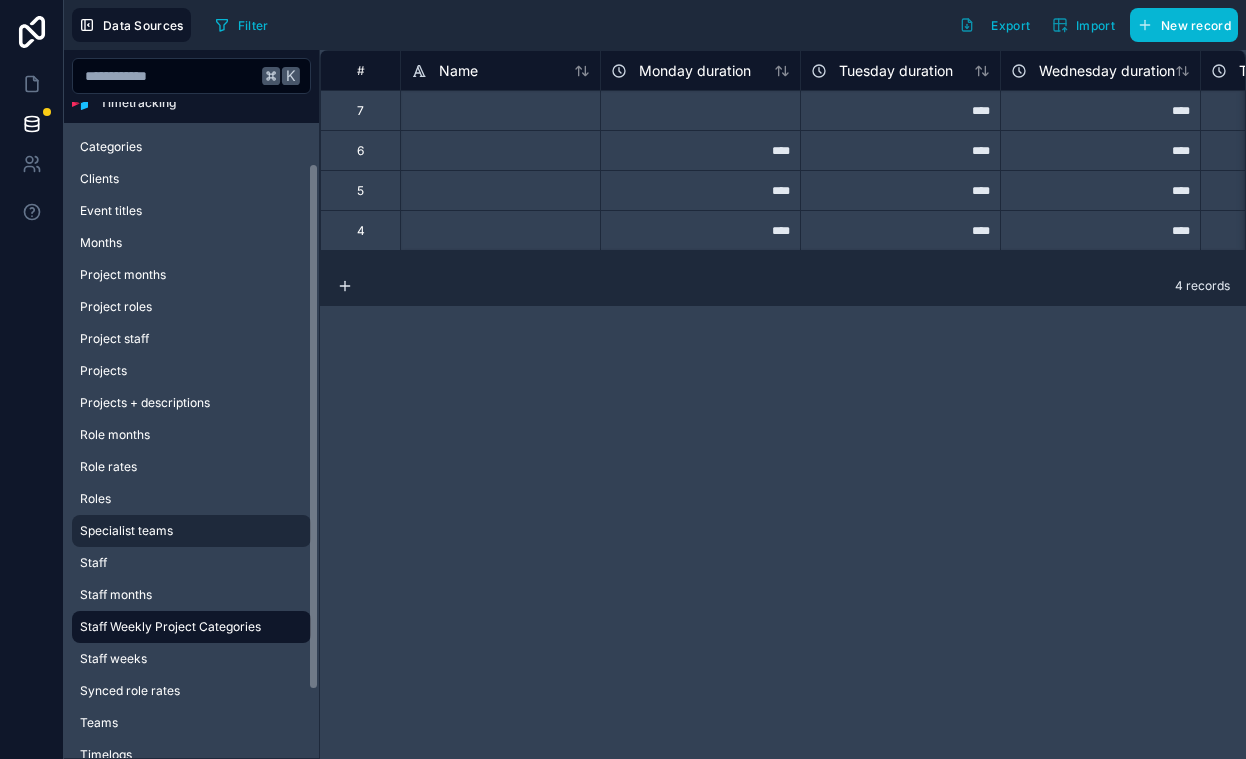 scroll, scrollTop: 53, scrollLeft: 0, axis: vertical 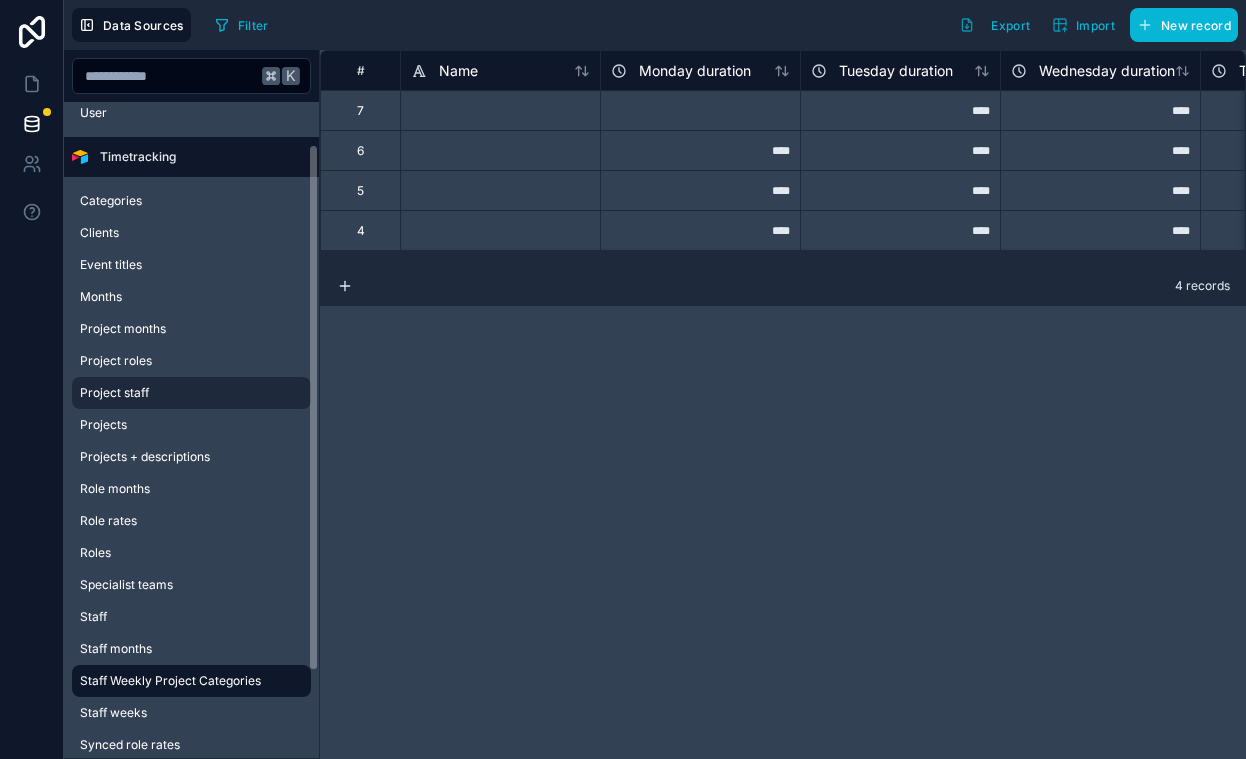 click on "Project staff" at bounding box center (191, 393) 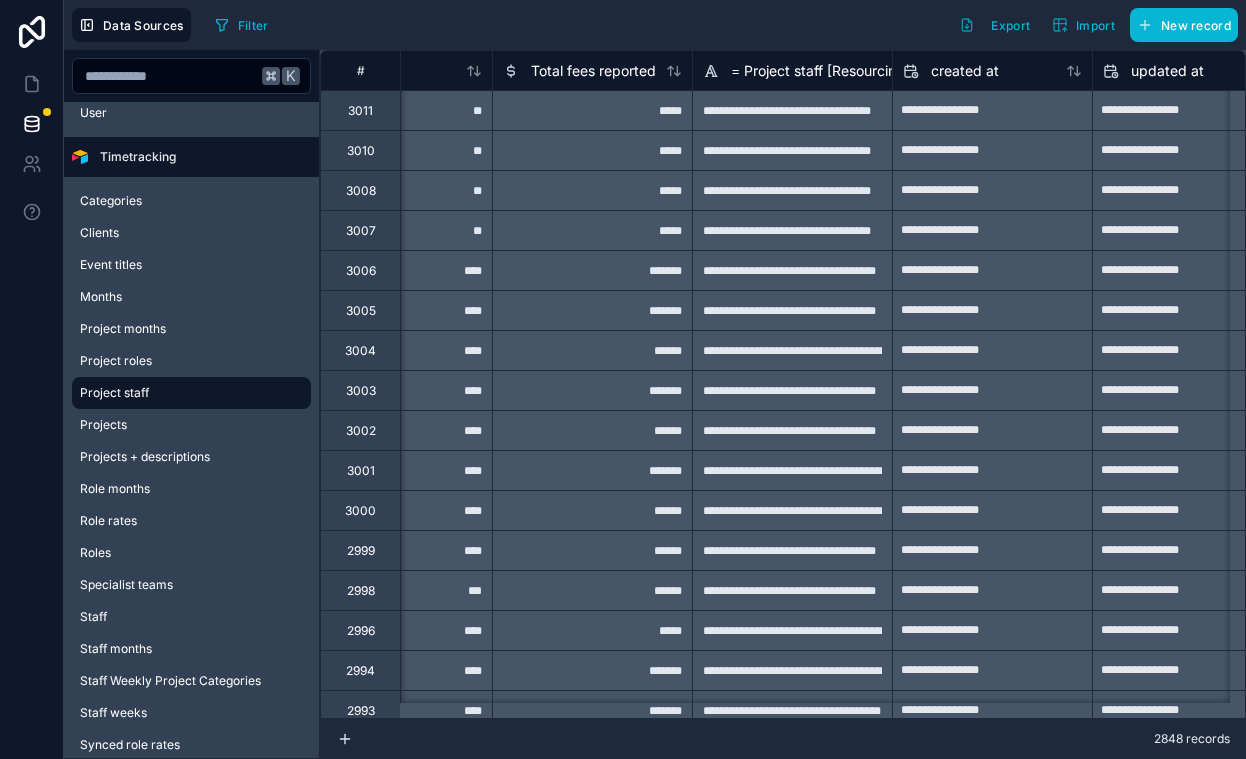 scroll, scrollTop: 0, scrollLeft: 2770, axis: horizontal 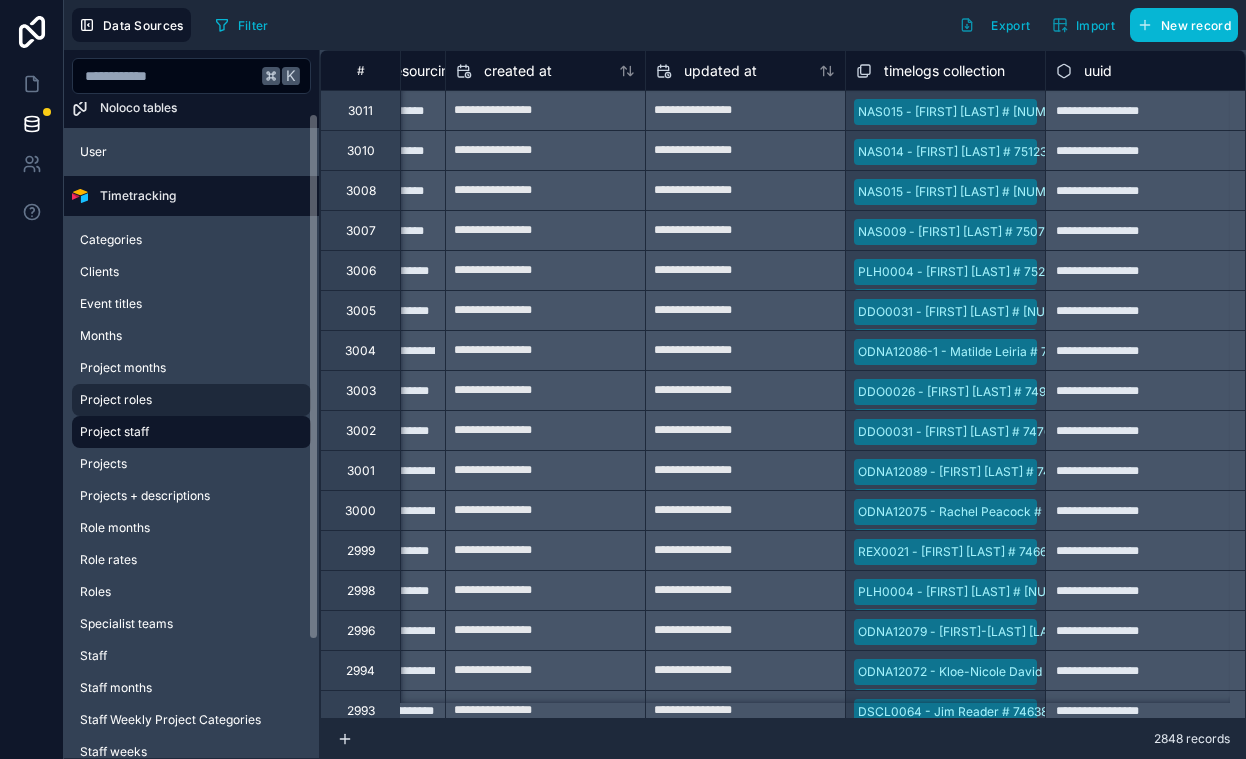 click on "Project roles" at bounding box center (191, 400) 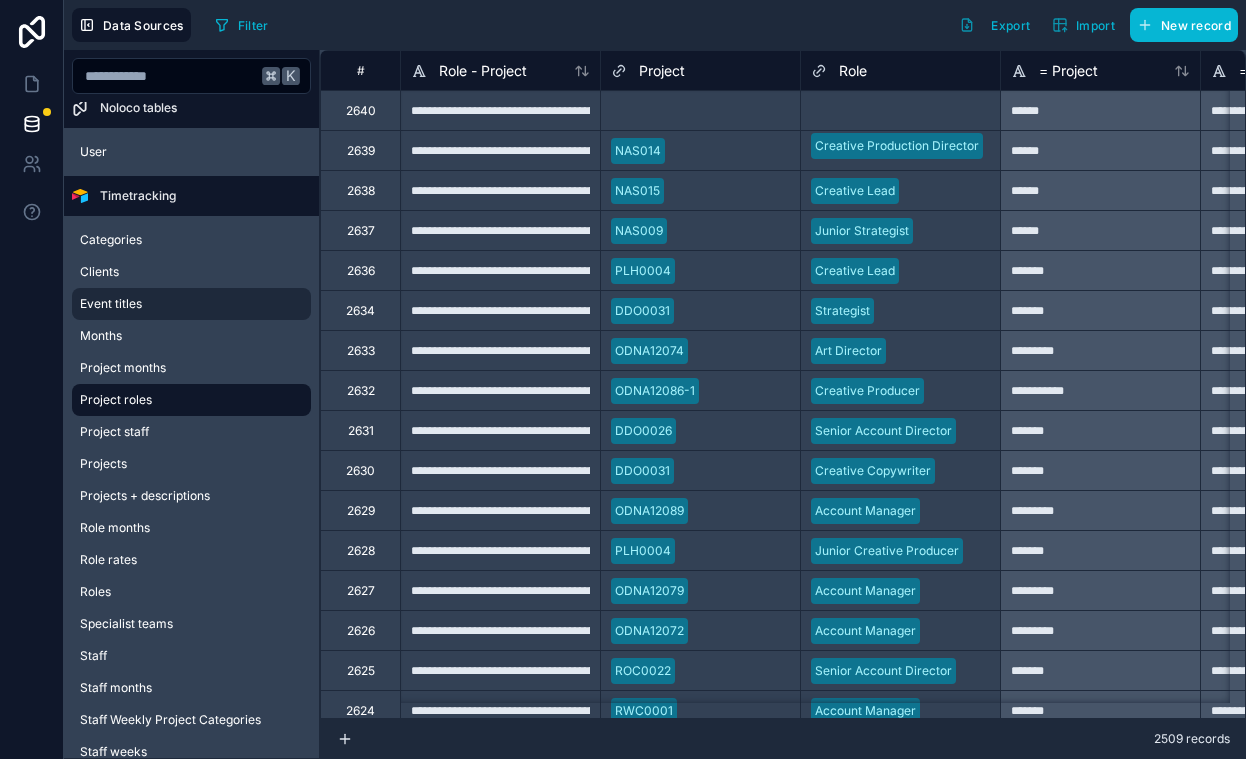 click on "Event titles" at bounding box center [191, 304] 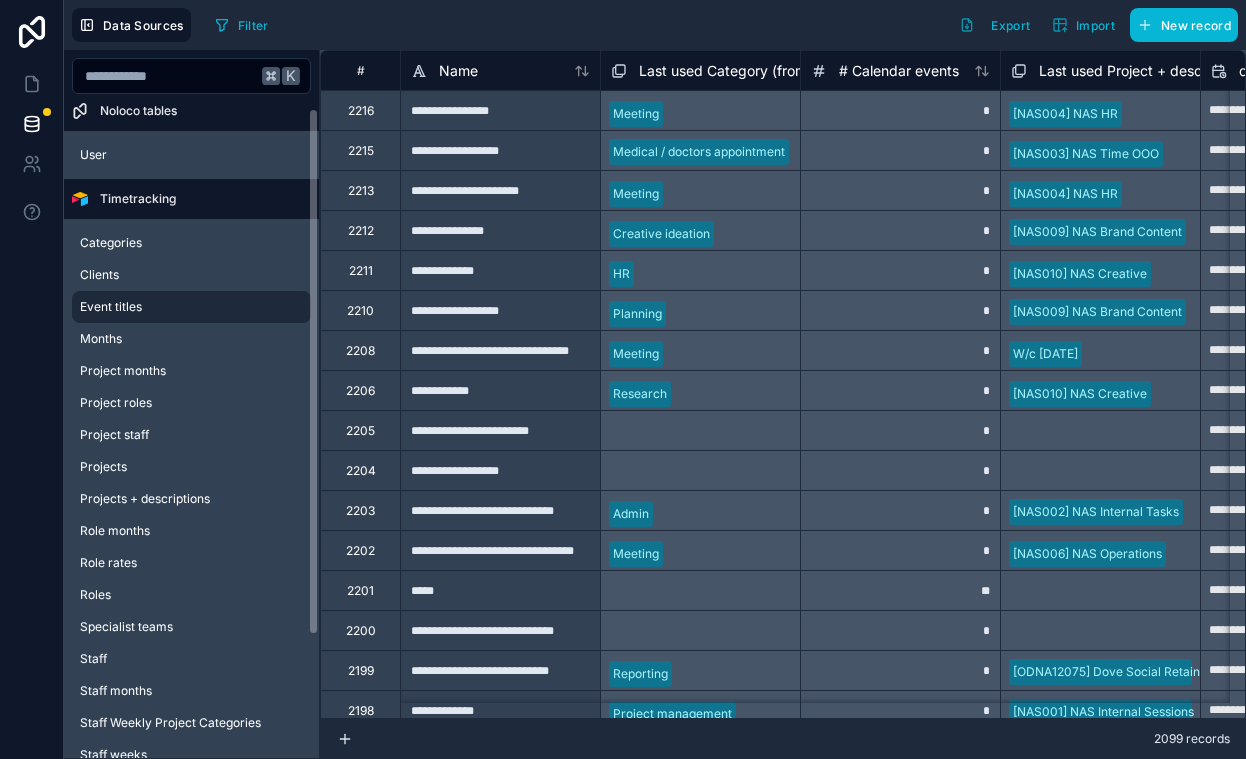 scroll, scrollTop: 5, scrollLeft: 0, axis: vertical 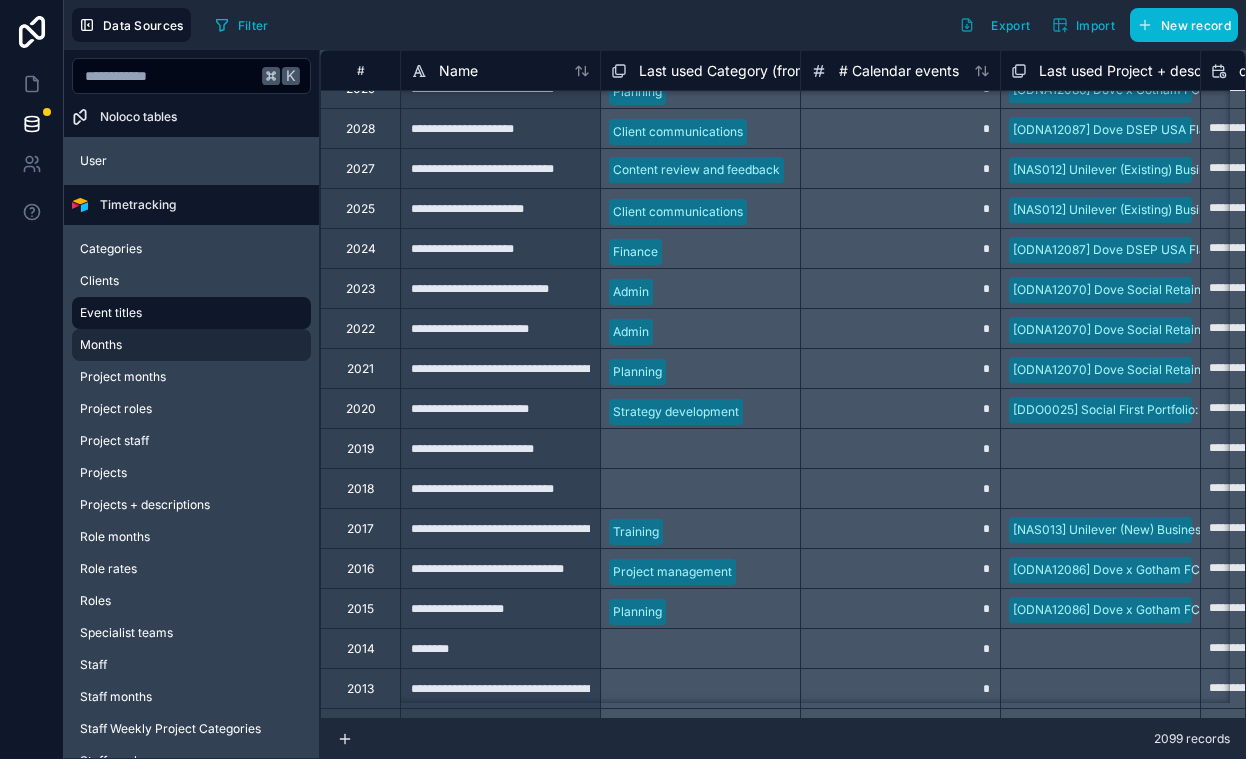 click on "Months" at bounding box center [191, 345] 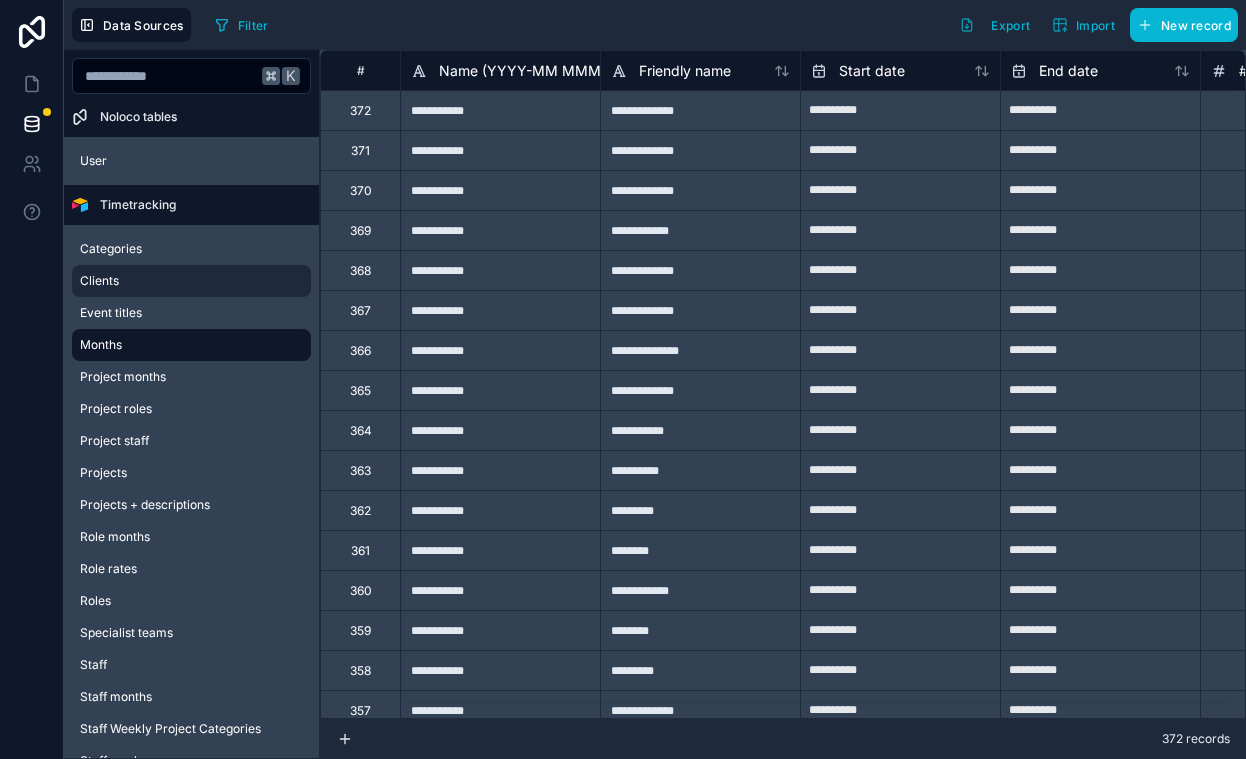 scroll, scrollTop: 0, scrollLeft: 0, axis: both 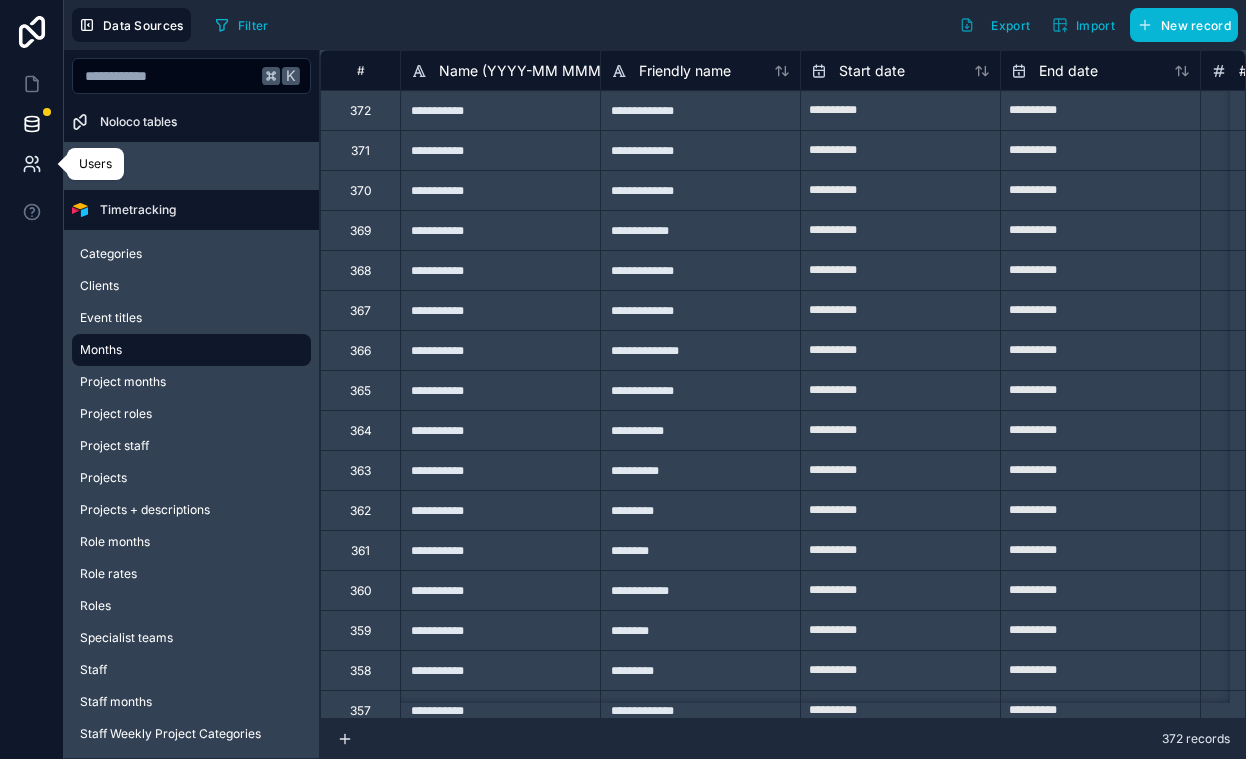 click 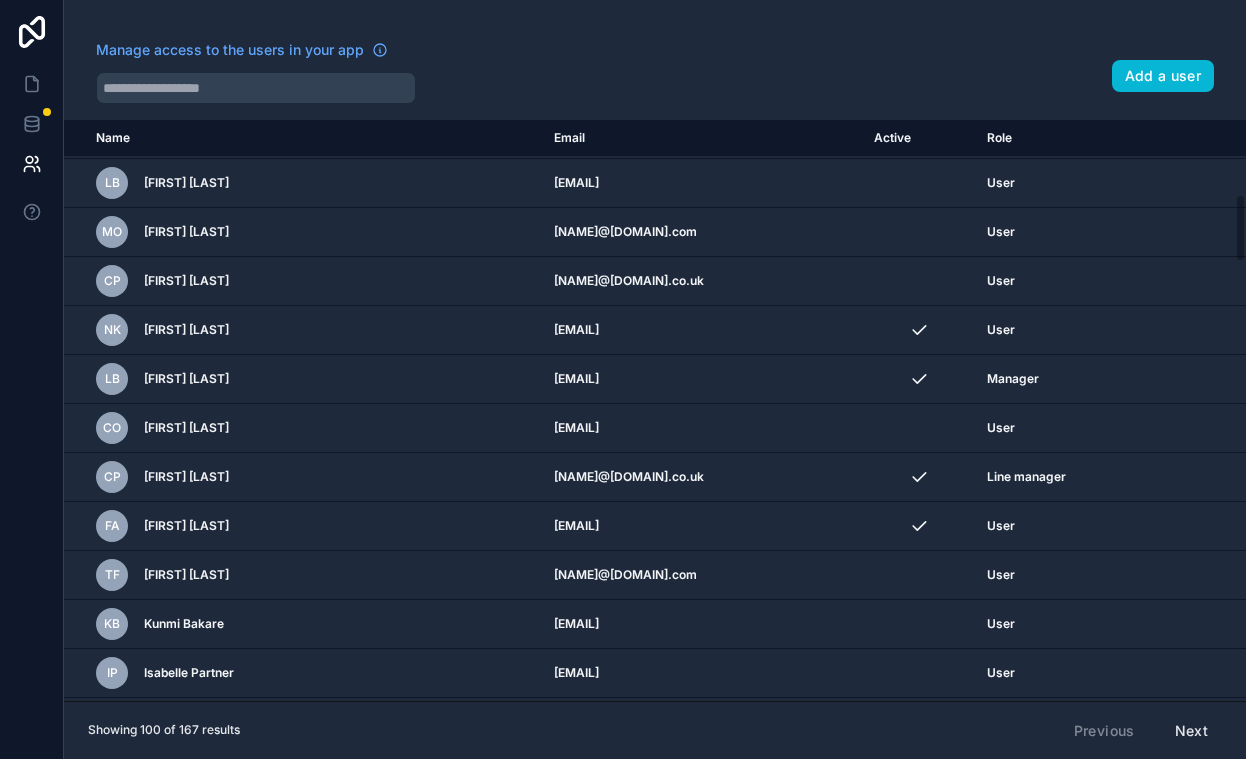 scroll, scrollTop: 636, scrollLeft: 0, axis: vertical 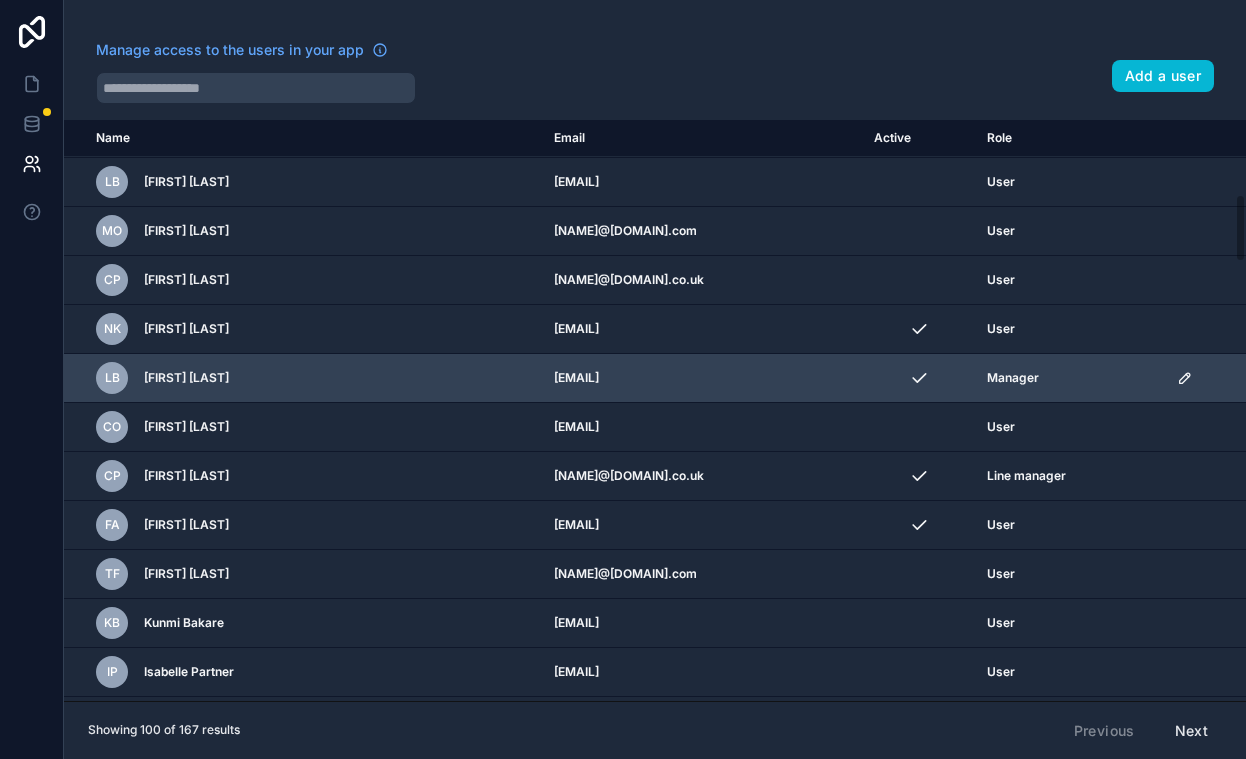 click on "[FIRST] [LAST]" at bounding box center [186, 378] 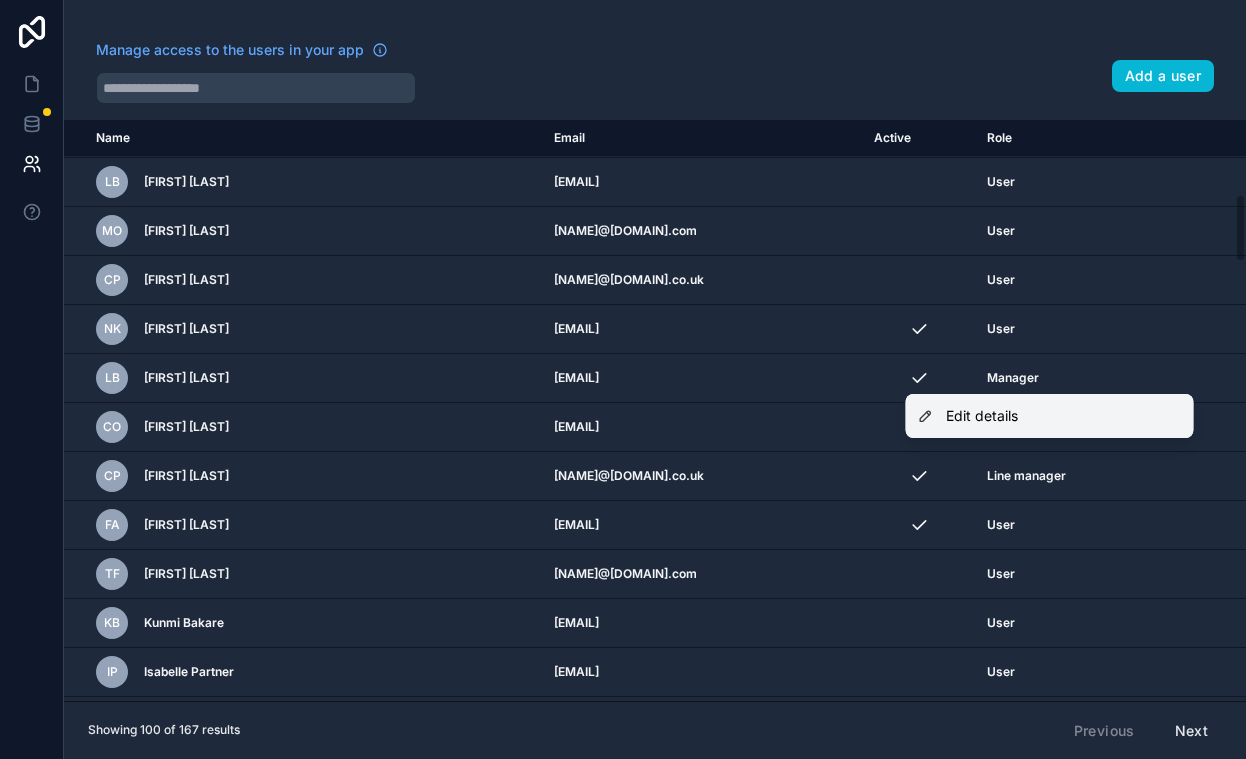 click on "Edit details" at bounding box center (982, 416) 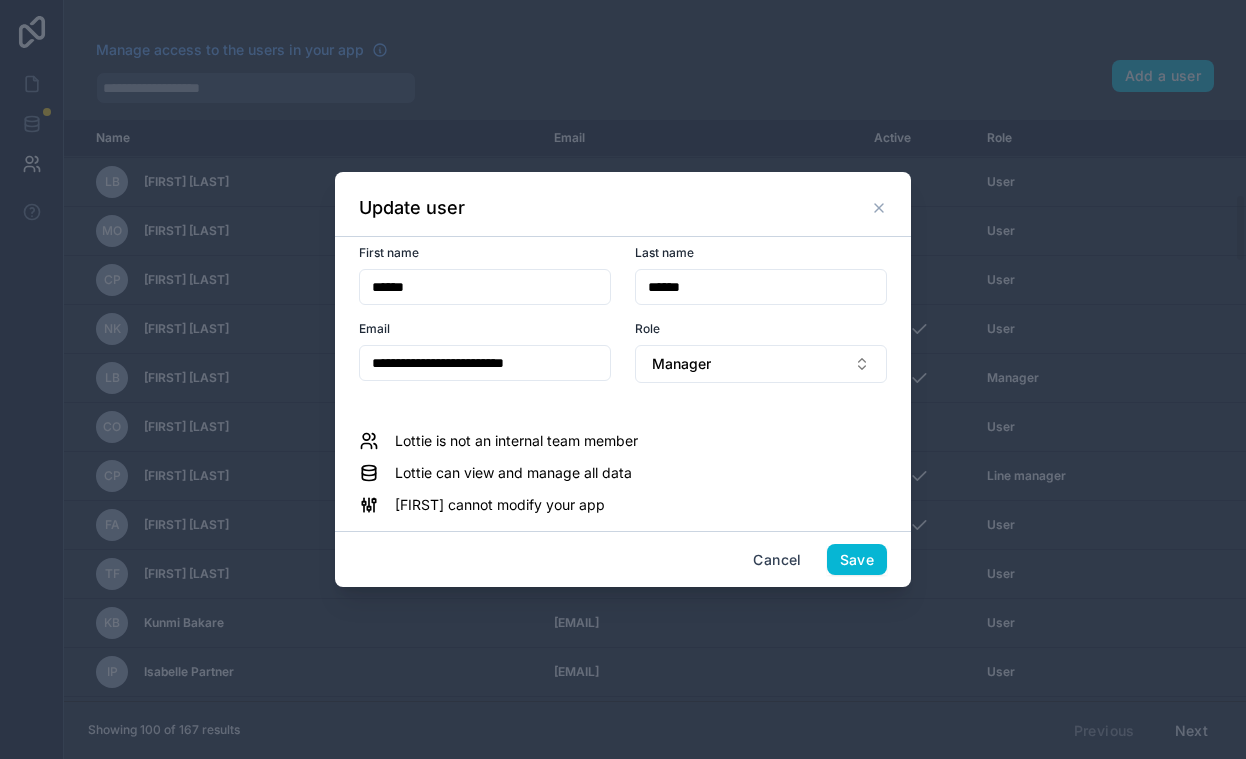 click 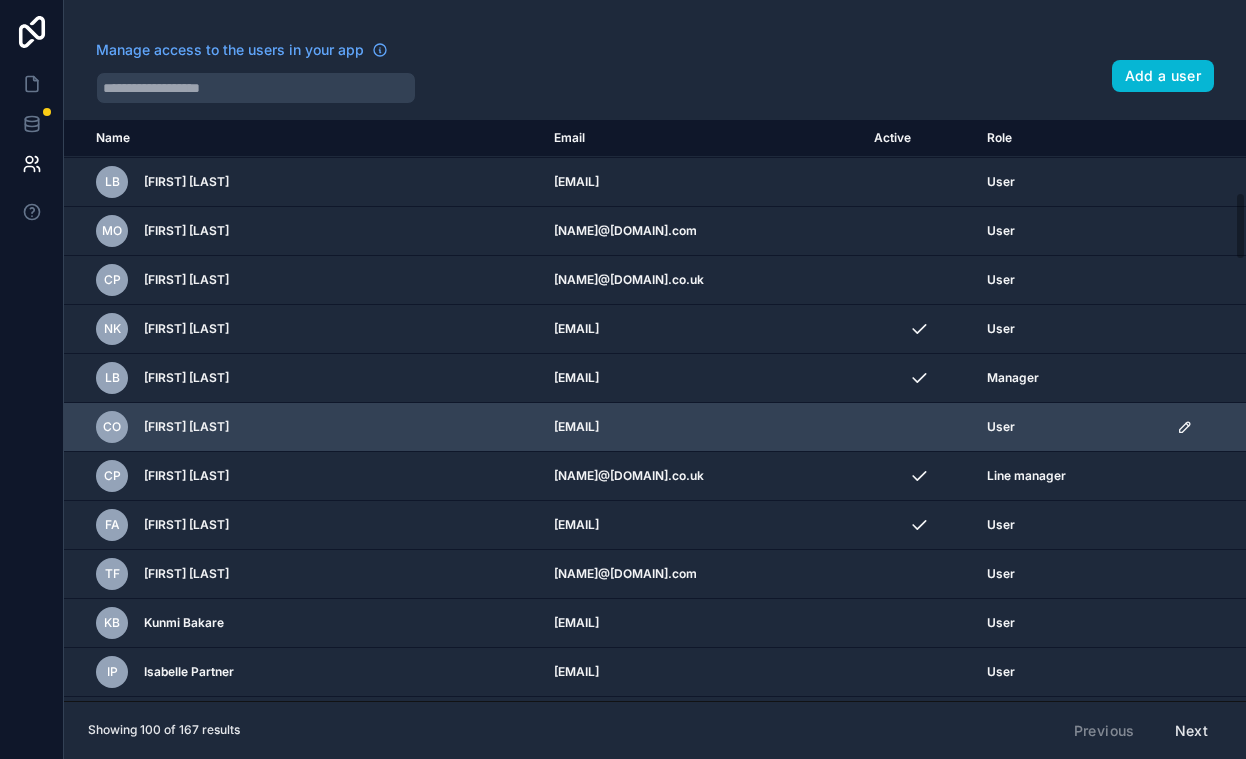 scroll, scrollTop: 608, scrollLeft: 0, axis: vertical 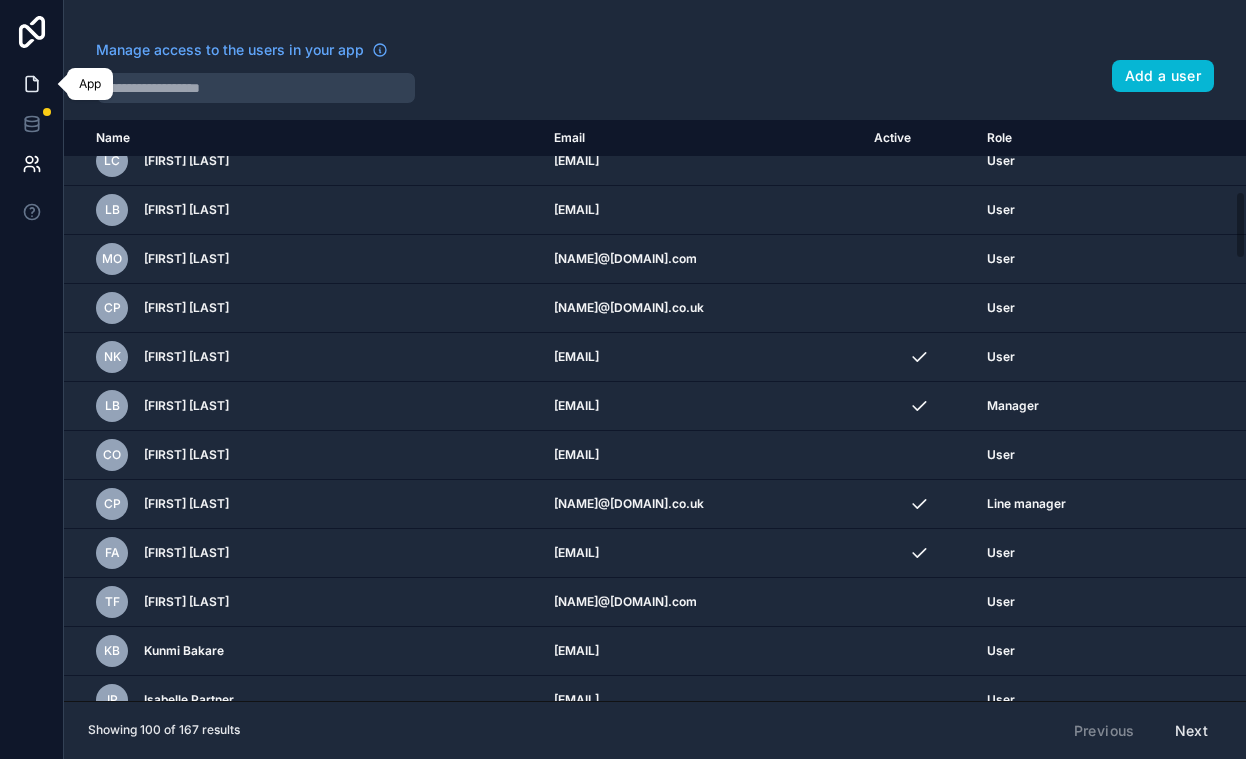 click 